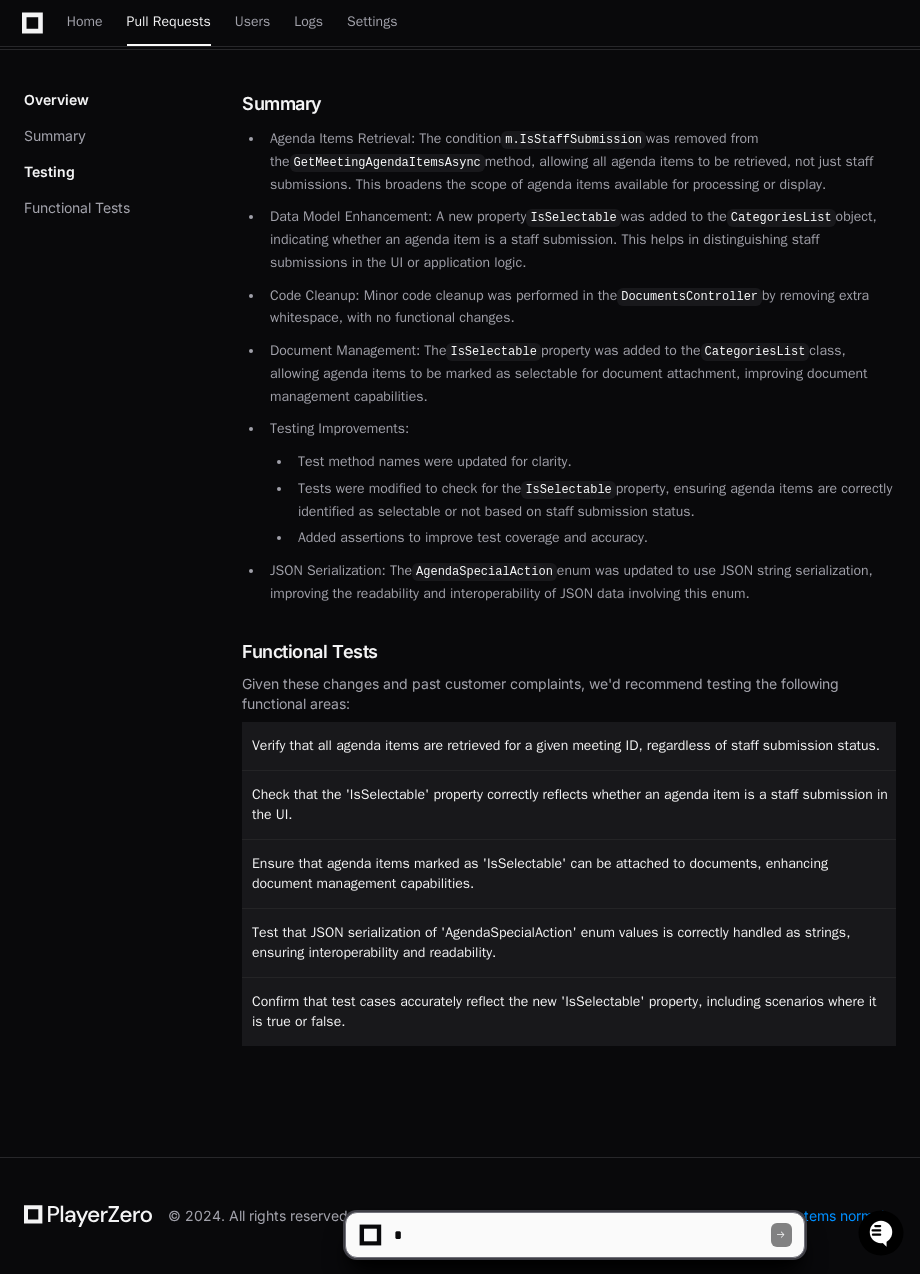 scroll, scrollTop: 0, scrollLeft: 0, axis: both 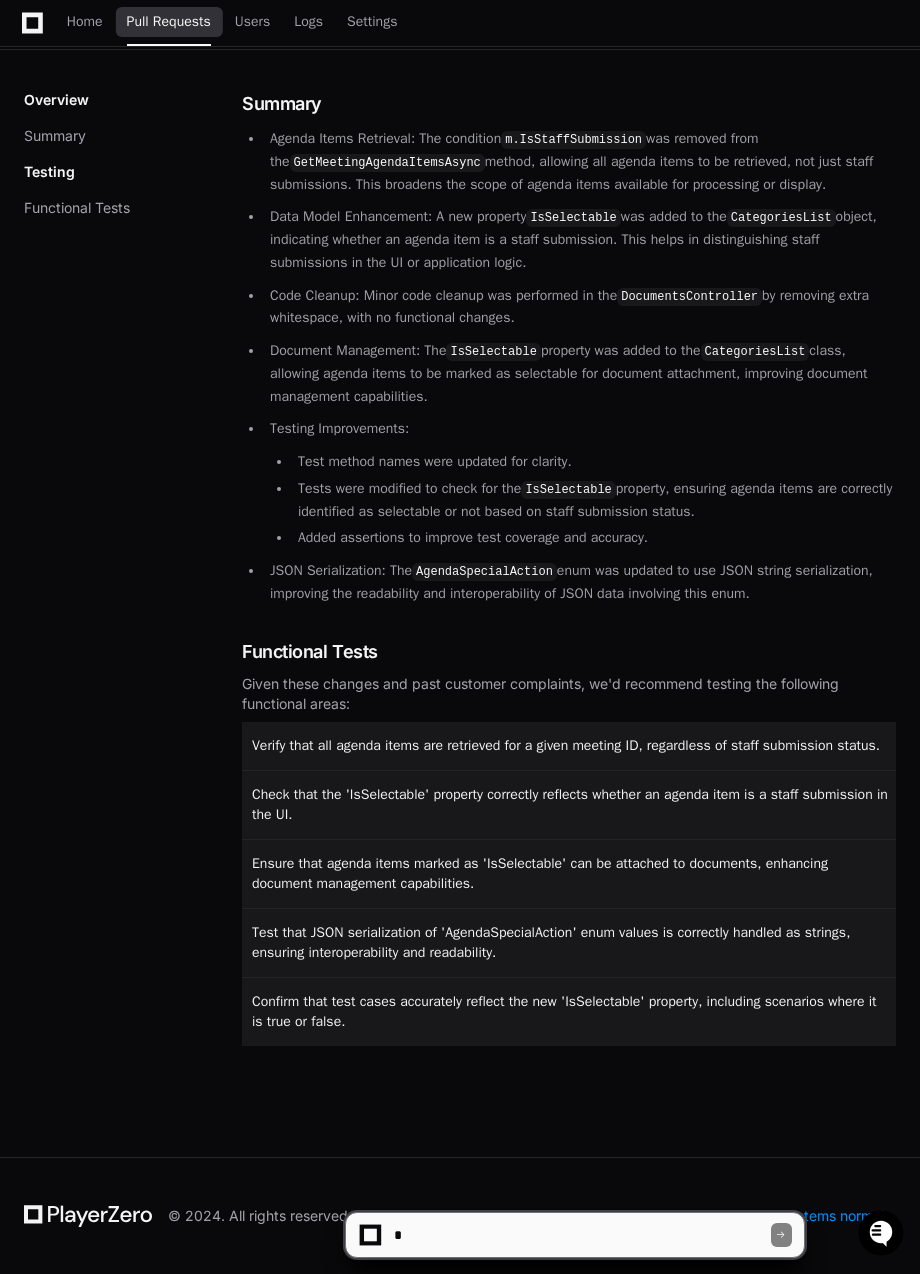 click on "Pull Requests" at bounding box center [169, 22] 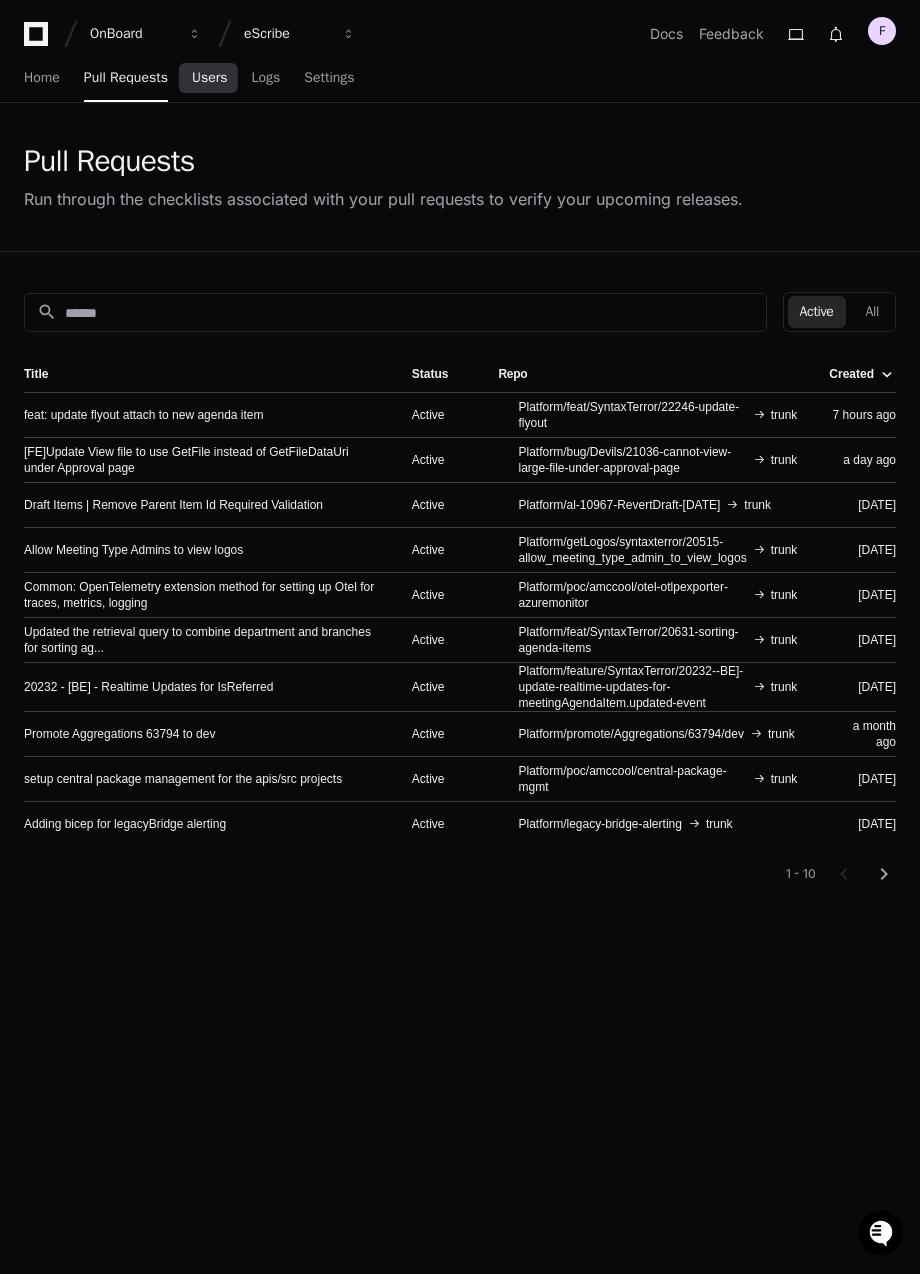 click on "Users" at bounding box center (210, 78) 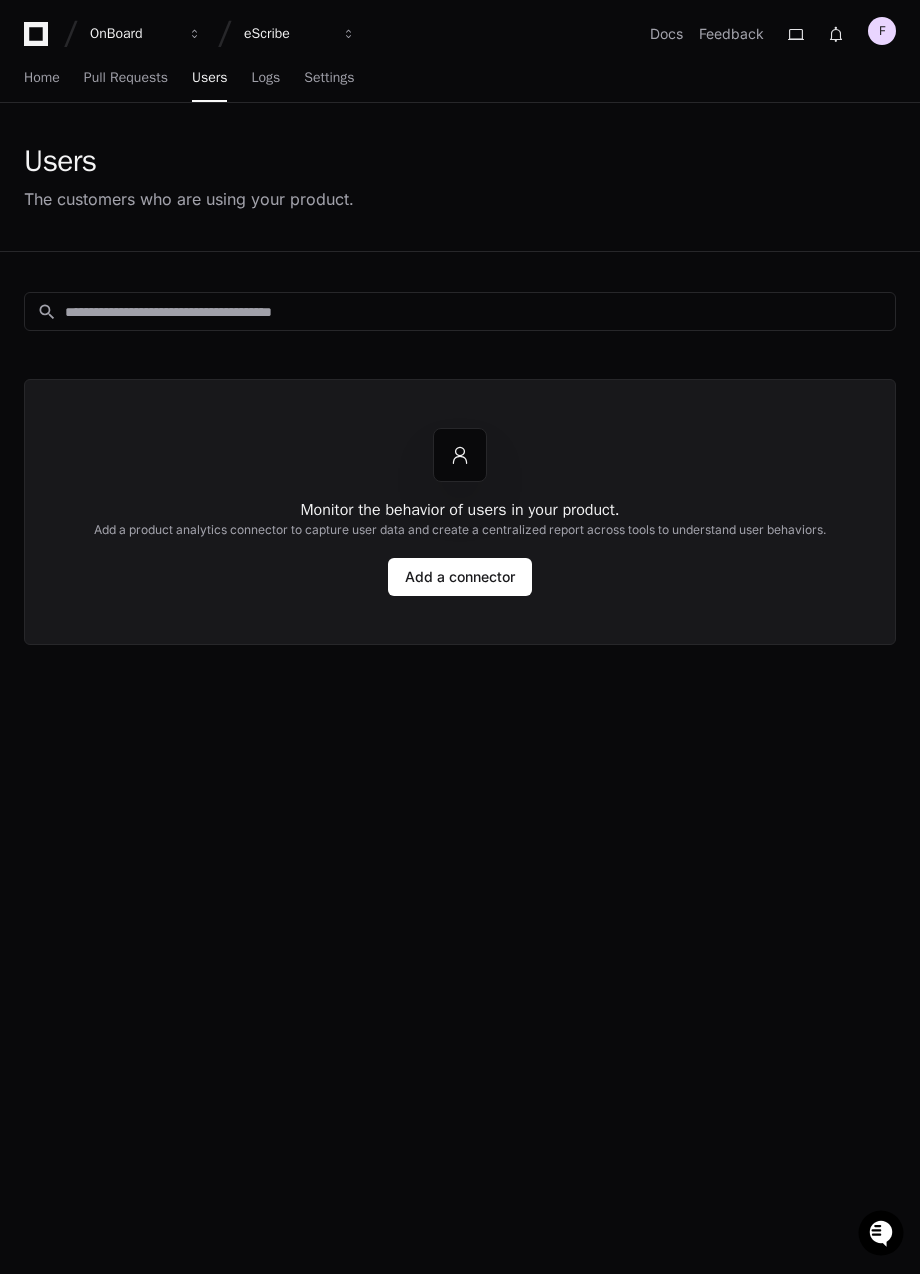 click on "Home Pull Requests Users Logs Settings" at bounding box center (189, 79) 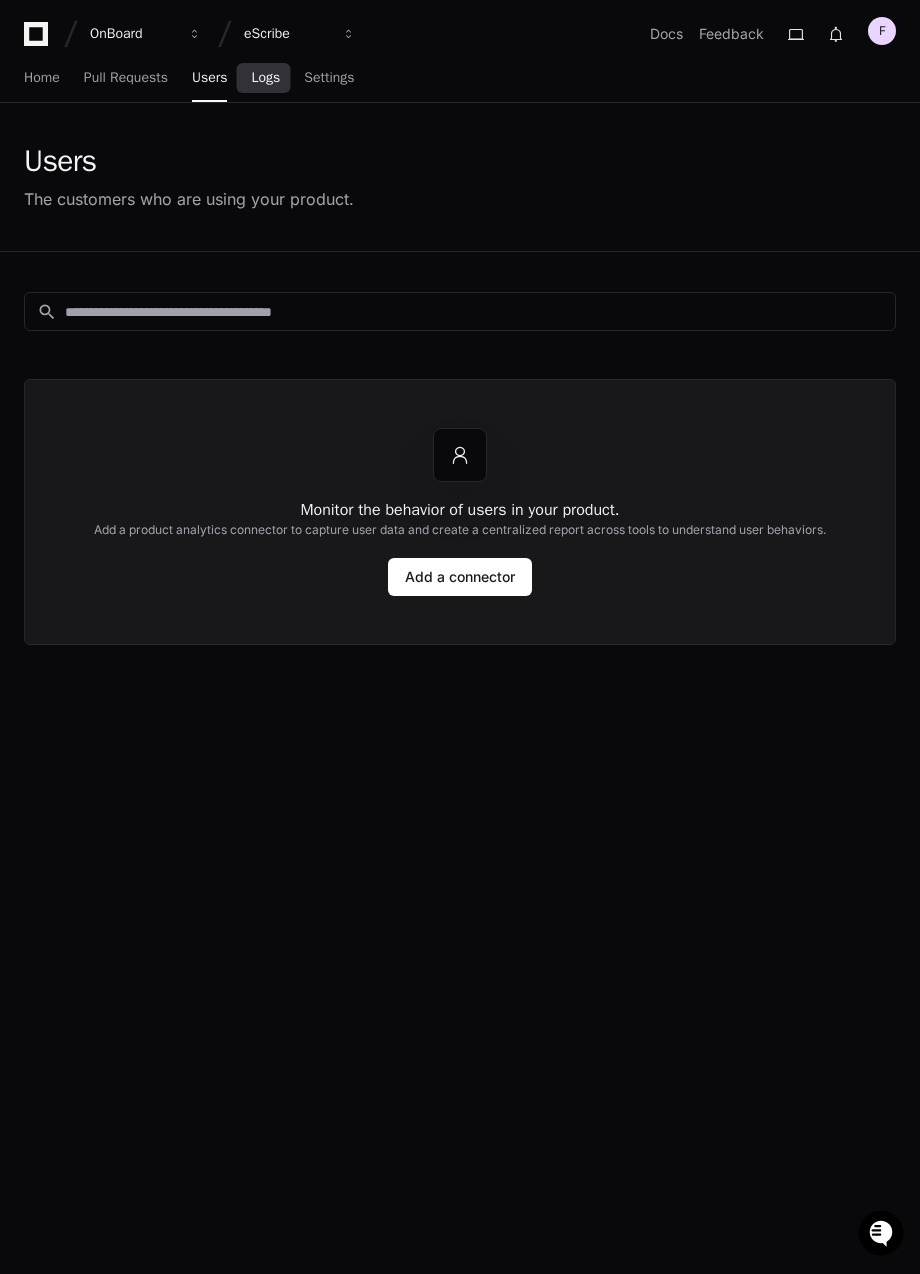 click on "Logs" at bounding box center (265, 78) 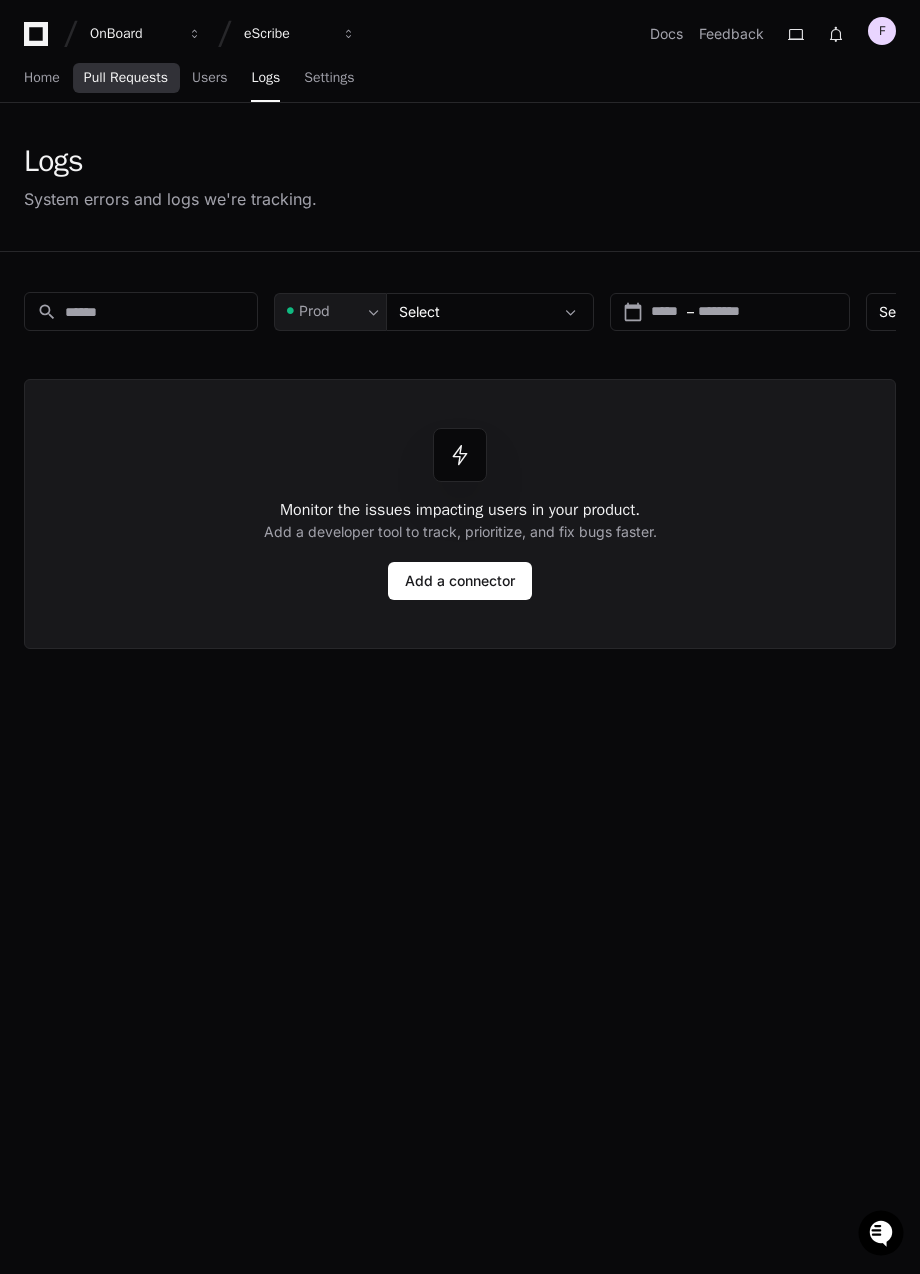click on "Pull Requests" at bounding box center [126, 78] 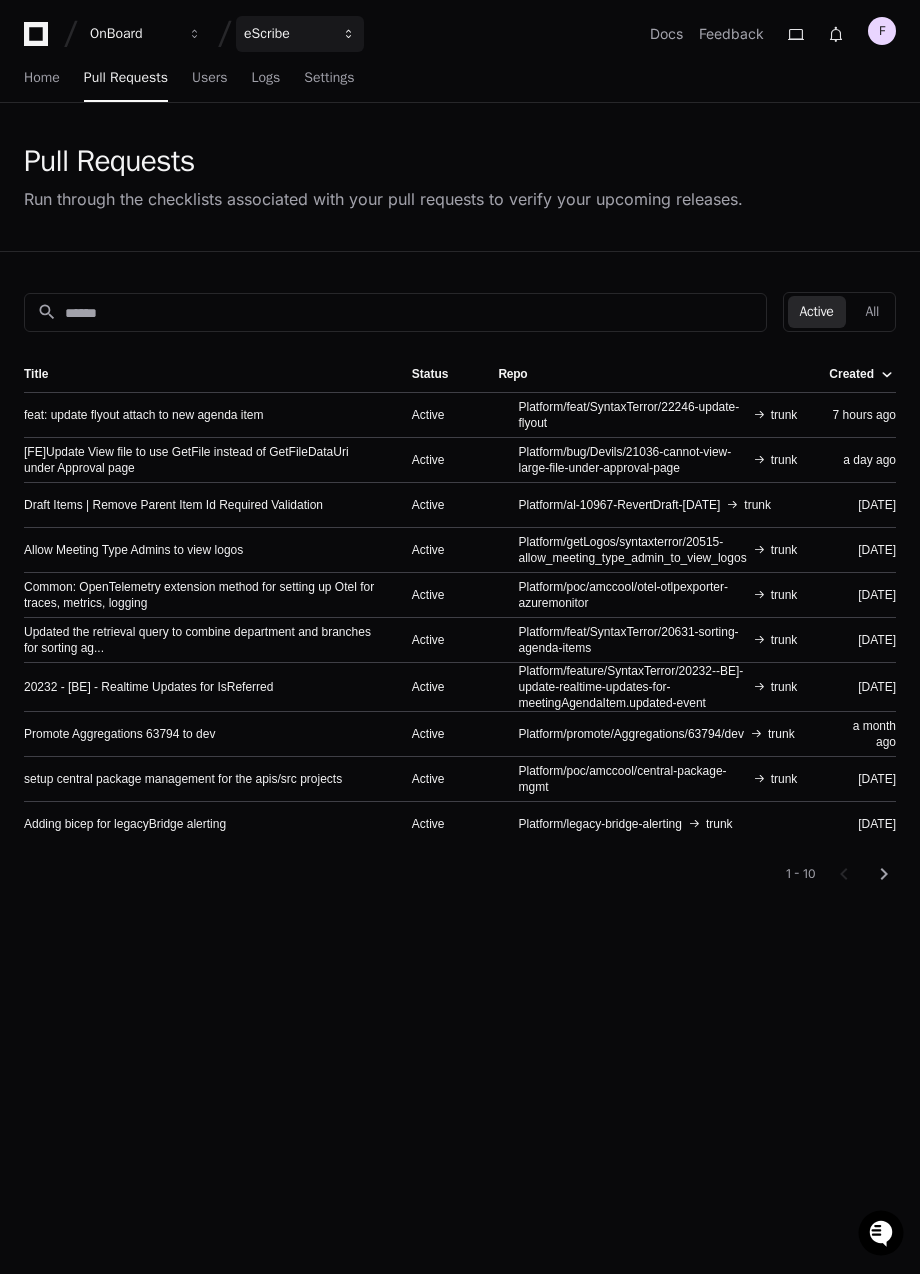 click on "eScribe" at bounding box center (133, 34) 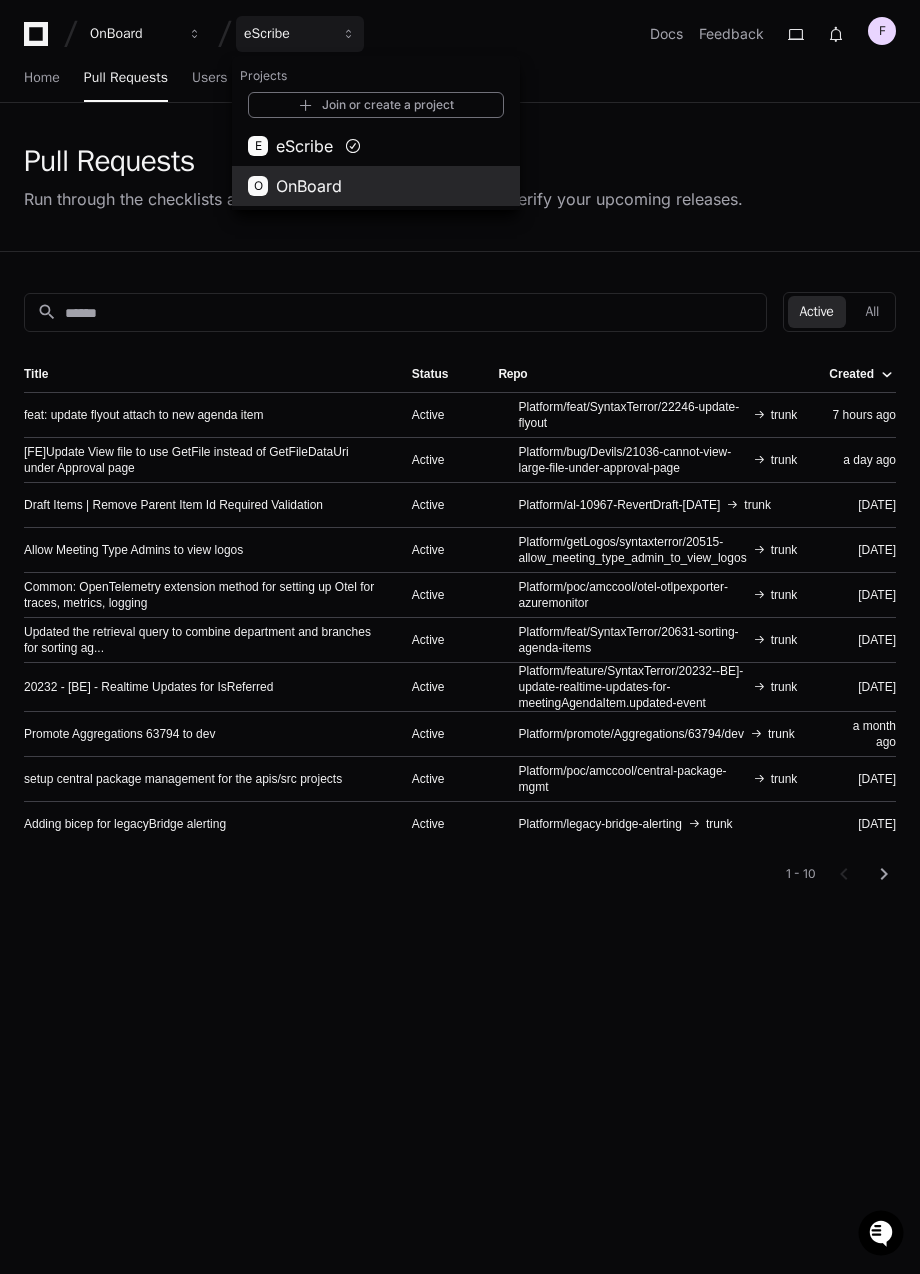 click on "OnBoard" at bounding box center [309, 186] 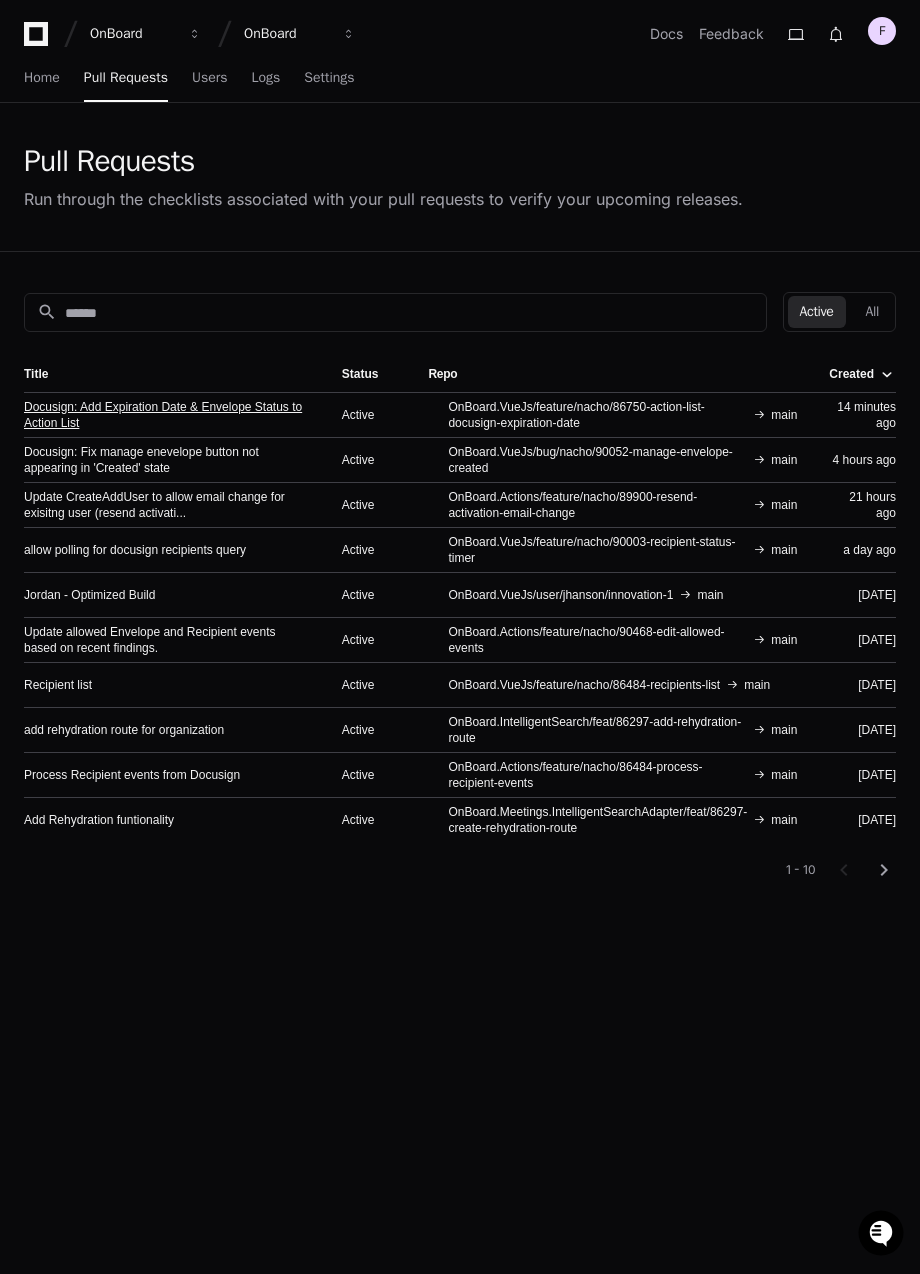 click on "Docusign: Add Expiration Date & Envelope Status to Action List" 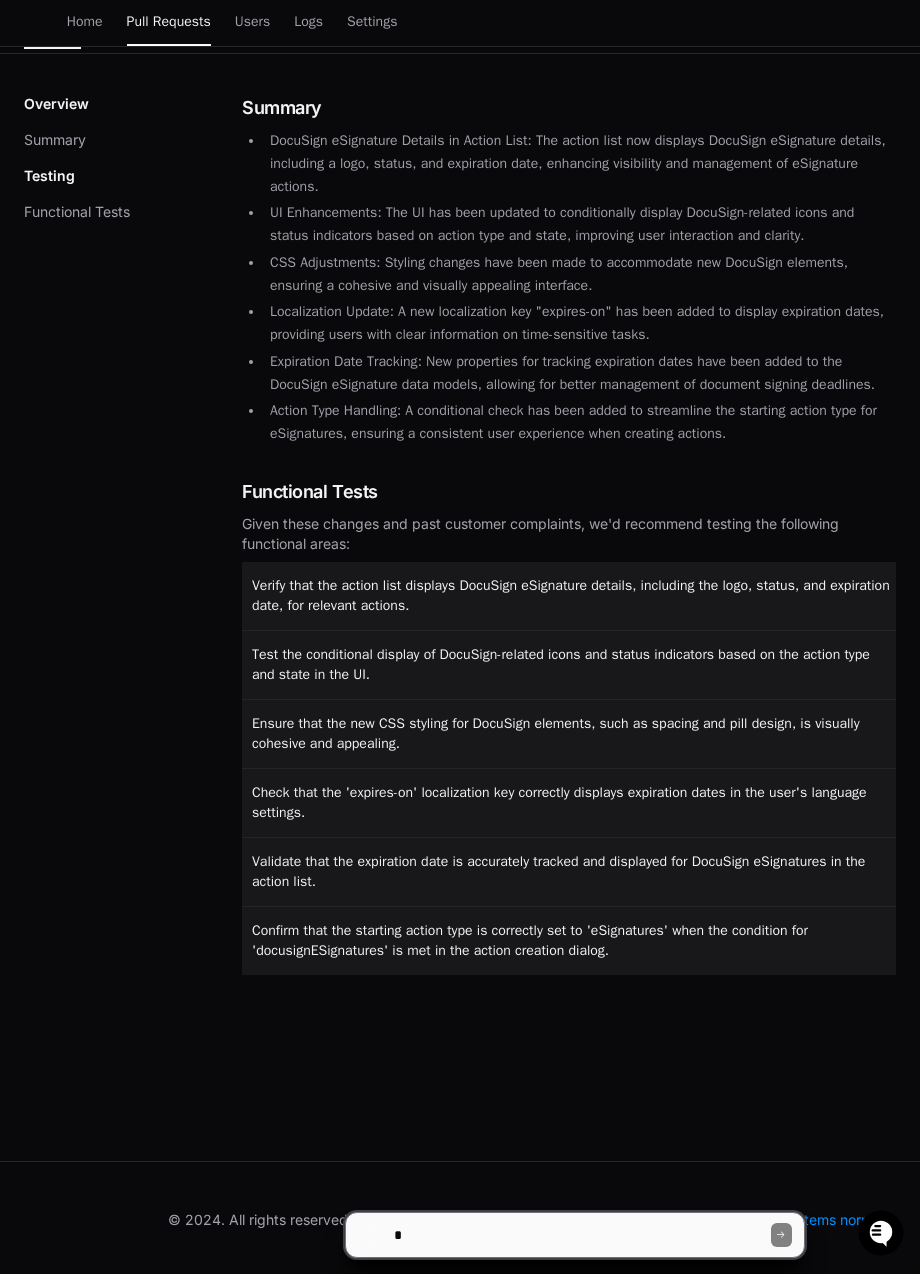 scroll, scrollTop: 268, scrollLeft: 0, axis: vertical 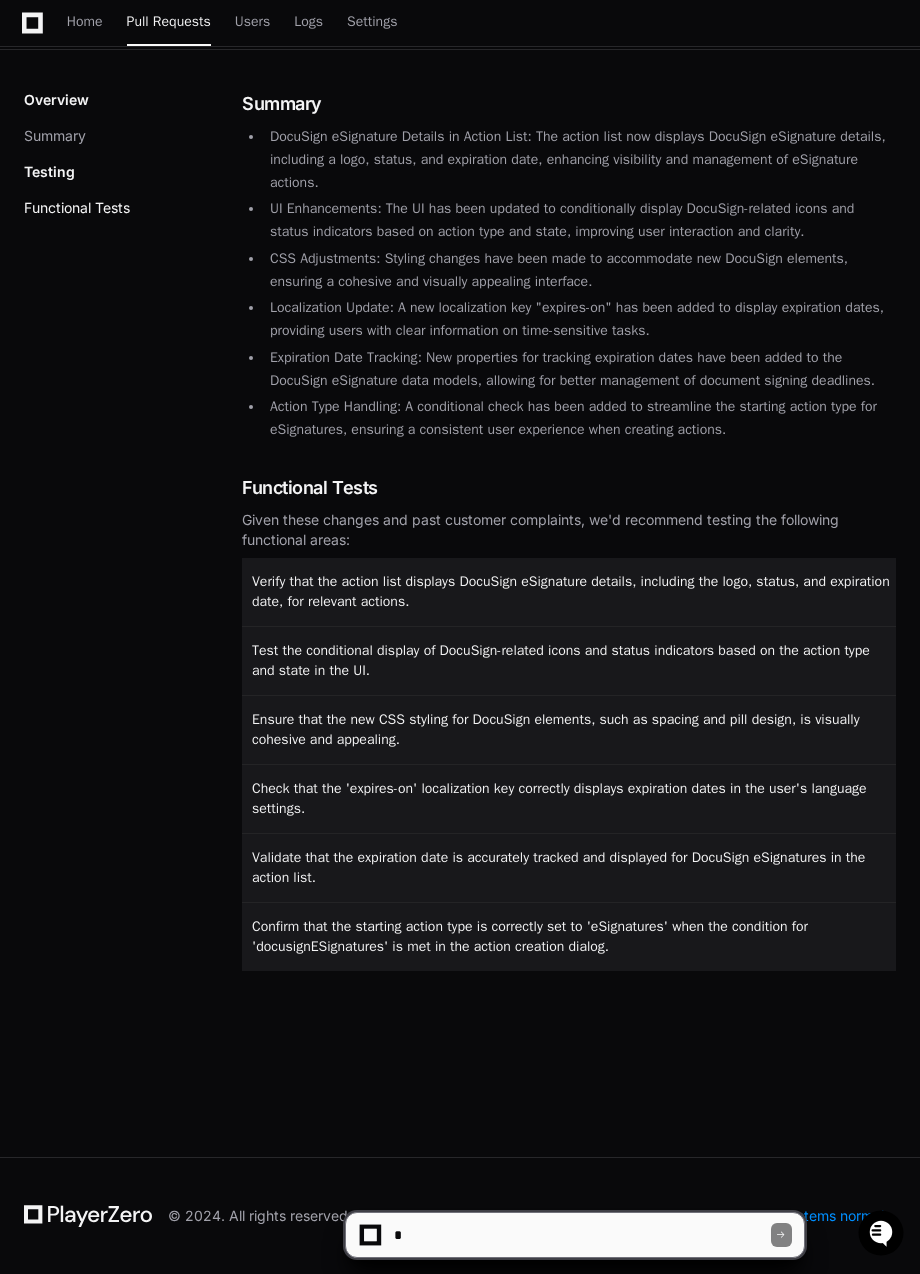 click on "Functional Tests" 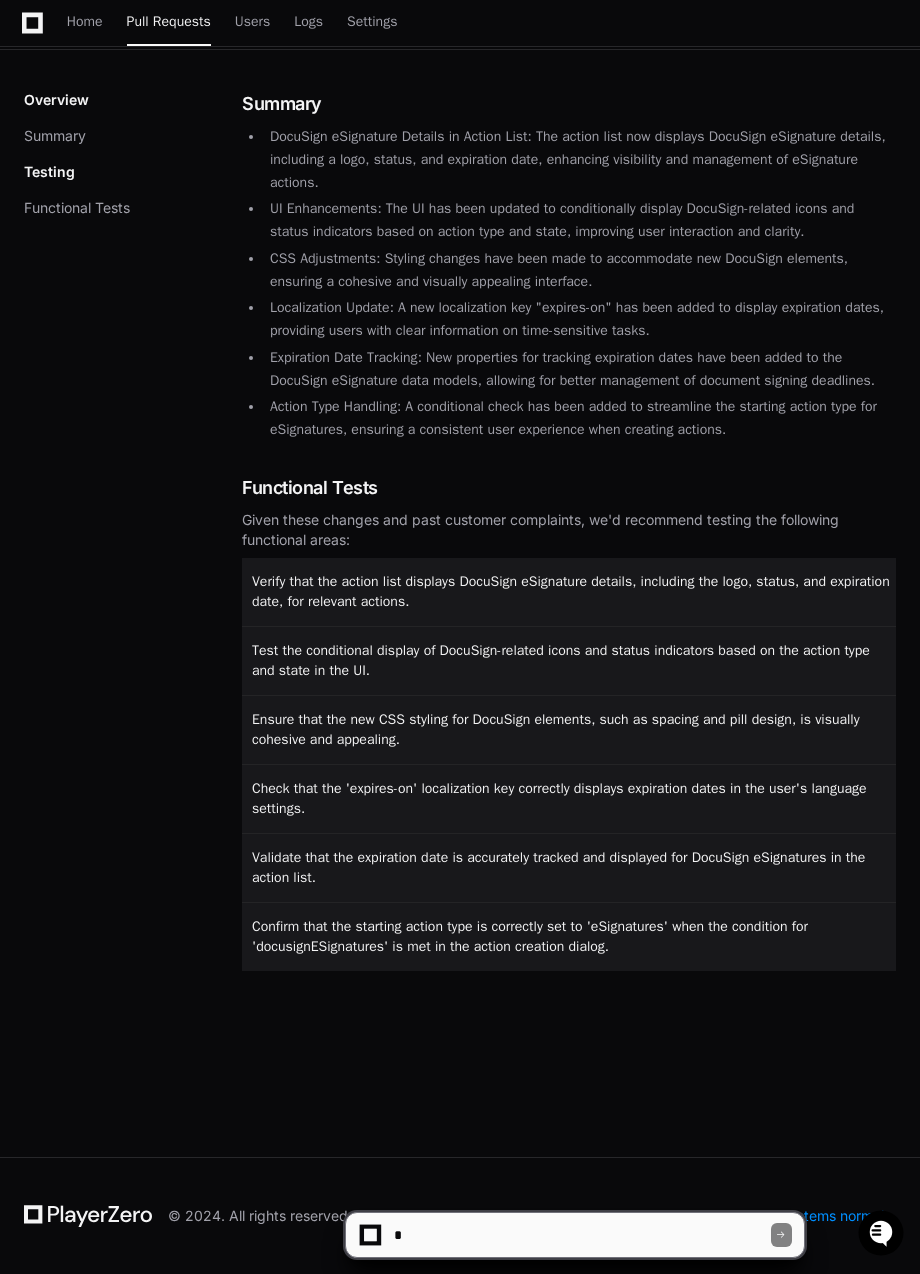 click on "Files Changed" 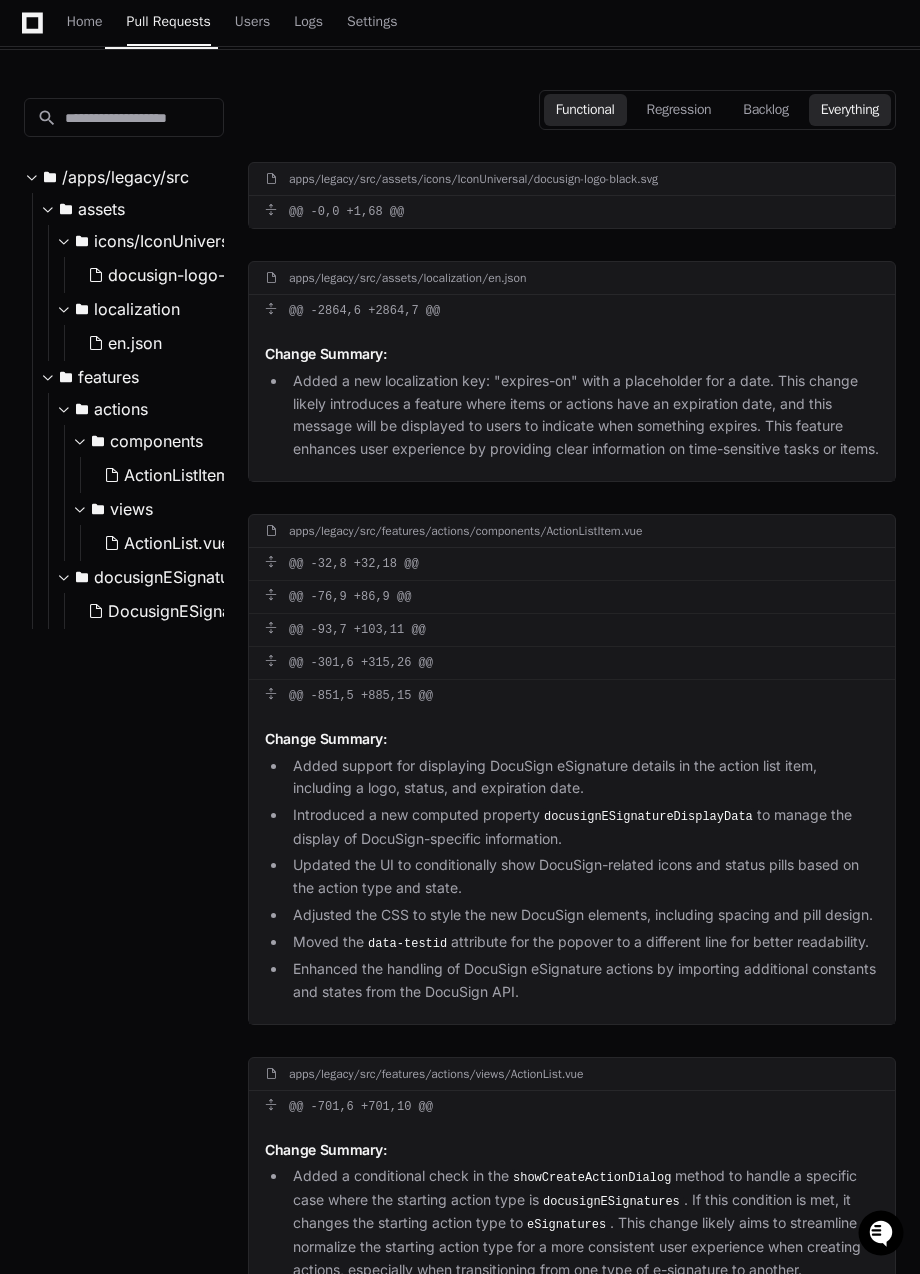 click on "Functional" 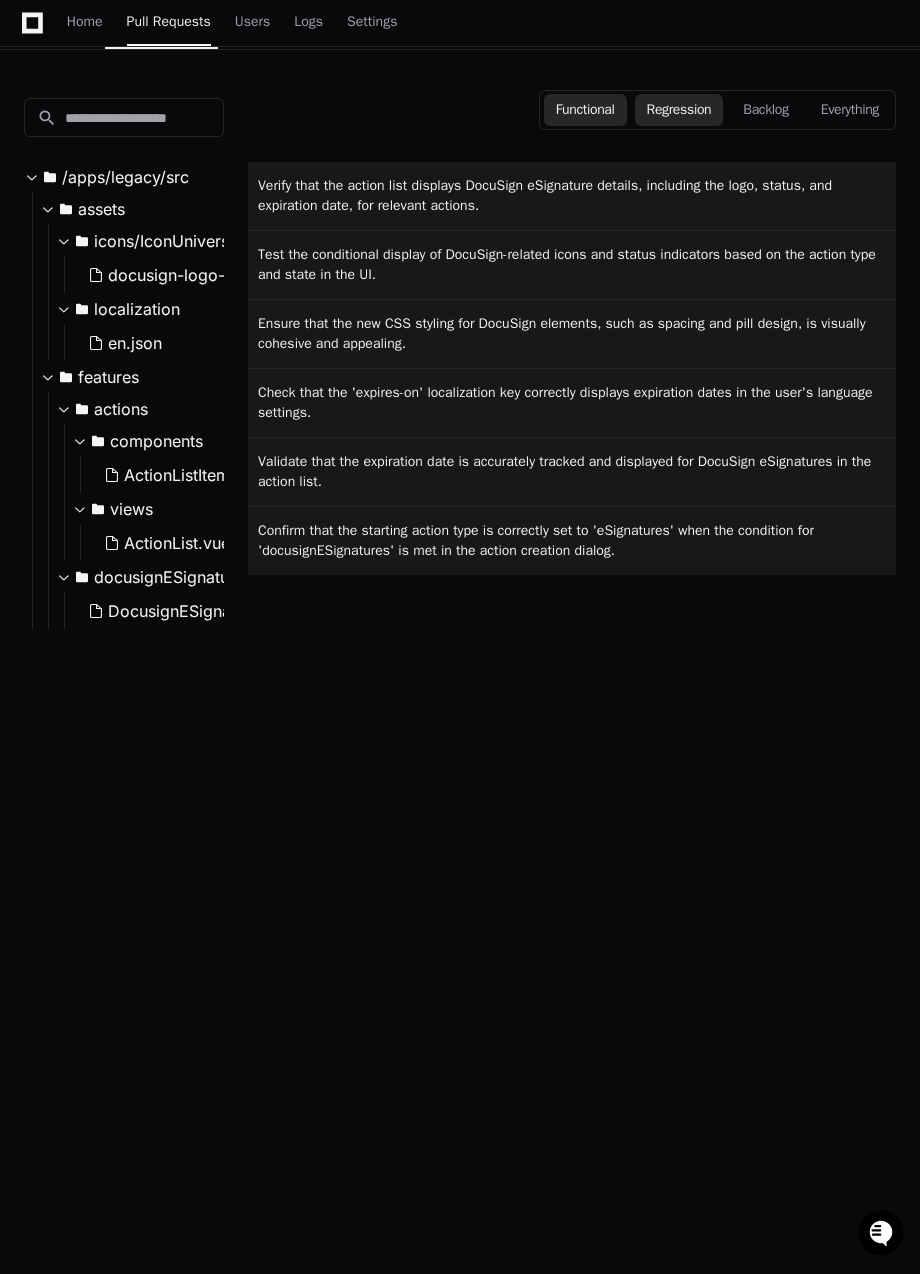 click on "Regression" 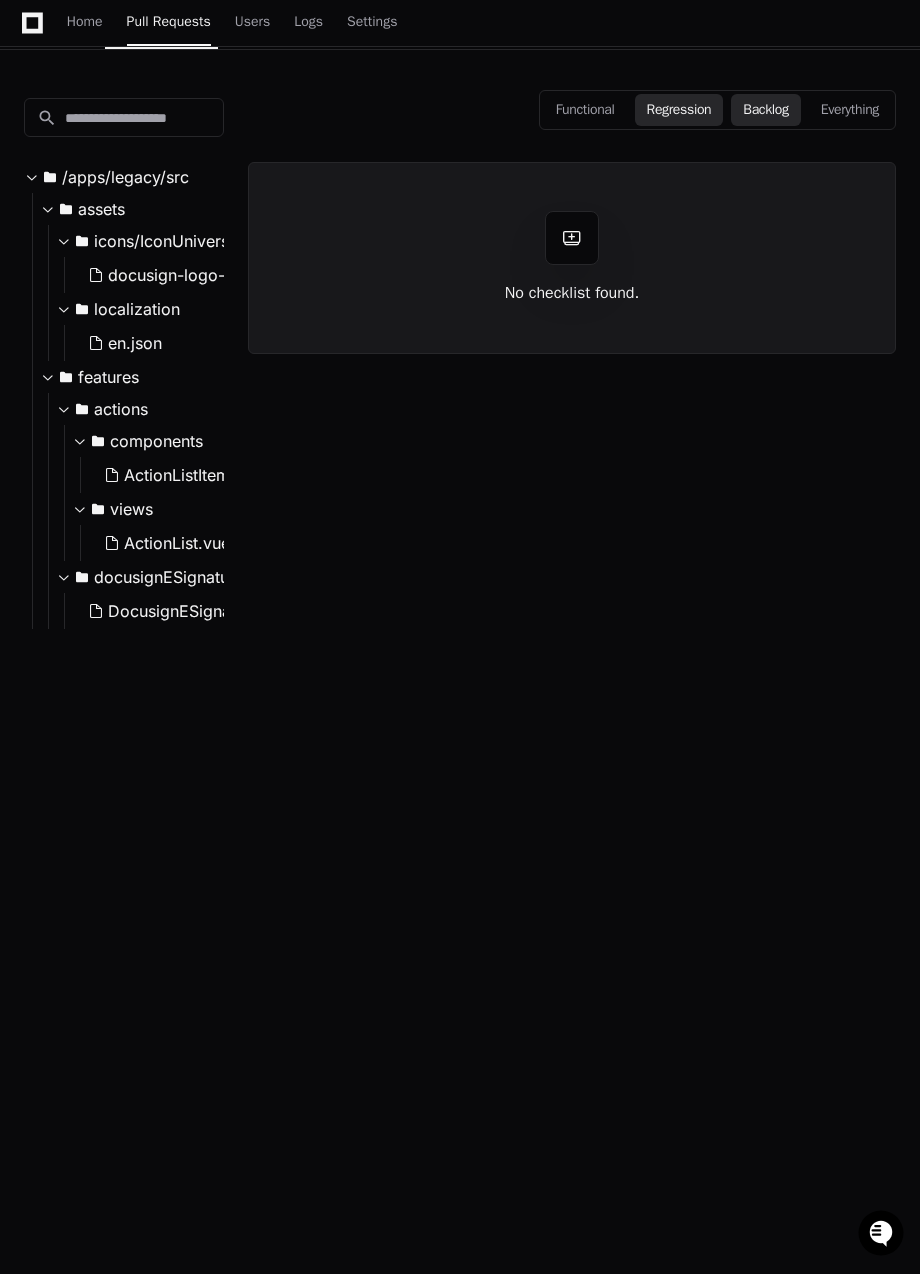 click on "Backlog" 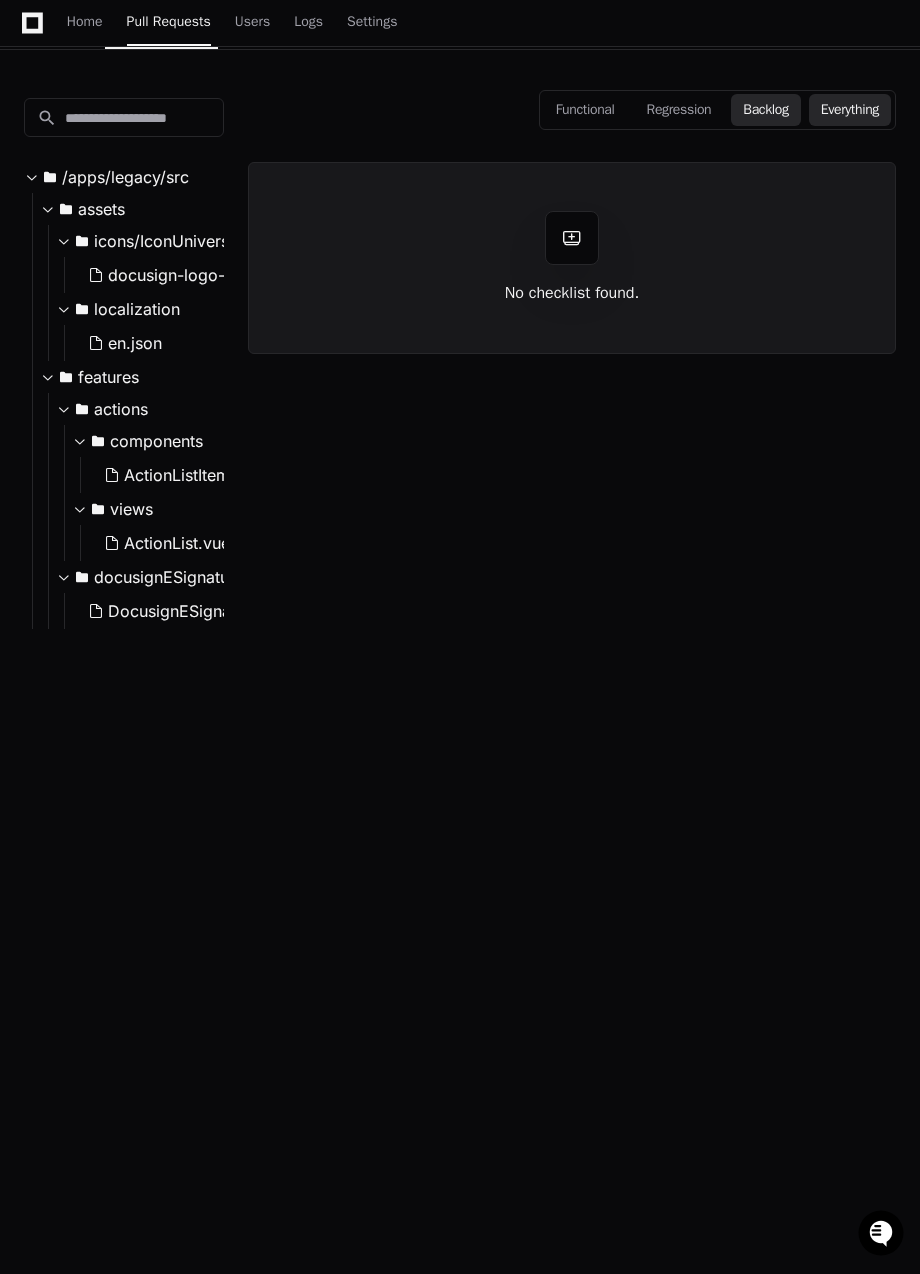 click on "Everything" 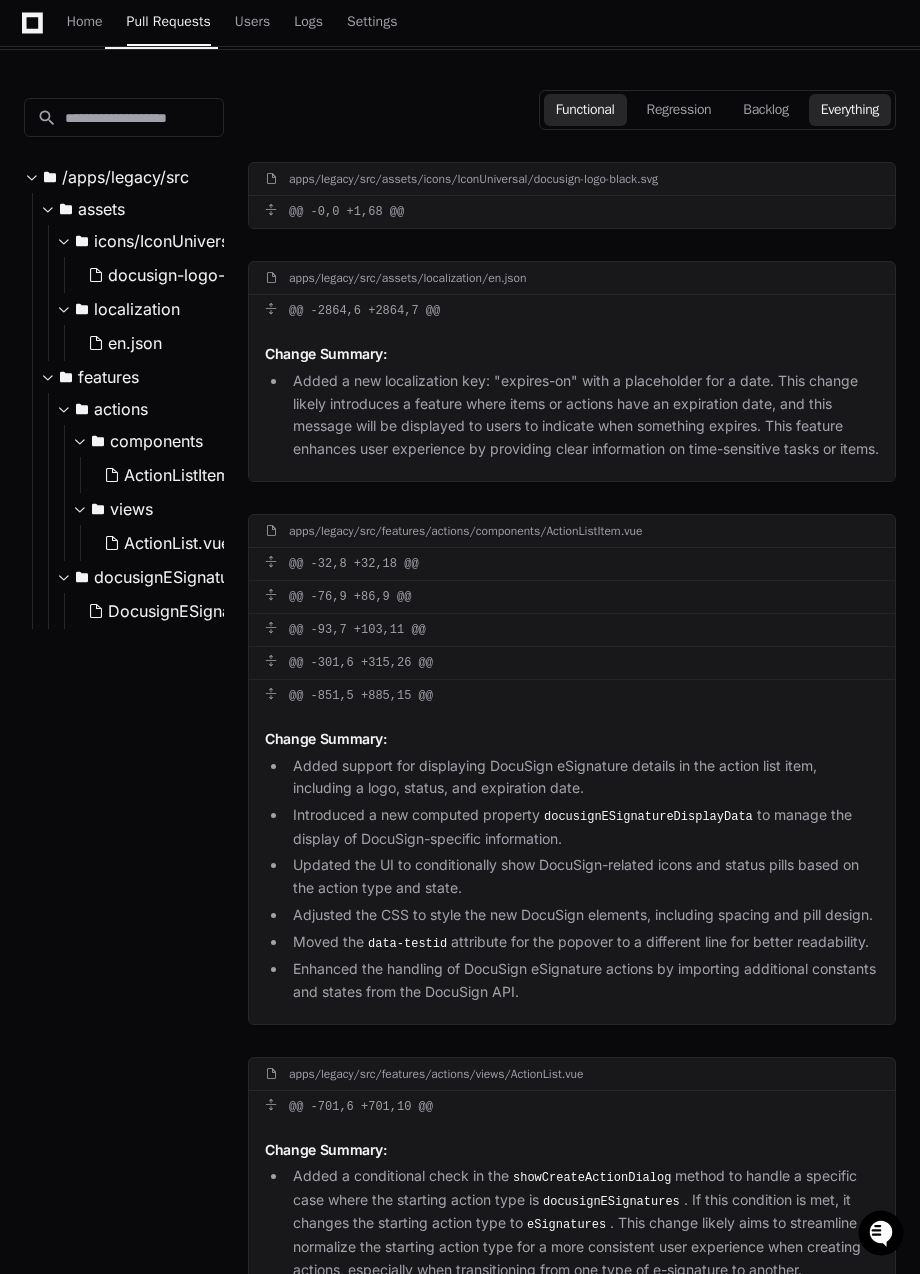 click on "Functional" 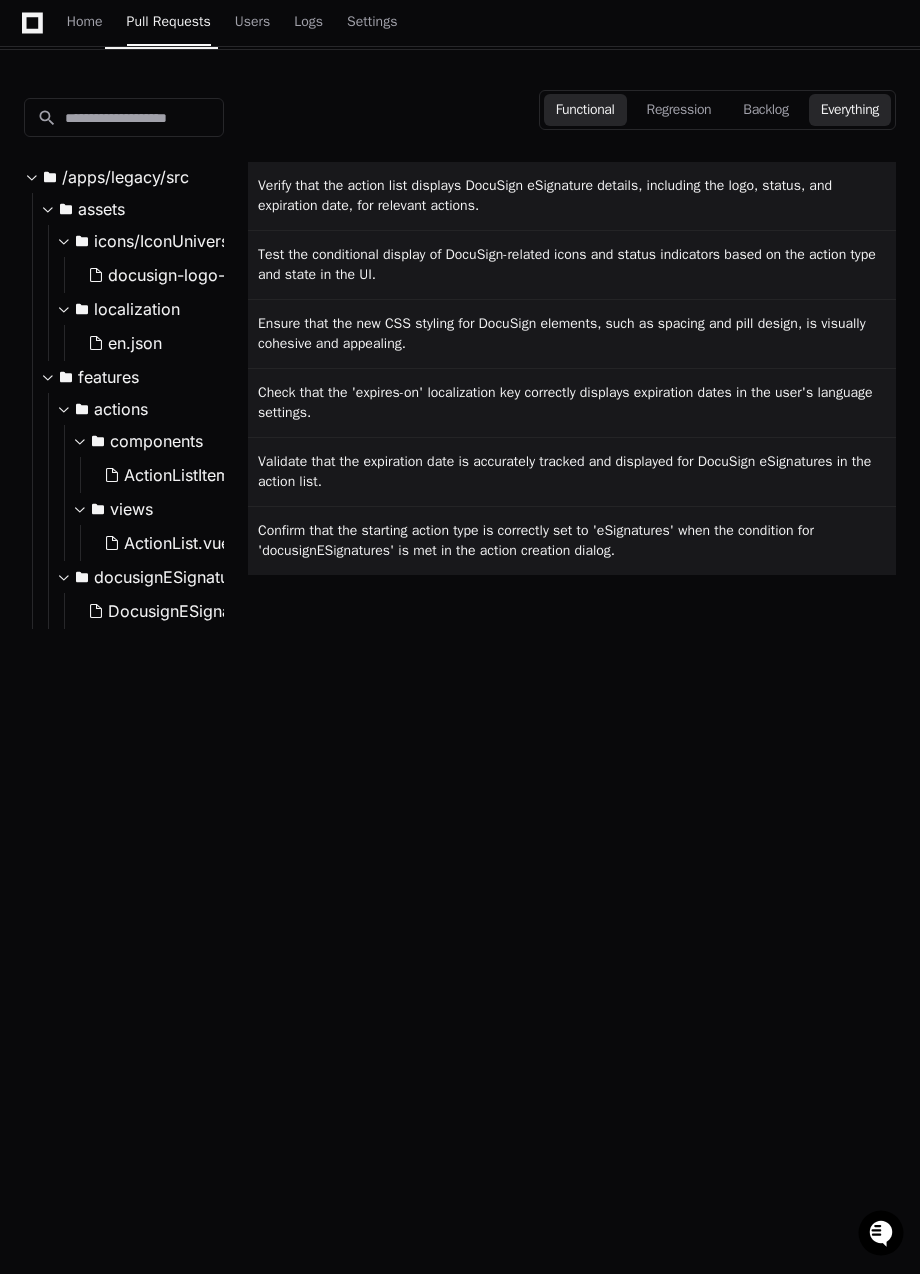 drag, startPoint x: 861, startPoint y: 162, endPoint x: 817, endPoint y: 178, distance: 46.818798 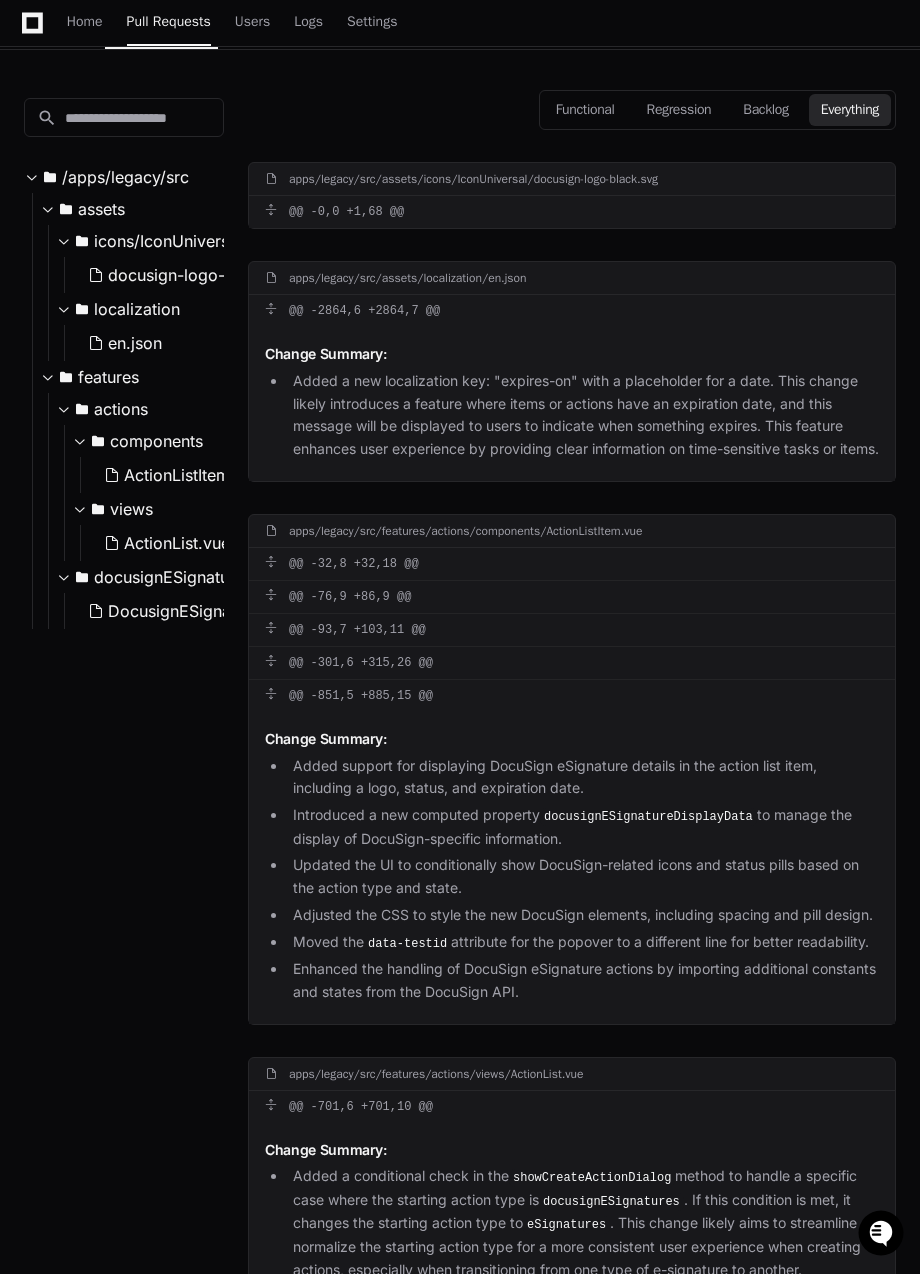 click on "Summary" 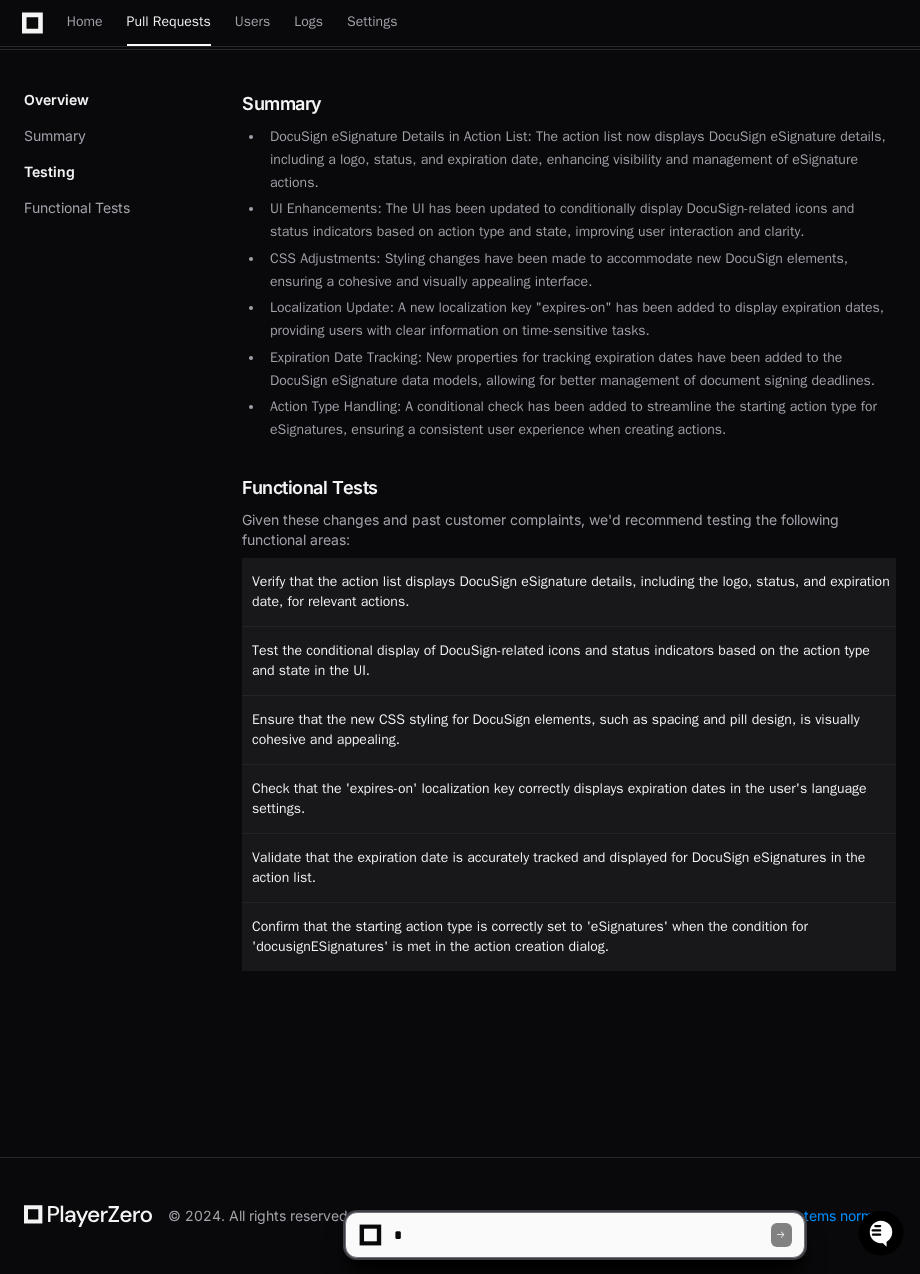 drag, startPoint x: 300, startPoint y: 581, endPoint x: 301, endPoint y: 597, distance: 16.03122 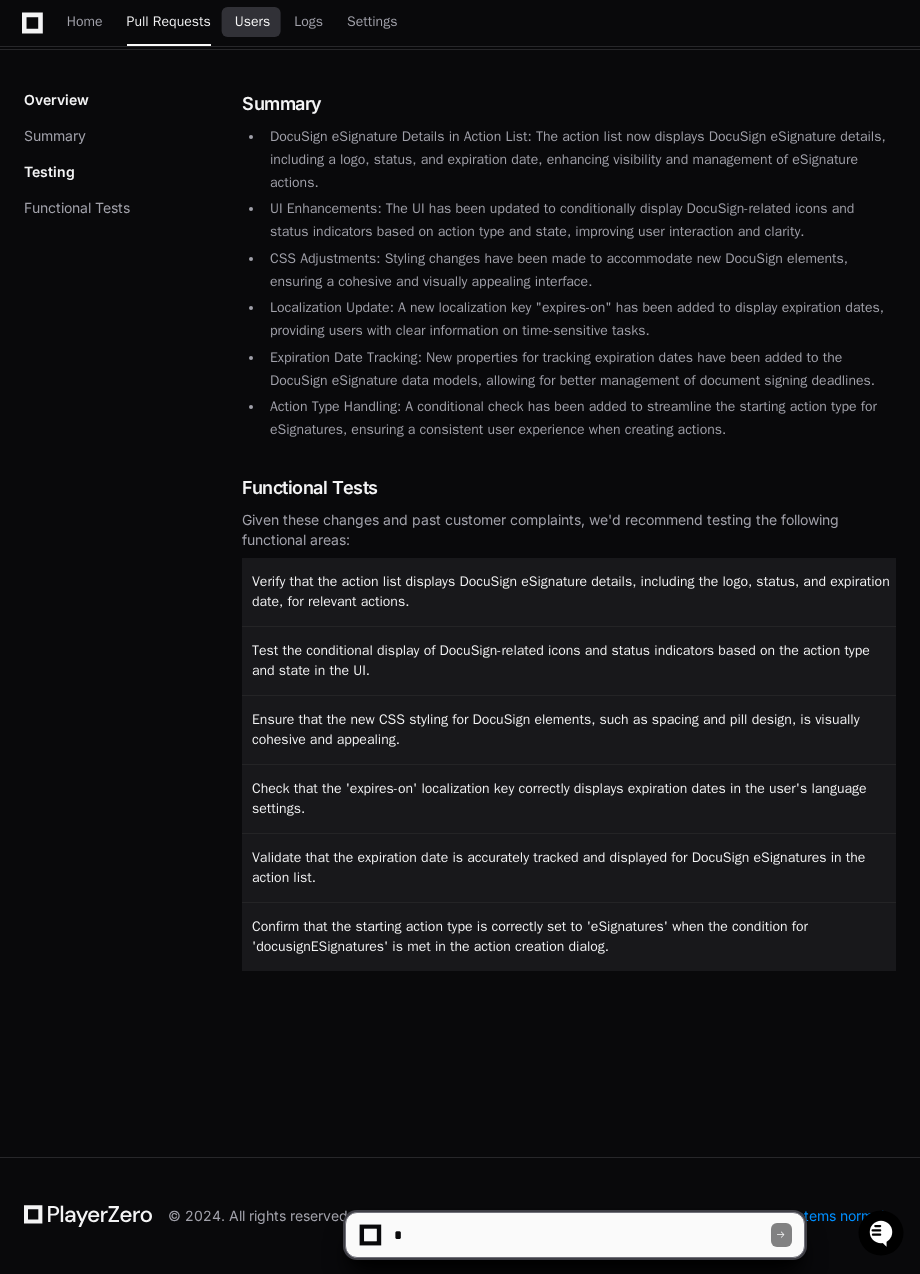 click on "Users" at bounding box center (253, 22) 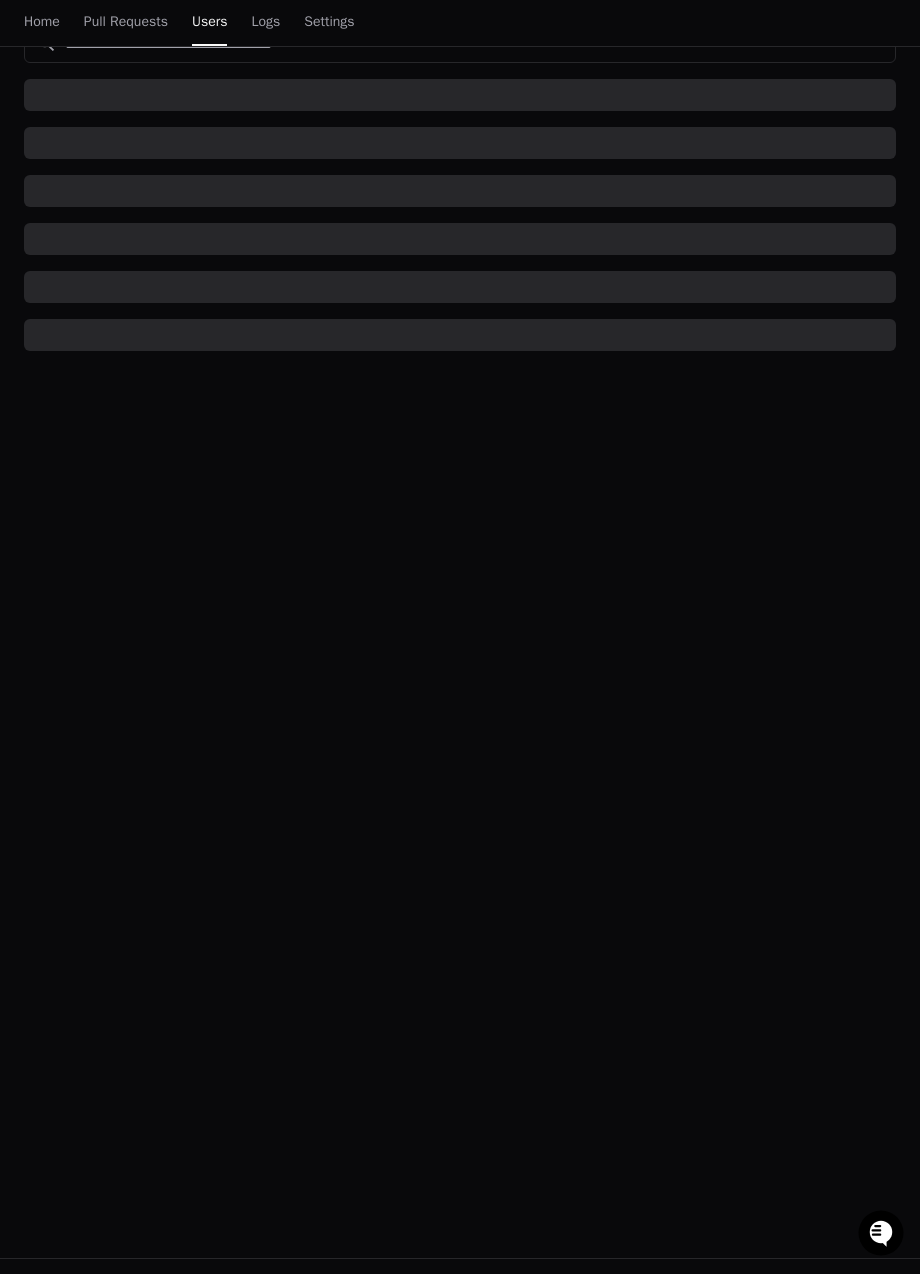 scroll, scrollTop: 0, scrollLeft: 0, axis: both 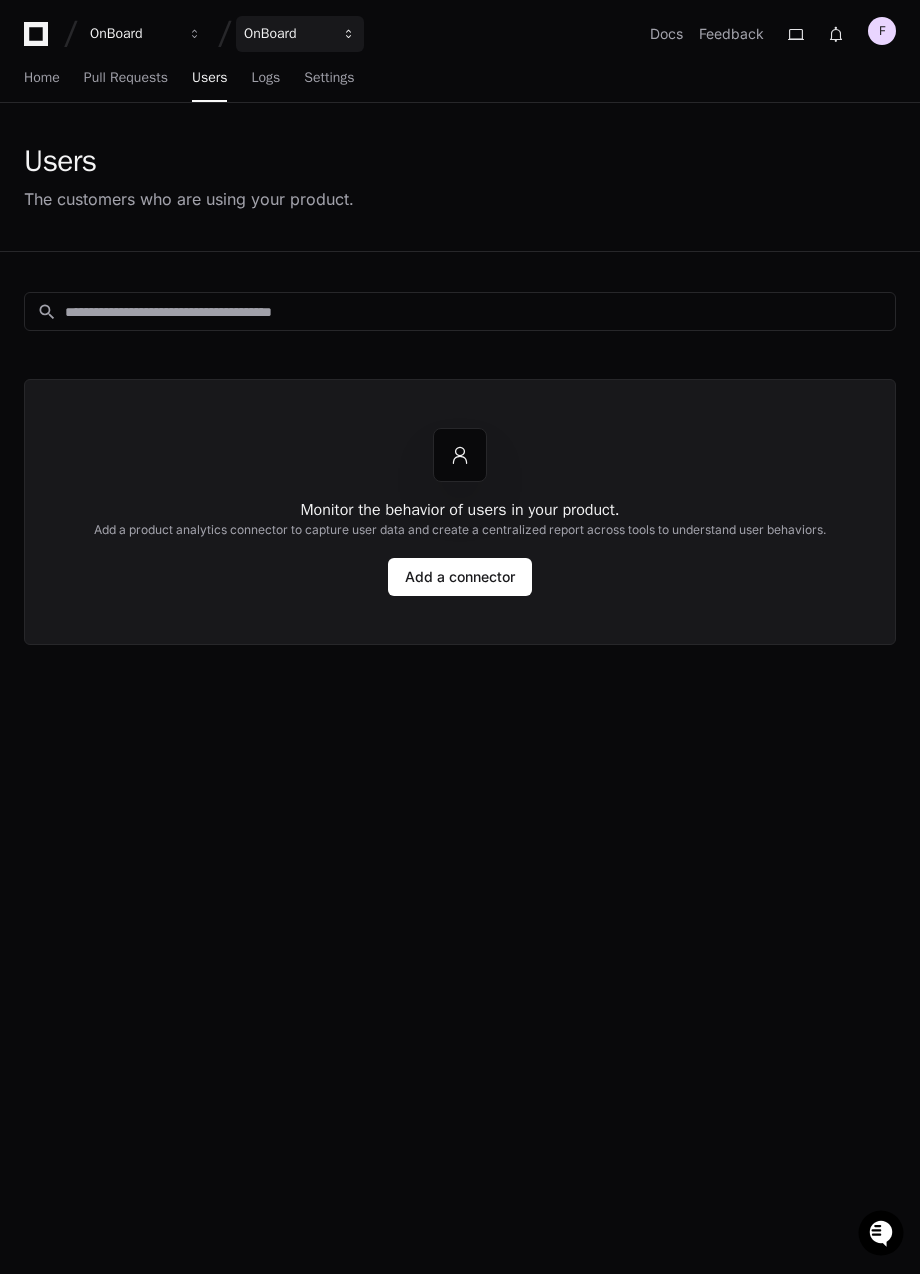click on "OnBoard" at bounding box center [133, 34] 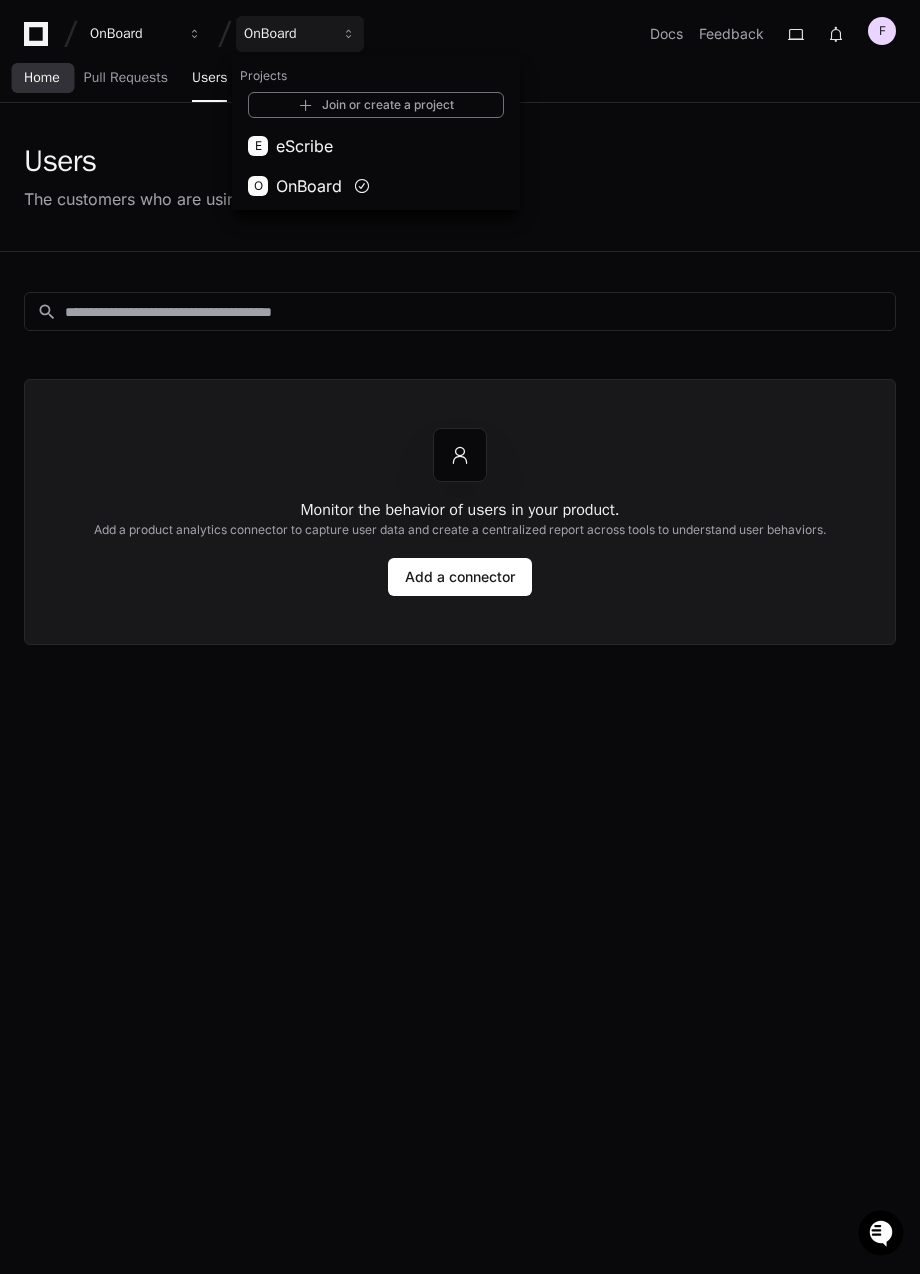 click on "Home" at bounding box center [42, 78] 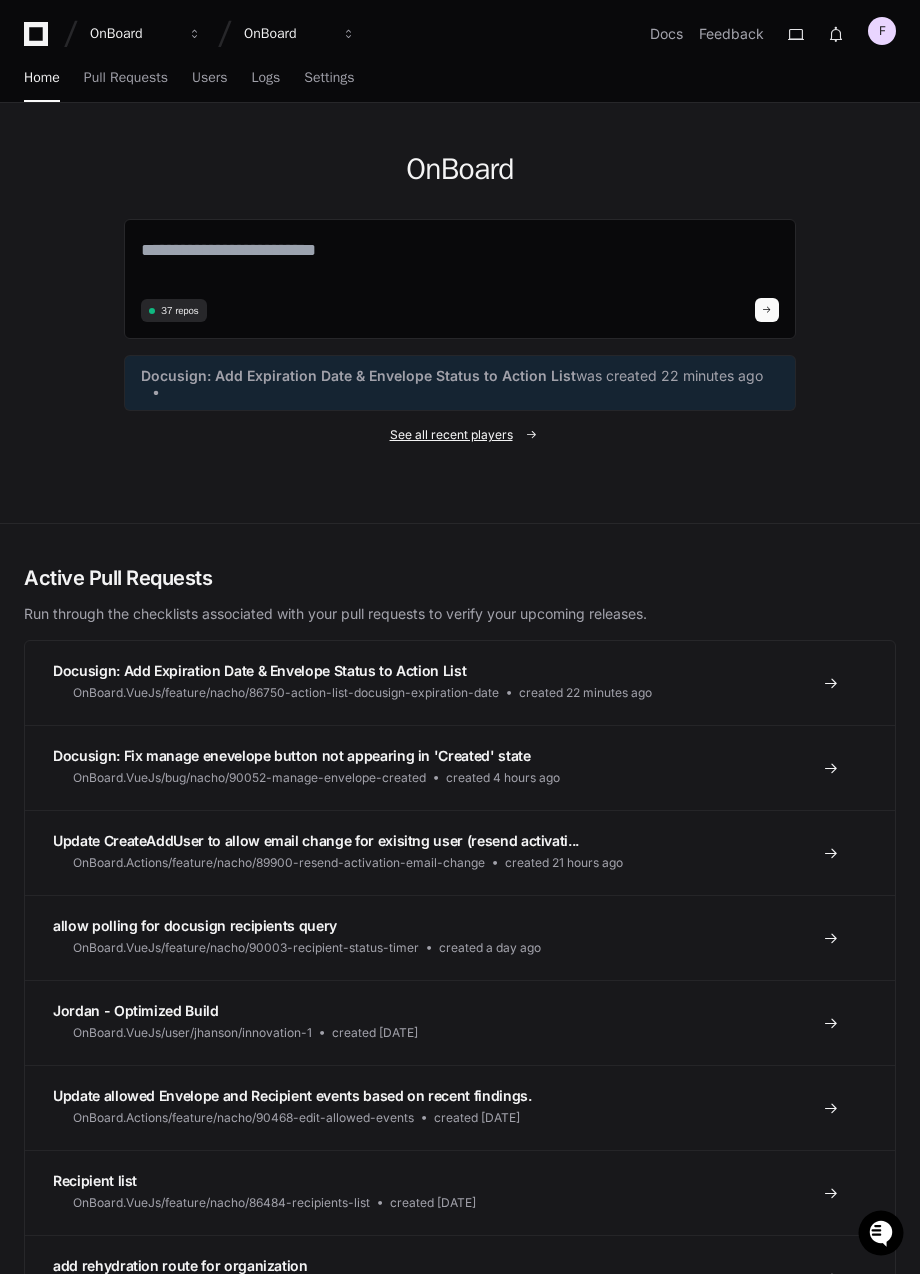 click on "See all recent players" 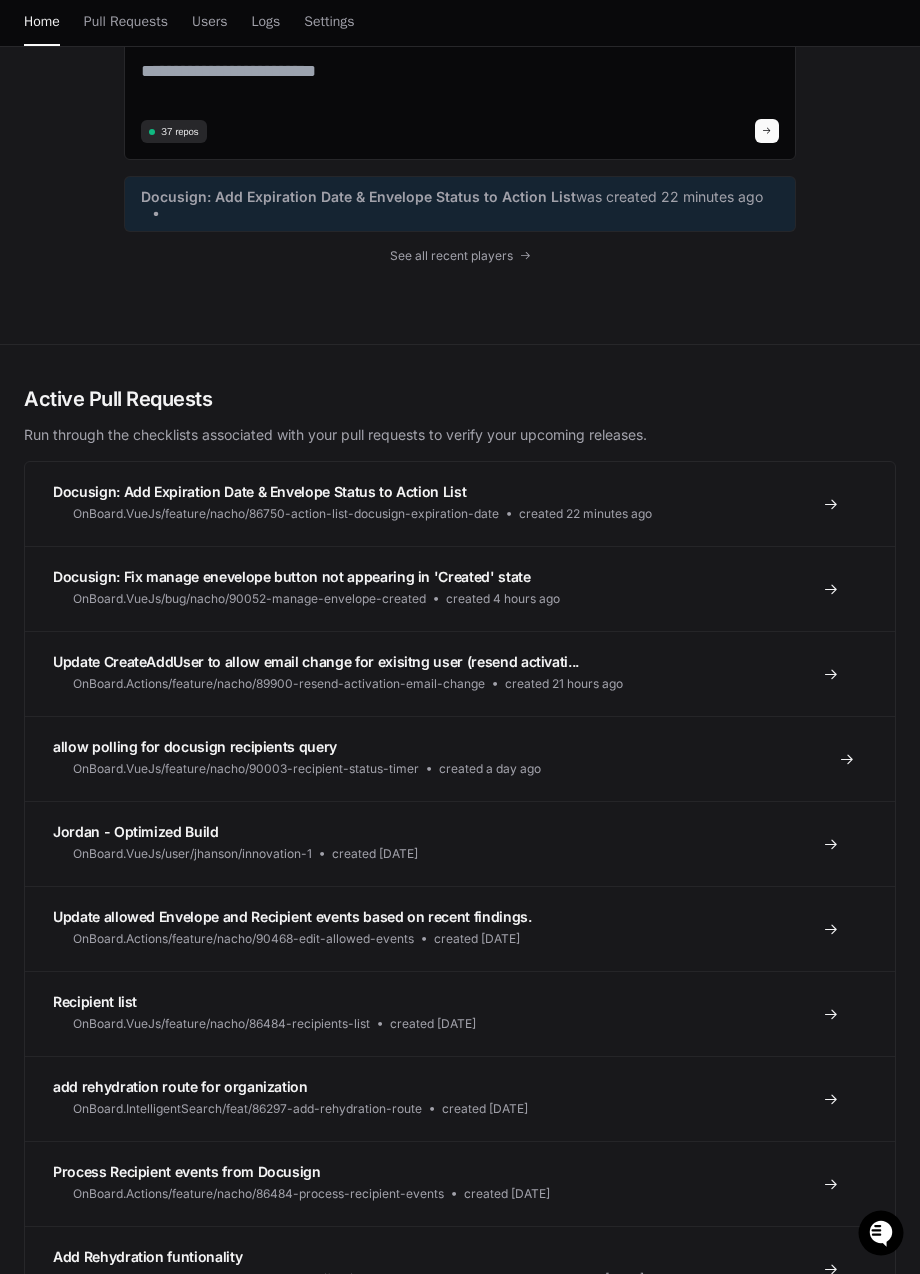 scroll, scrollTop: 0, scrollLeft: 0, axis: both 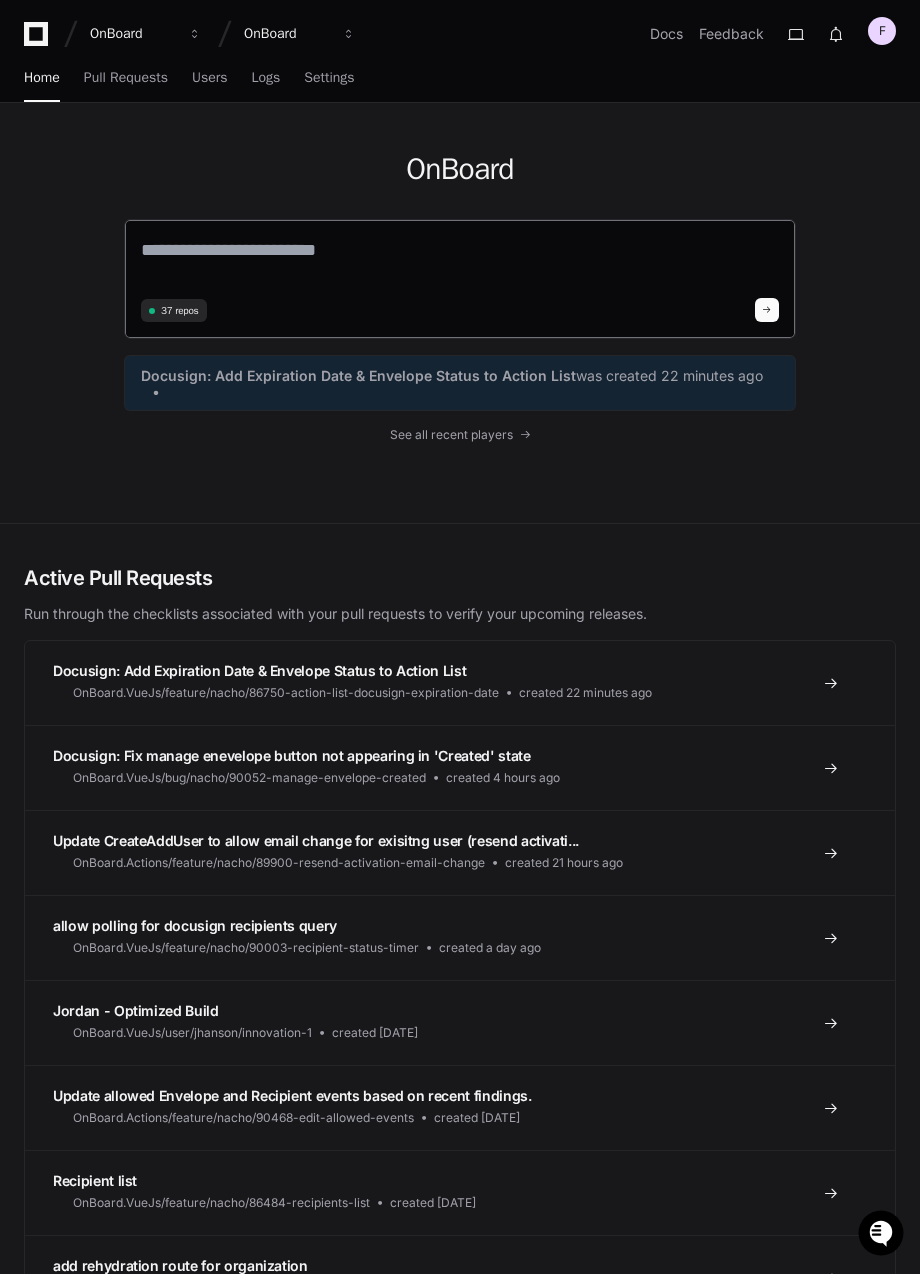 drag, startPoint x: 279, startPoint y: 274, endPoint x: 303, endPoint y: 277, distance: 24.186773 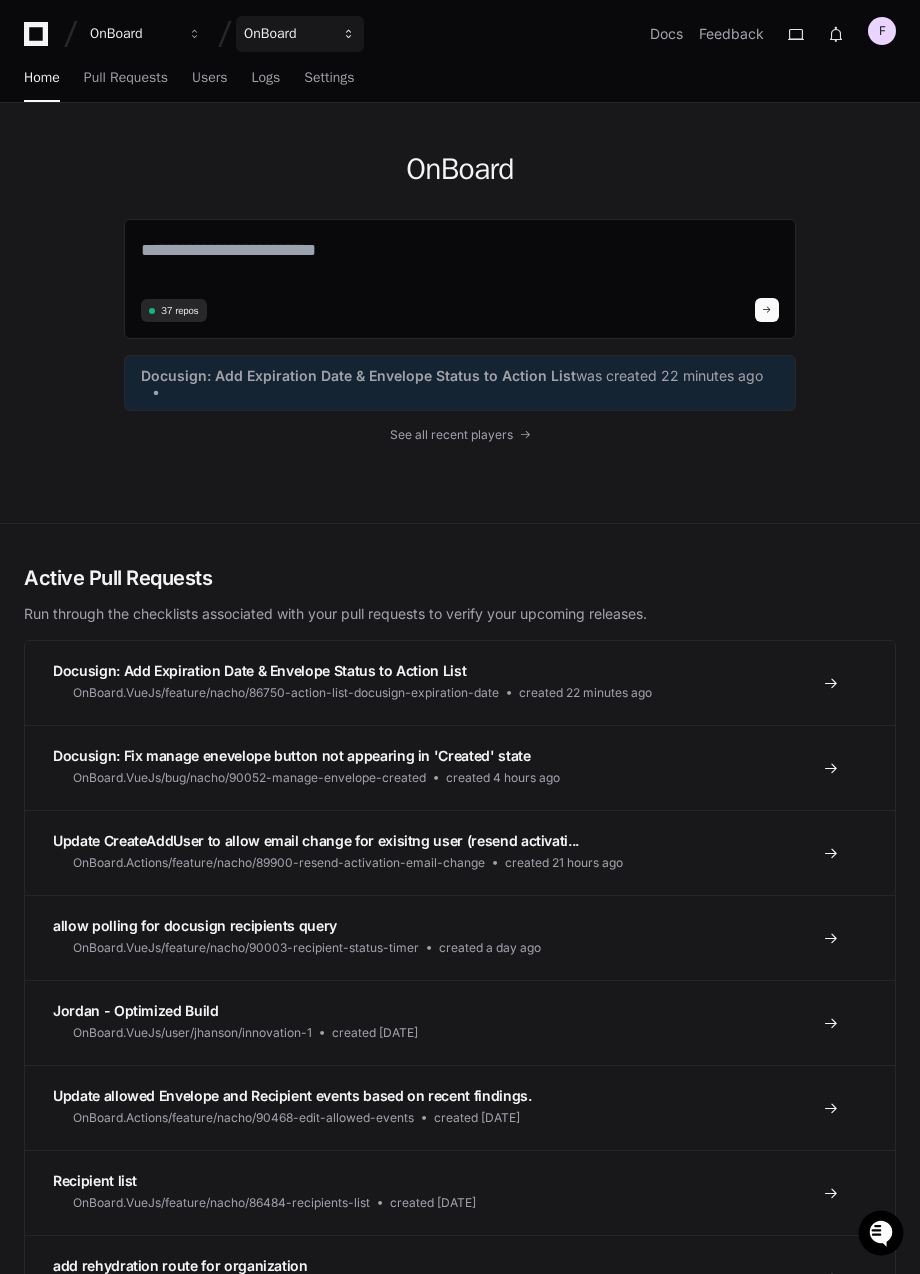 click on "OnBoard" at bounding box center (133, 34) 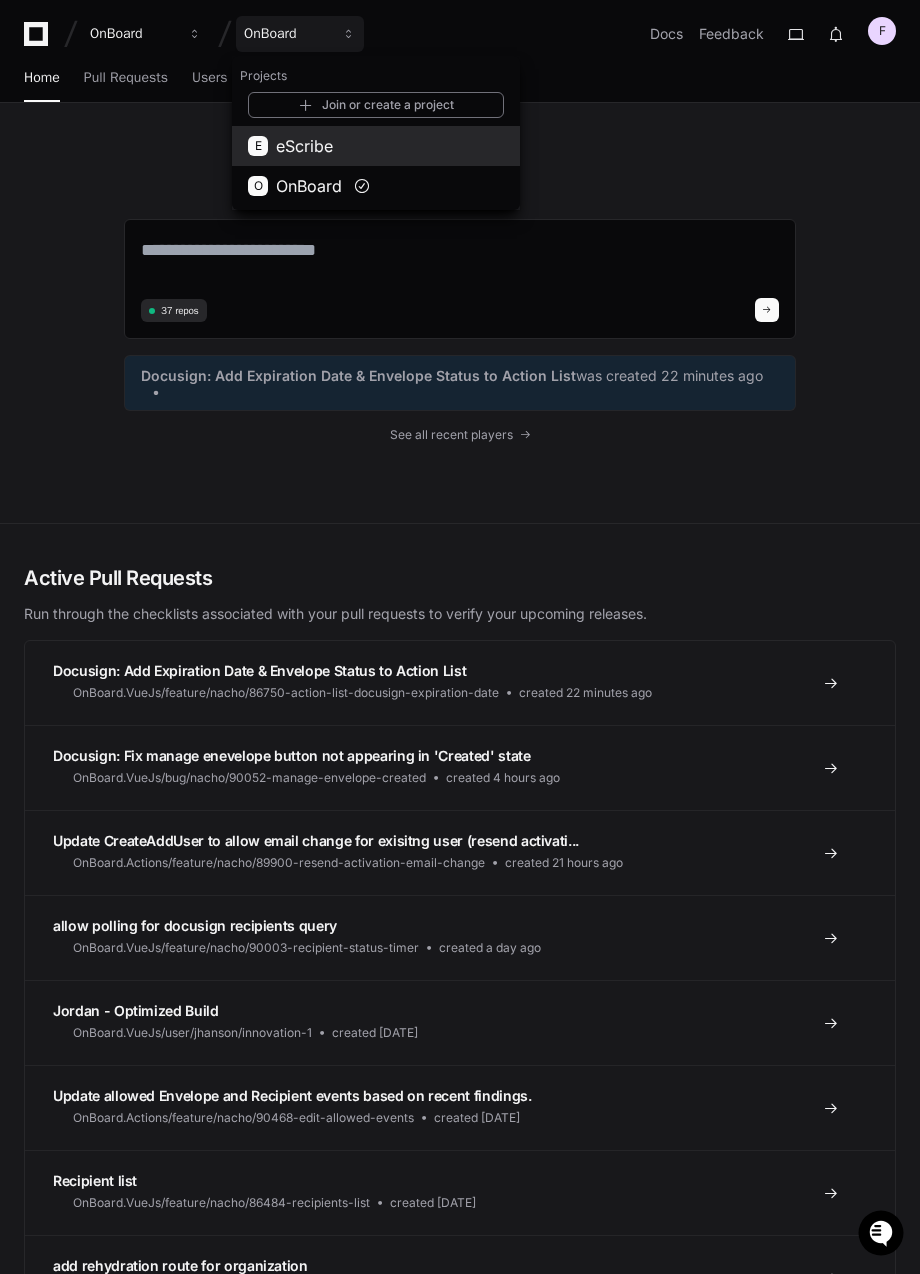 click on "eScribe" at bounding box center (304, 146) 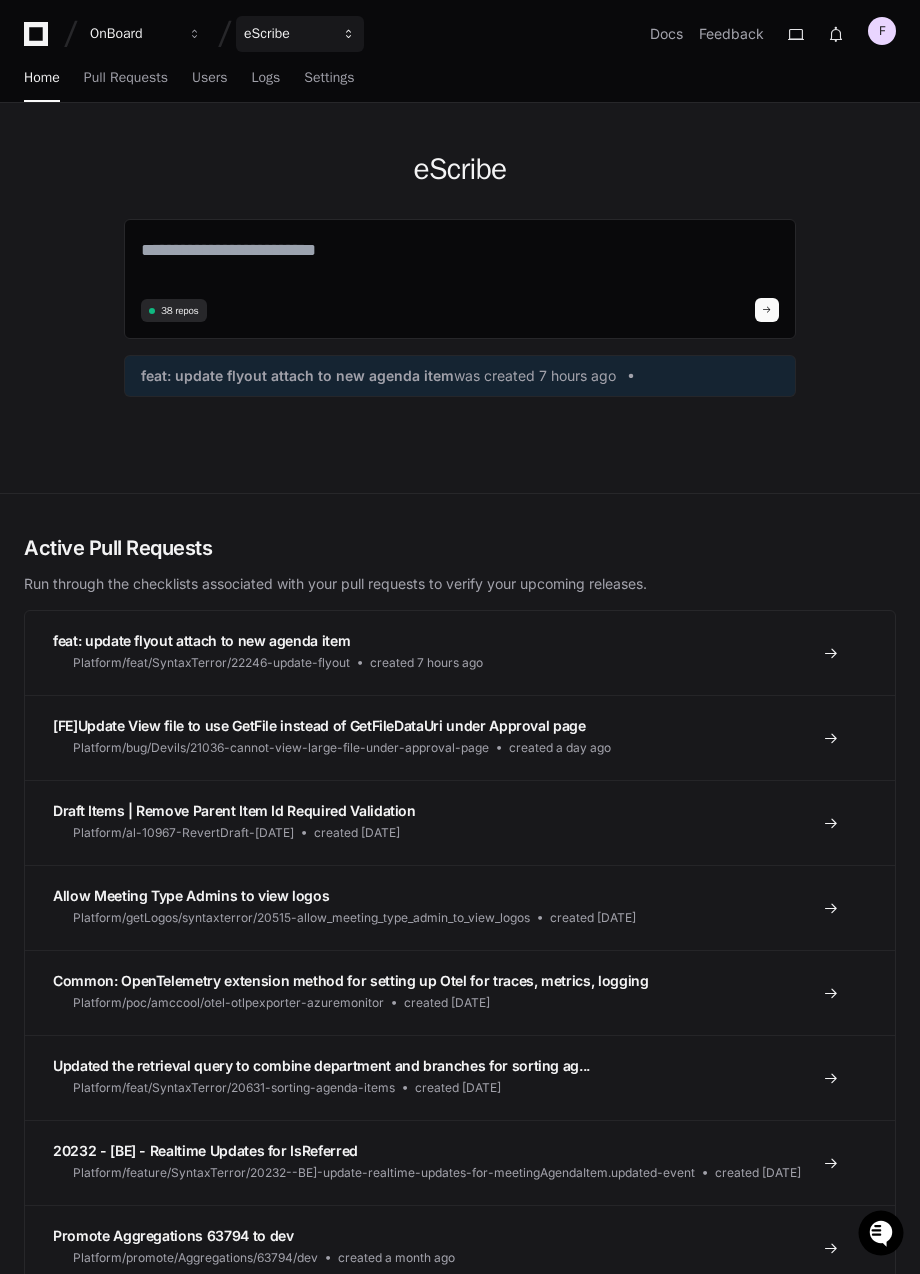 click on "eScribe" at bounding box center (133, 34) 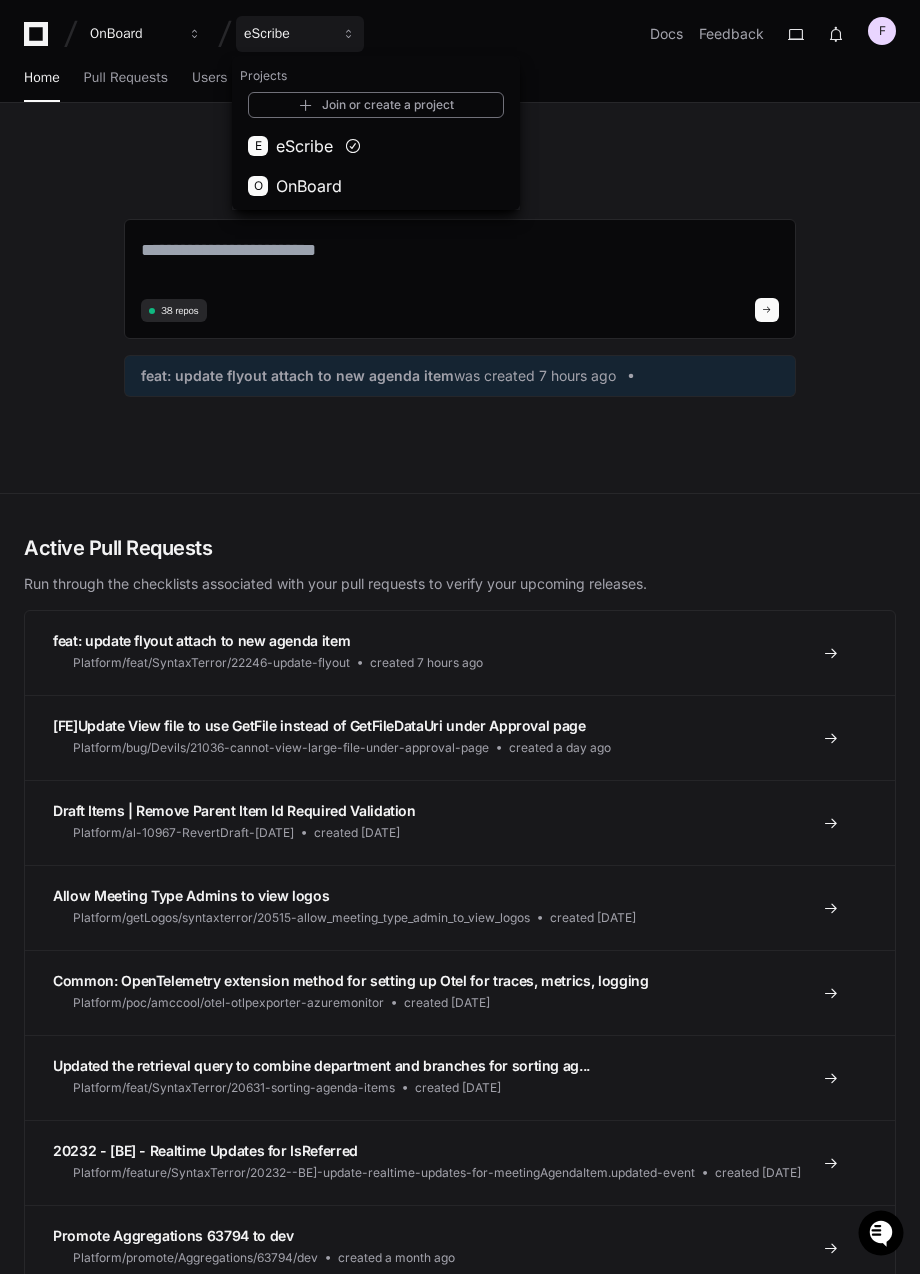 drag, startPoint x: 799, startPoint y: 162, endPoint x: 785, endPoint y: 182, distance: 24.41311 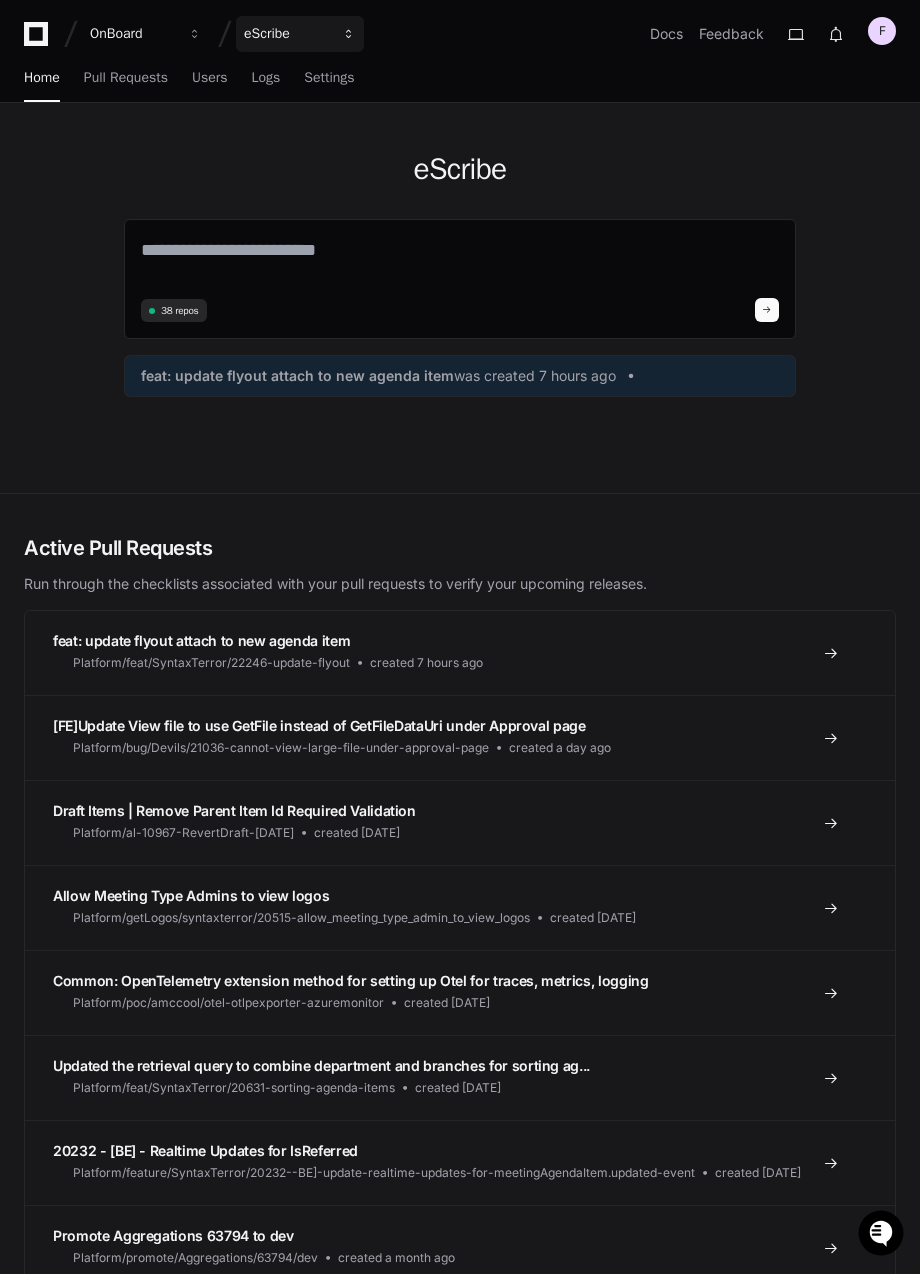 click on "eScribe" at bounding box center (133, 34) 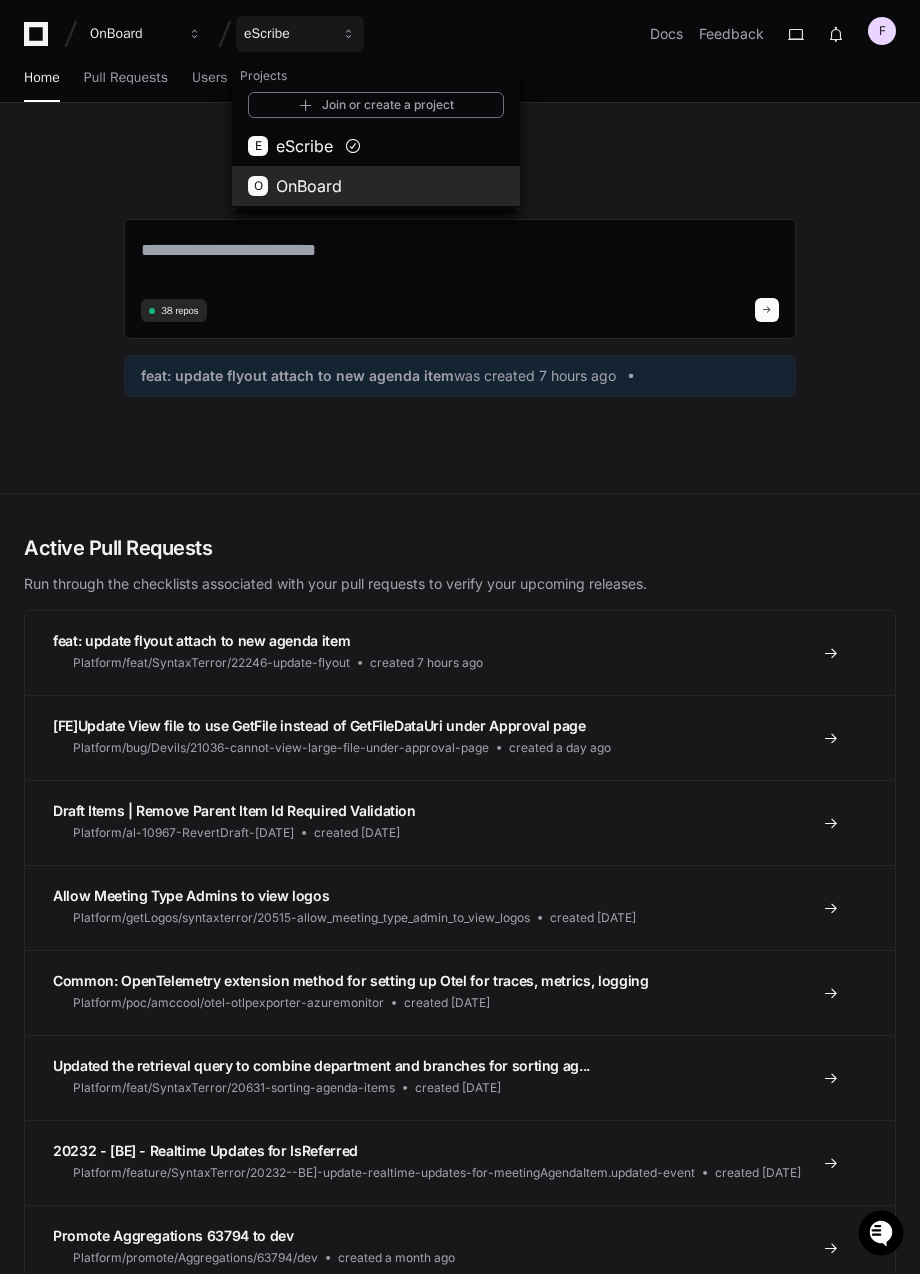 click on "OnBoard" at bounding box center (309, 186) 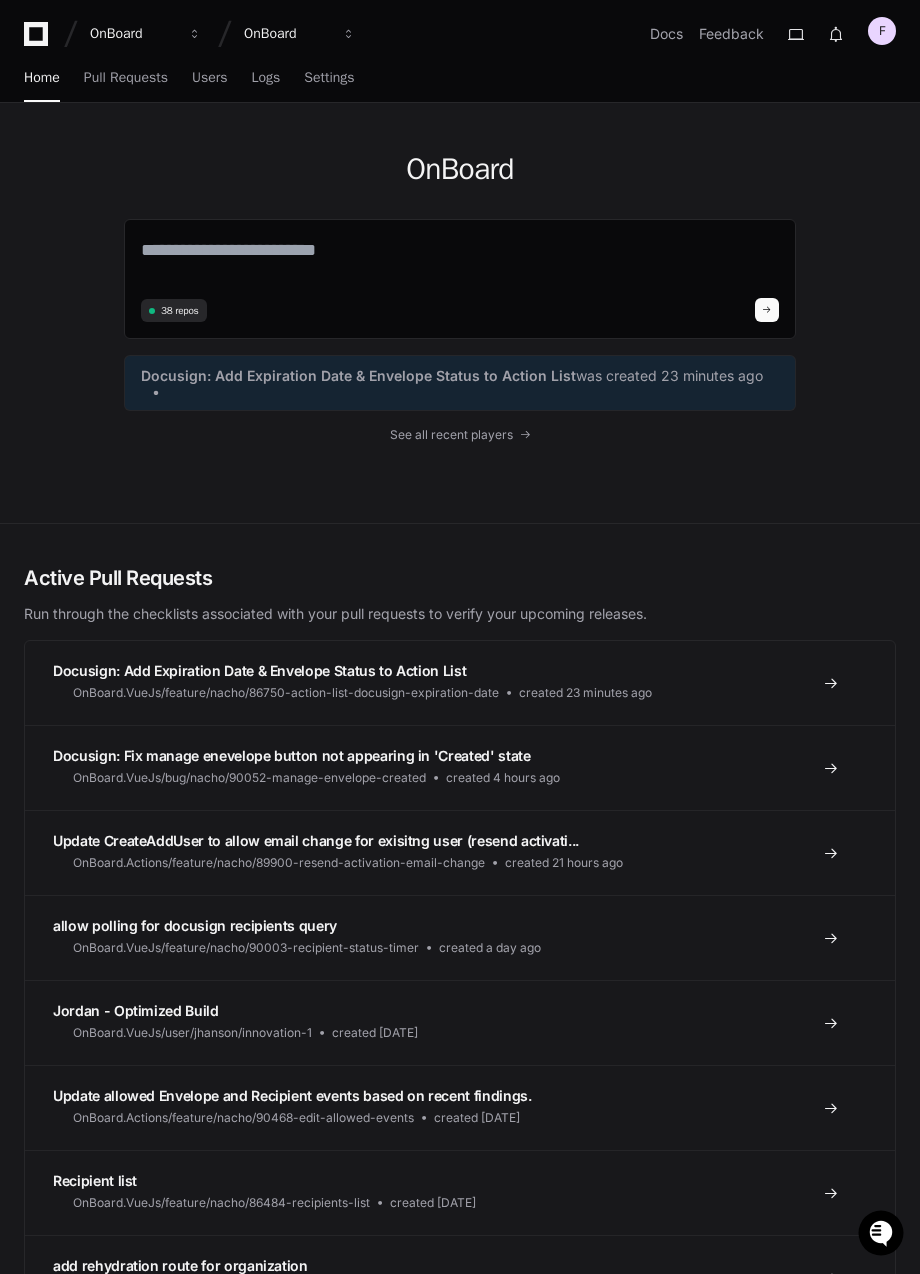 click on "OnBoard OnBoard  Docs  Feedback F Home Pull Requests Users Logs Settings" at bounding box center [460, 51] 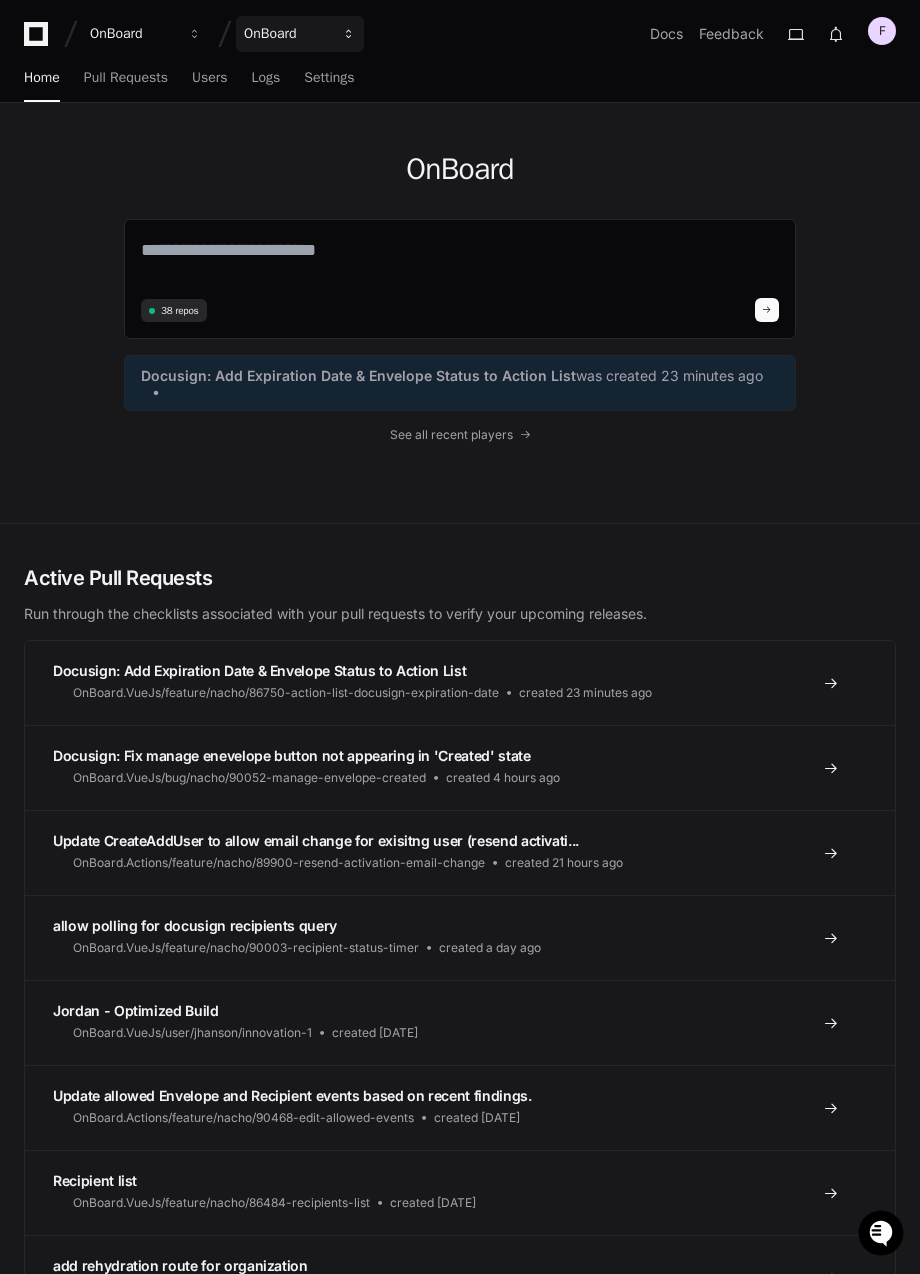 click on "OnBoard" at bounding box center (133, 34) 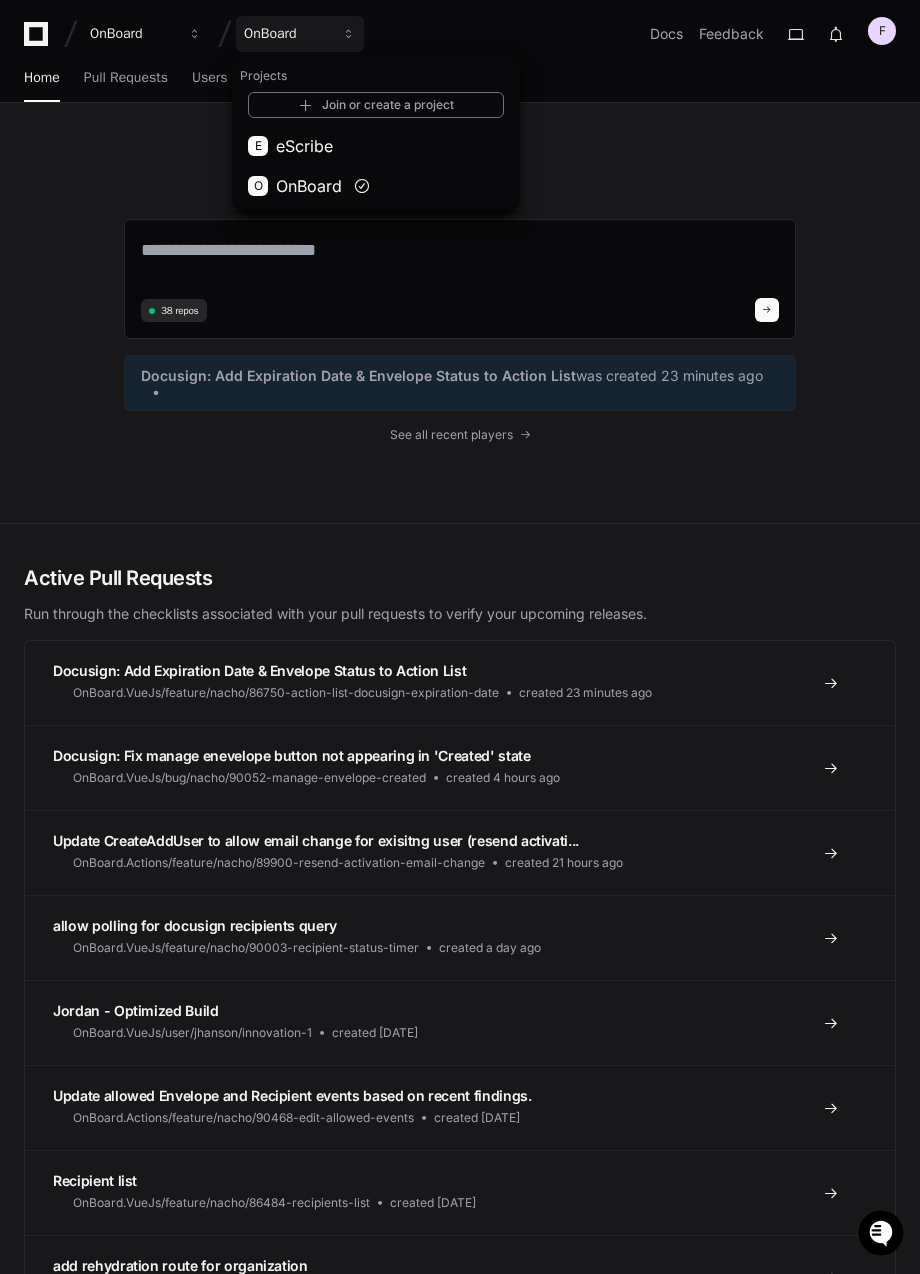 click on "OnBoard OnBoard Projects  Join or create a project   E  eScribe  O  OnBoard  Docs  Feedback F" at bounding box center (460, 34) 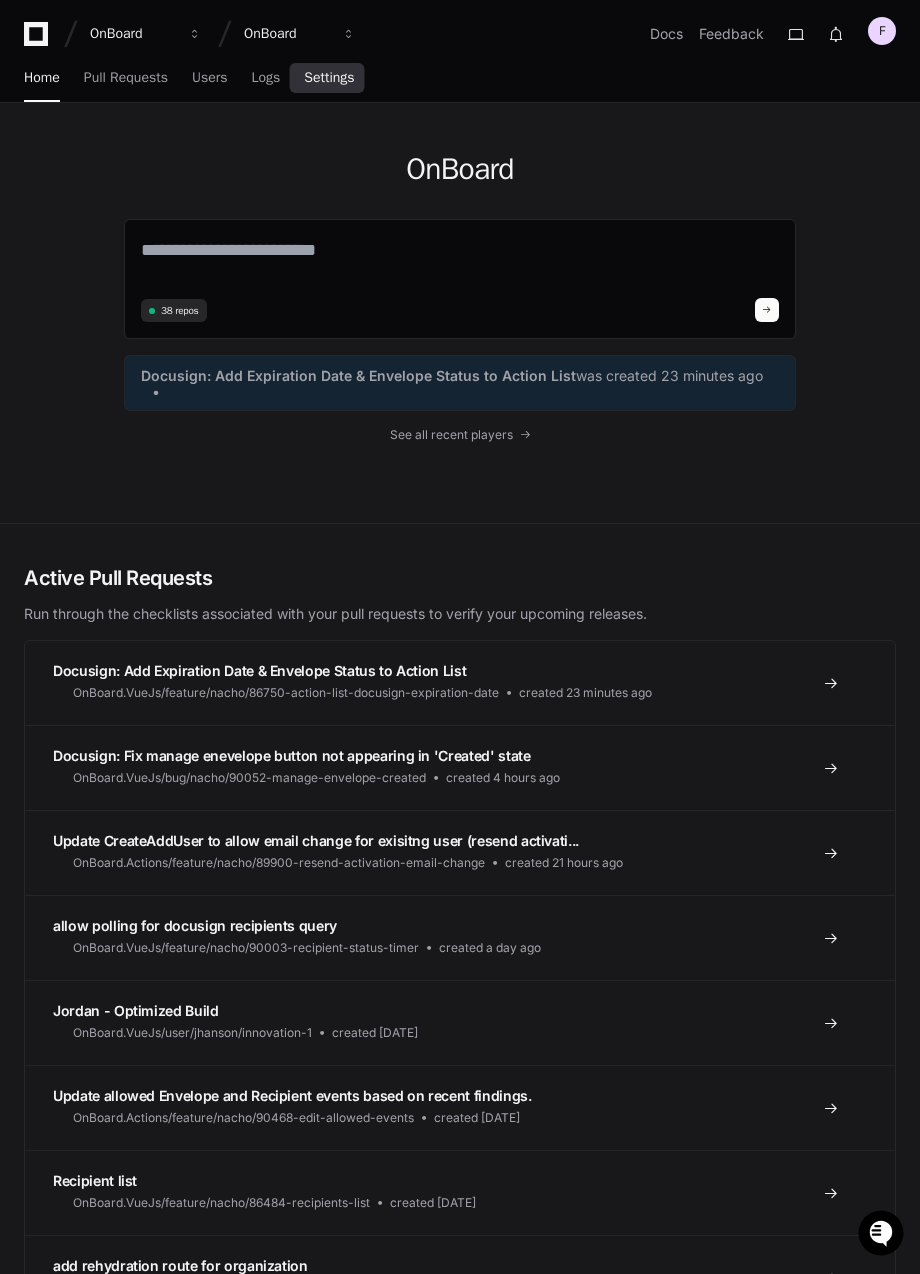 click on "Settings" at bounding box center (329, 78) 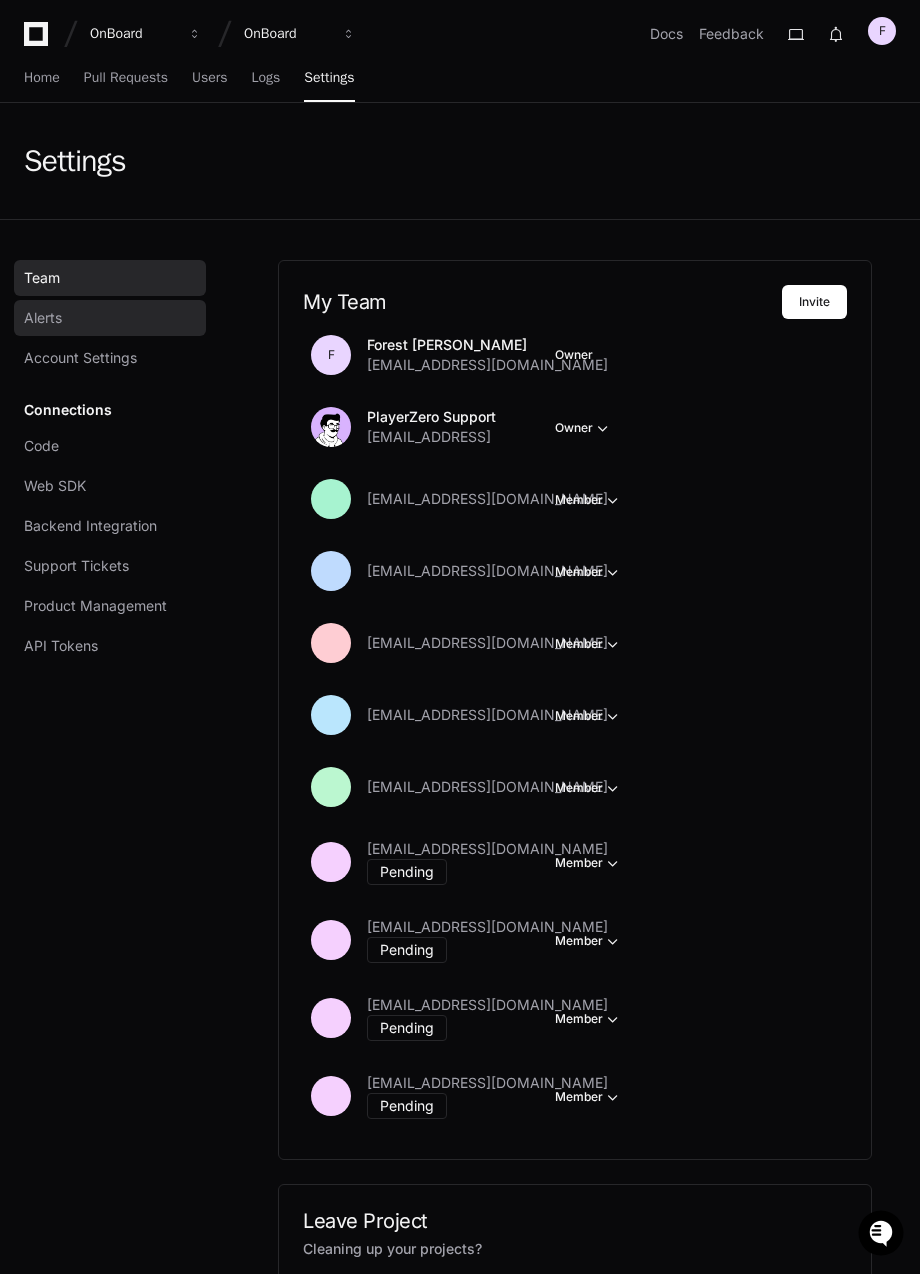 click on "Alerts" 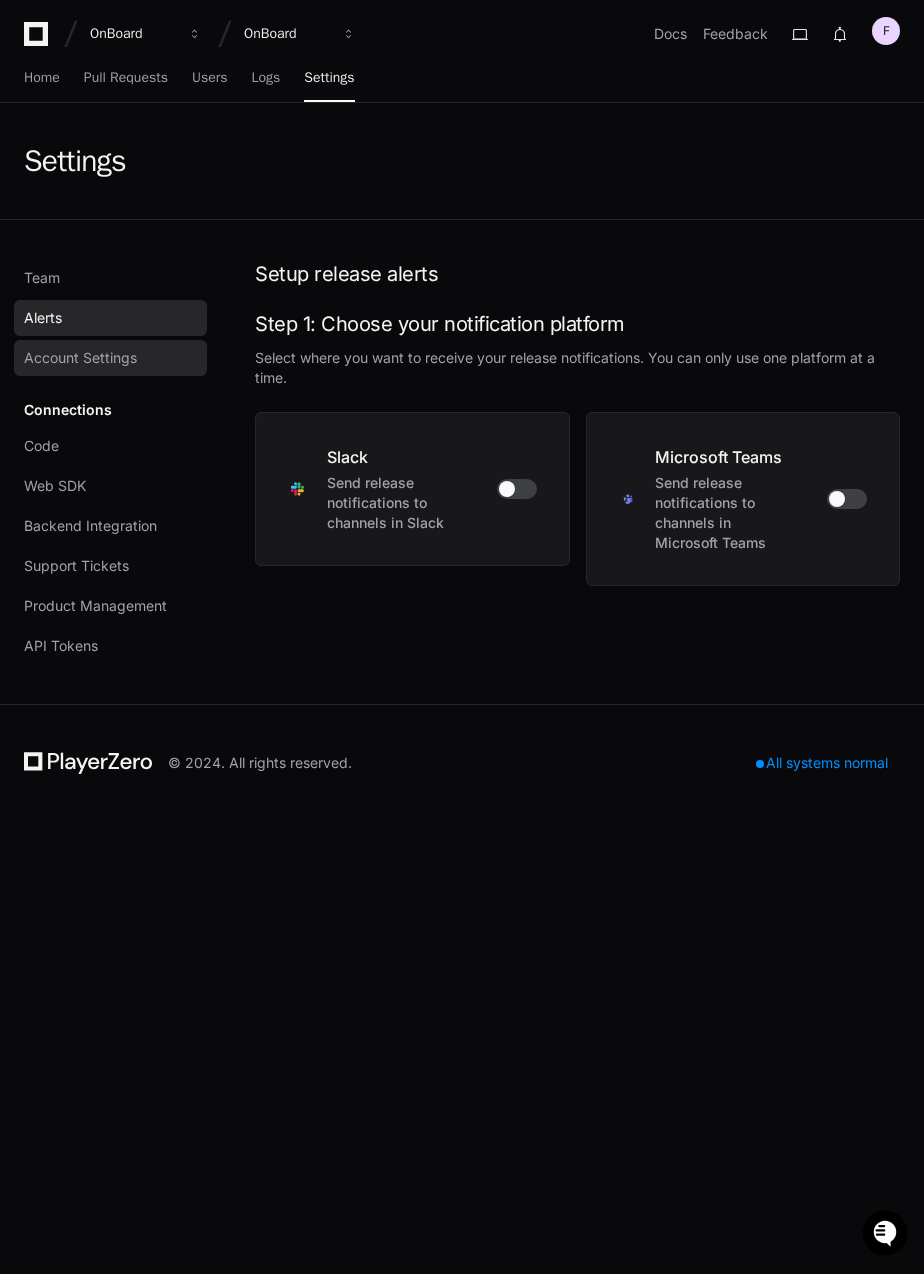 click on "Account Settings" 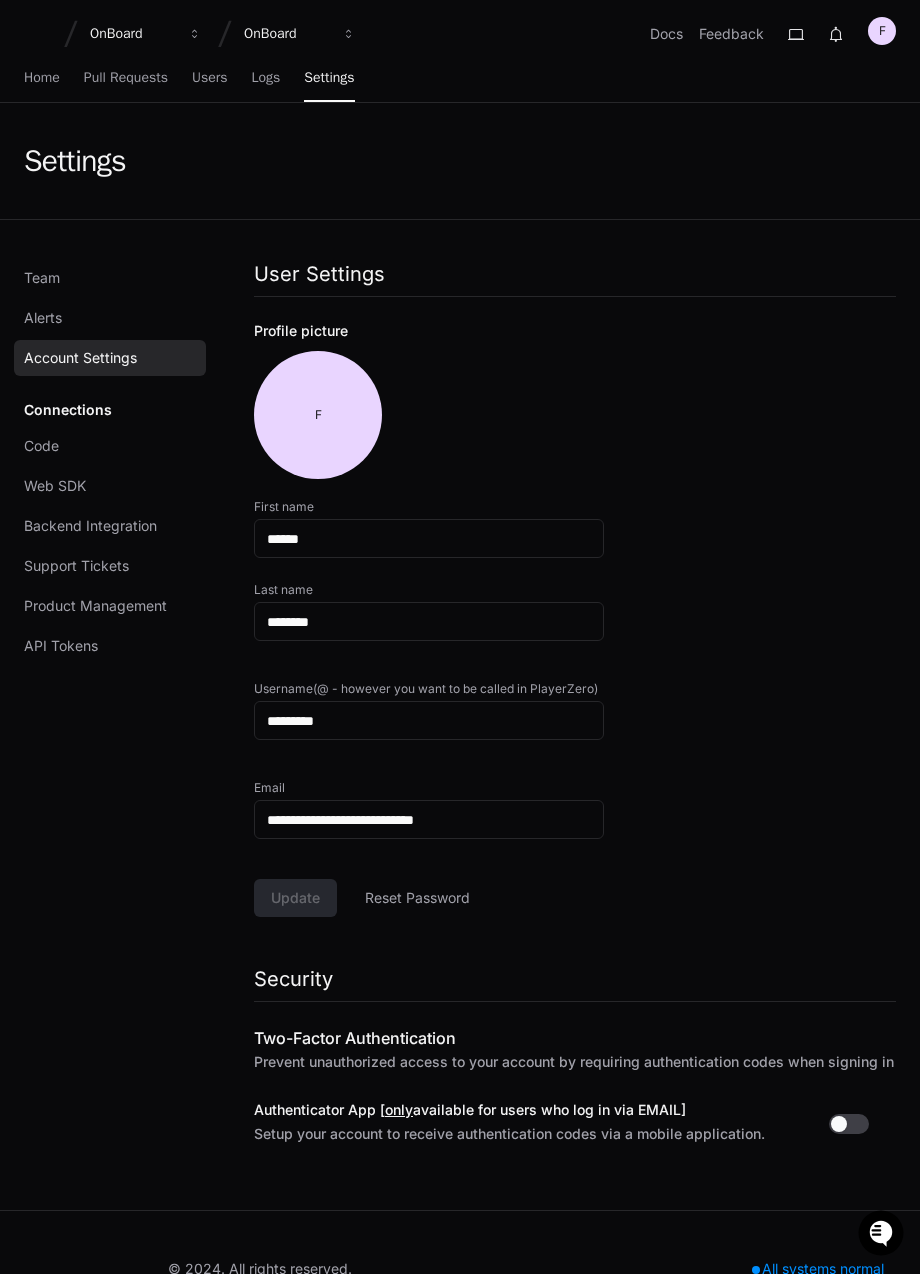 click on "Connections Code Web SDK Backend Integration Support Tickets Product Management API Tokens" 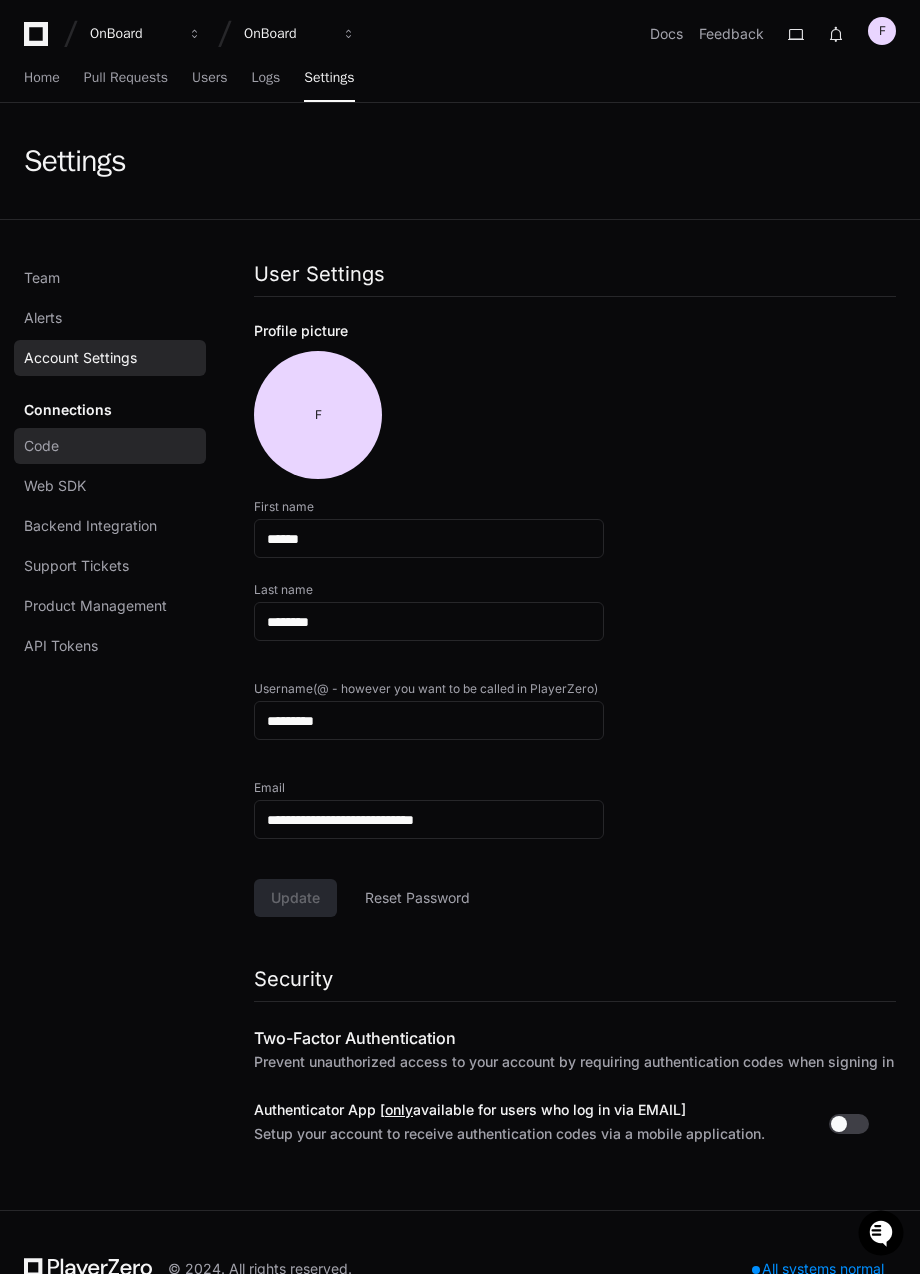 click on "Code" 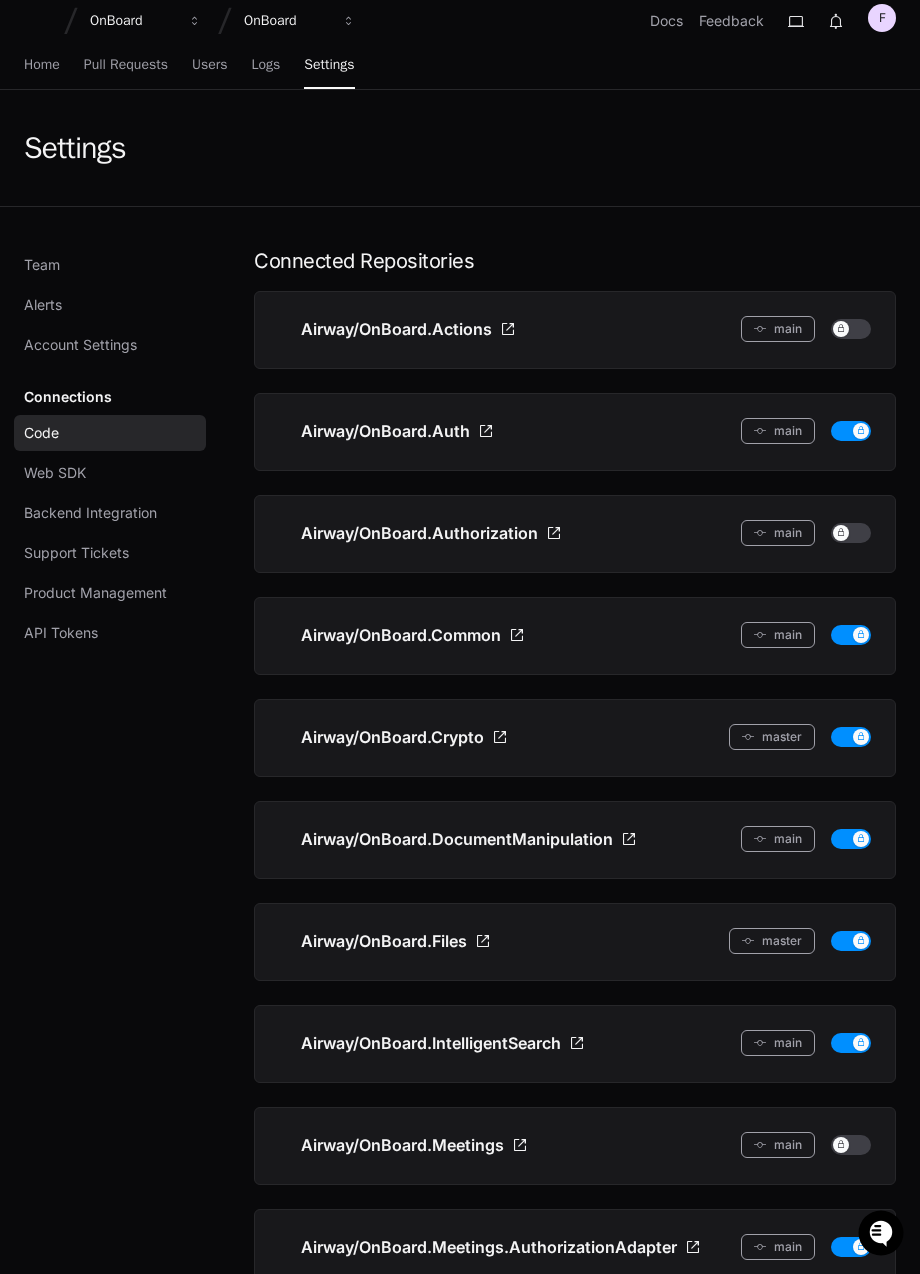 scroll, scrollTop: 0, scrollLeft: 0, axis: both 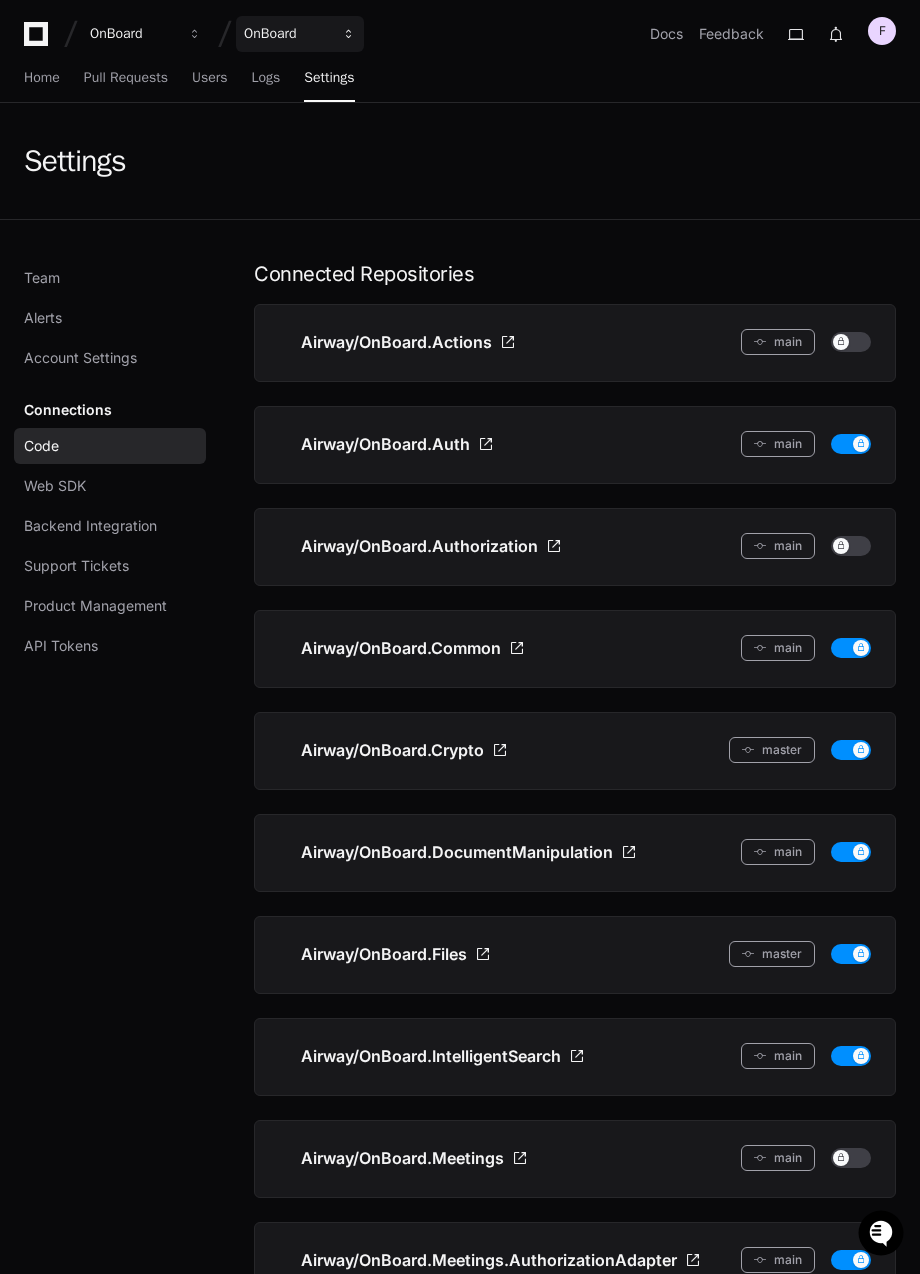 click on "OnBoard" at bounding box center (133, 34) 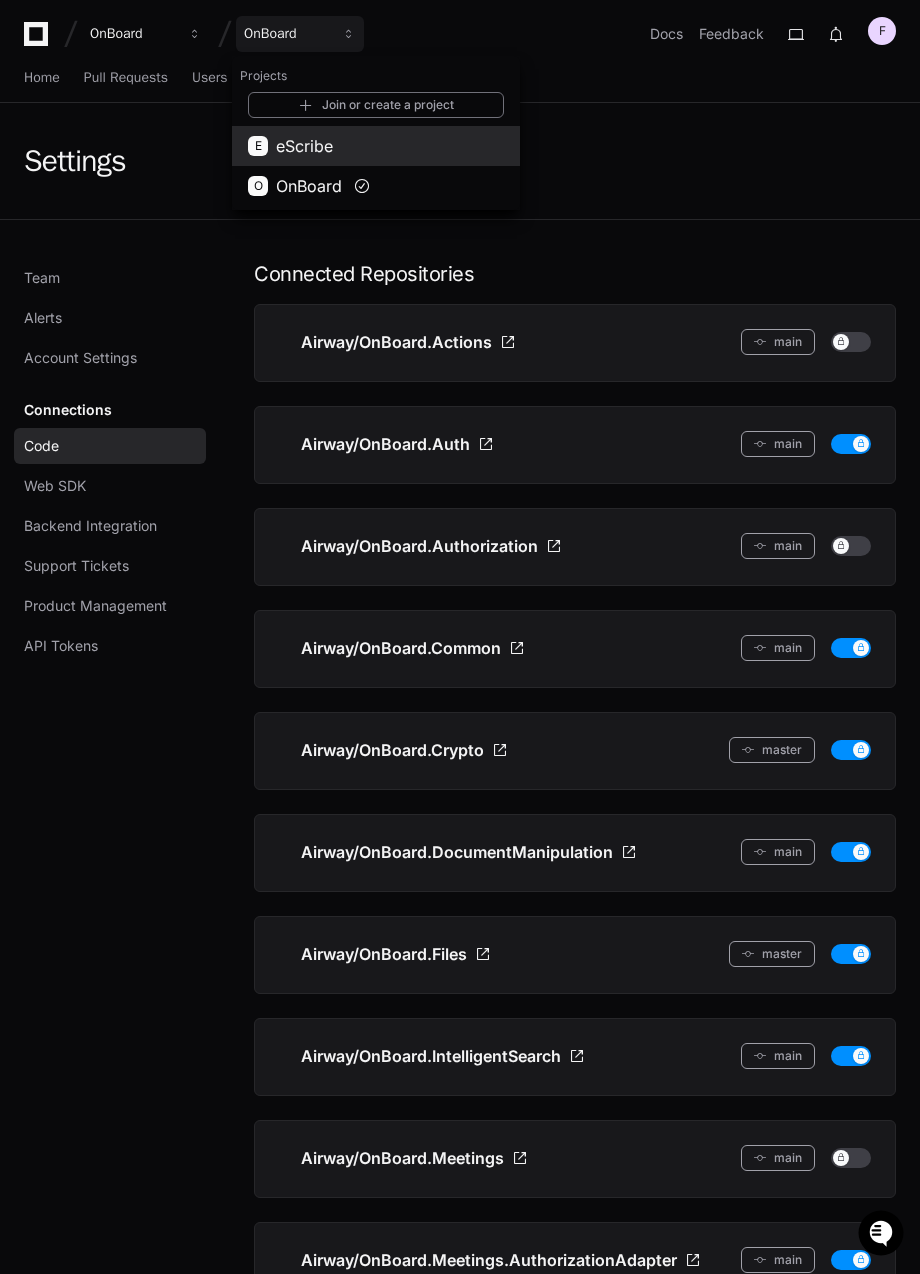 click on "eScribe" at bounding box center (304, 146) 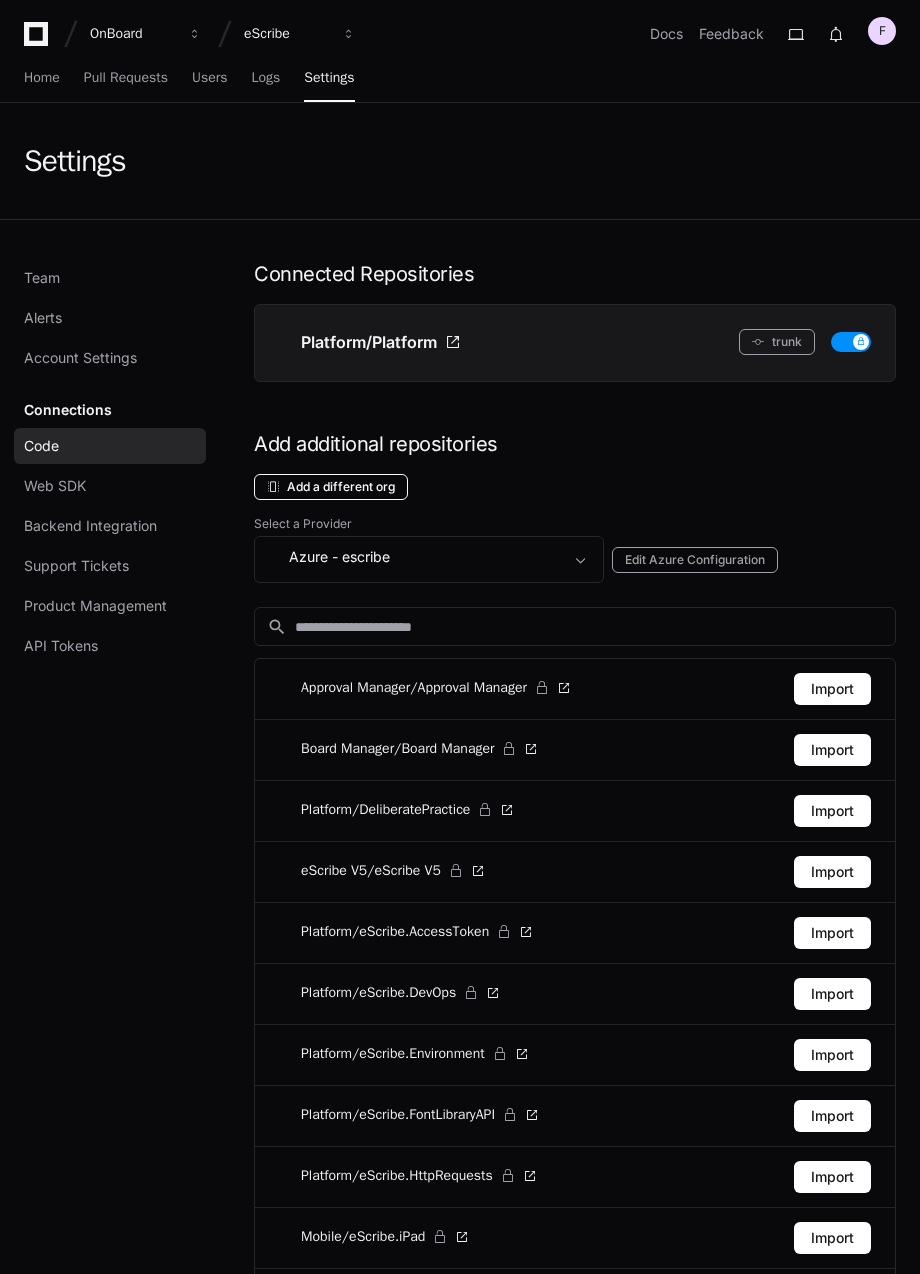 scroll, scrollTop: 0, scrollLeft: 0, axis: both 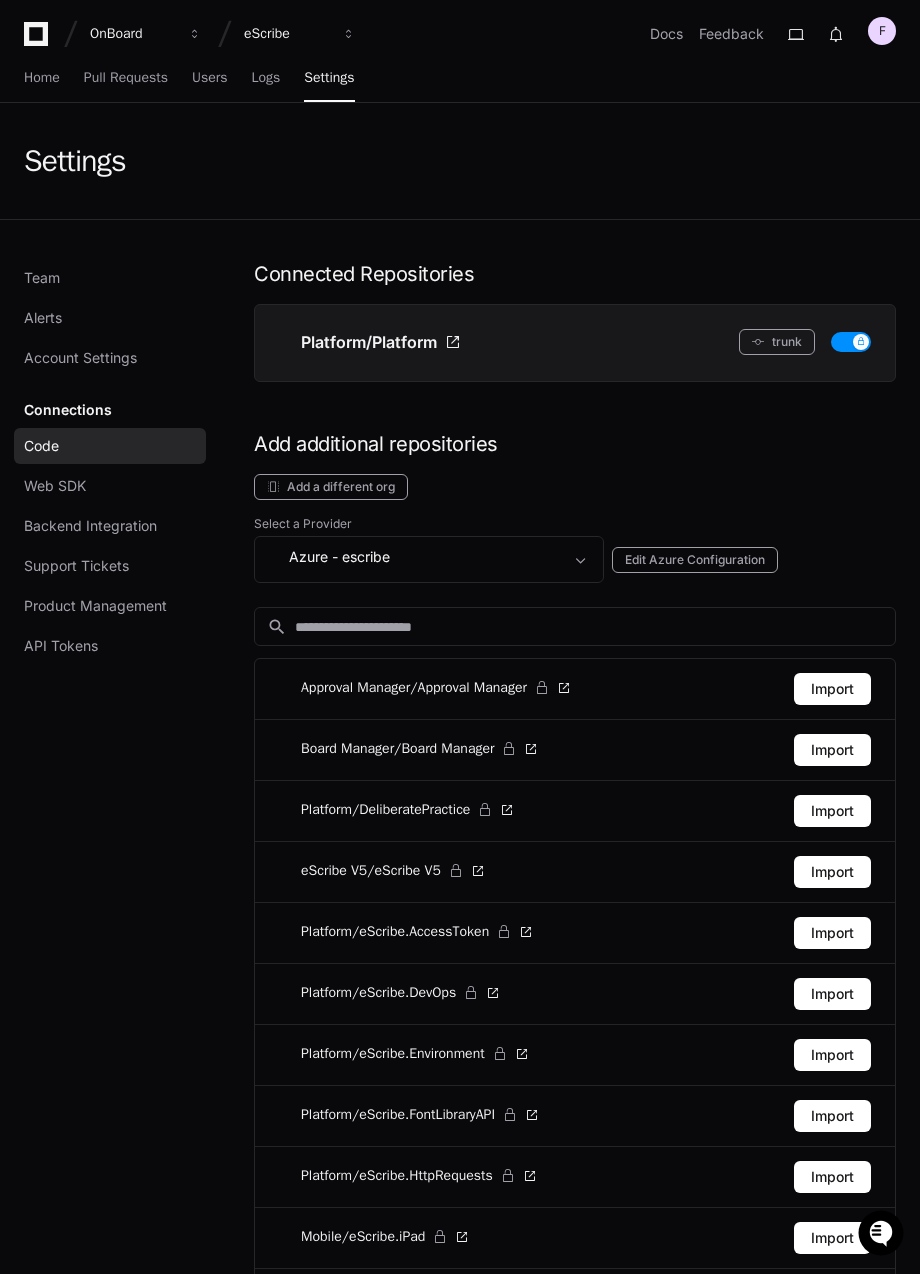click on "Connected Repositories Platform/Platform  trunk  Add additional repositories  Add a different org  Select a Provider  Azure  - escribe  Edit Azure Configuration  search Approval Manager/Approval Manager  Import  Board Manager/Board Manager  Import  Platform/DeliberatePractice  Import  eScribe V5/eScribe V5  Import  Platform/eScribe.AccessToken  Import  Platform/eScribe.DevOps  Import  Platform/eScribe.Environment  Import  Platform/eScribe.FontLibraryAPI  Import  Platform/eScribe.HttpRequests  Import  Mobile/eScribe.iPad  Import  Platform/eScribe.Legacy  Import  Platform/eScribe.LicensedNugetPackages  Import  Platform/eScribe.LoadTesting  Import  Platform/eScribe.Migration  Import  Internet Publishing/eScribe.Publishing  Import  Internet Publishing/eScribe.Publishing.WindowsService  Import  Platform/eScribe.SharePoint  Import  Platform/eScribe.TenantManagement  Import  Platform/eScribe.Tools  Import  Mobile/eScribe.UWP  Import  Playground/Example.FunctionAppSlotSettings  Import  Playground/Example.HealthChecks" 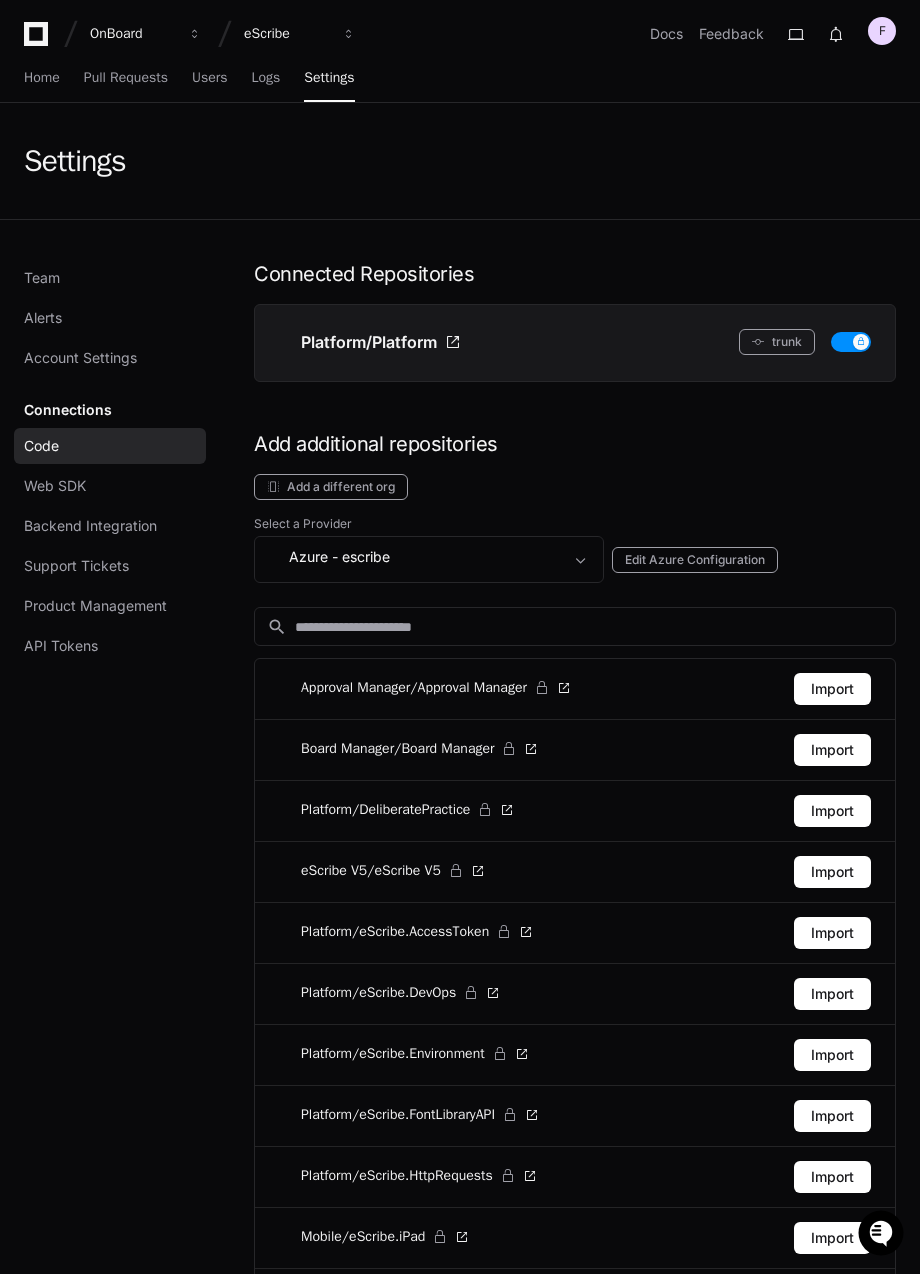 click on "Settings" 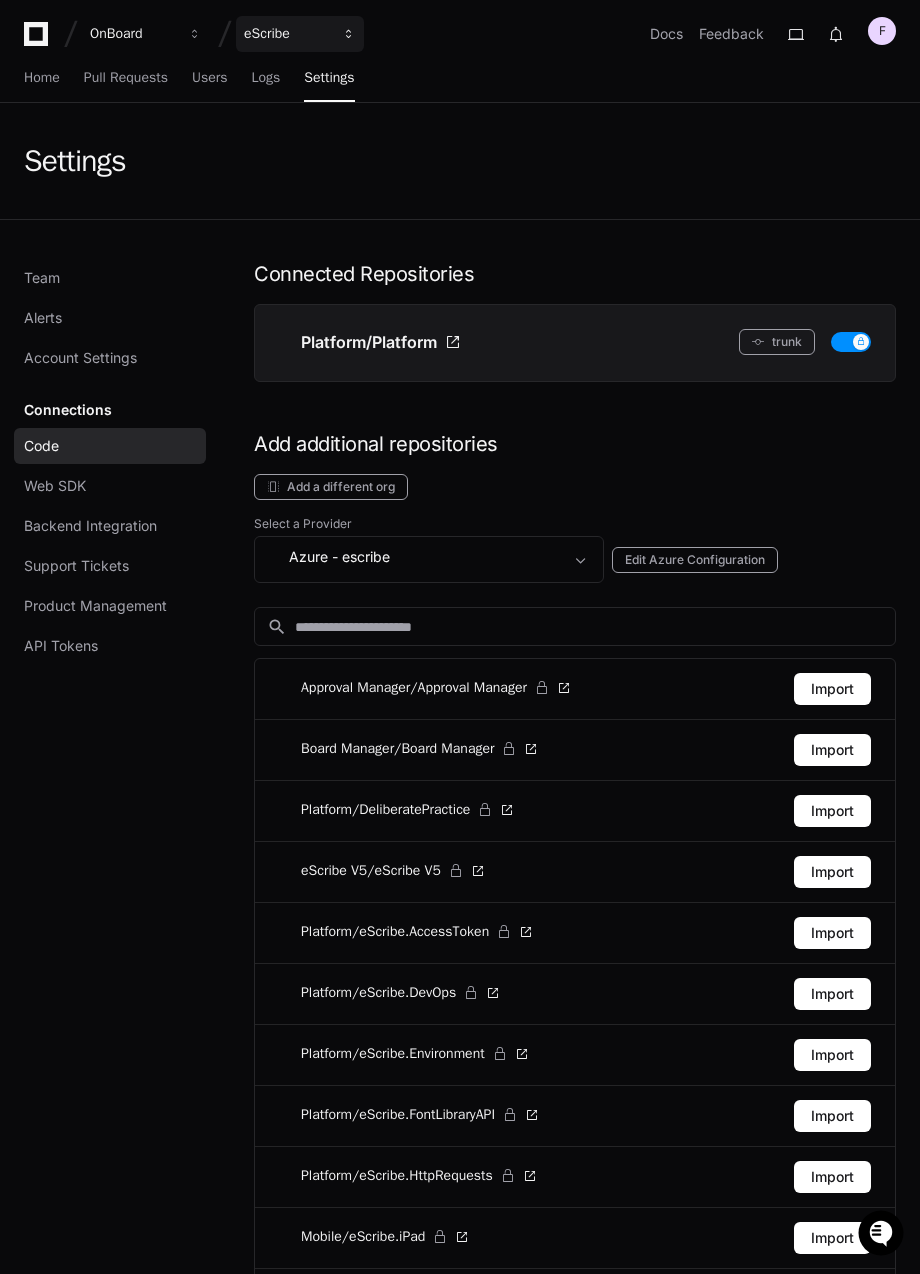 click on "eScribe" at bounding box center (133, 34) 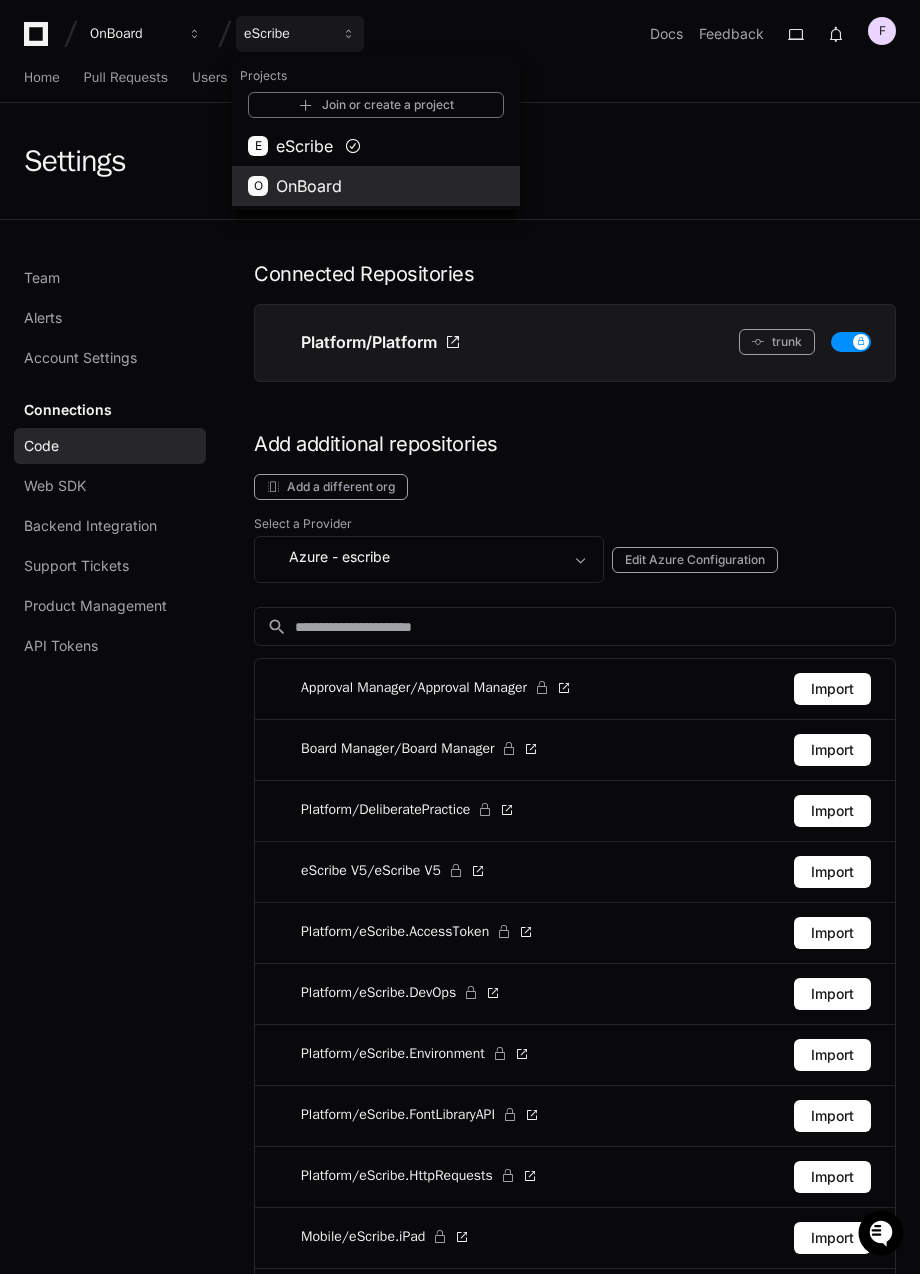 click on "OnBoard" at bounding box center [309, 186] 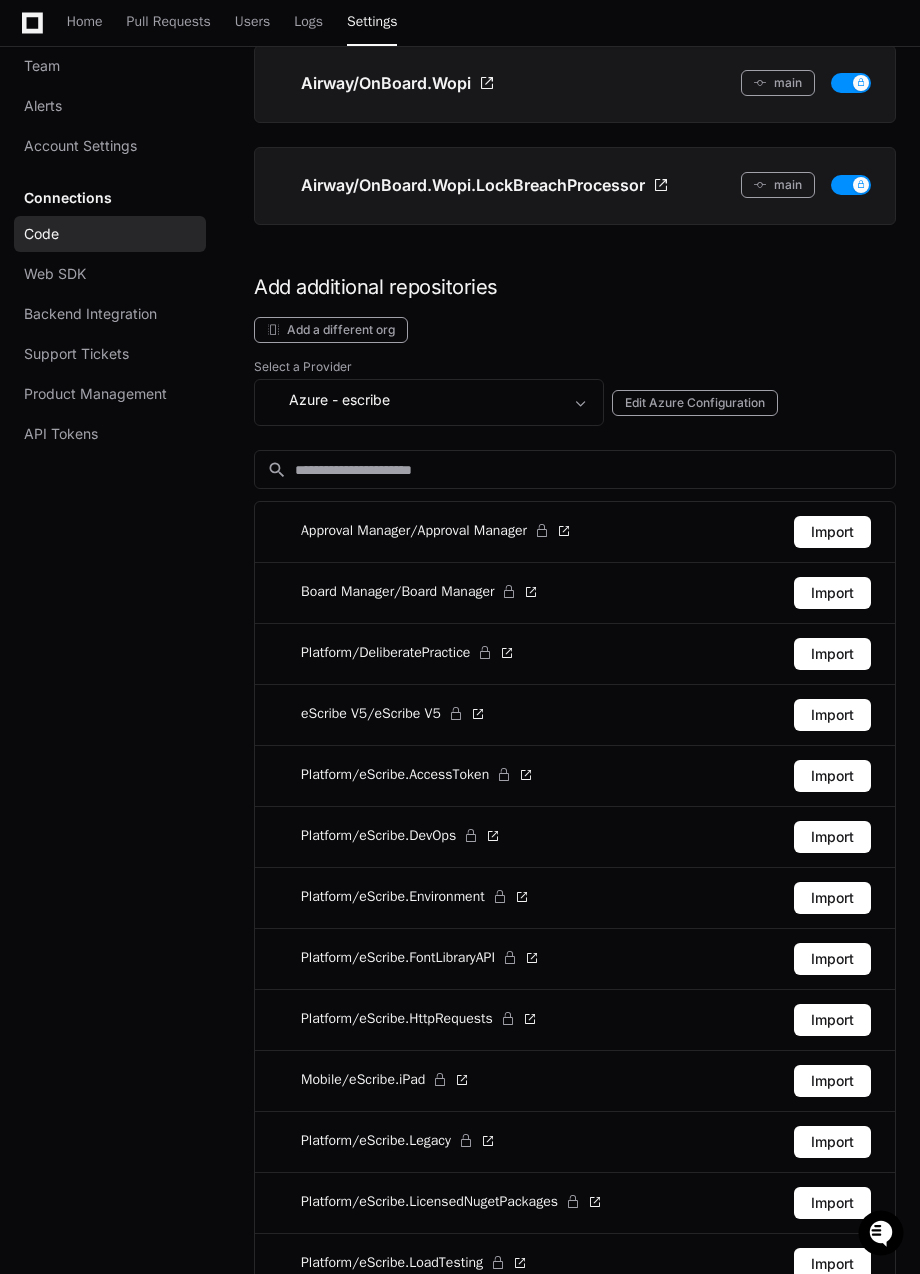 scroll, scrollTop: 3200, scrollLeft: 0, axis: vertical 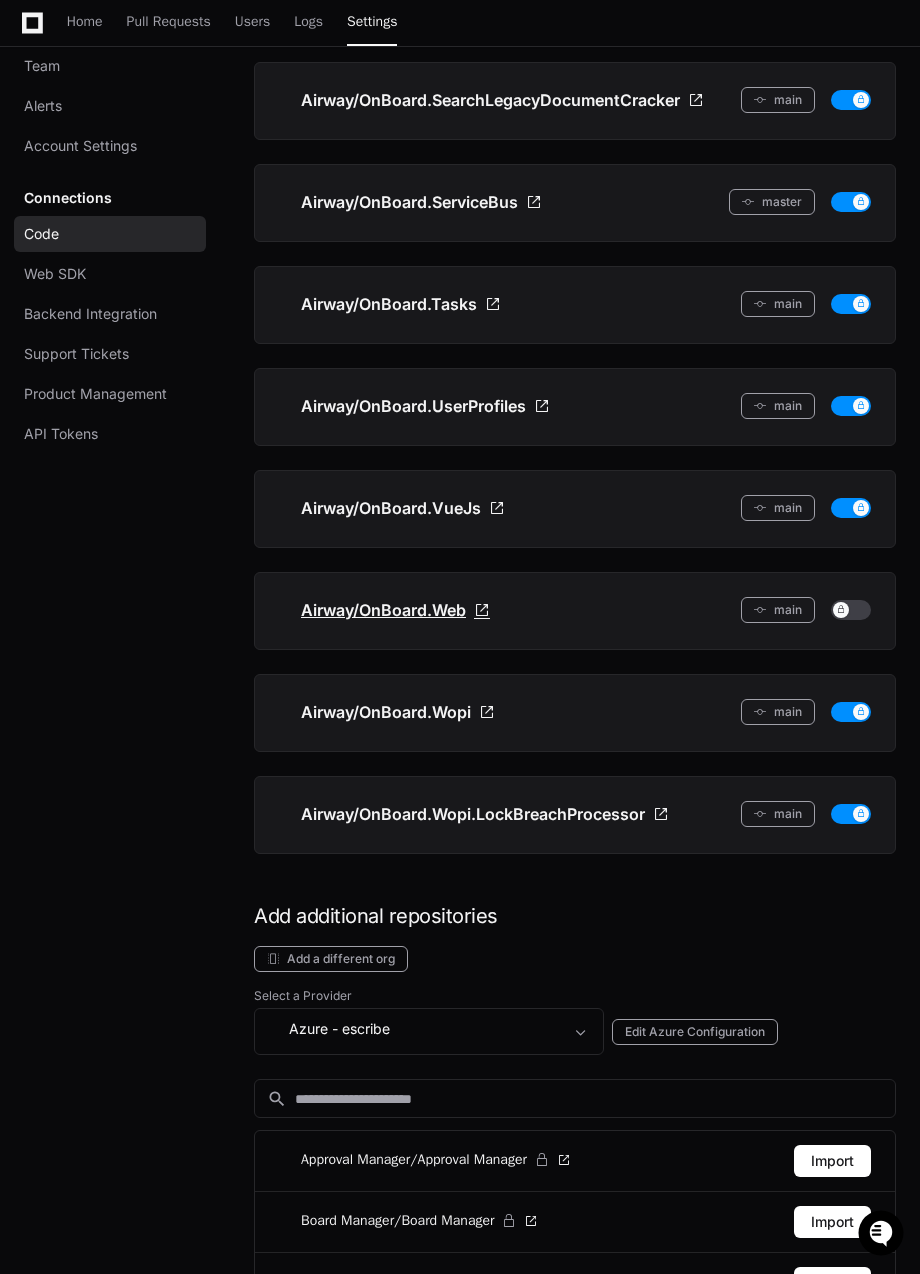 click on "Airway/OnBoard.Web" 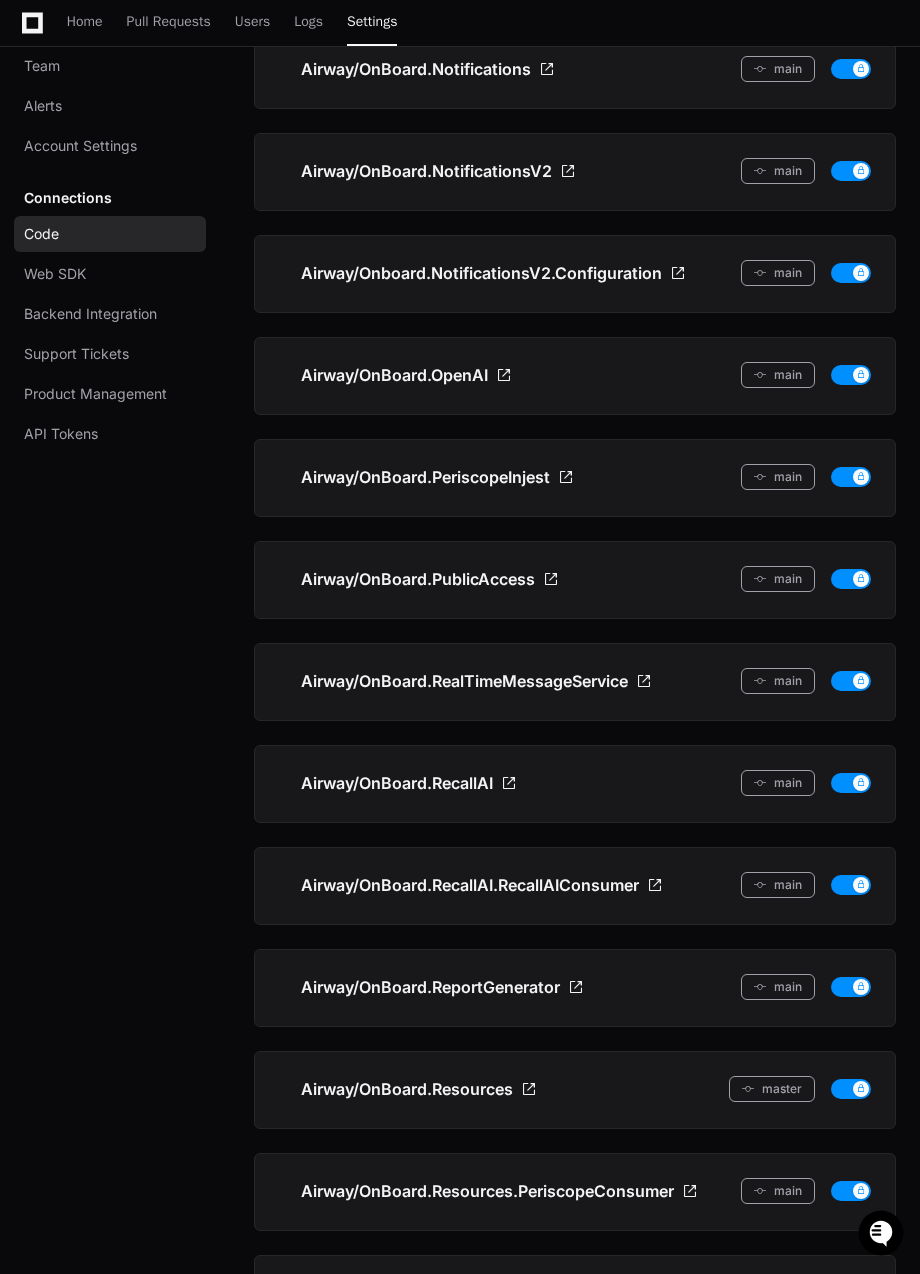 scroll, scrollTop: 1800, scrollLeft: 0, axis: vertical 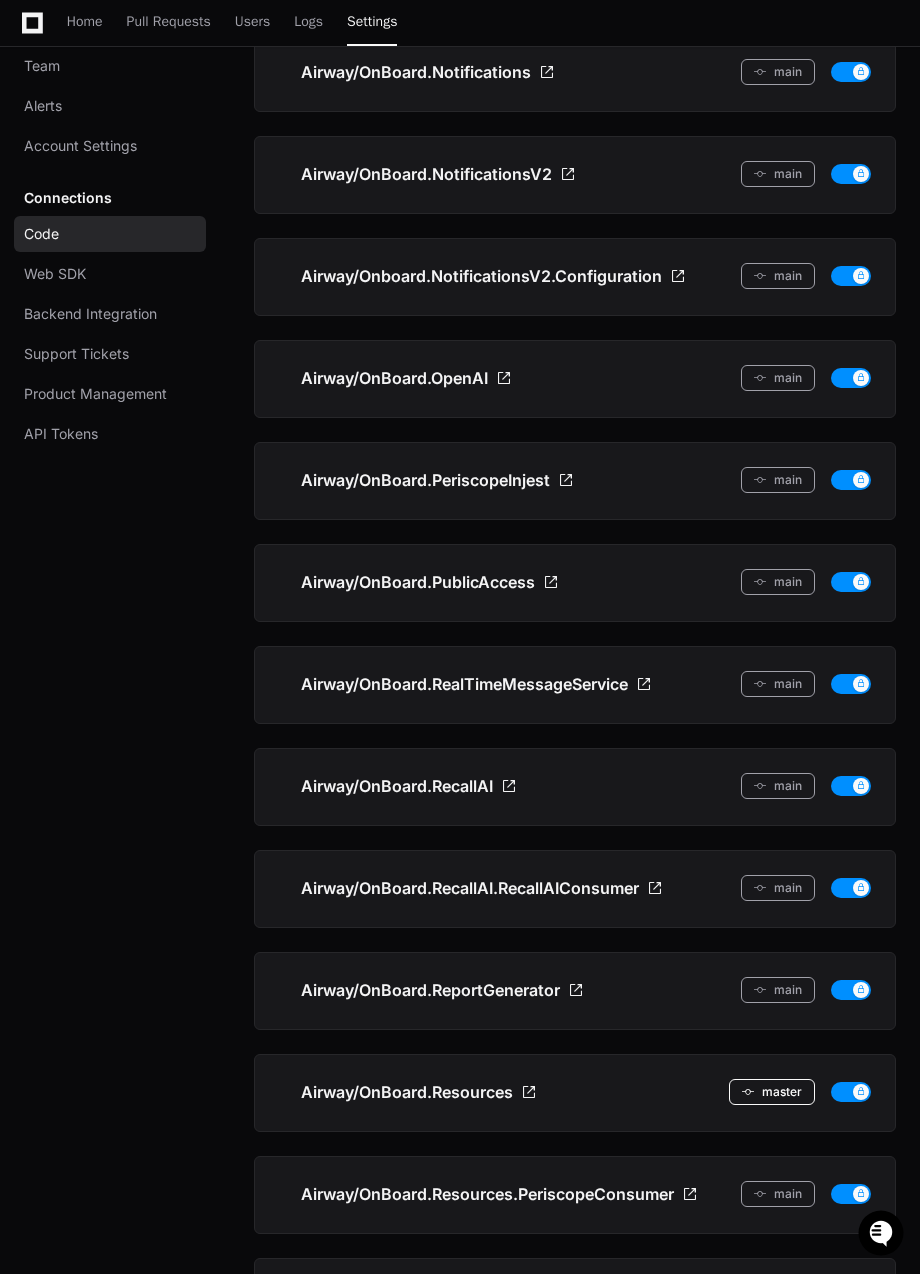click on "master" 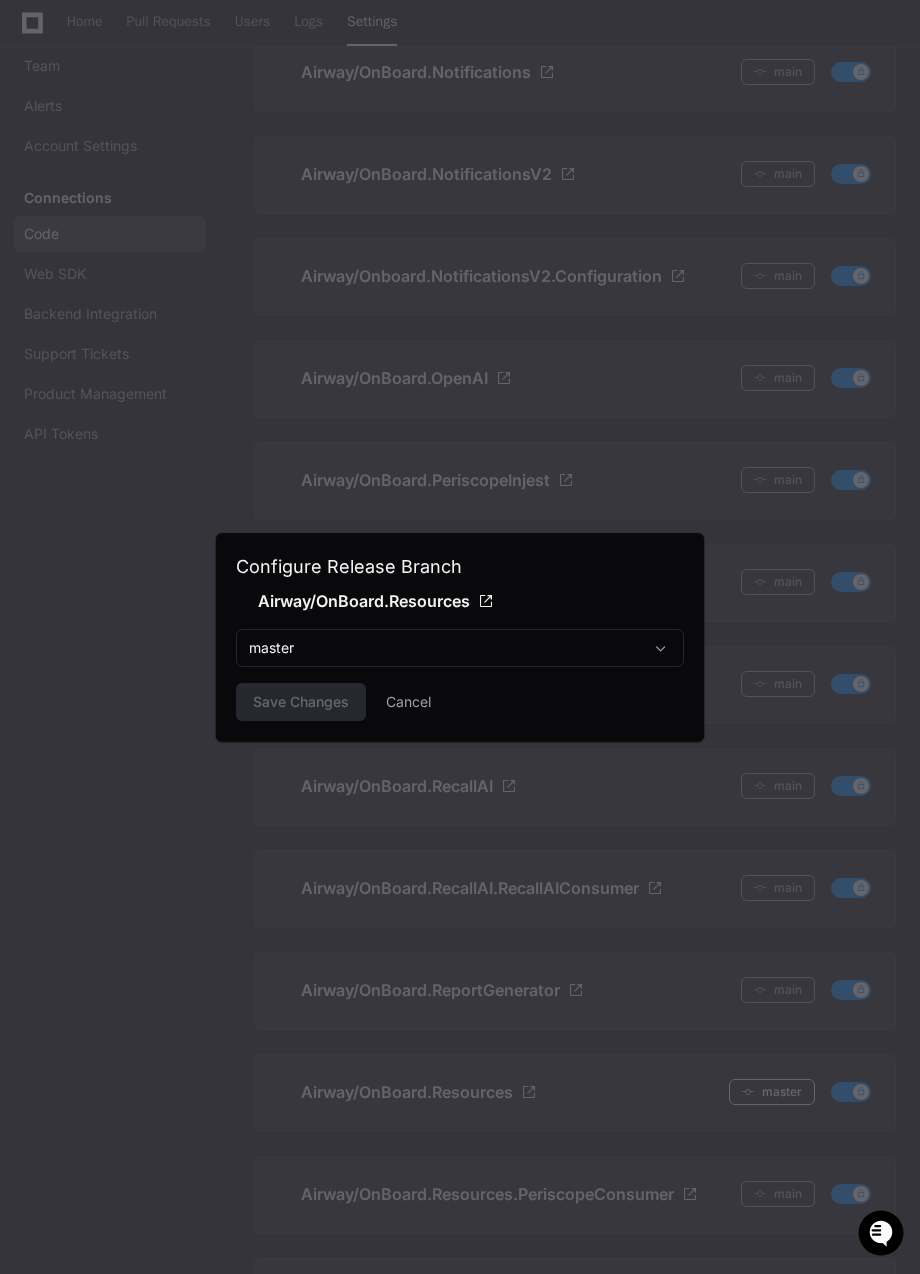 scroll, scrollTop: 0, scrollLeft: 0, axis: both 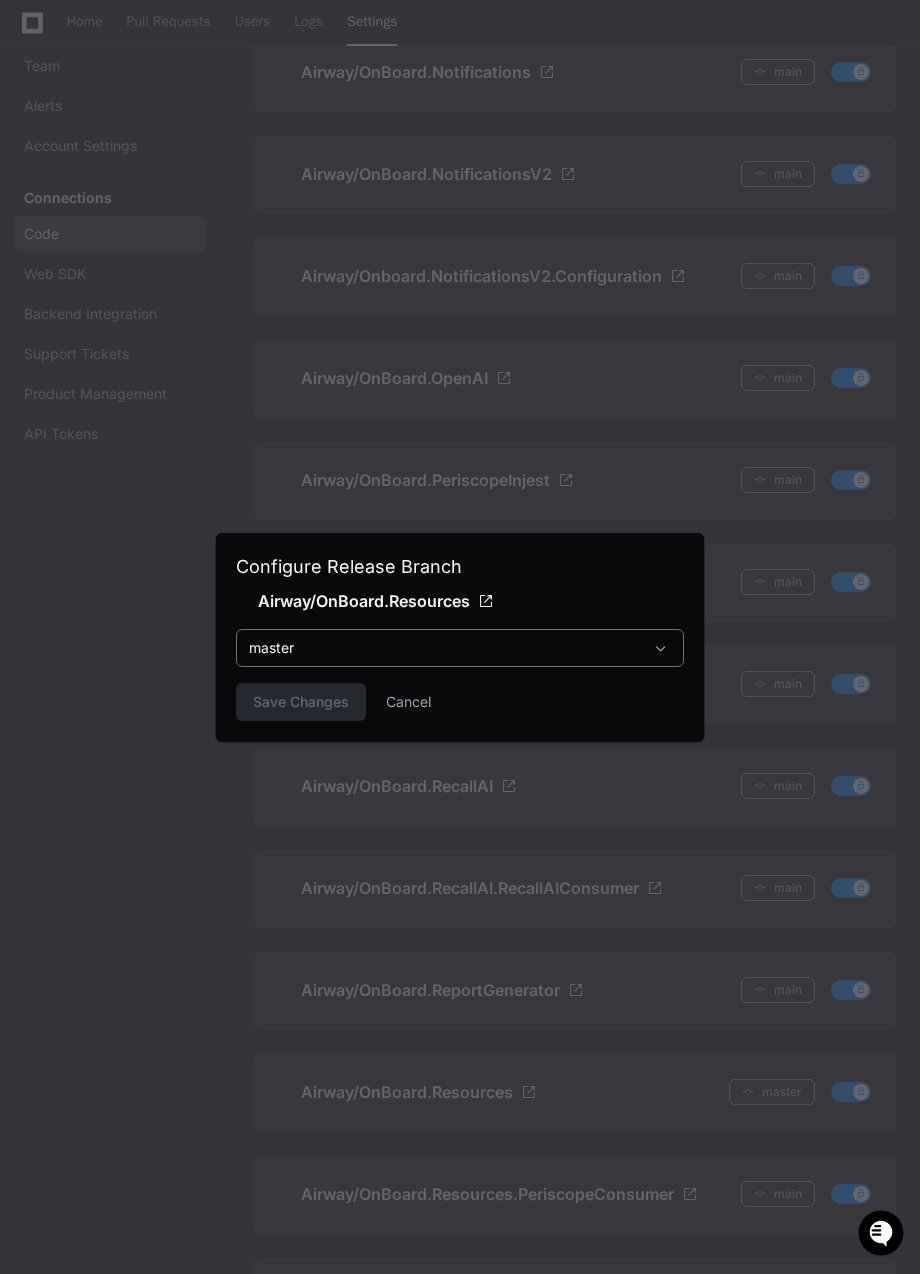 click on "master" at bounding box center (446, 648) 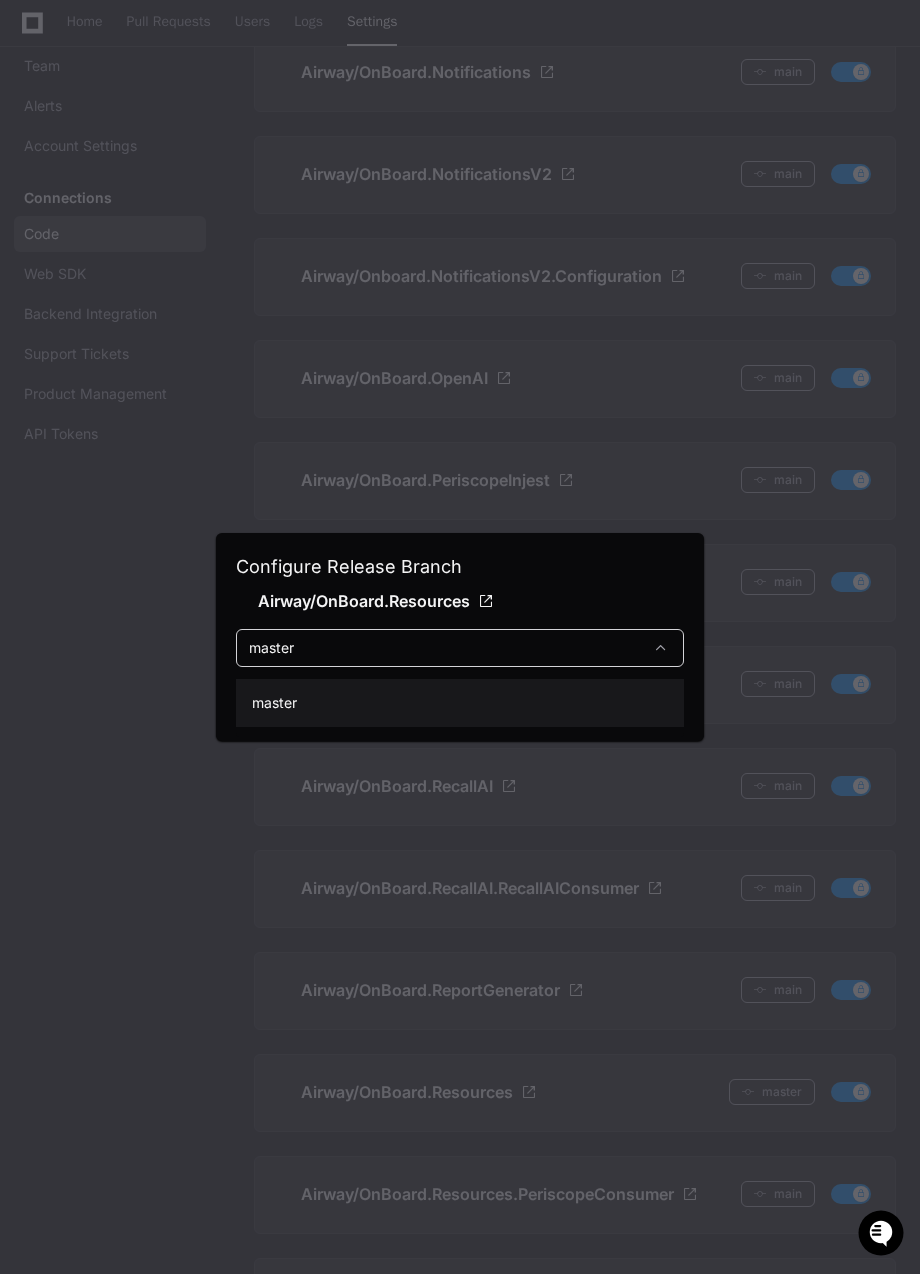 click at bounding box center (460, 637) 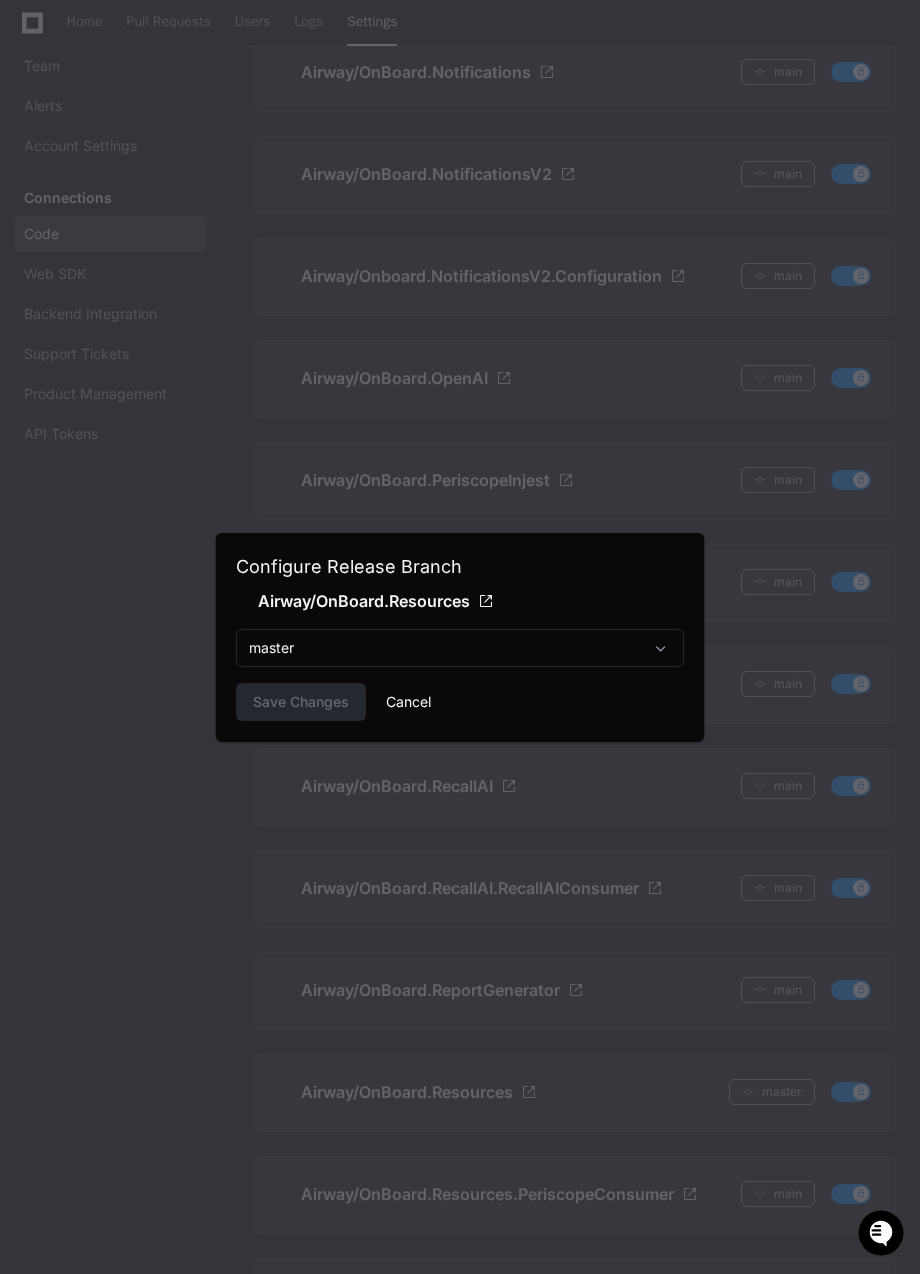 click on "Cancel" at bounding box center (408, 702) 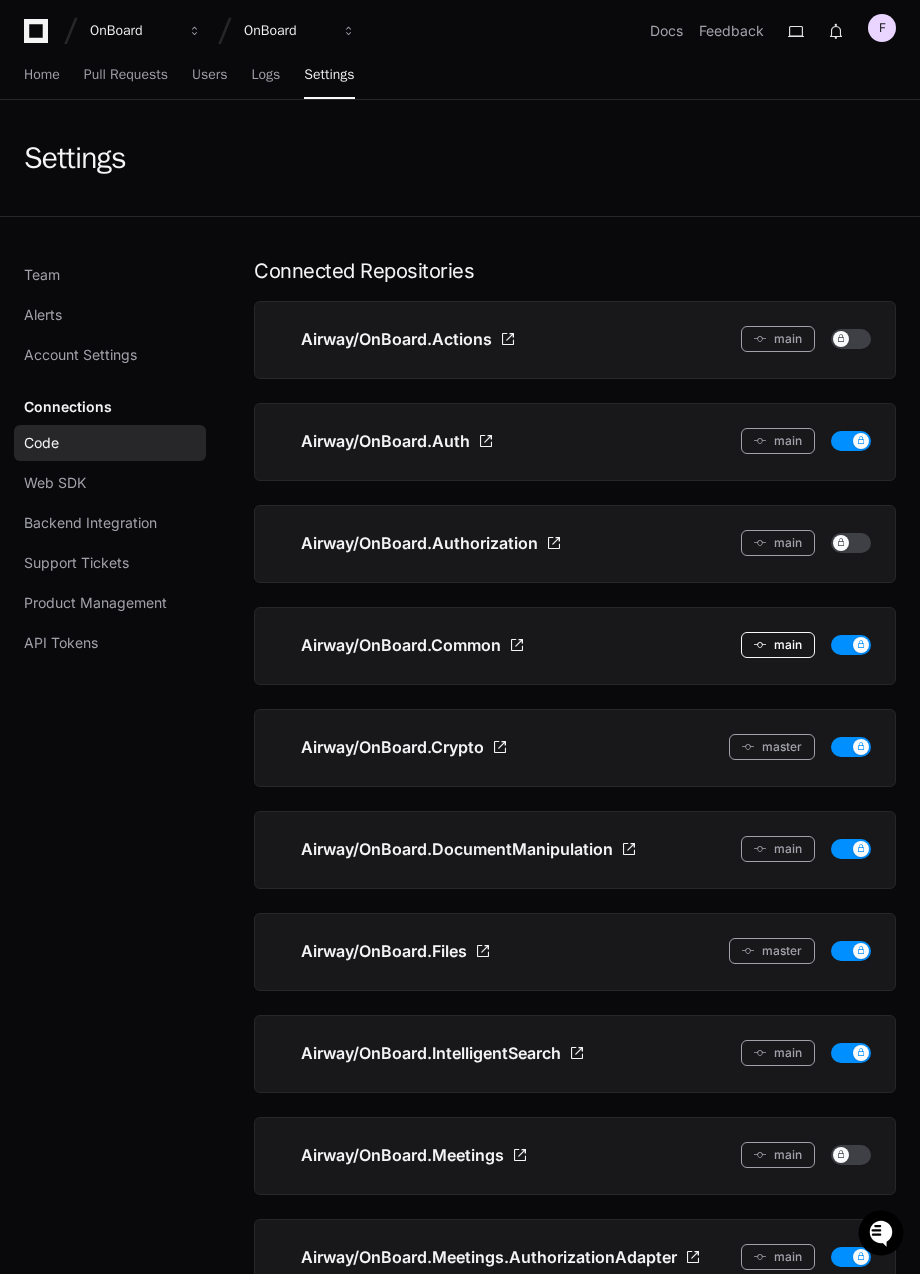 scroll, scrollTop: 0, scrollLeft: 0, axis: both 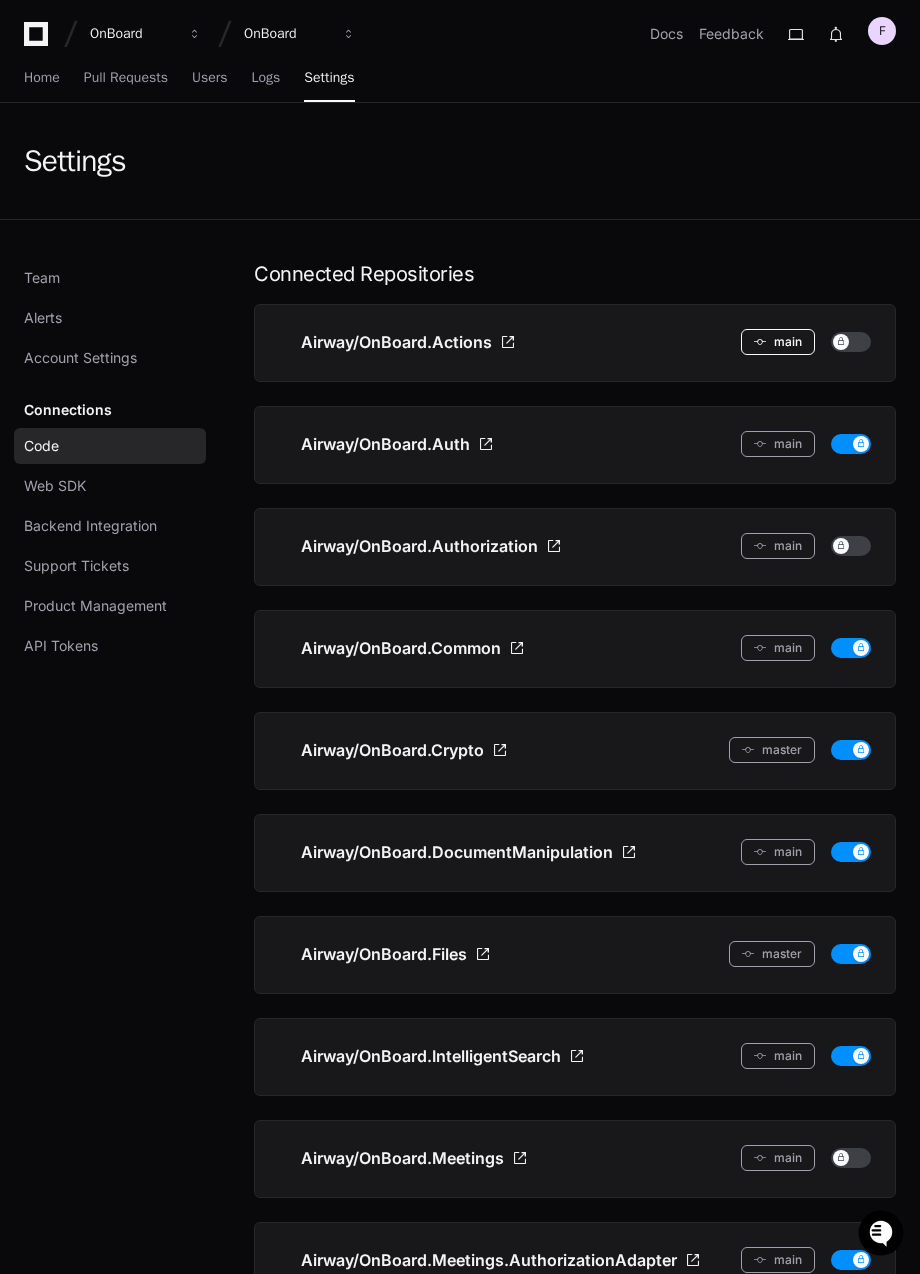 click on "main" 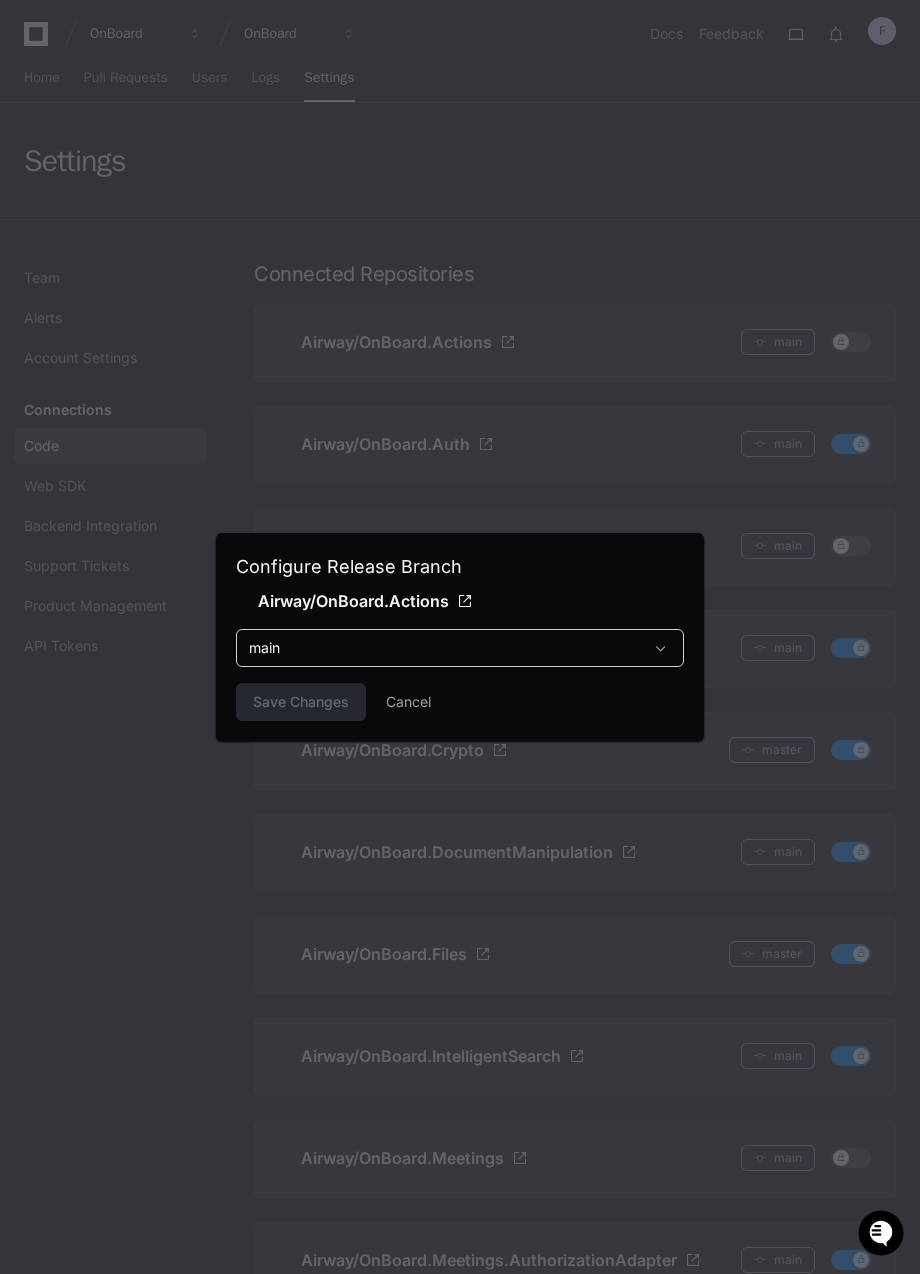 click on "main" at bounding box center (446, 648) 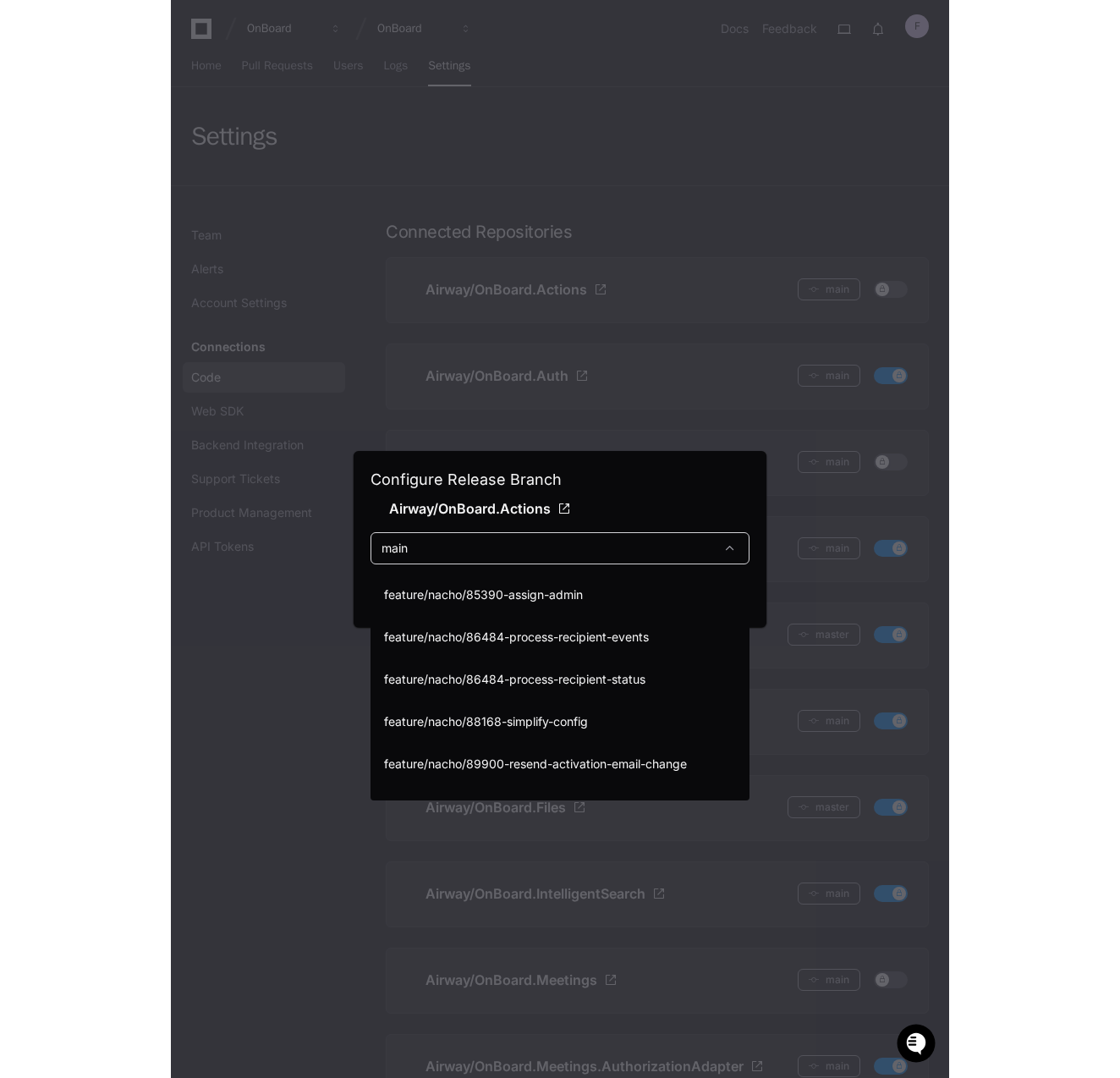 scroll, scrollTop: 111, scrollLeft: 0, axis: vertical 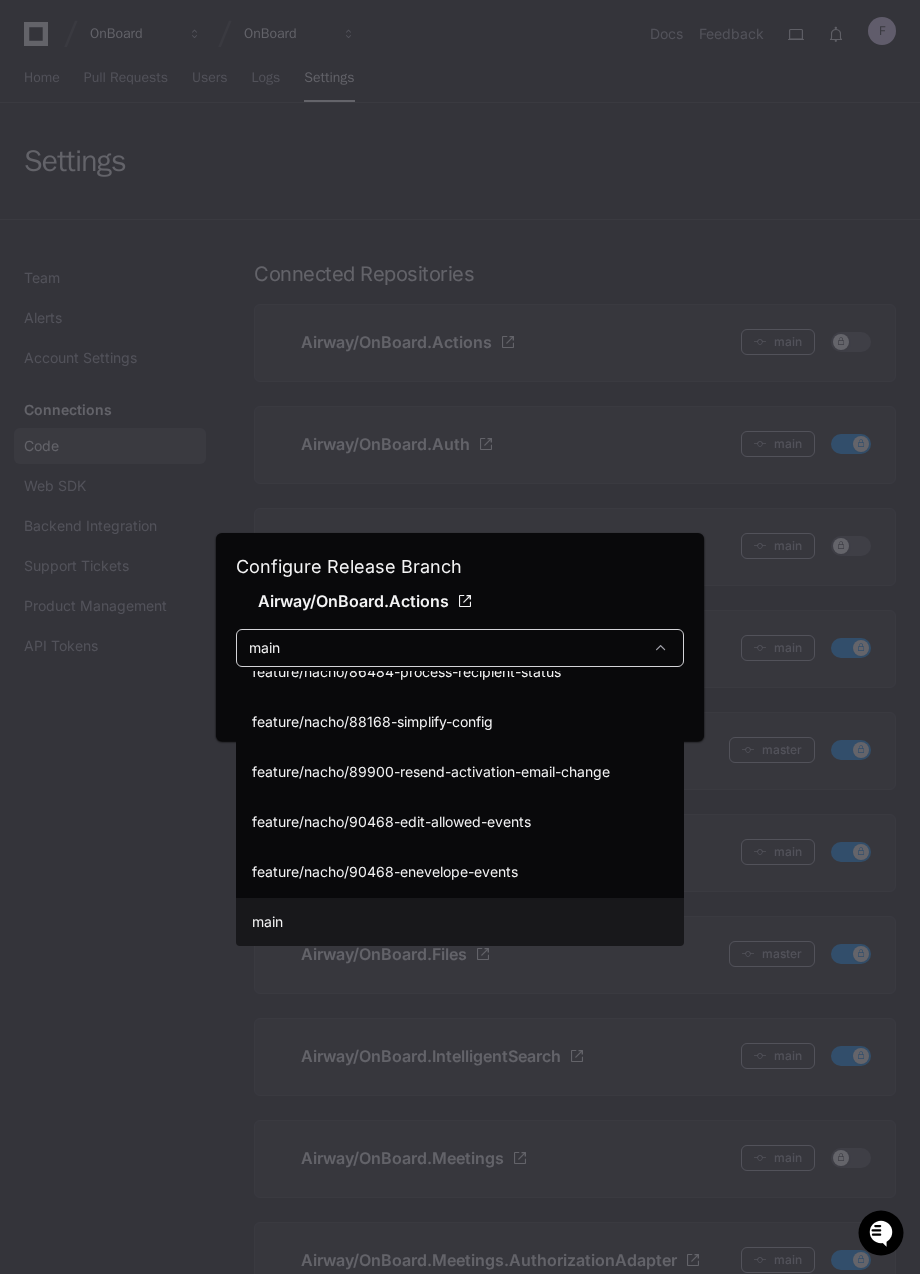 click at bounding box center [460, 637] 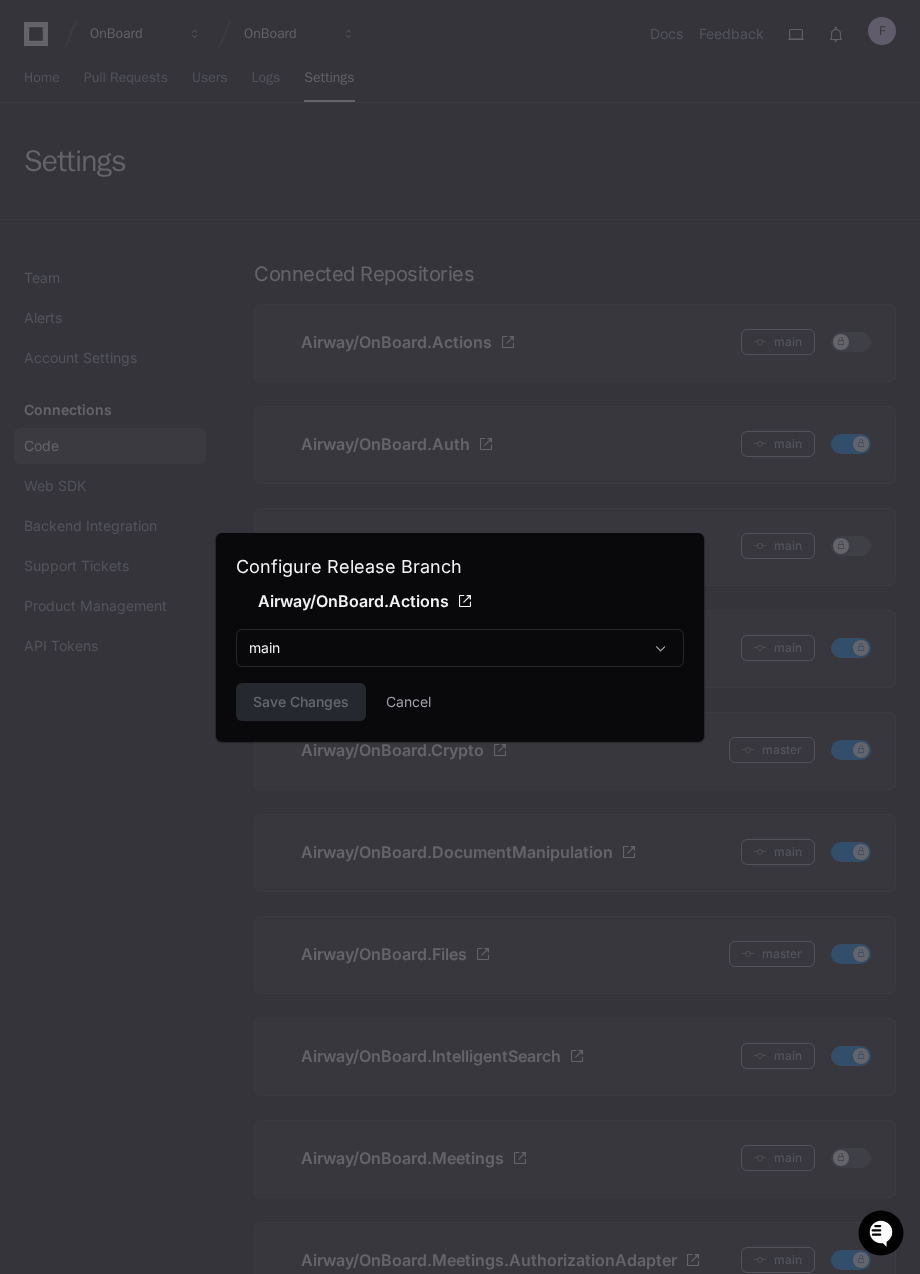 drag, startPoint x: 413, startPoint y: 698, endPoint x: 462, endPoint y: 692, distance: 49.365982 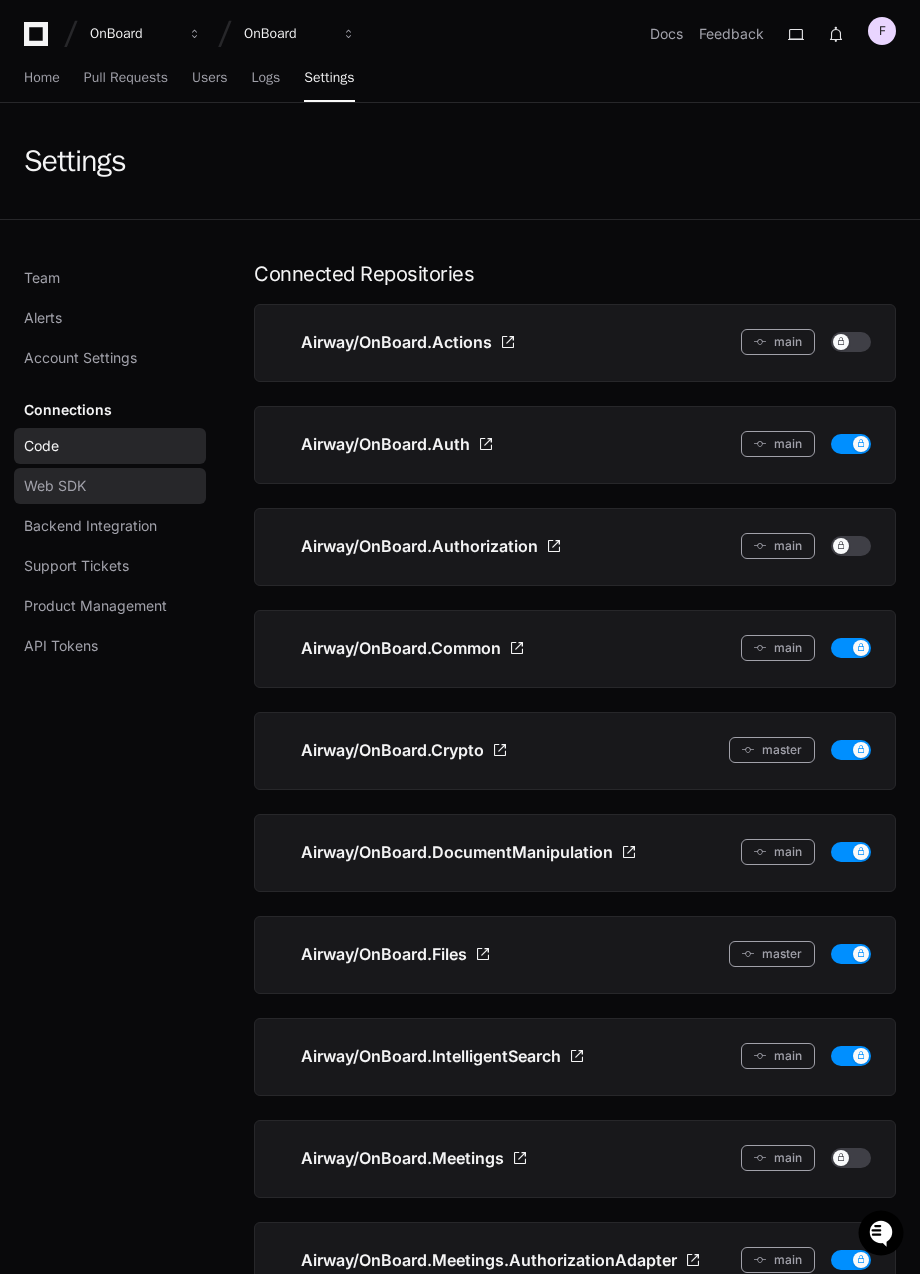 click on "Web SDK" 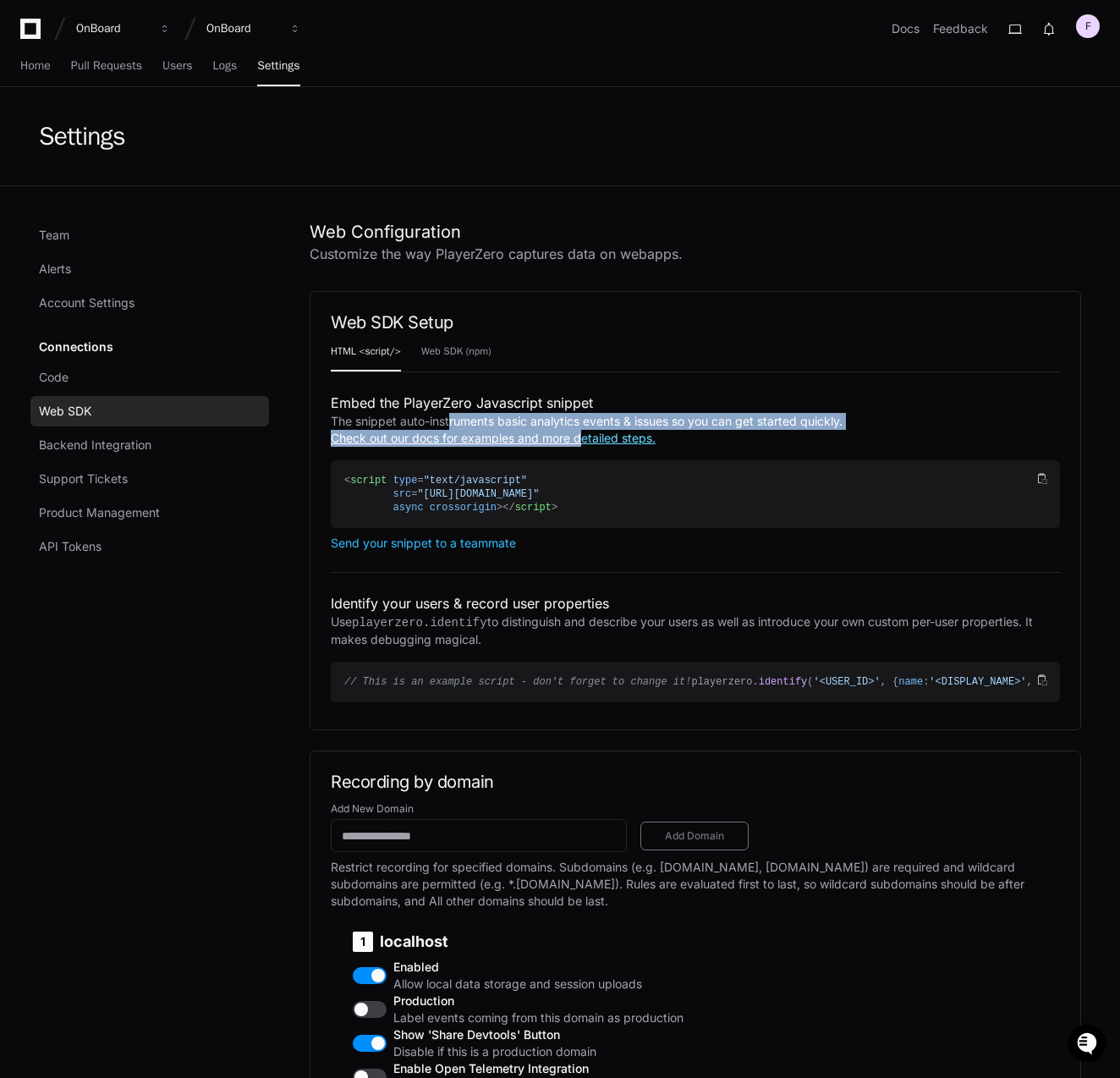 drag, startPoint x: 549, startPoint y: 426, endPoint x: 579, endPoint y: 433, distance: 30.805844 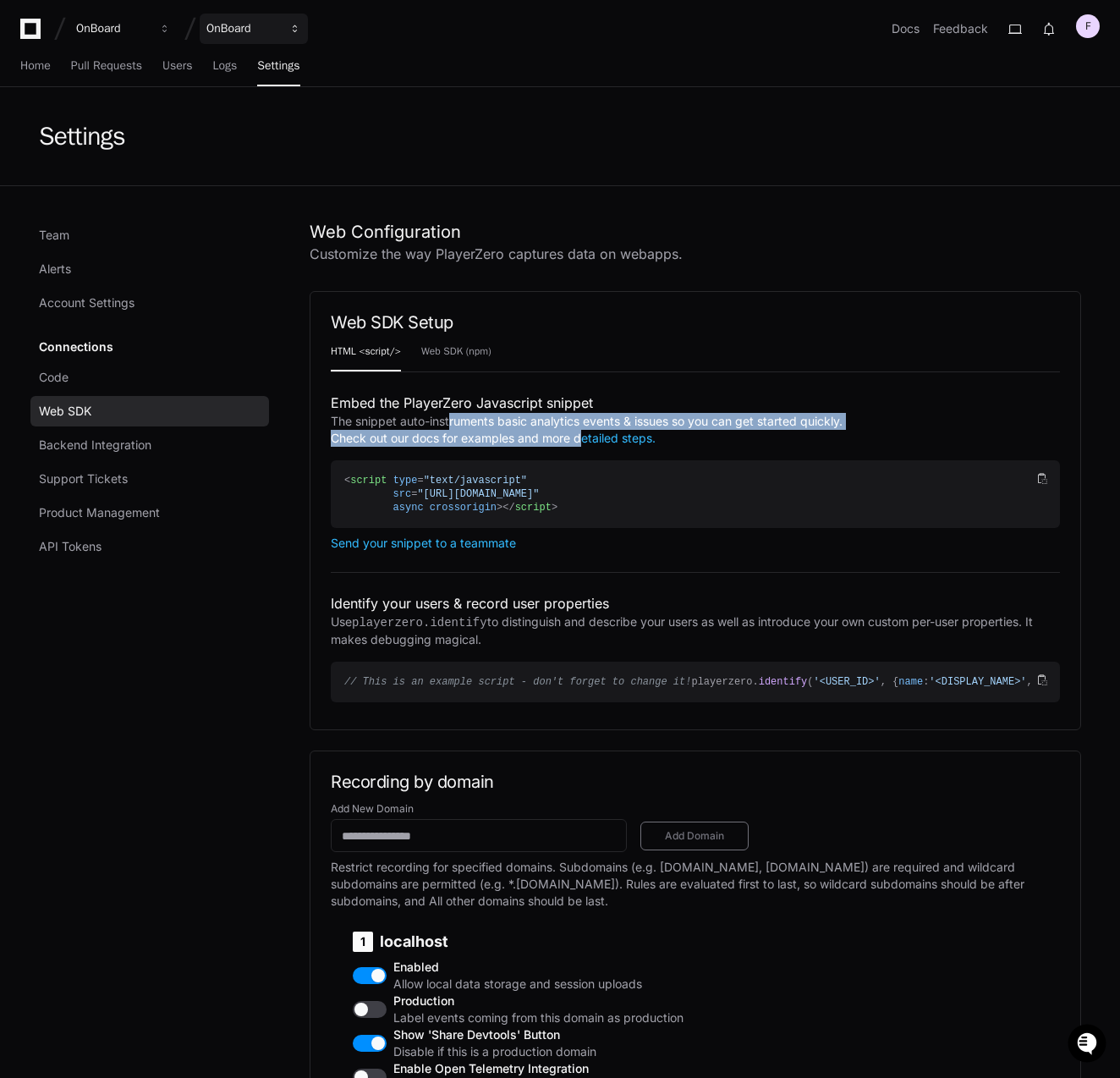 click on "OnBoard" at bounding box center [113, 29] 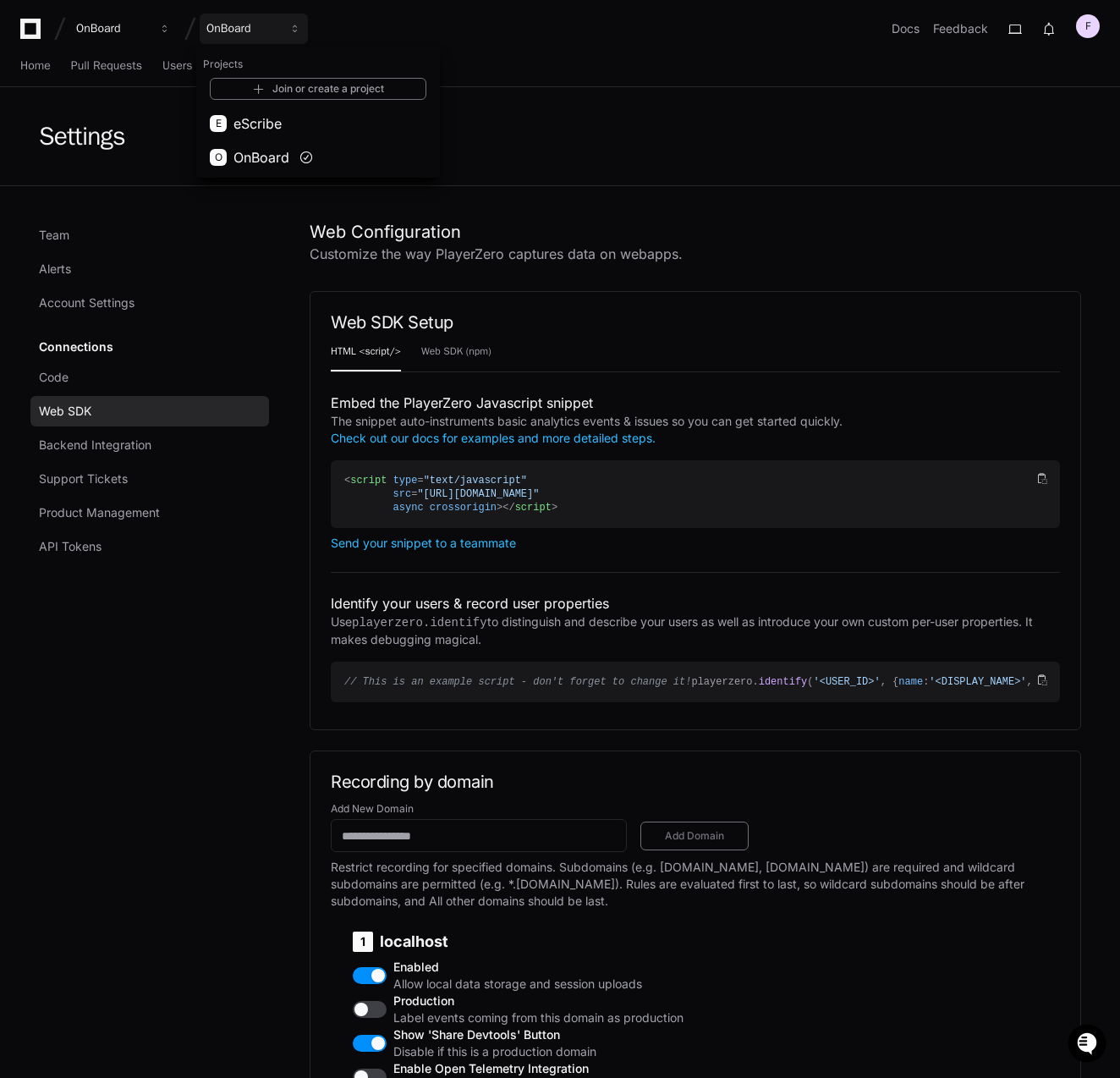 click on "OnBoard OnBoard Projects  Join or create a project   E  eScribe  O  OnBoard  Docs  Feedback F" at bounding box center [560, 29] 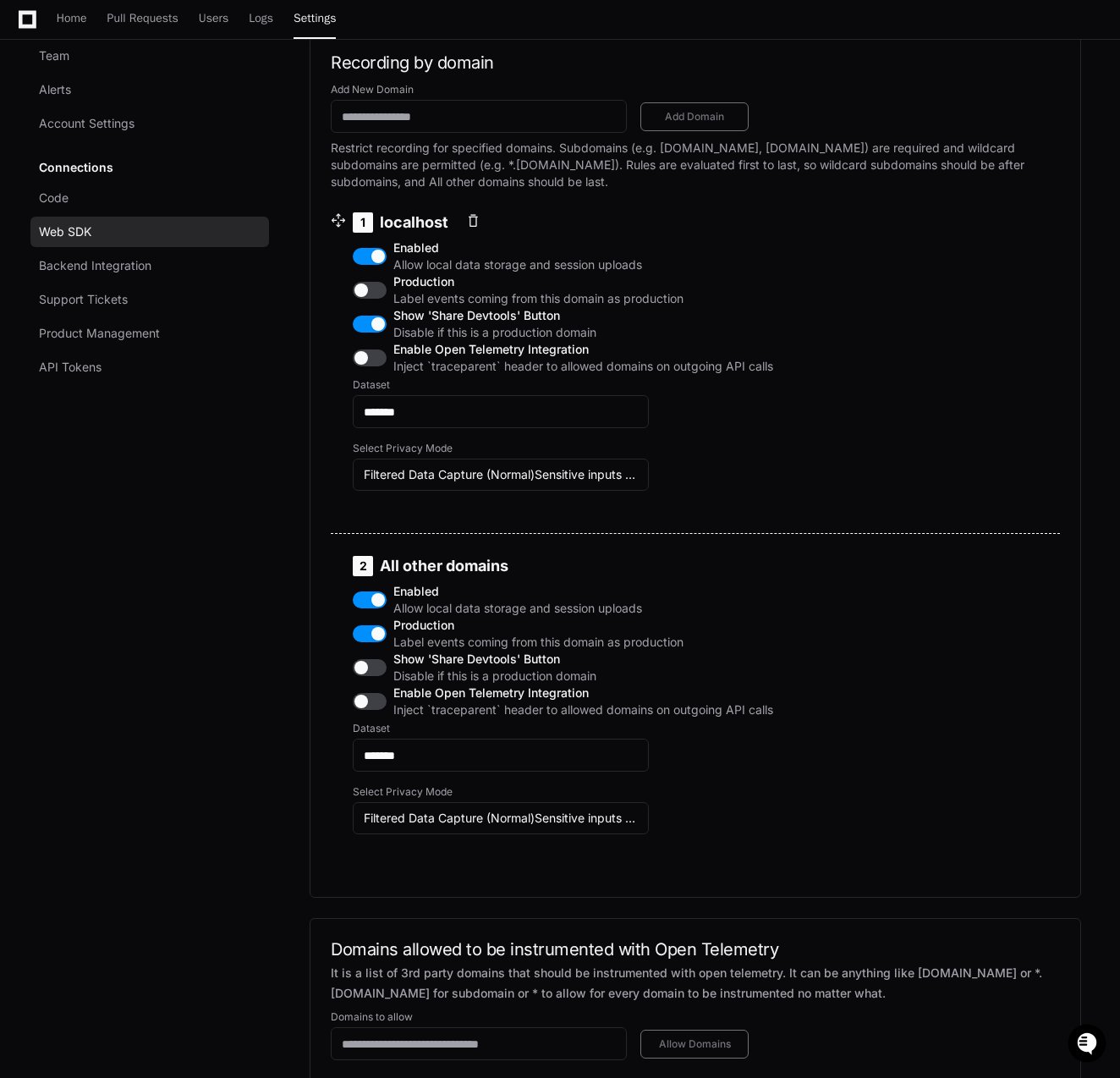 scroll, scrollTop: 762, scrollLeft: 0, axis: vertical 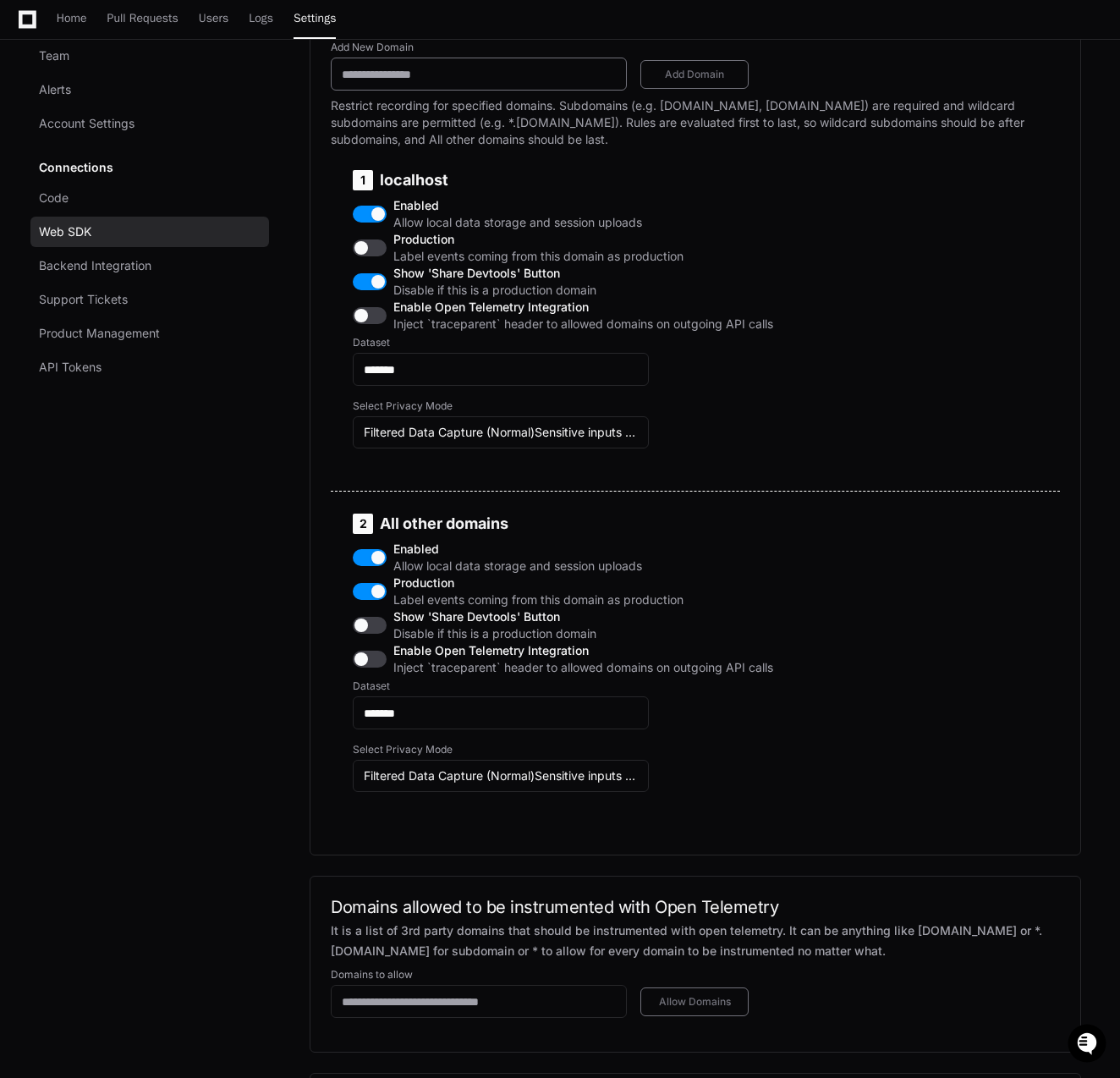click 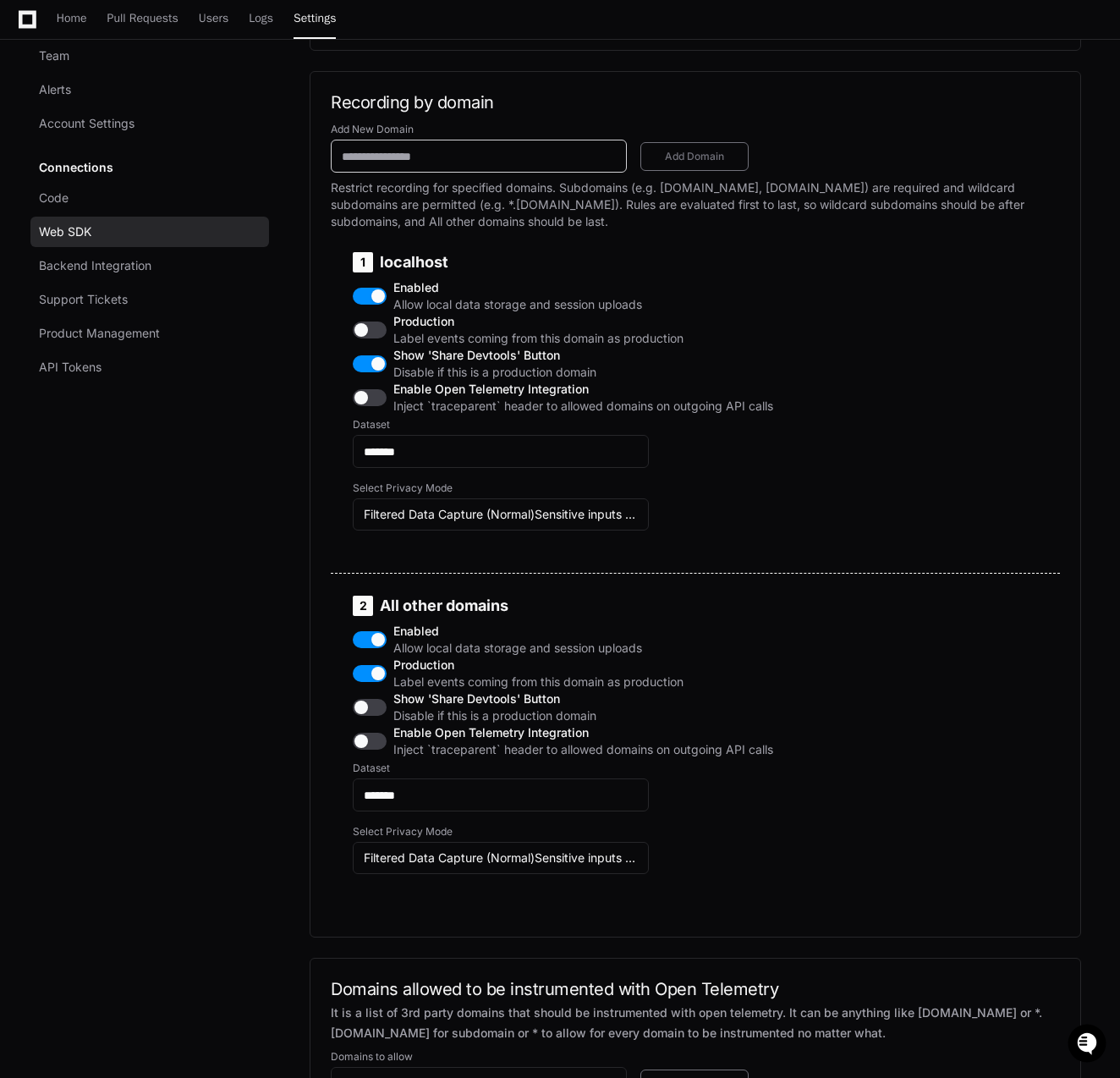 scroll, scrollTop: 677, scrollLeft: 0, axis: vertical 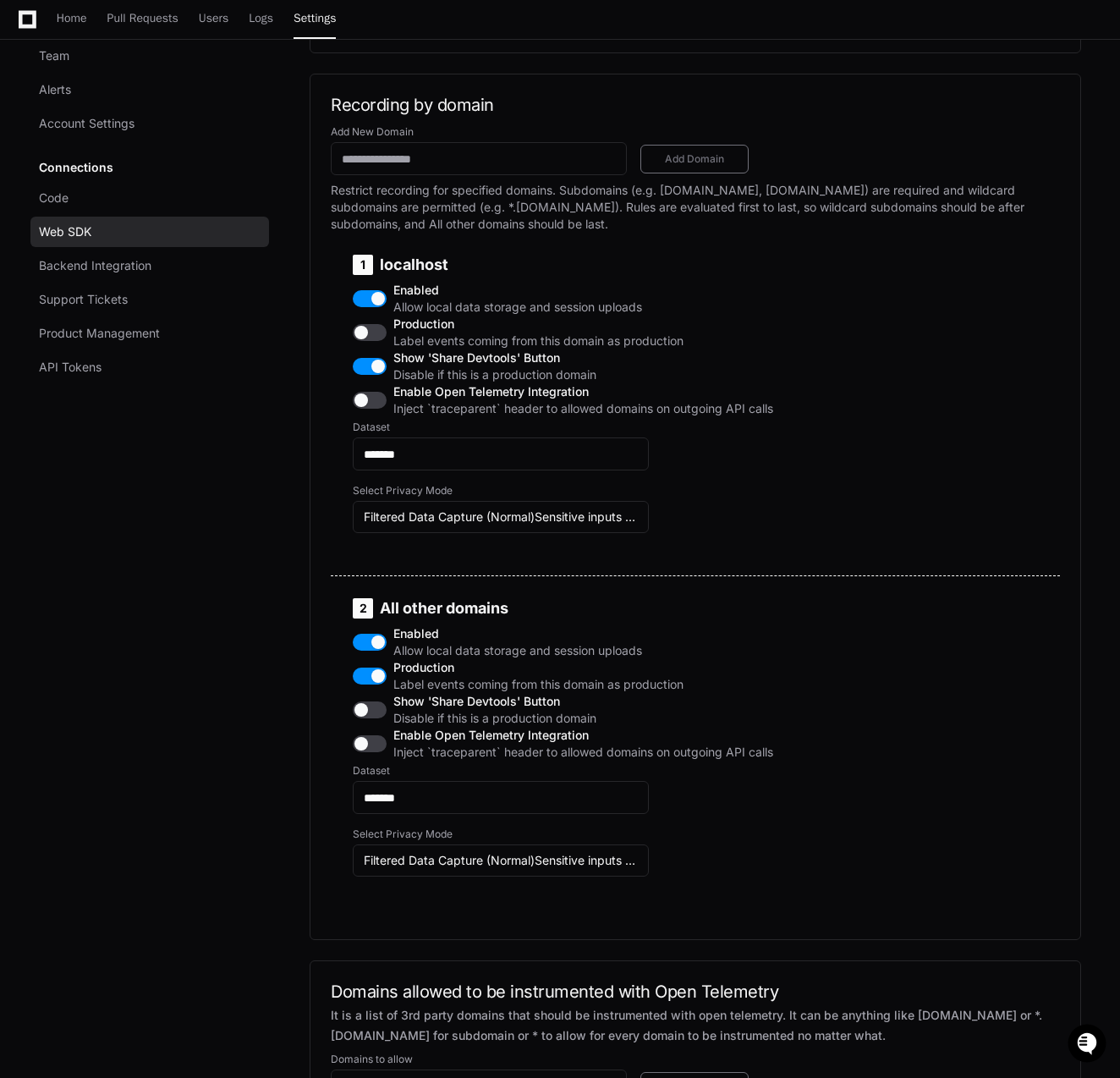 click on "Web SDK" 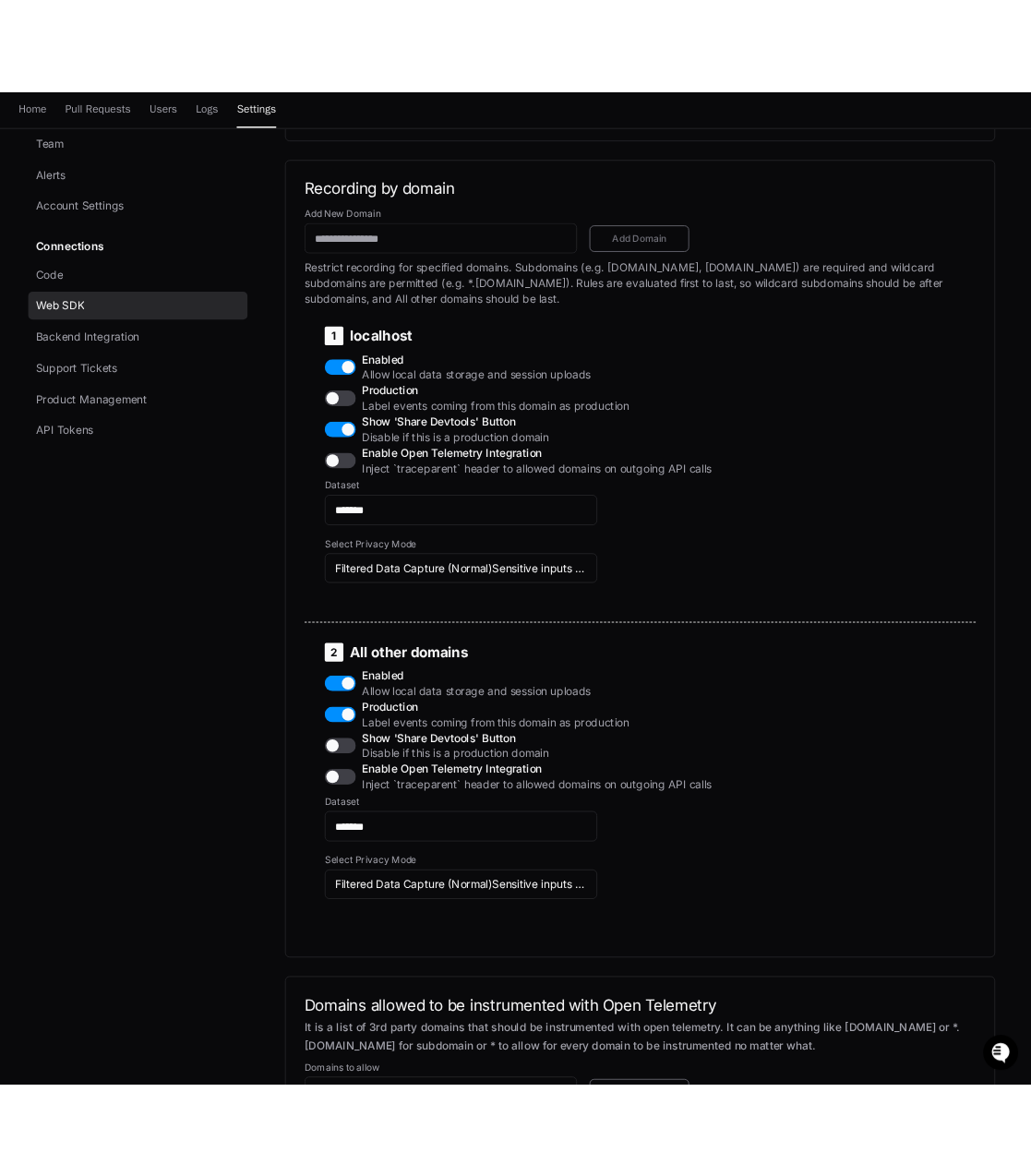 scroll, scrollTop: 0, scrollLeft: 0, axis: both 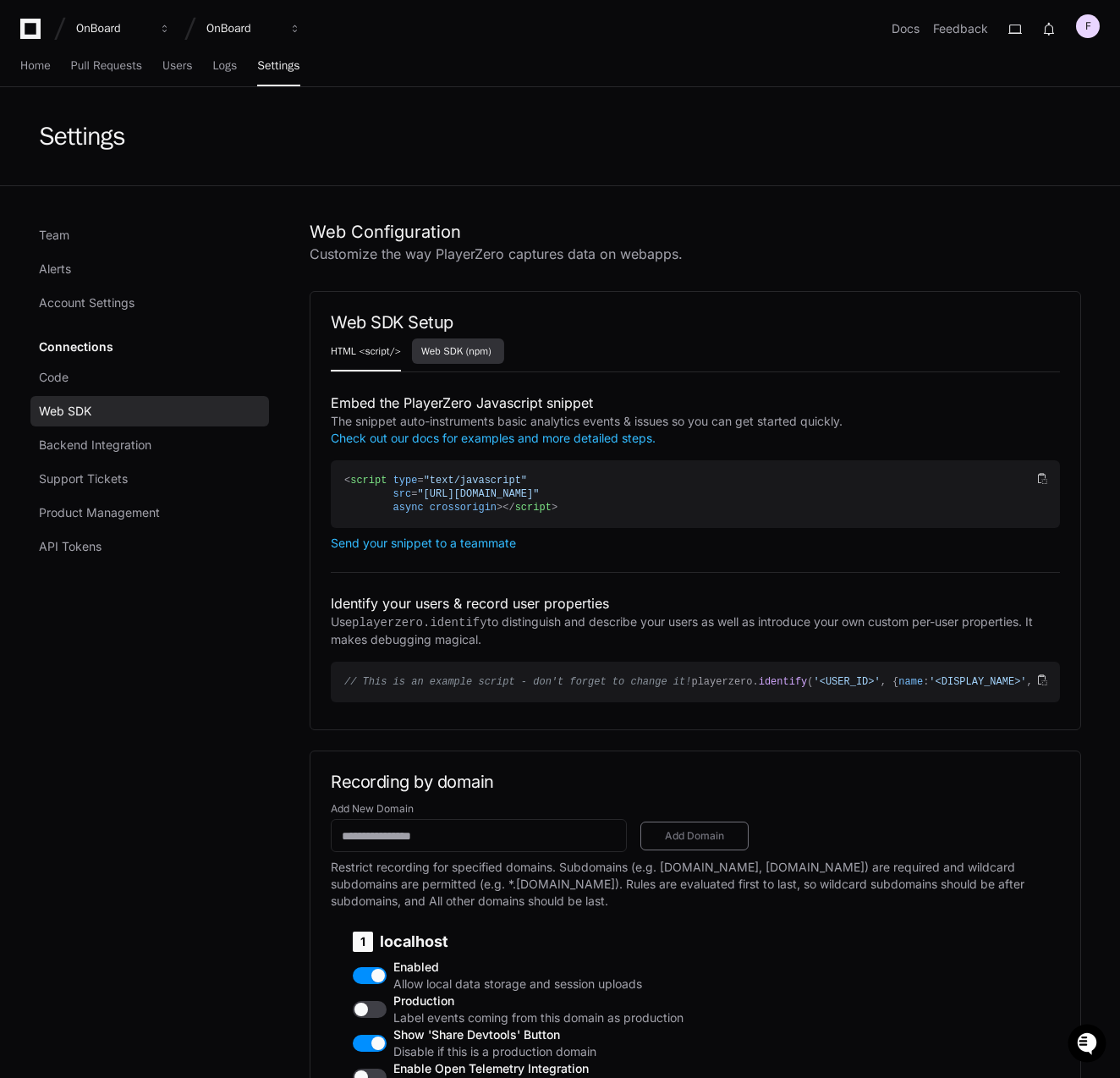click on "Web SDK (npm)" 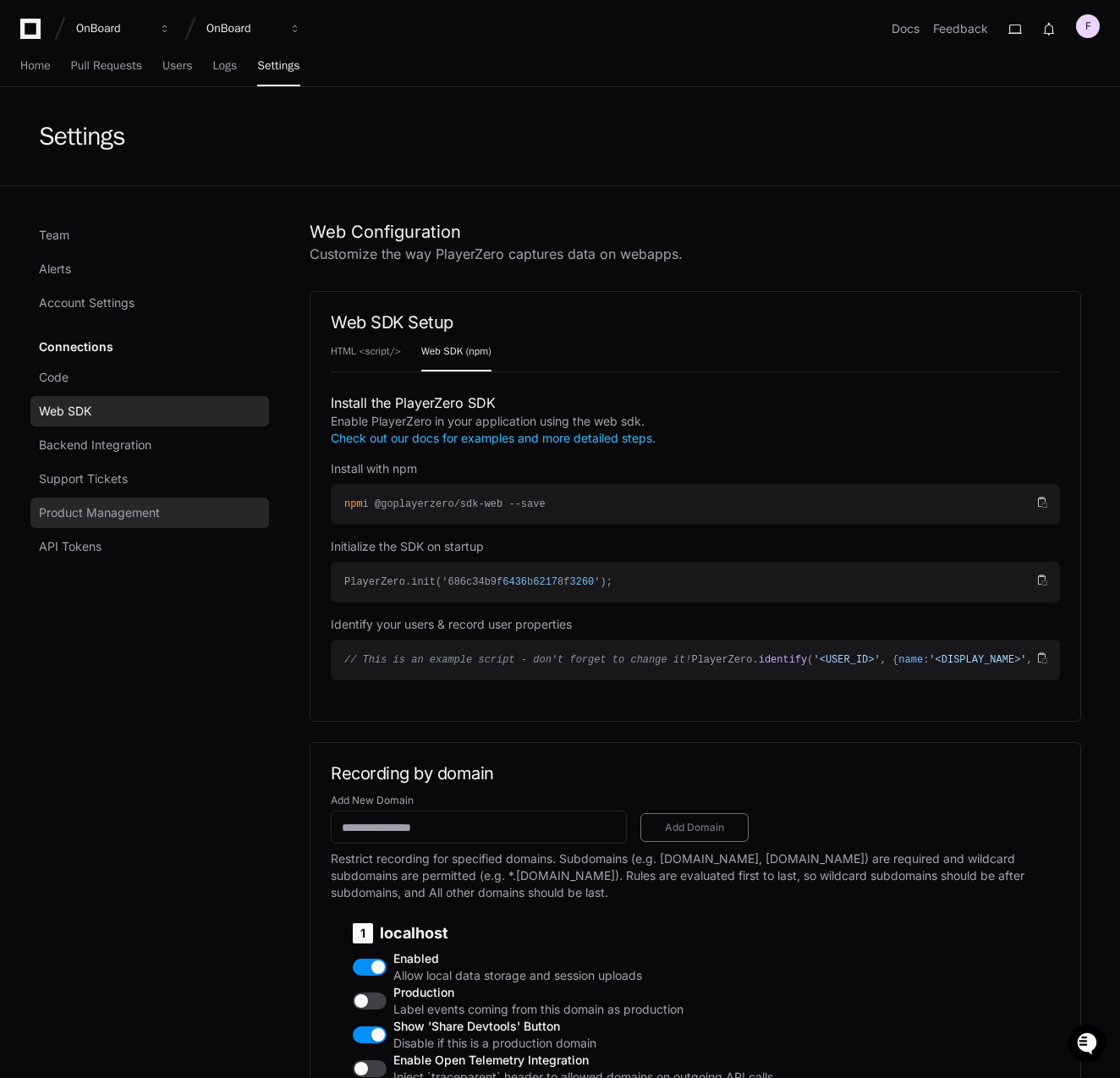 click on "Product Management" 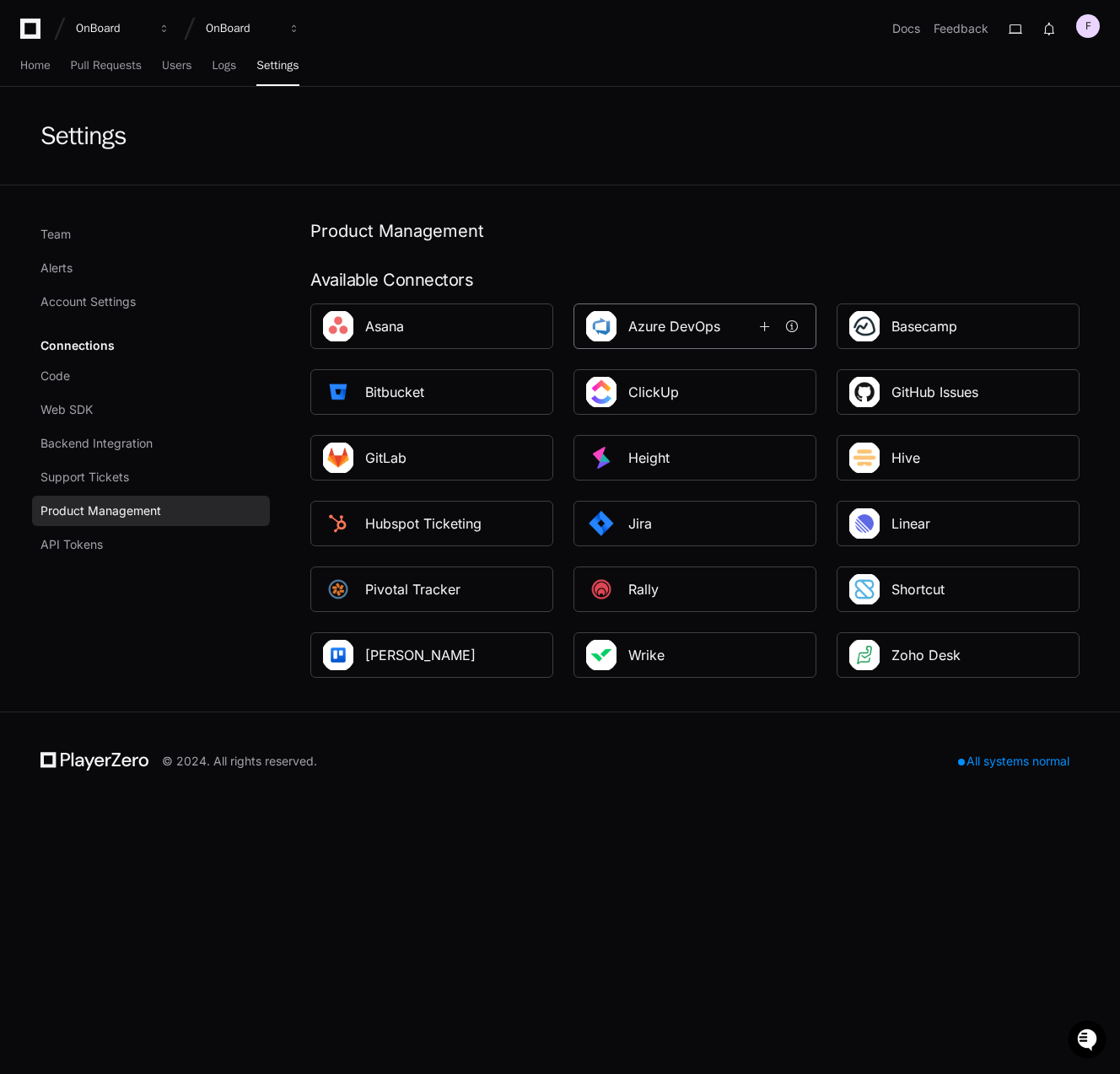 click on "Azure DevOps" 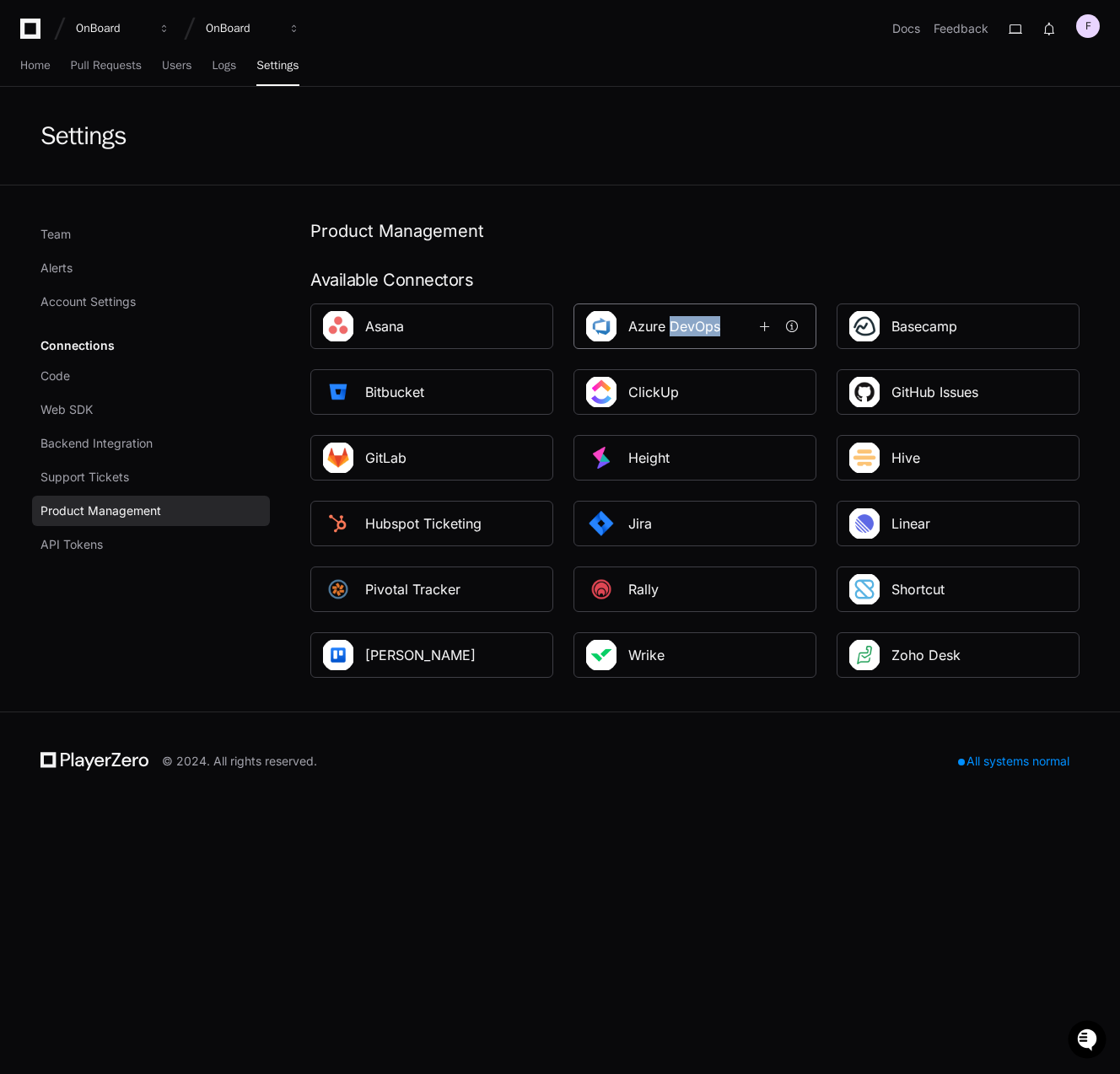 click on "Azure DevOps" 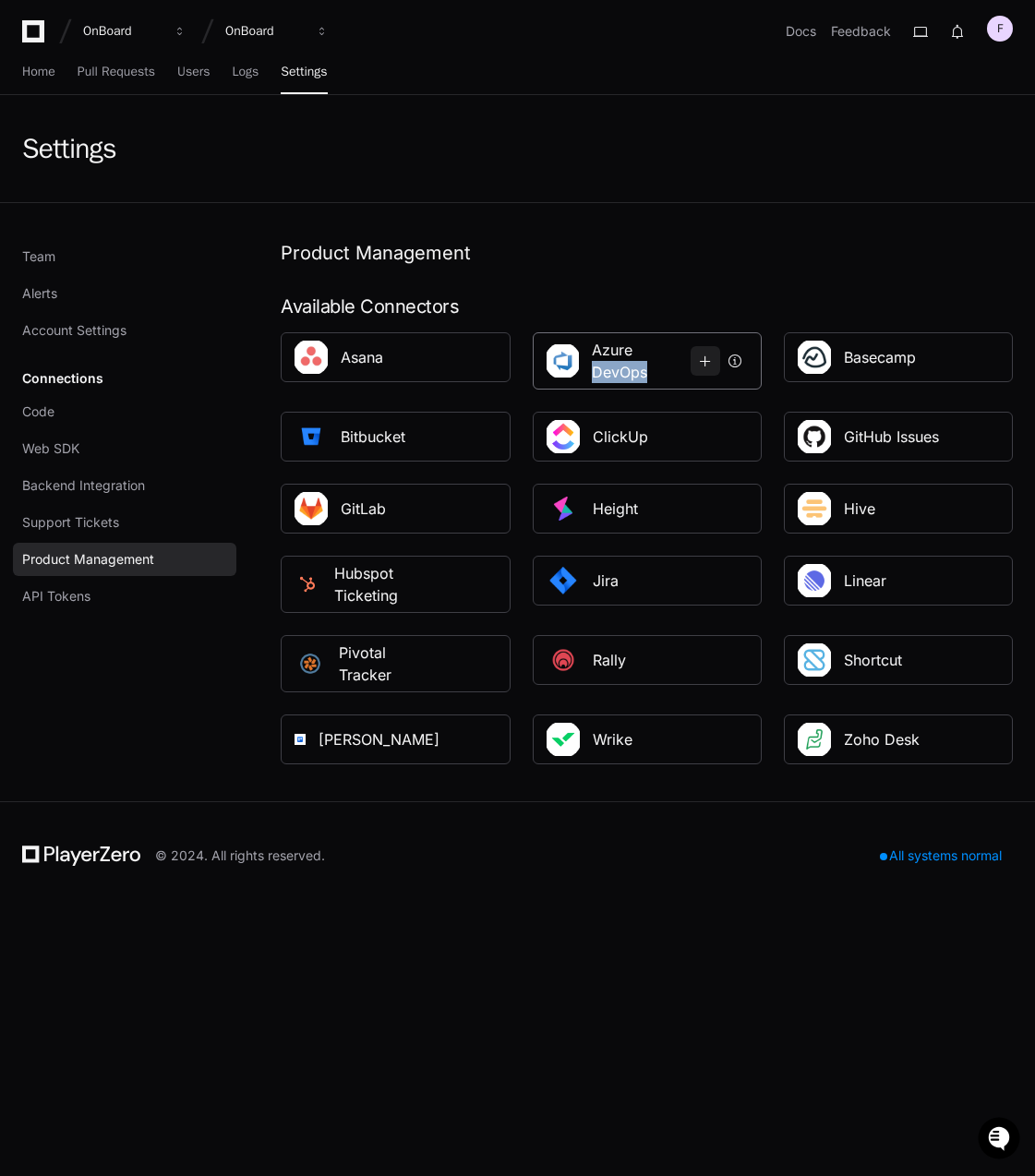 click 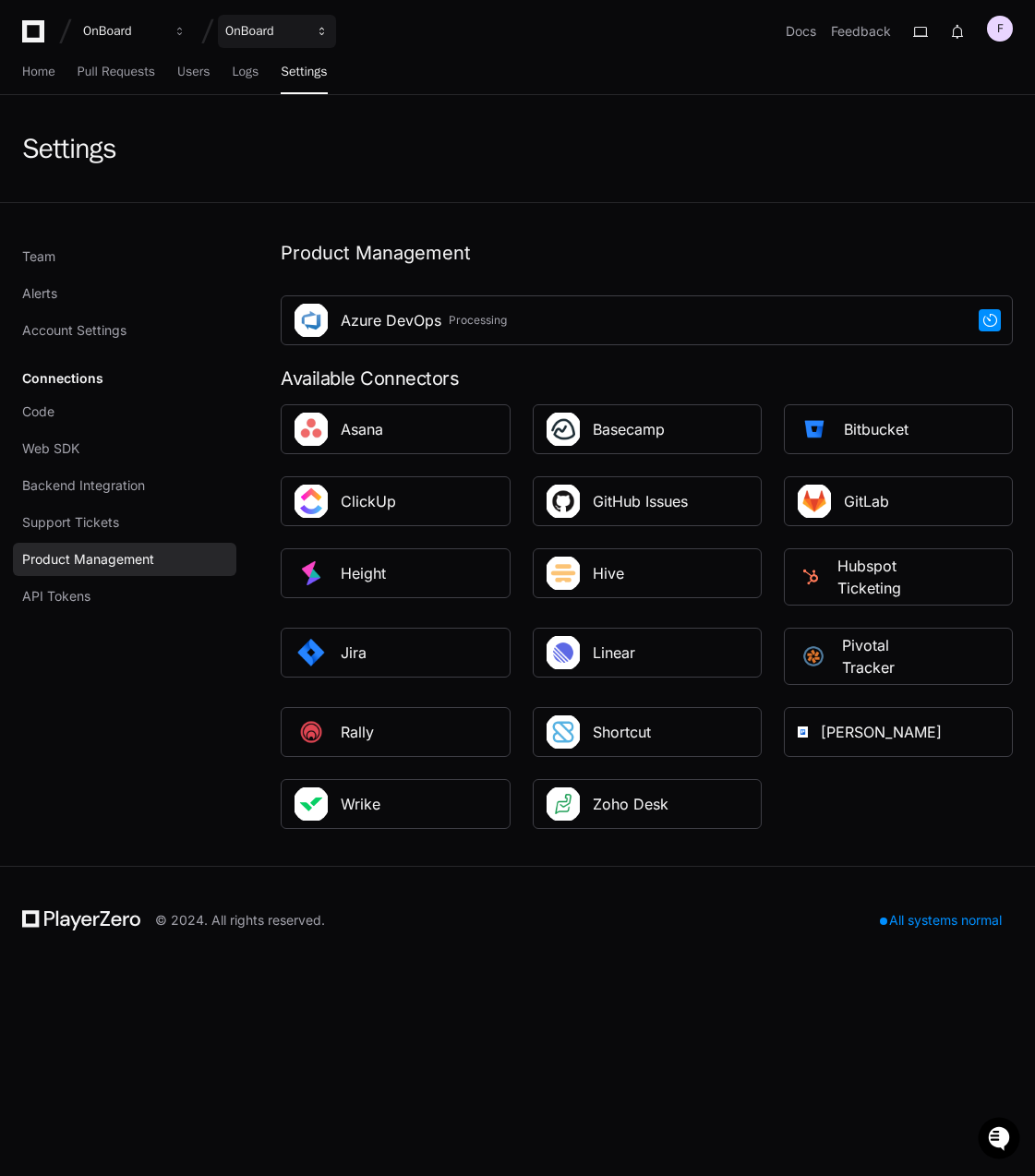 click on "OnBoard" at bounding box center (123, 31) 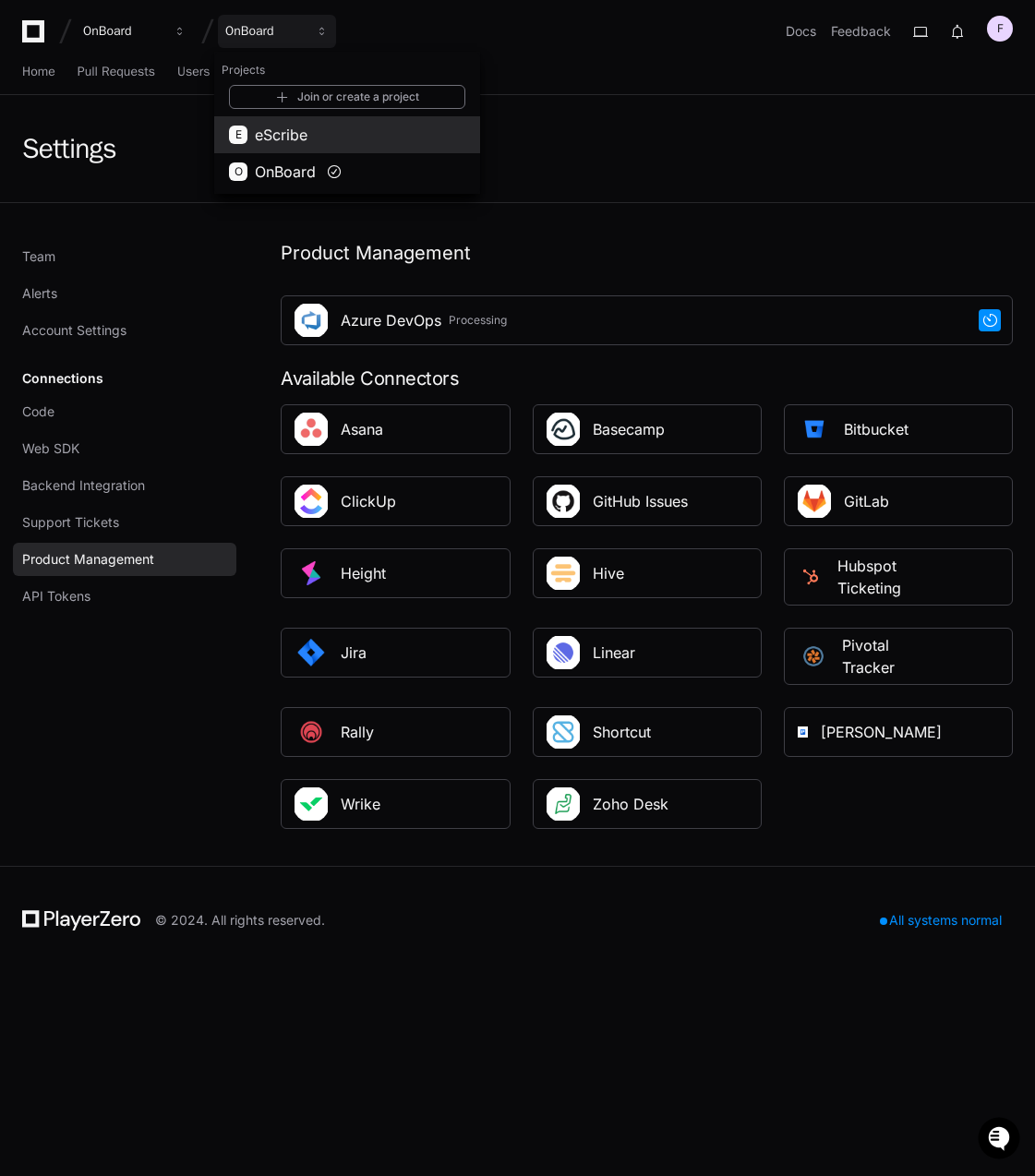 click on "eScribe" at bounding box center [281, 135] 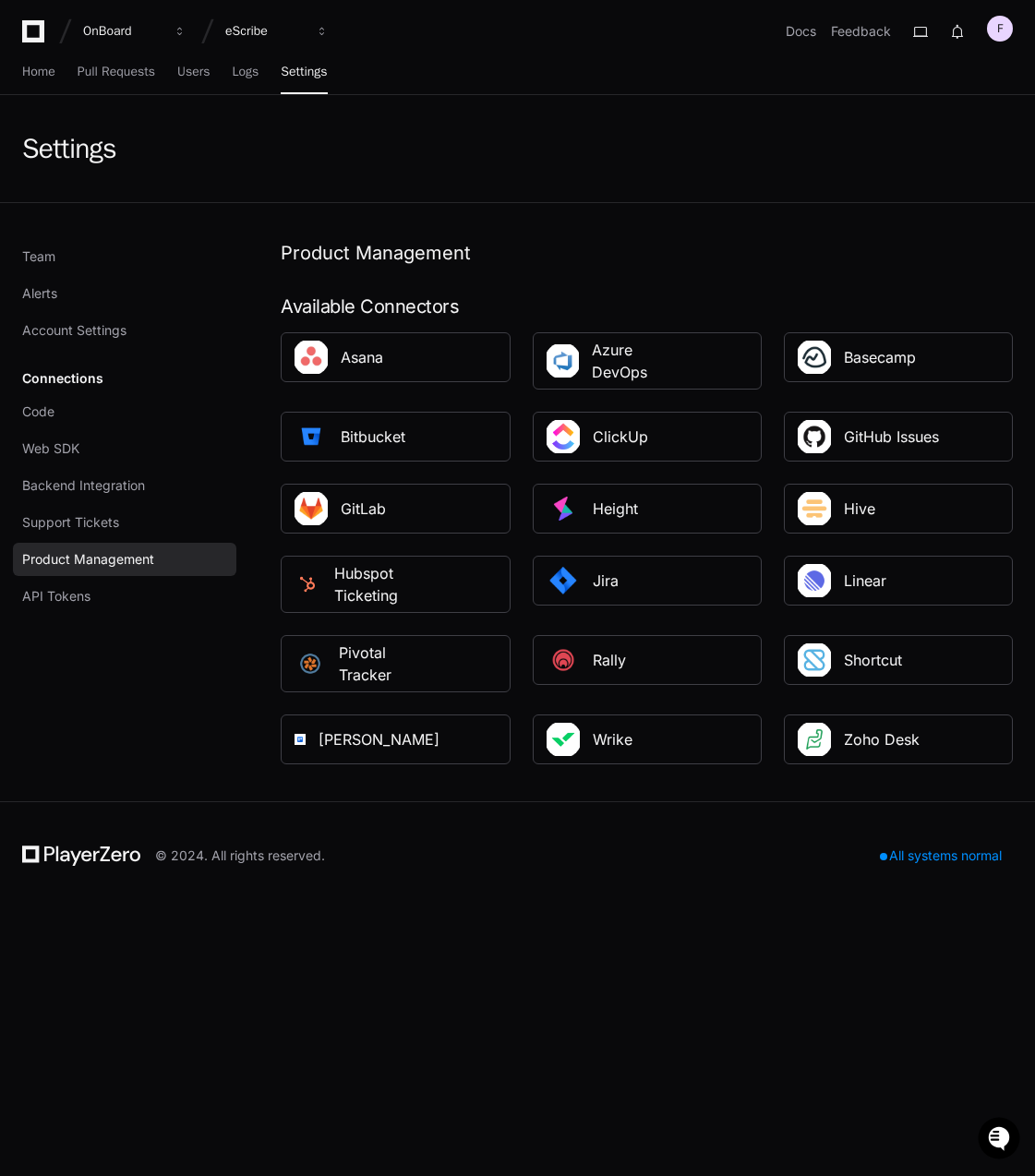 click on "Product Management Available Connectors Asana Azure DevOps Basecamp Bitbucket ClickUp GitHub Issues GitLab Height Hive Hubspot Ticketing Jira Linear Pivotal Tracker Rally Shortcut Trello Wrike Zoho Desk" 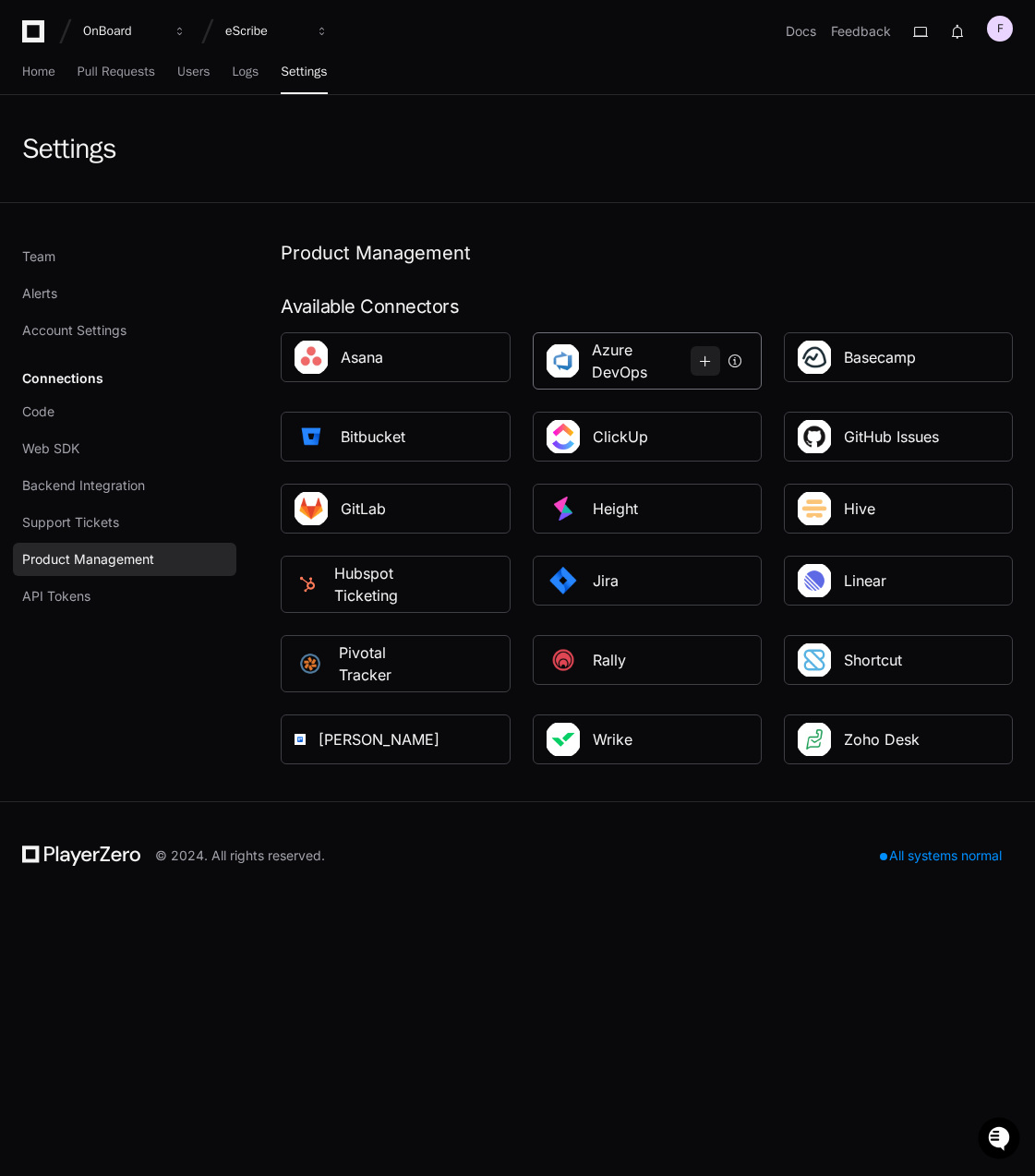 click 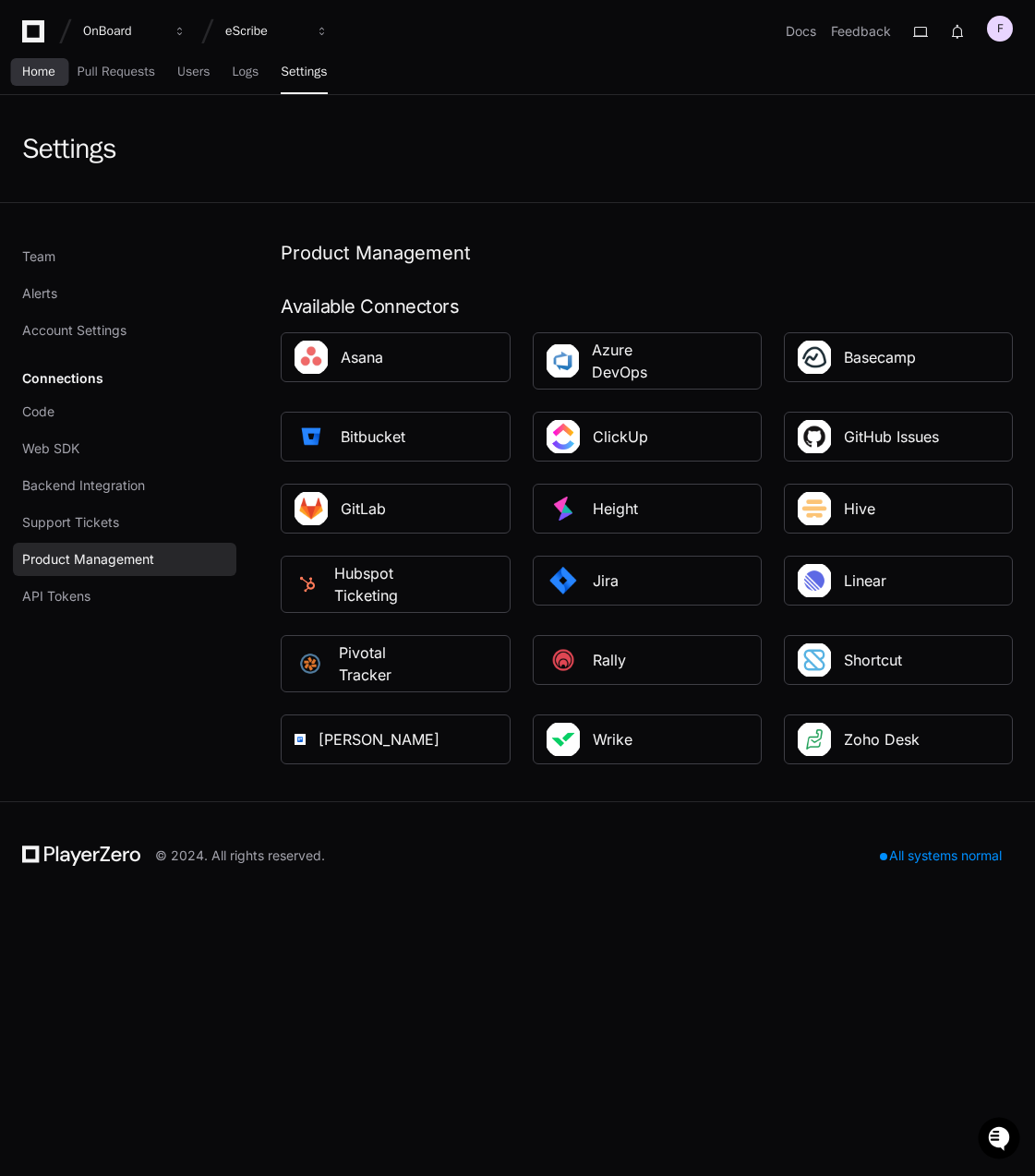 click on "Home" at bounding box center (39, 72) 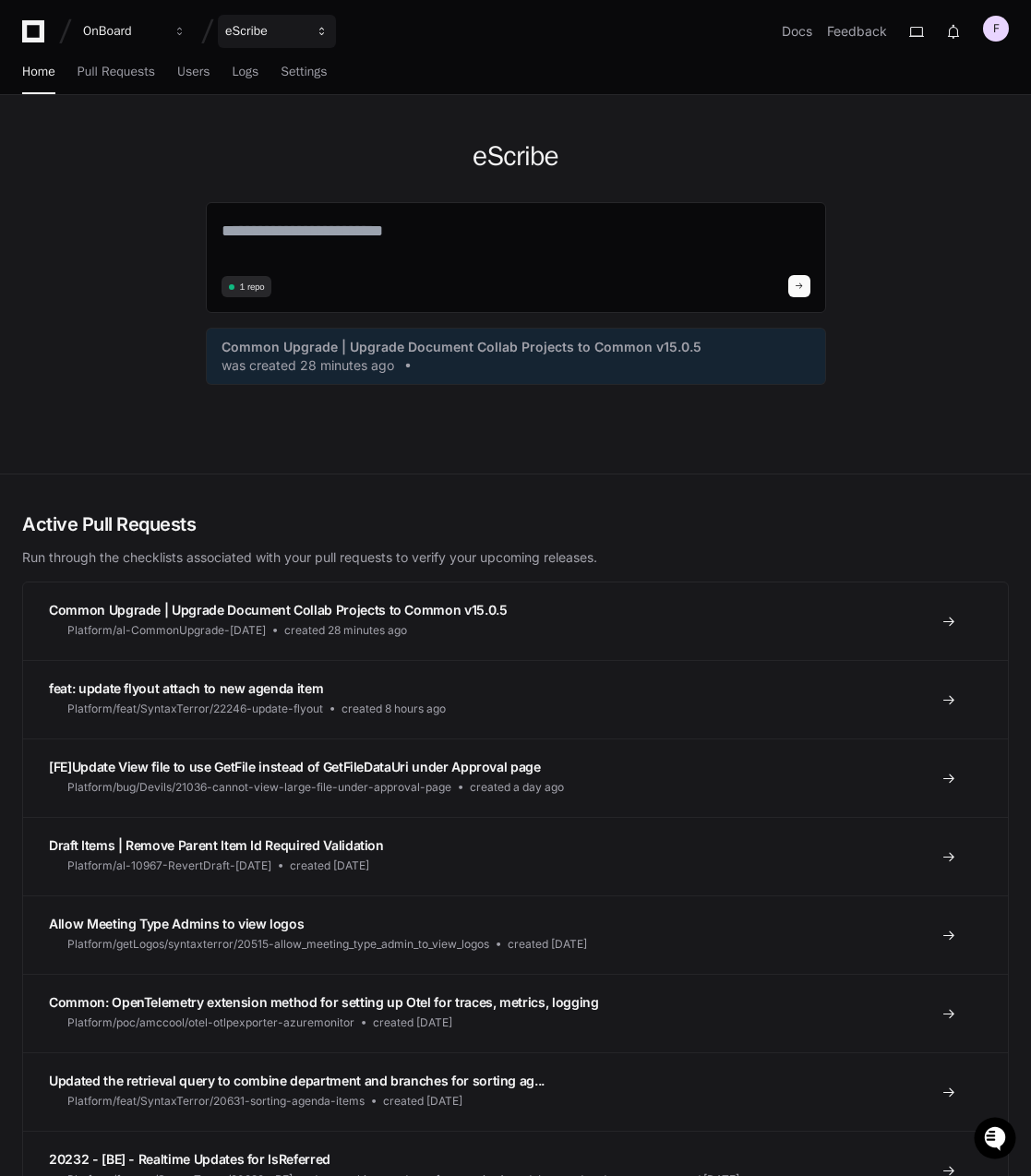 click on "eScribe" at bounding box center [277, 31] 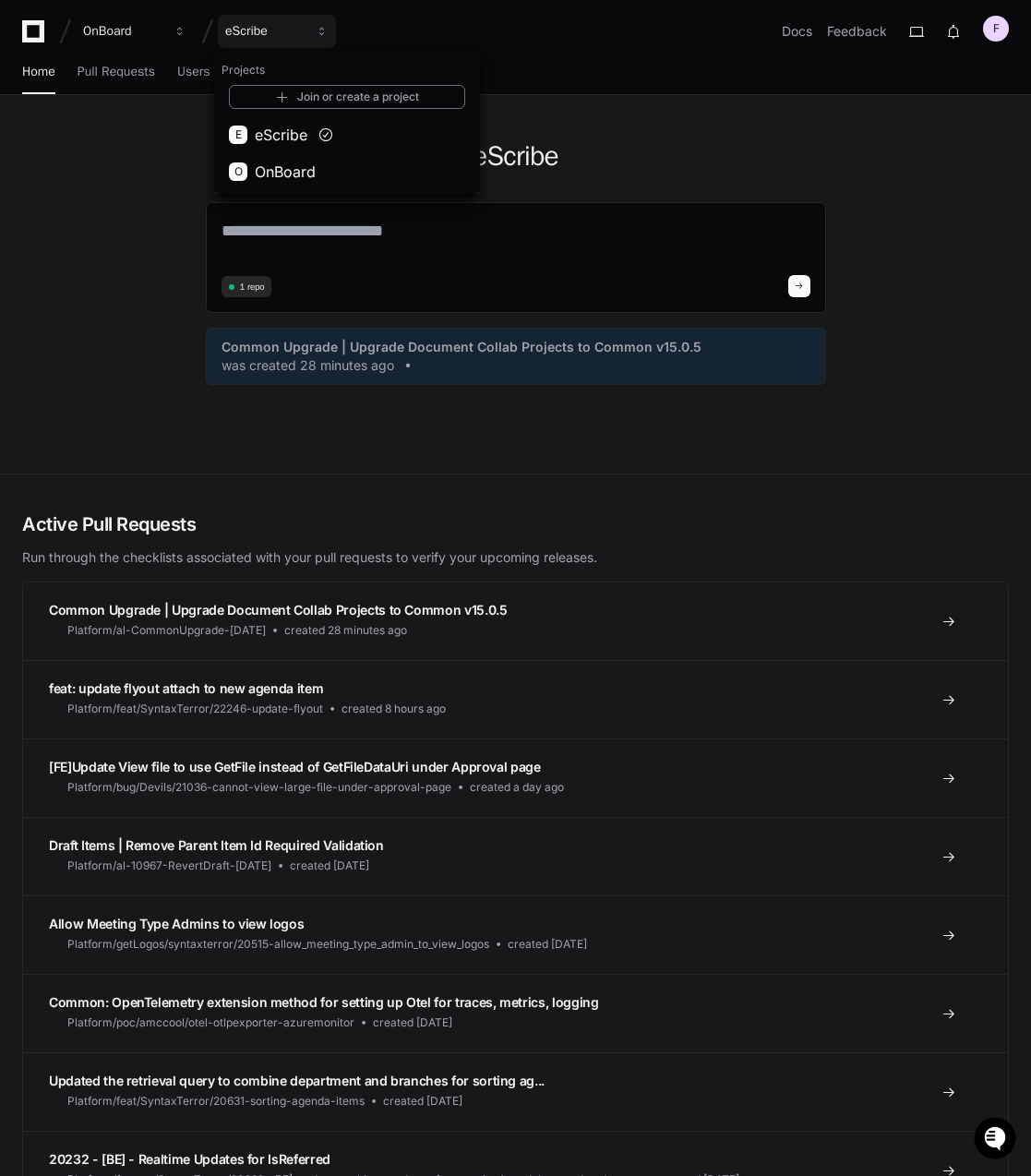 click on "eScribe" at bounding box center (281, 135) 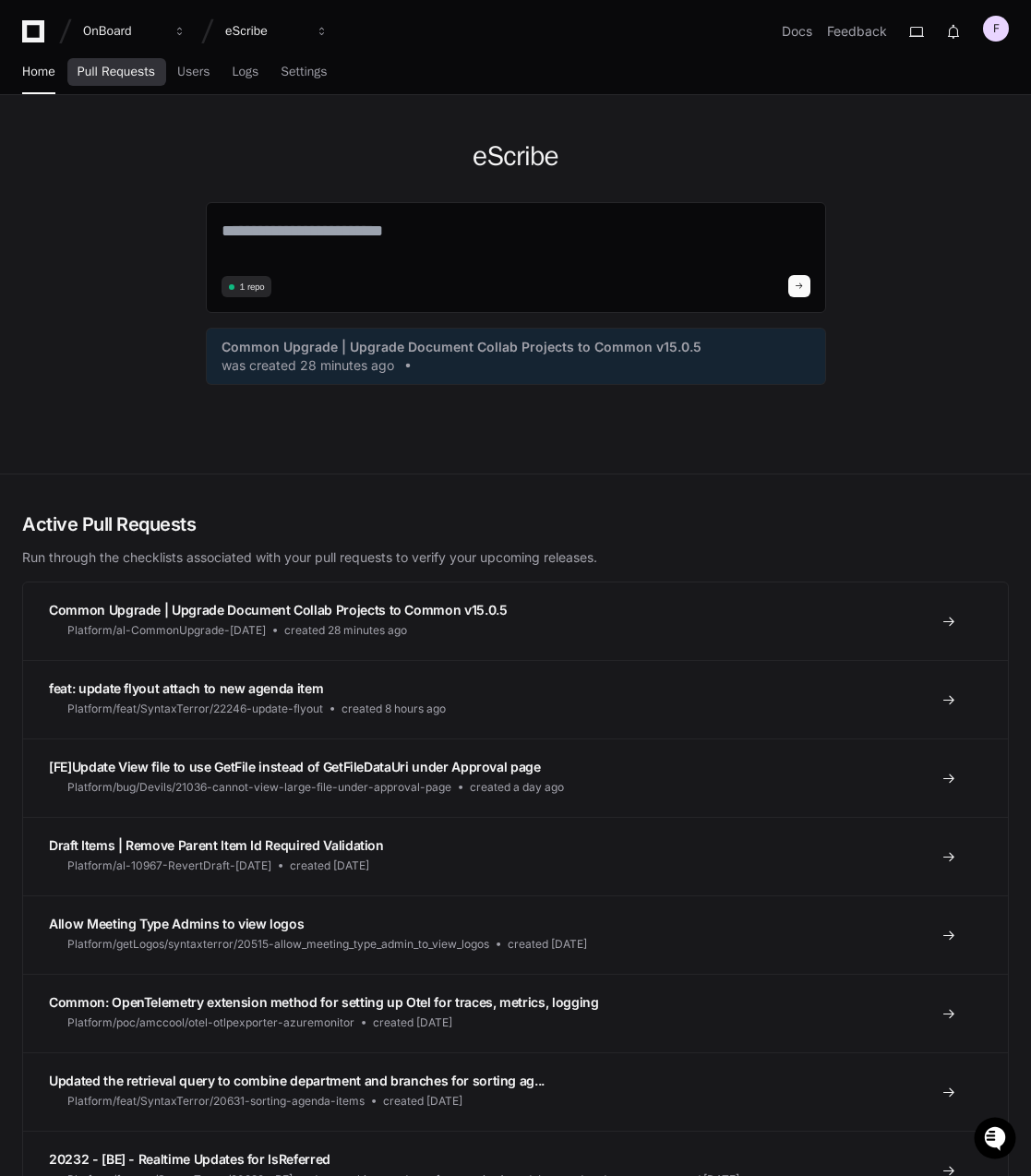 click on "Pull Requests" at bounding box center (116, 72) 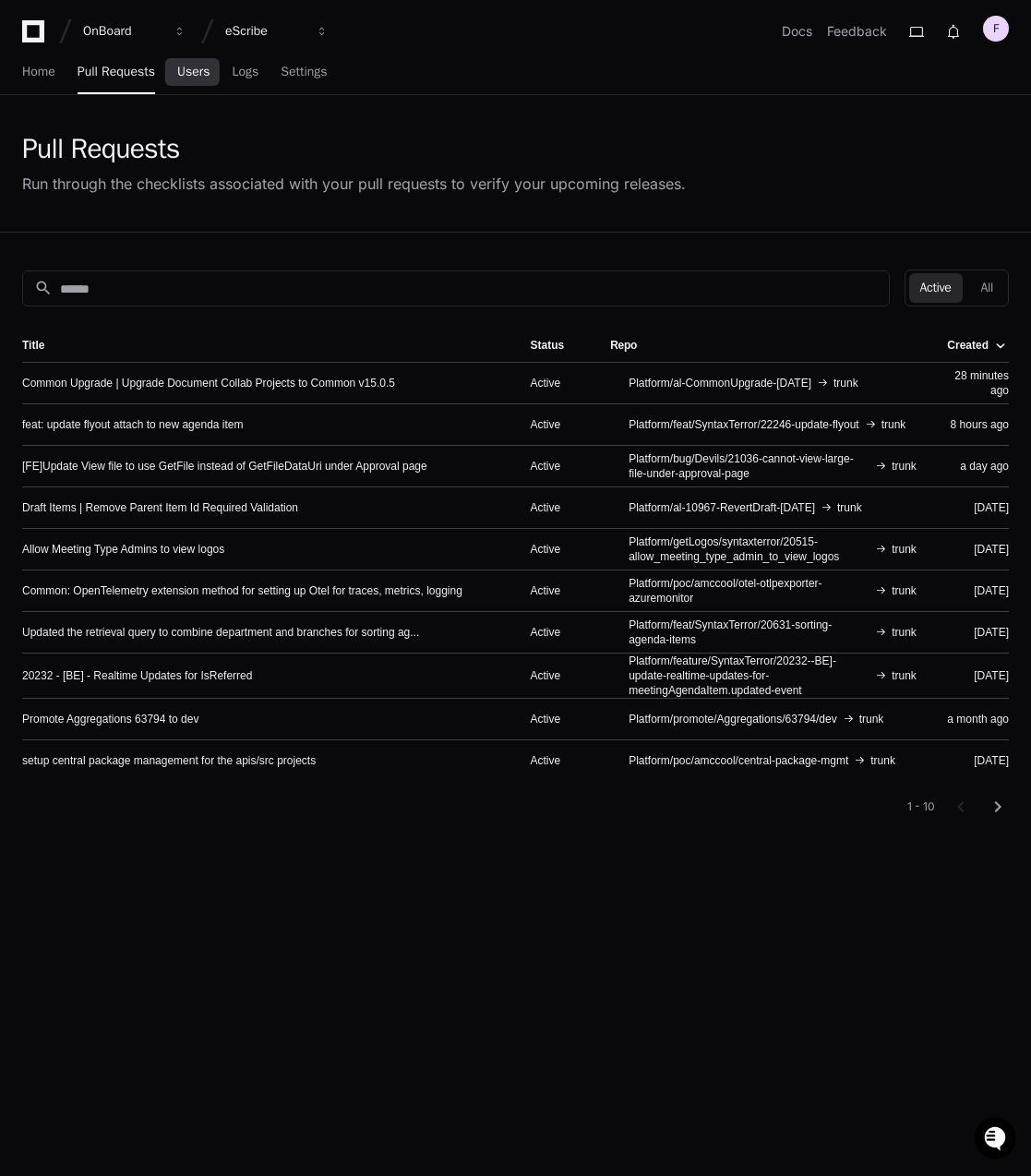 click on "Users" at bounding box center (194, 72) 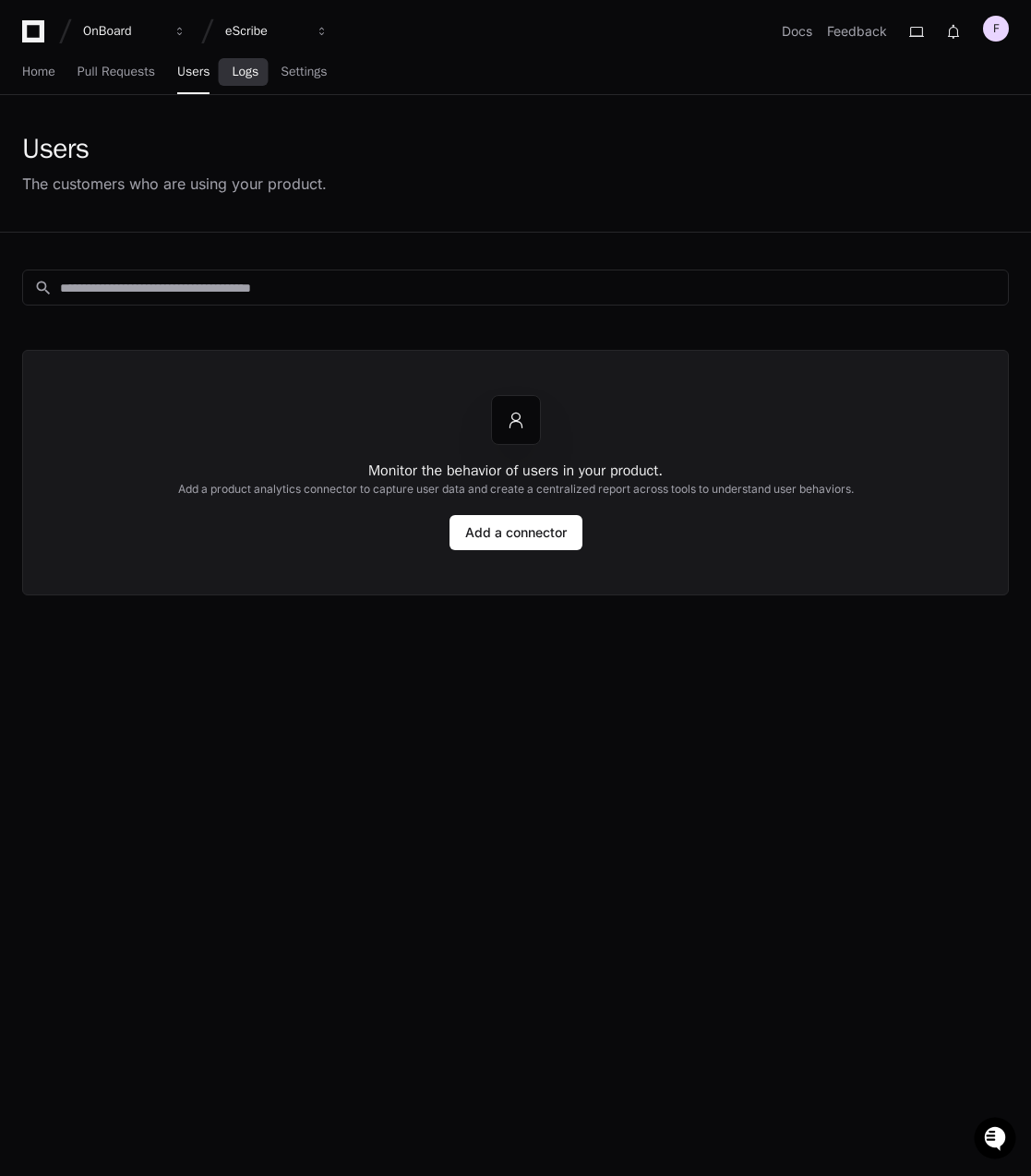 click on "Logs" at bounding box center (245, 72) 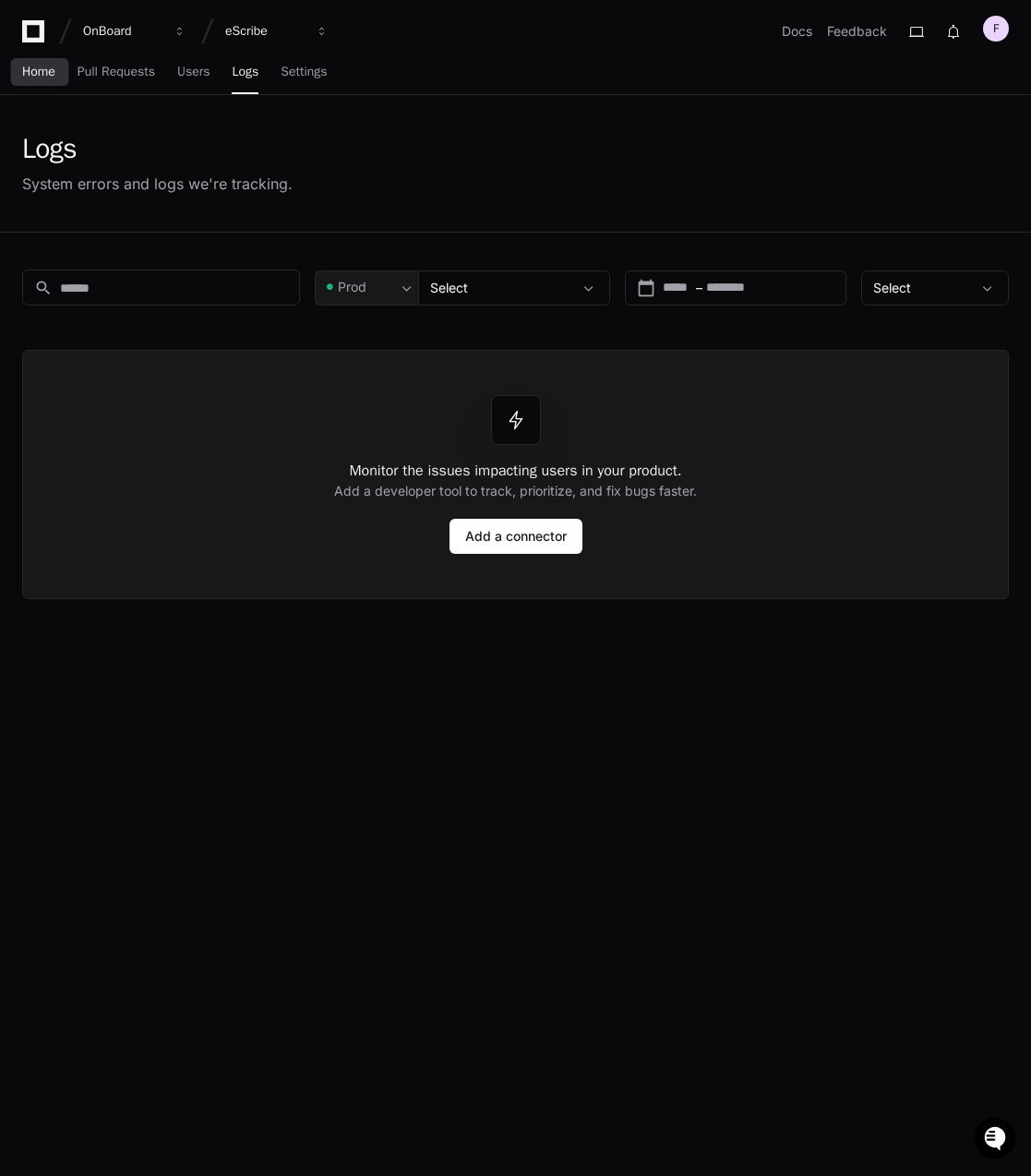 click on "Home" at bounding box center [39, 72] 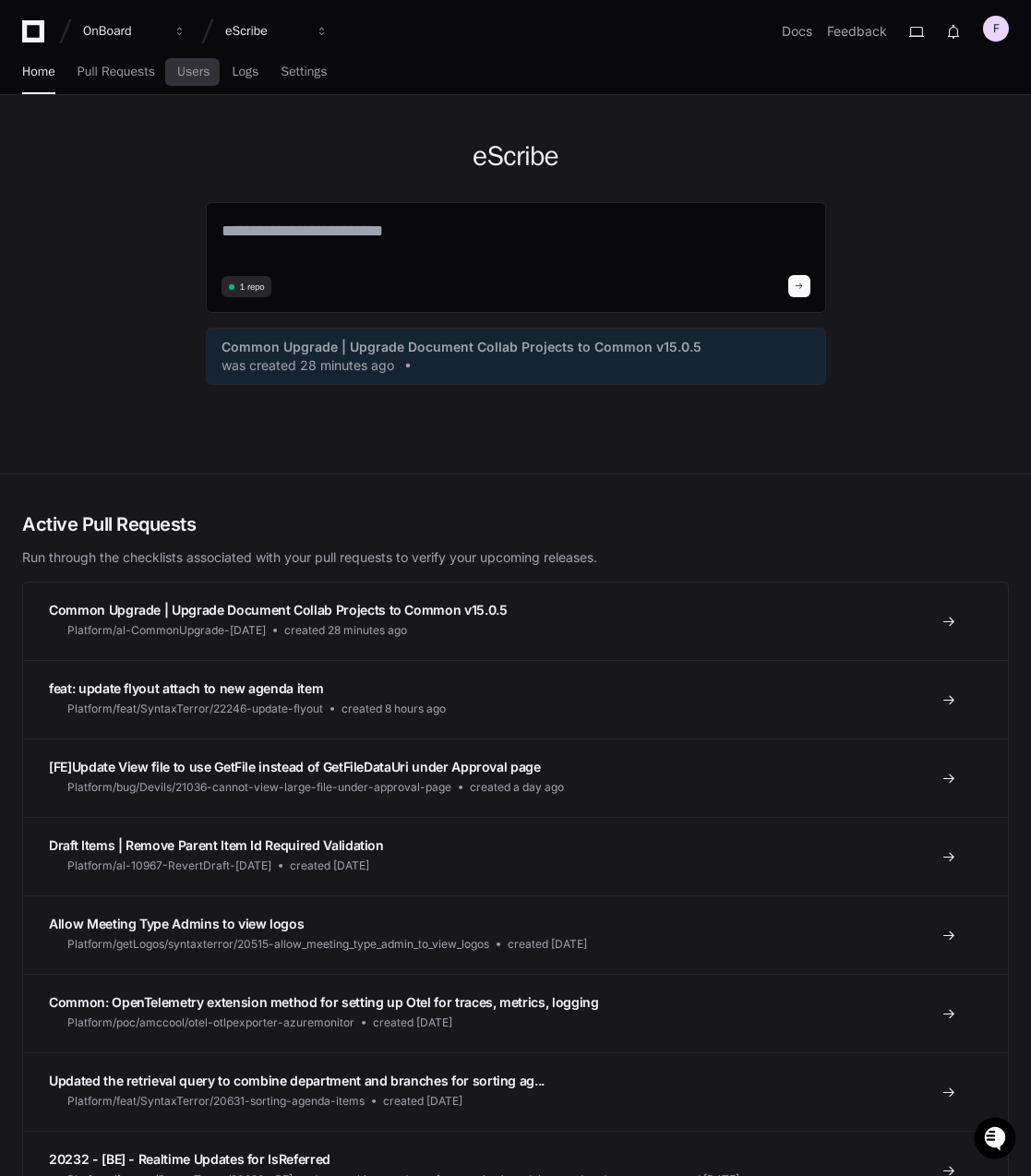click on "Home Pull Requests Users Logs Settings" at bounding box center [174, 73] 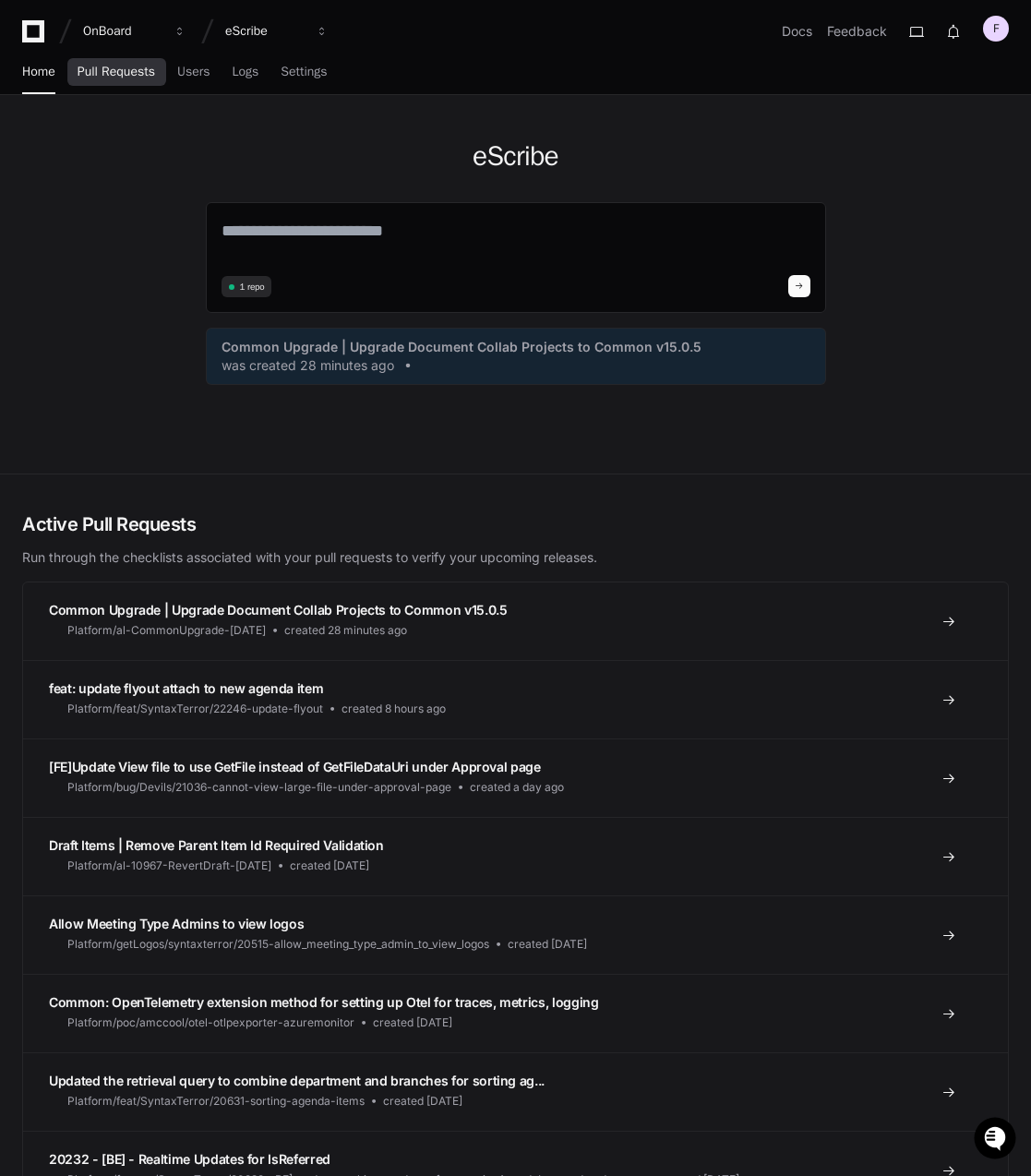click on "Pull Requests" at bounding box center (116, 72) 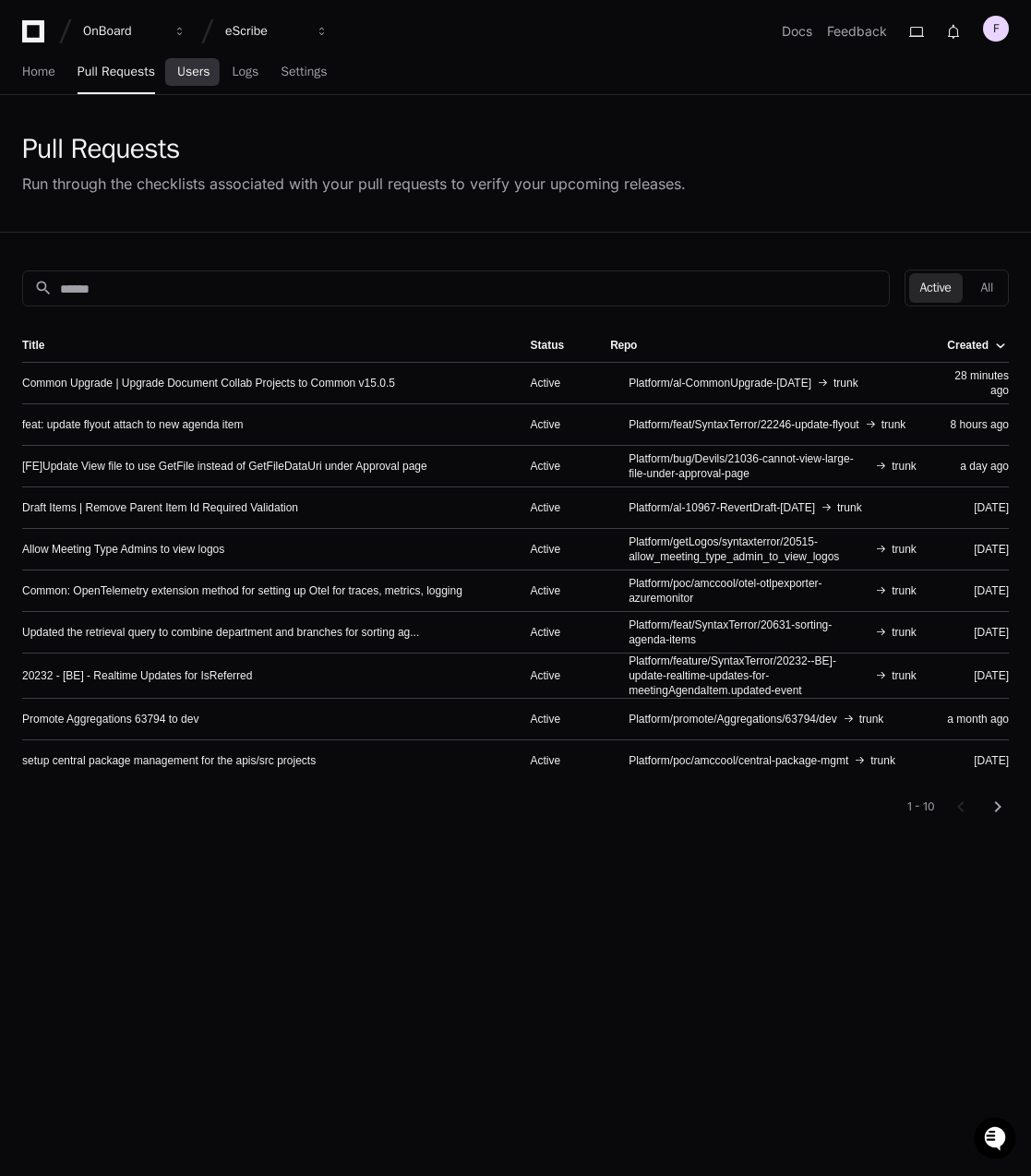 click on "Users" at bounding box center (194, 72) 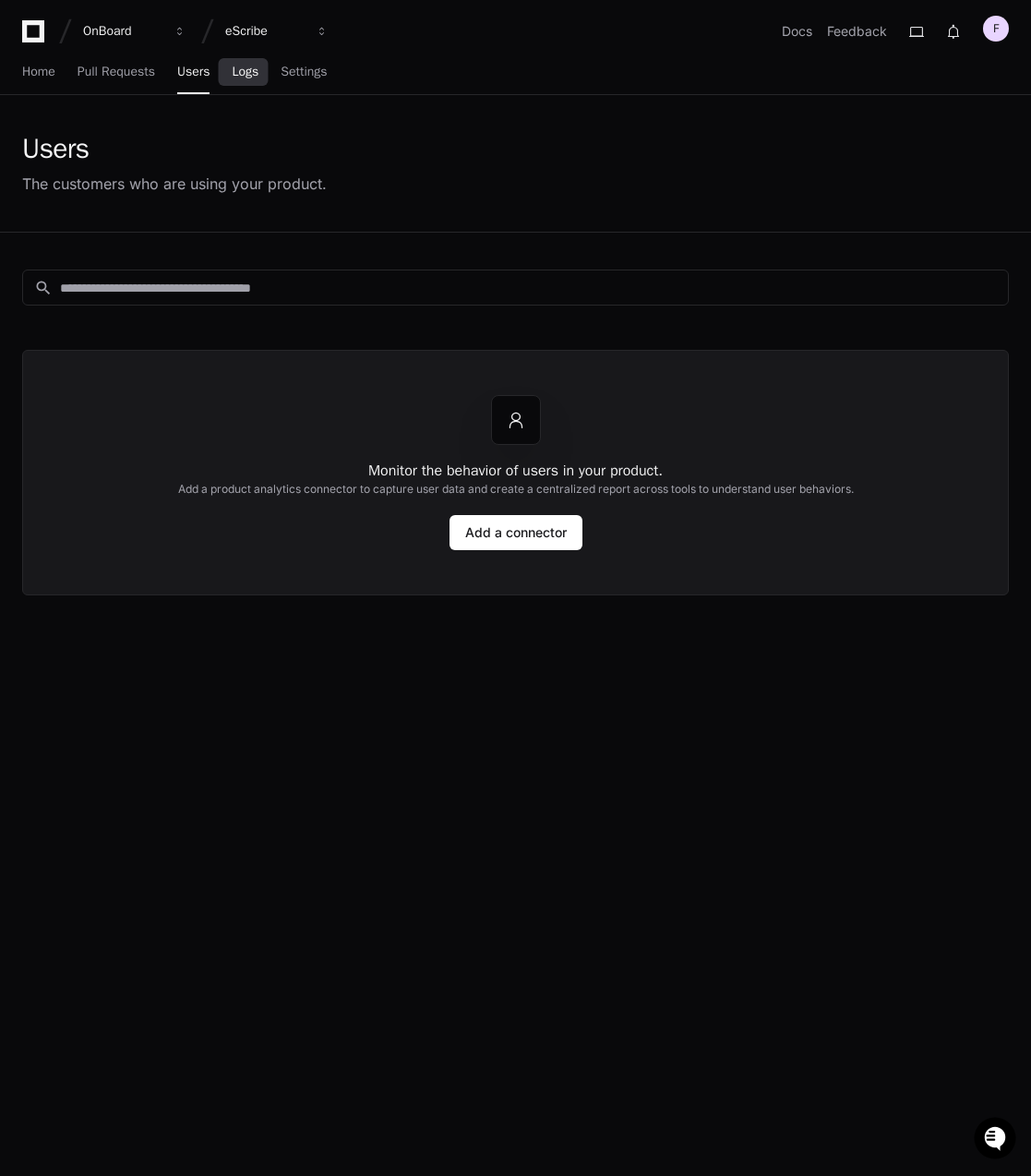click on "Logs" at bounding box center [245, 72] 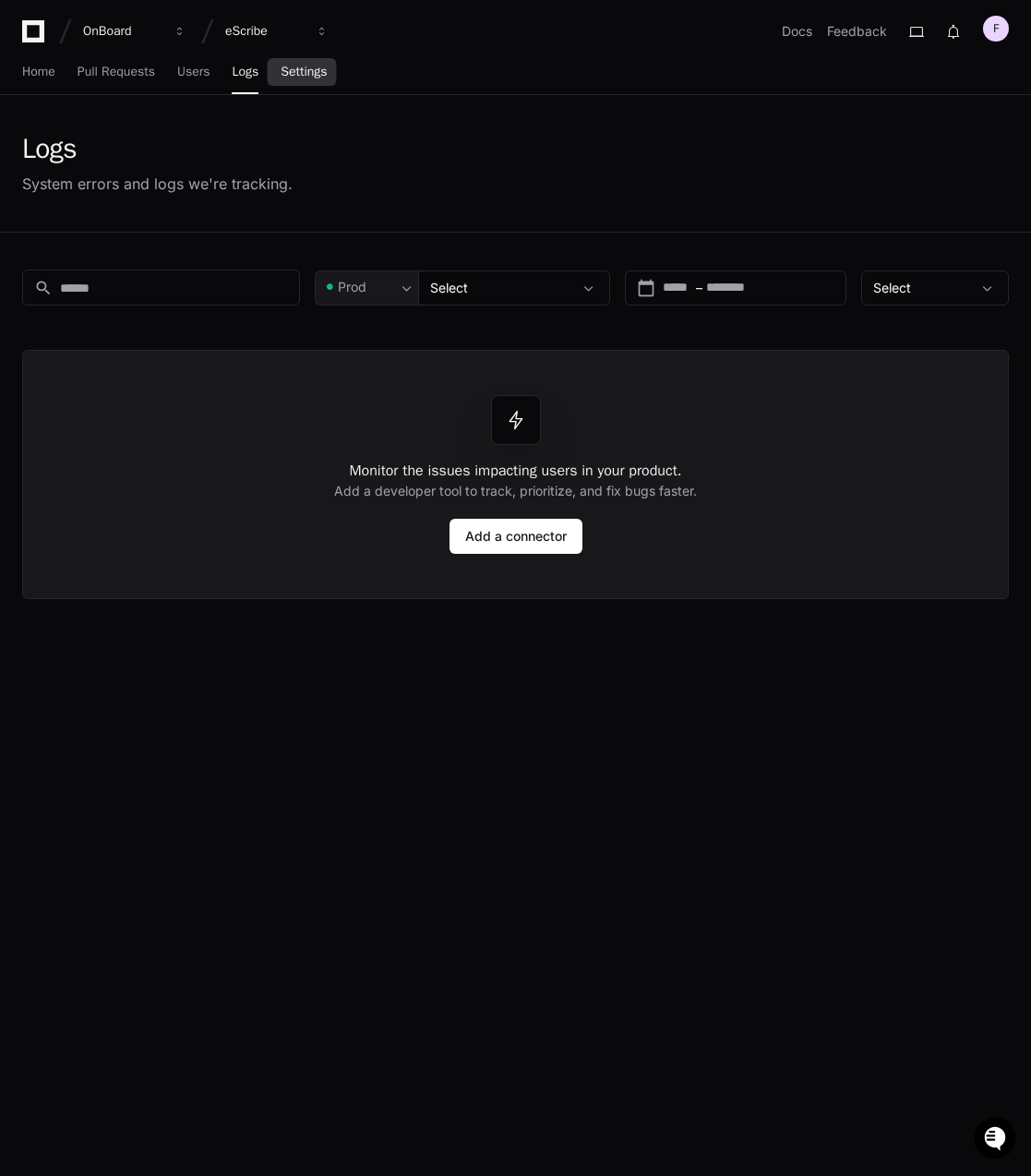 click on "Settings" at bounding box center (304, 72) 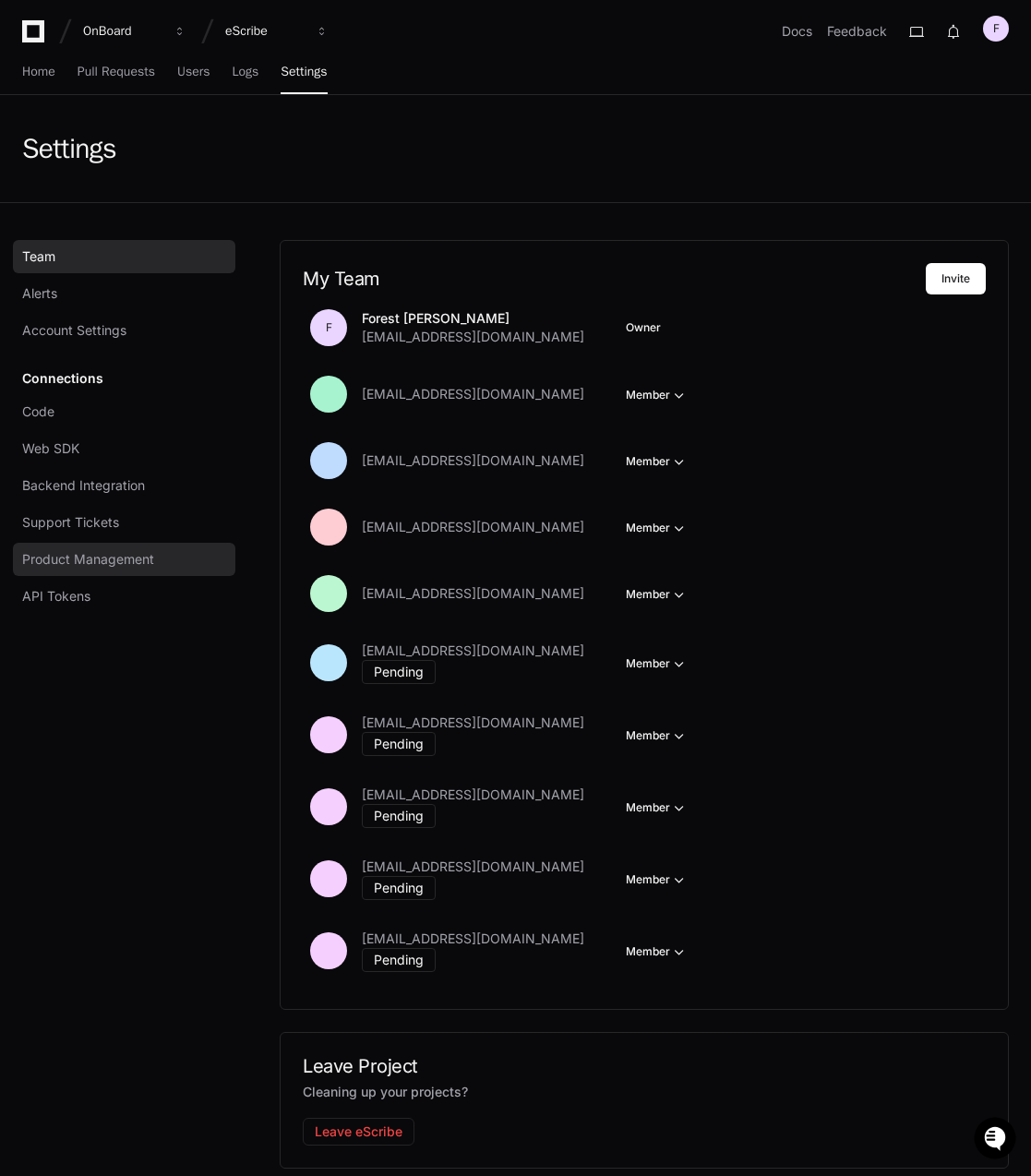 click on "Product Management" 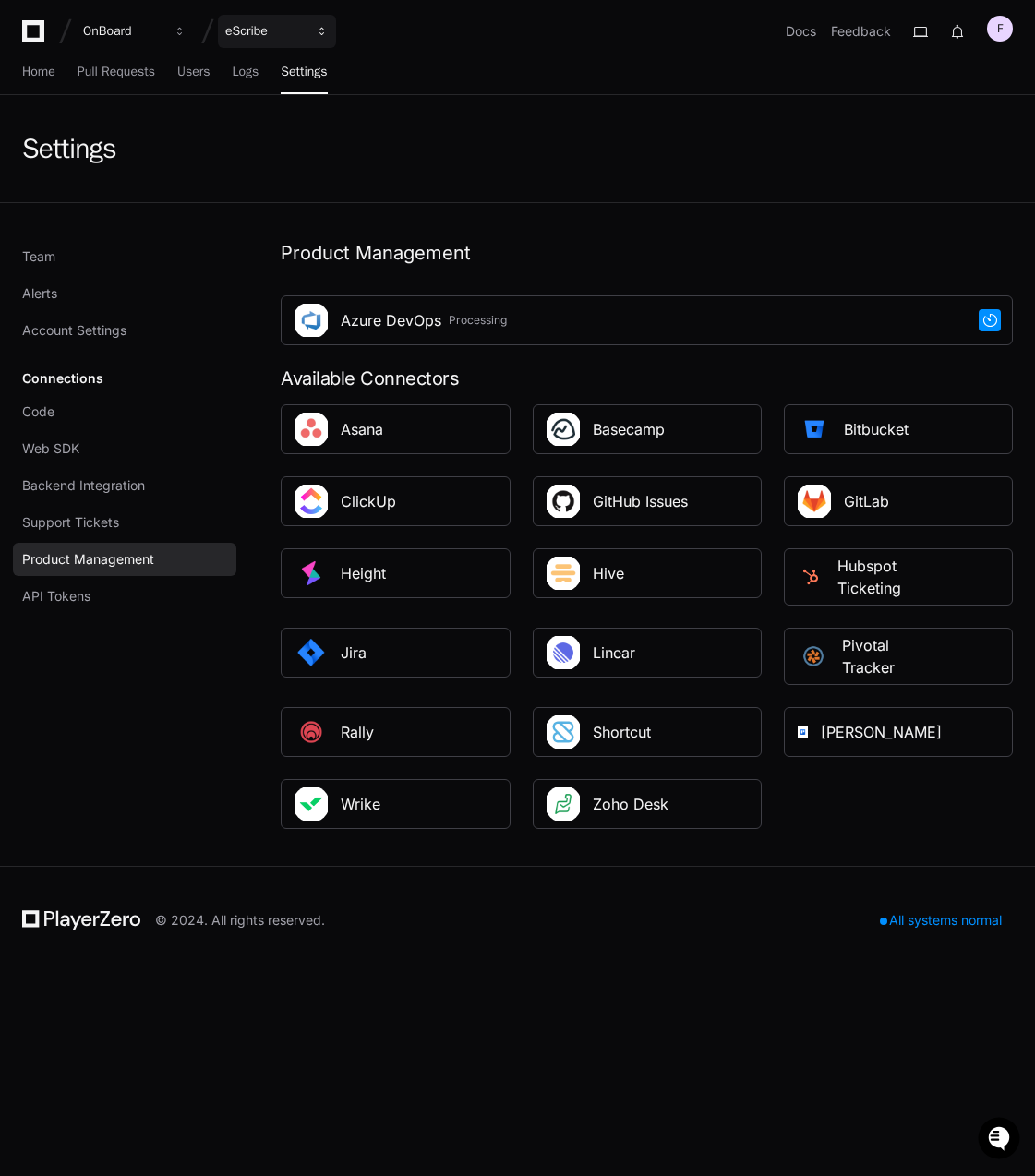 click on "eScribe" at bounding box center [123, 31] 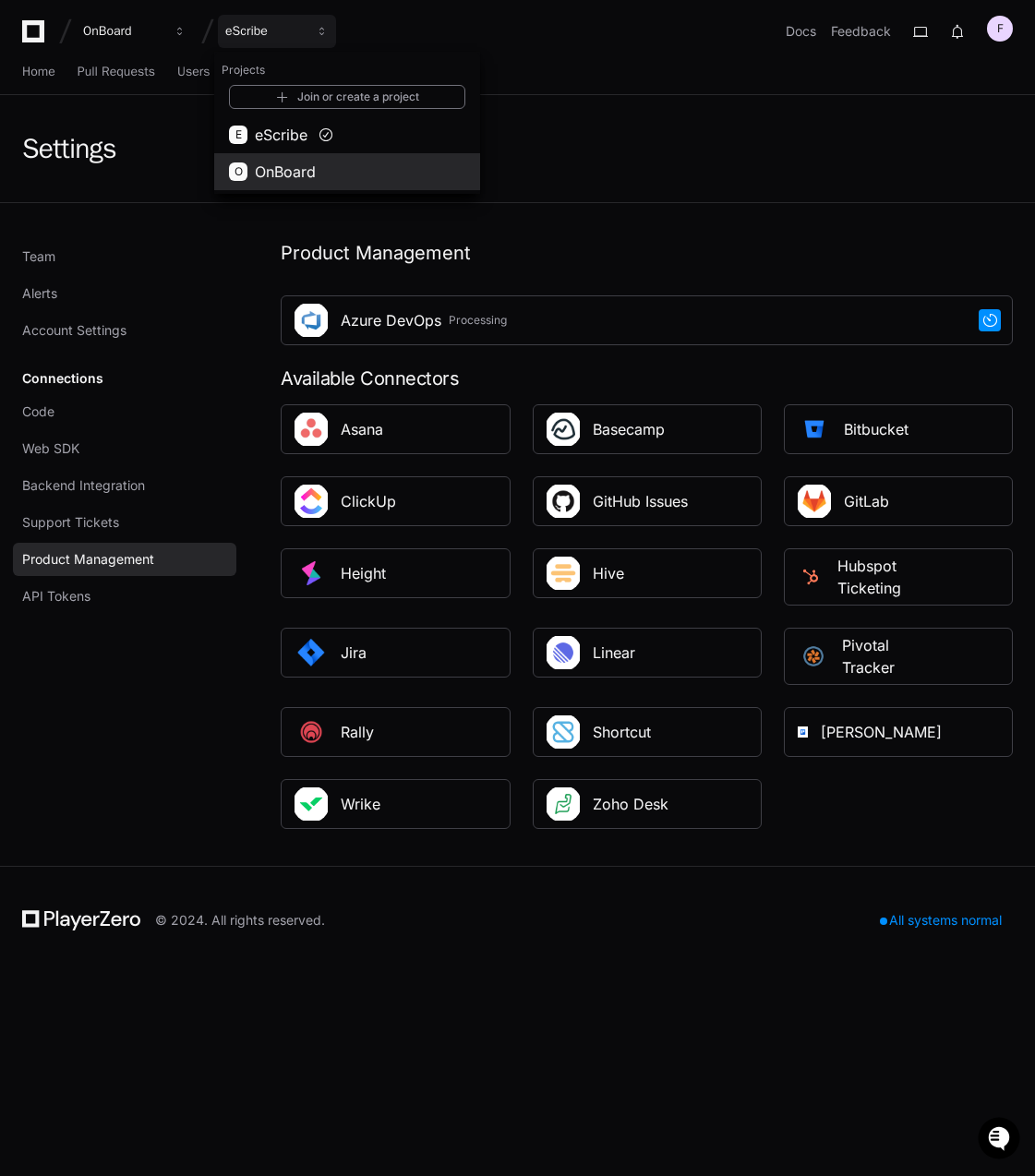 click on "OnBoard" at bounding box center (285, 172) 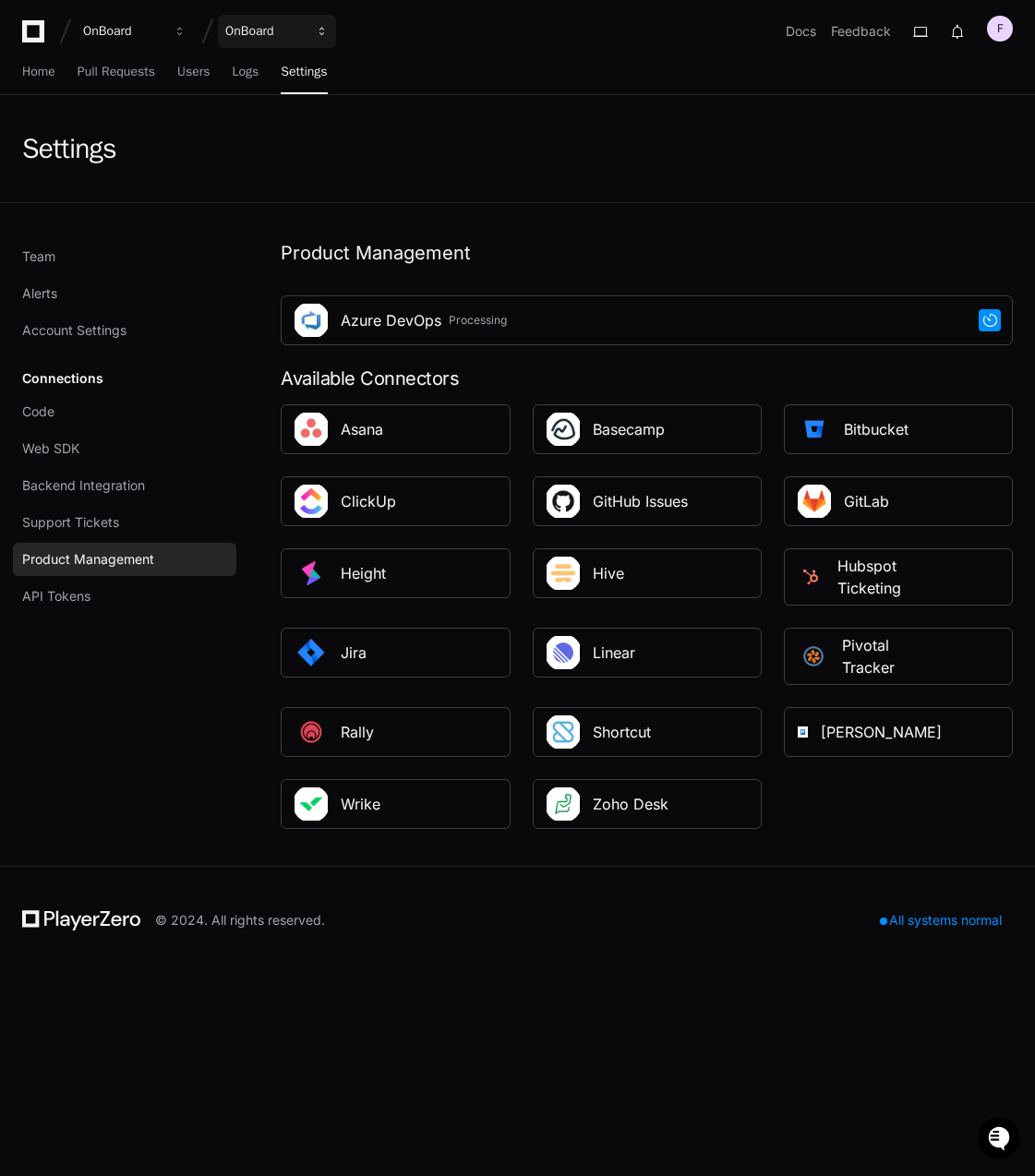 click on "OnBoard" at bounding box center (123, 31) 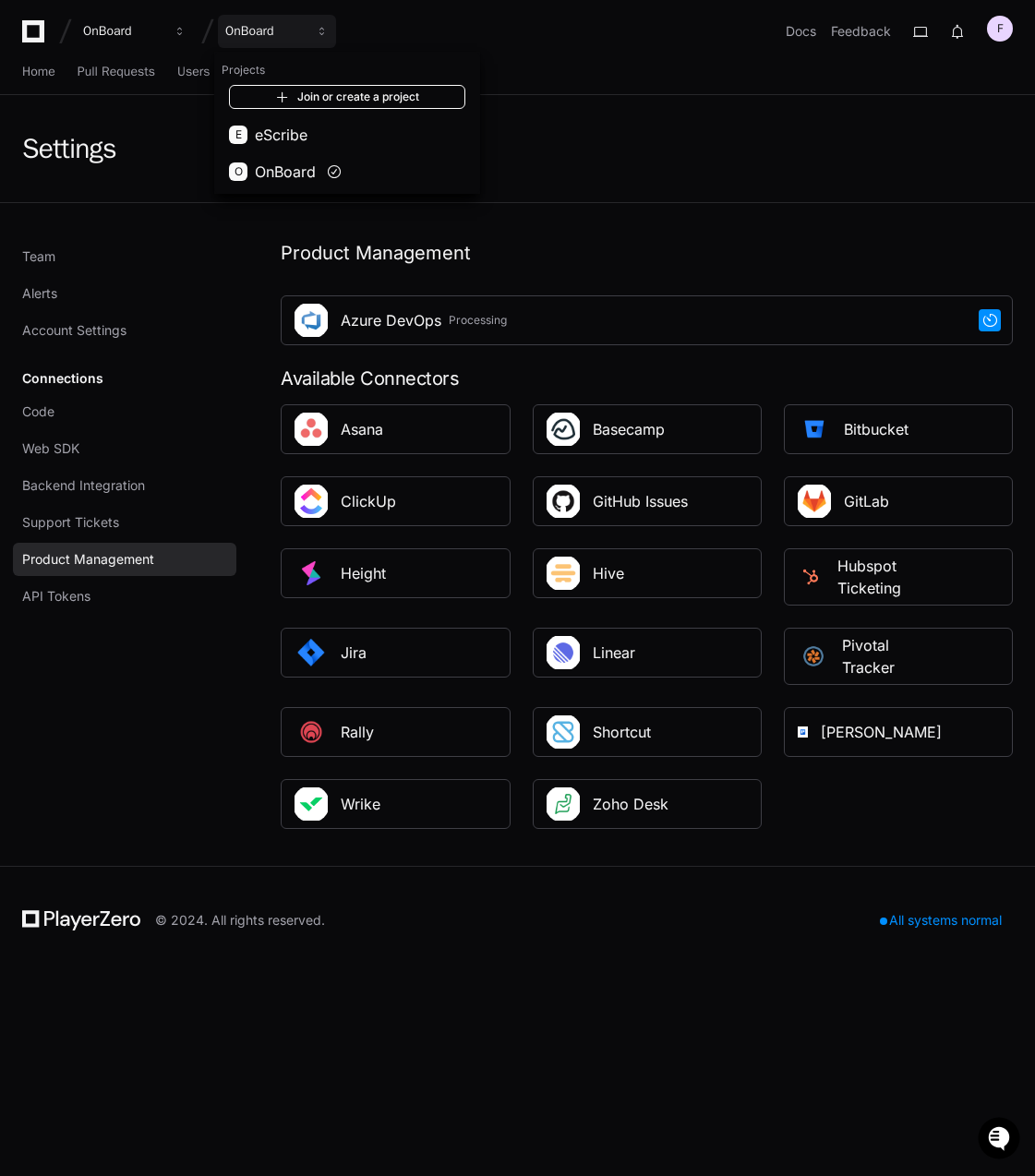click on "Join or create a project" at bounding box center (347, 97) 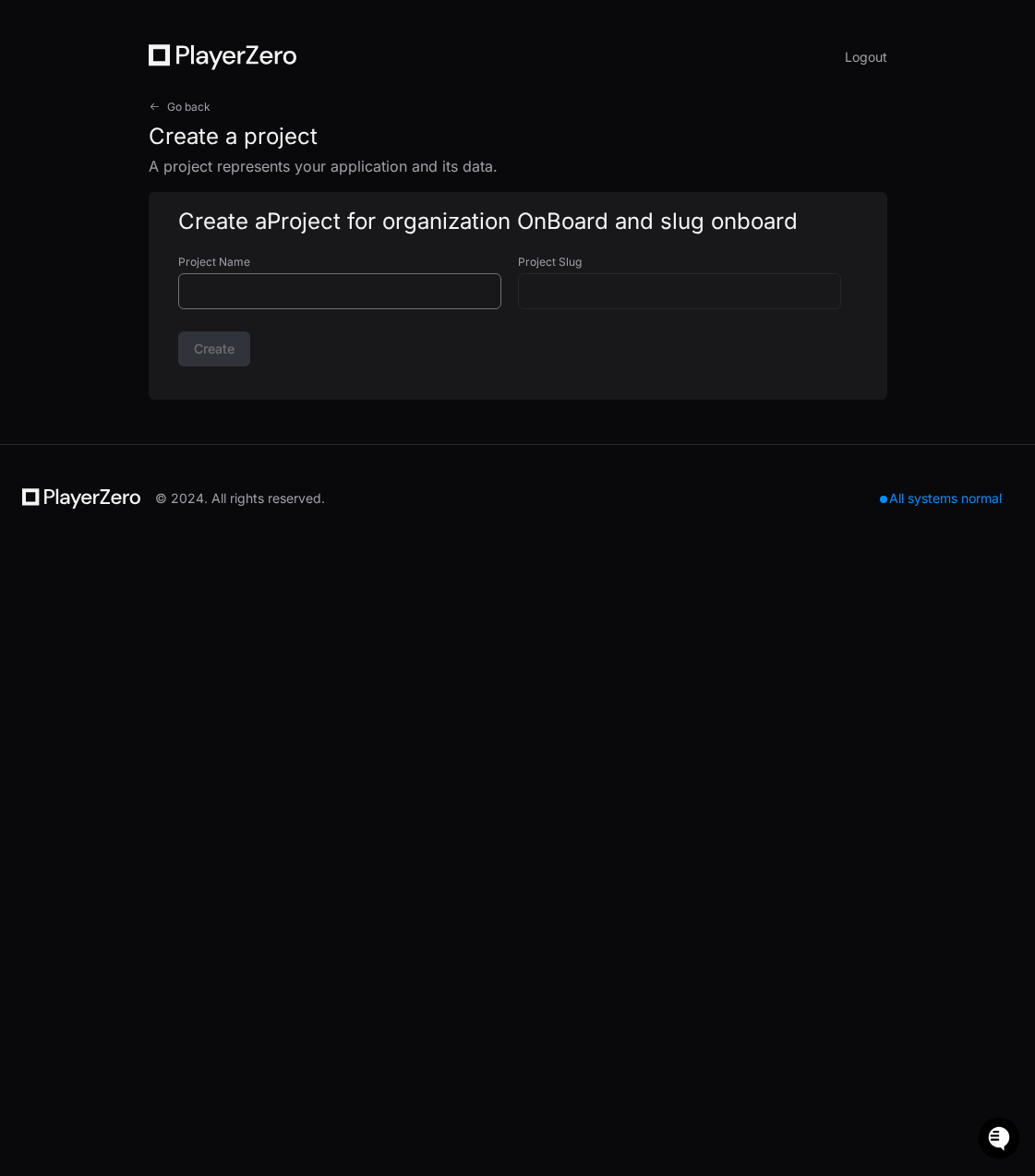 click on "Project Name" at bounding box center (340, 292) 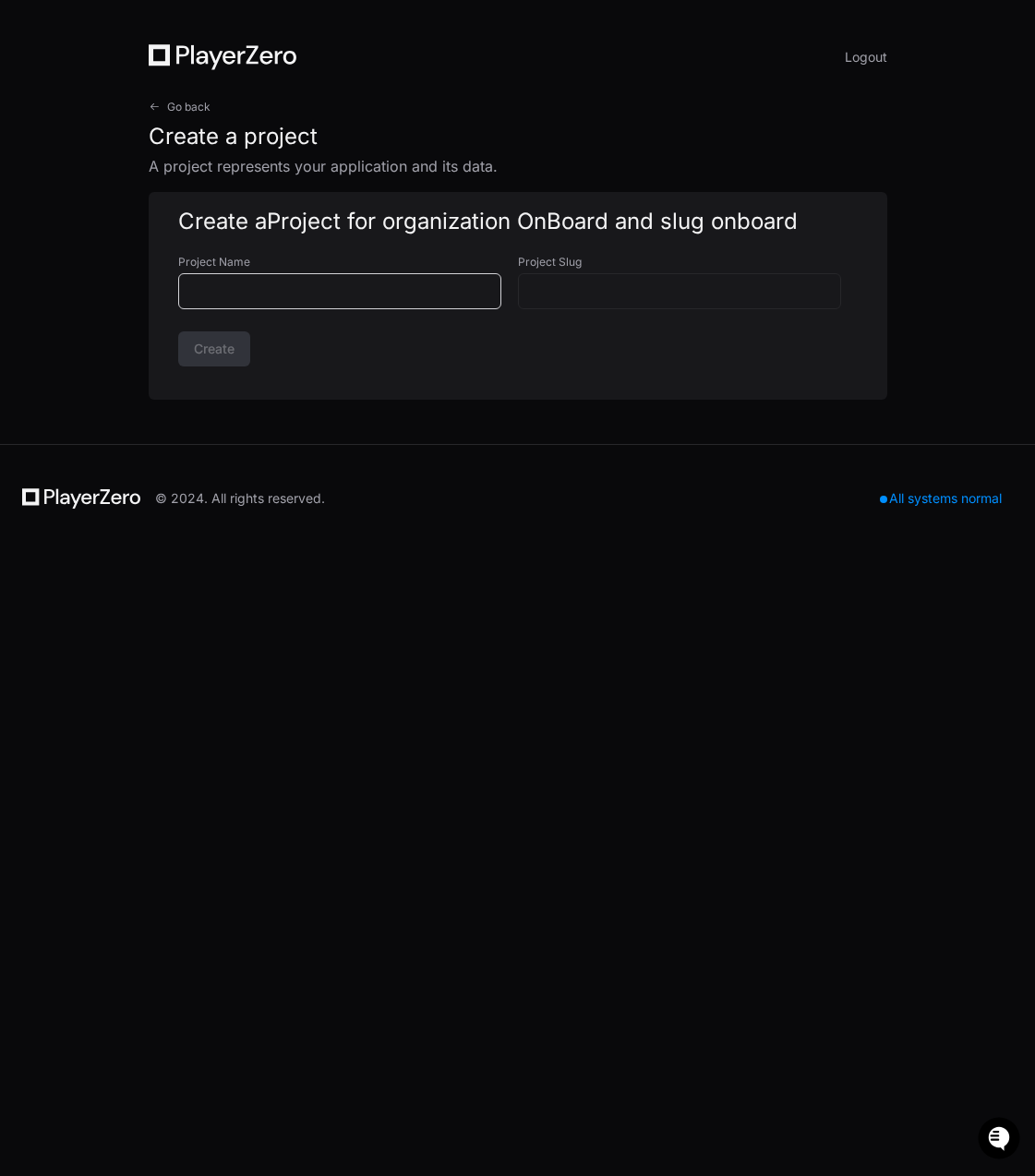 type on "****" 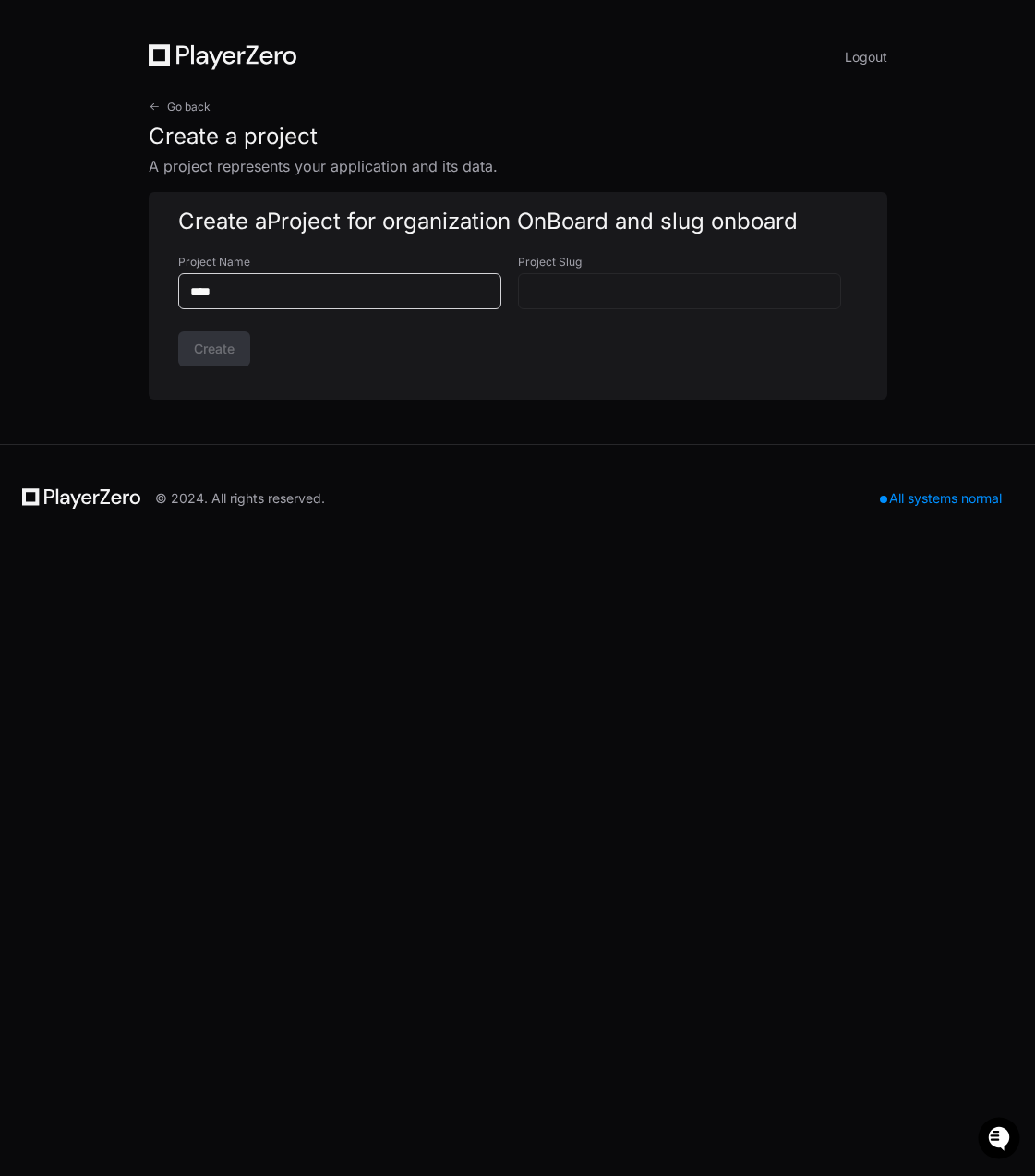 type on "****" 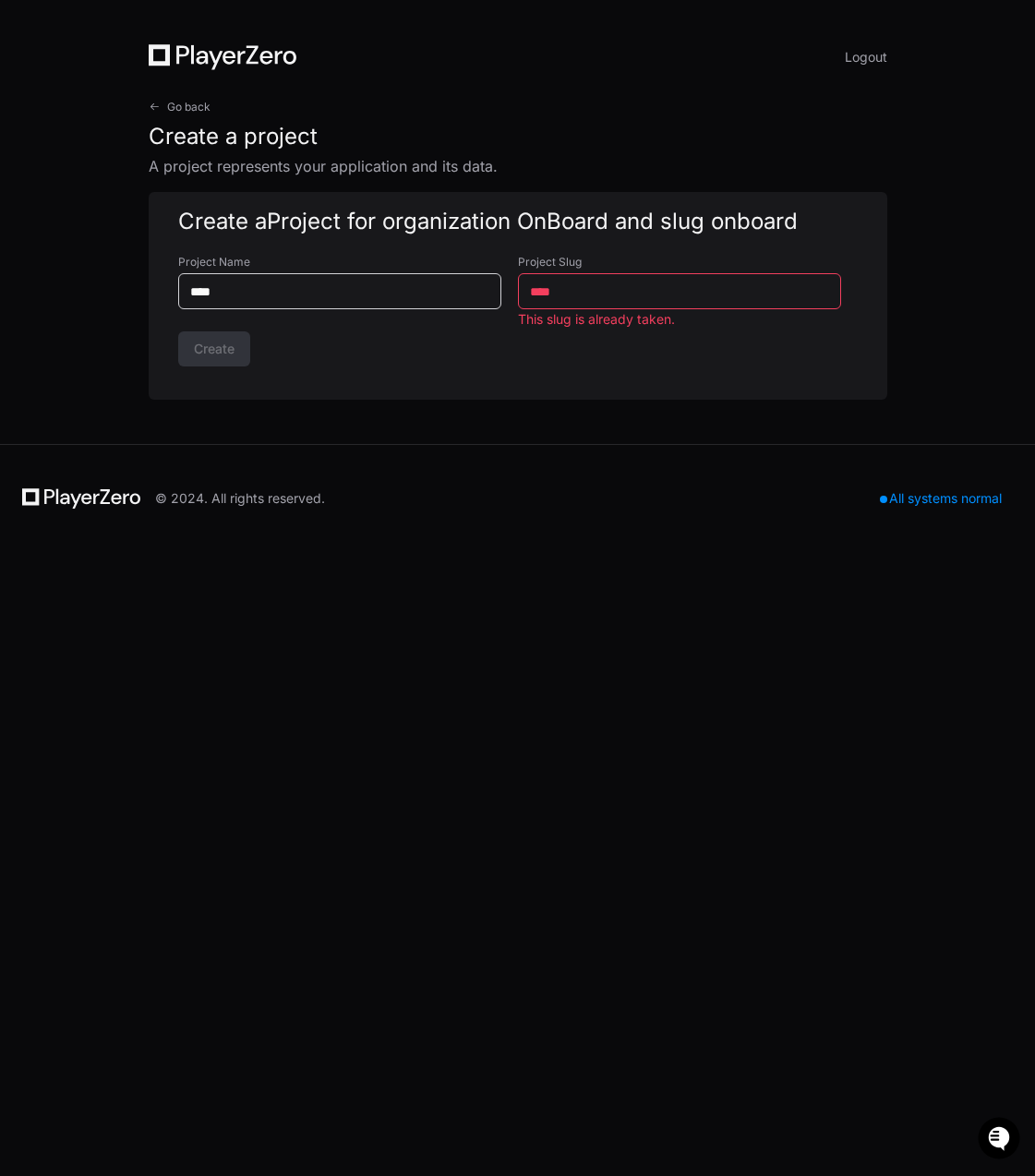 click on "****" at bounding box center (340, 292) 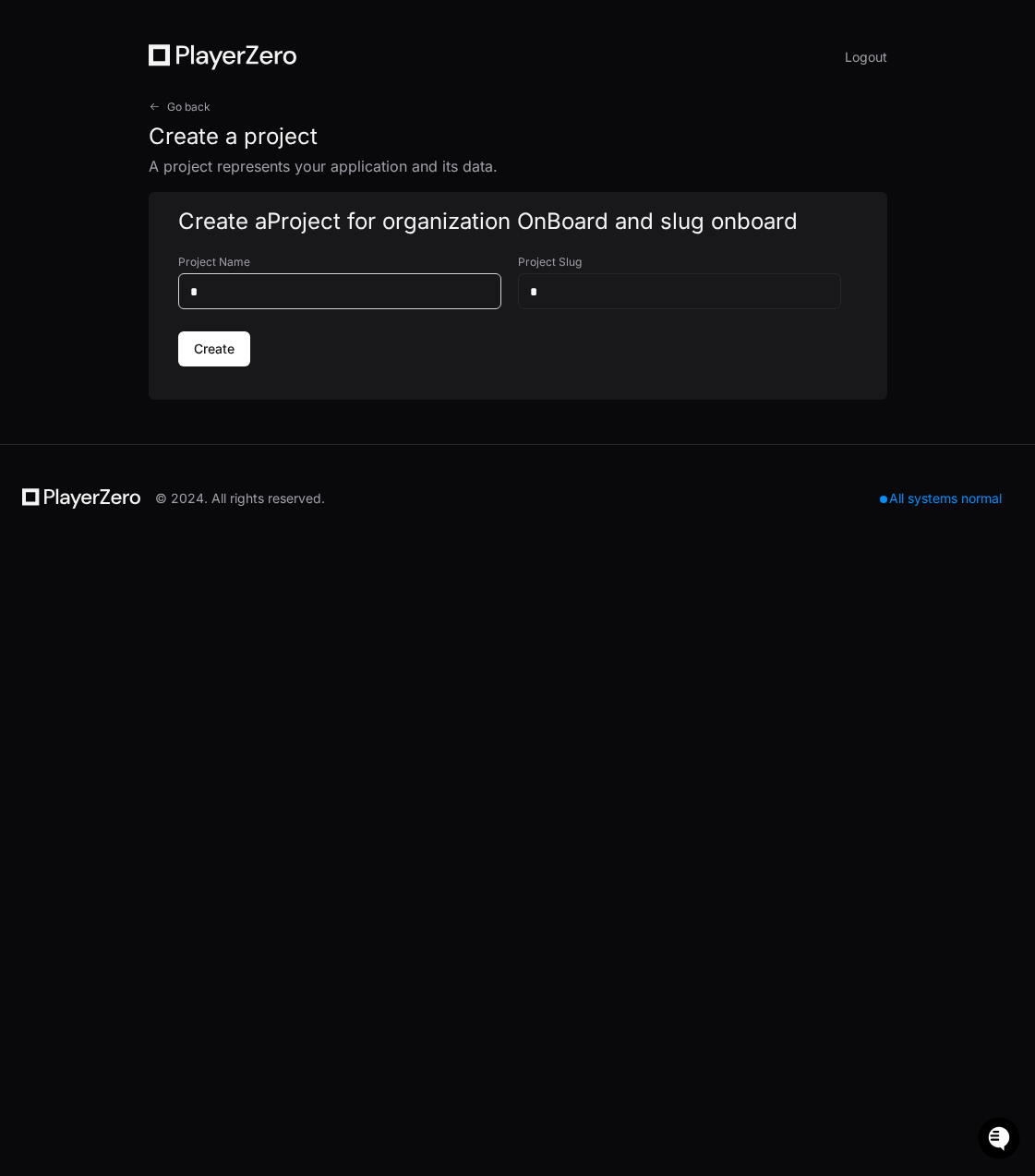 type on "**" 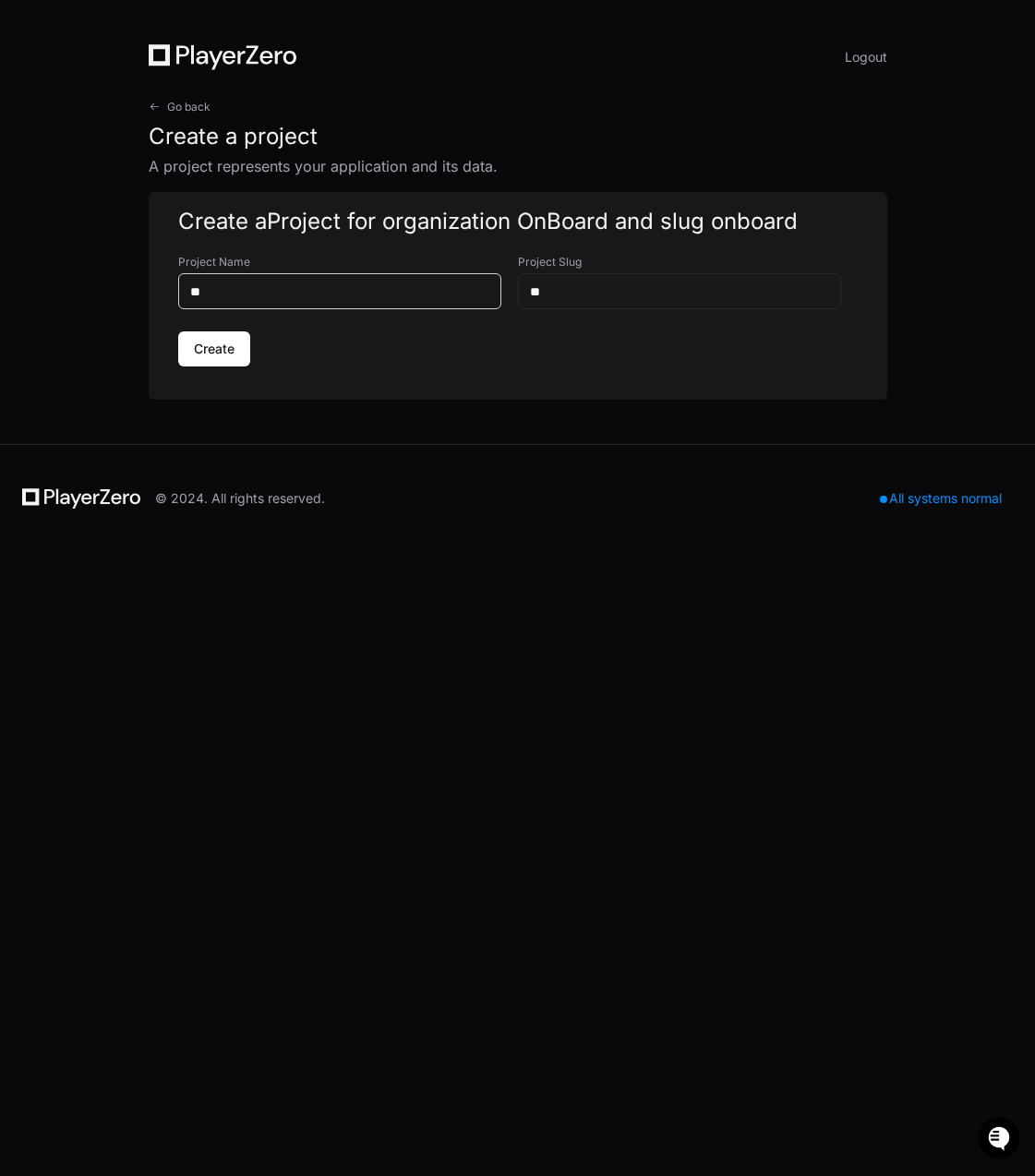 type on "***" 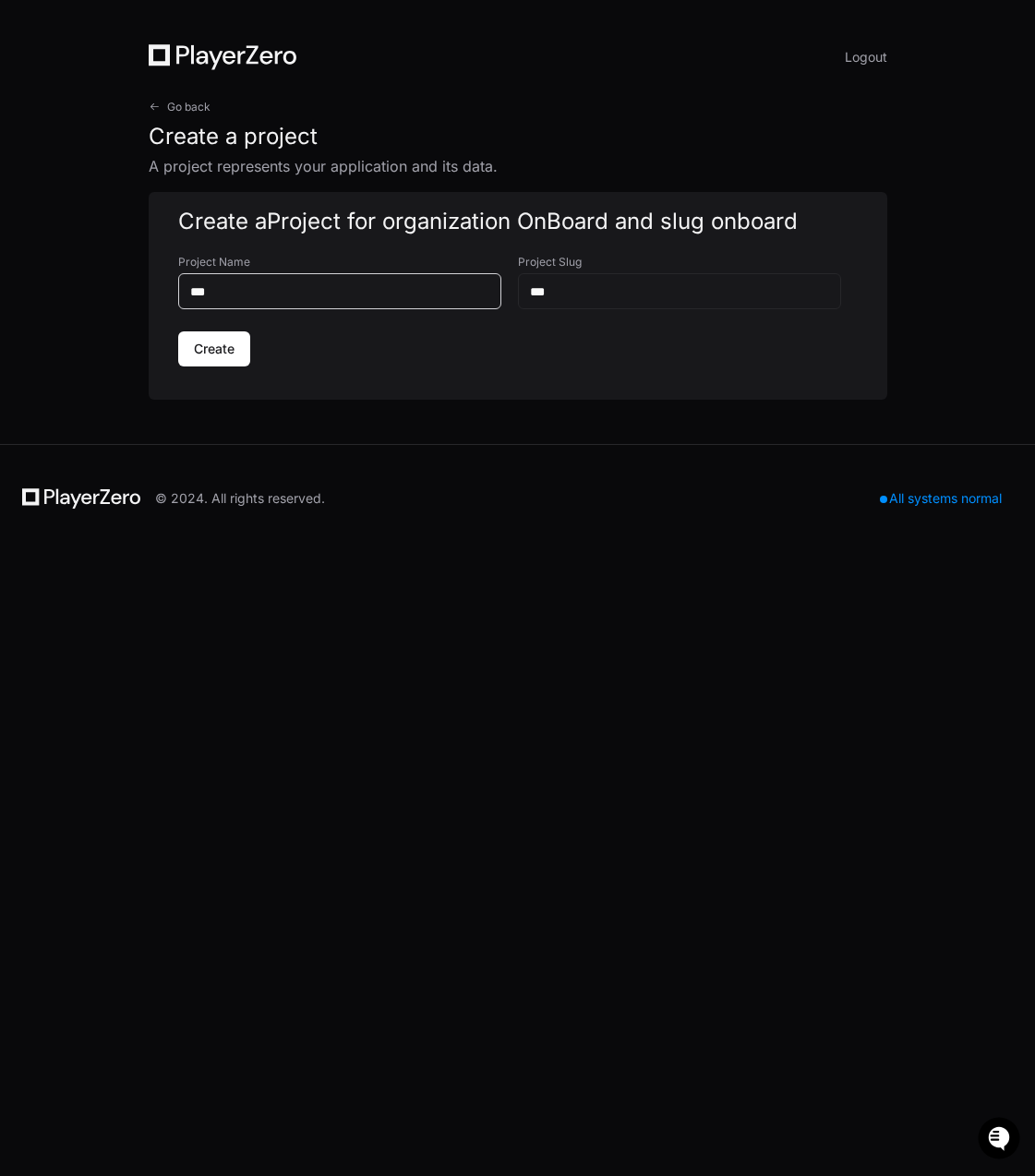 type on "****" 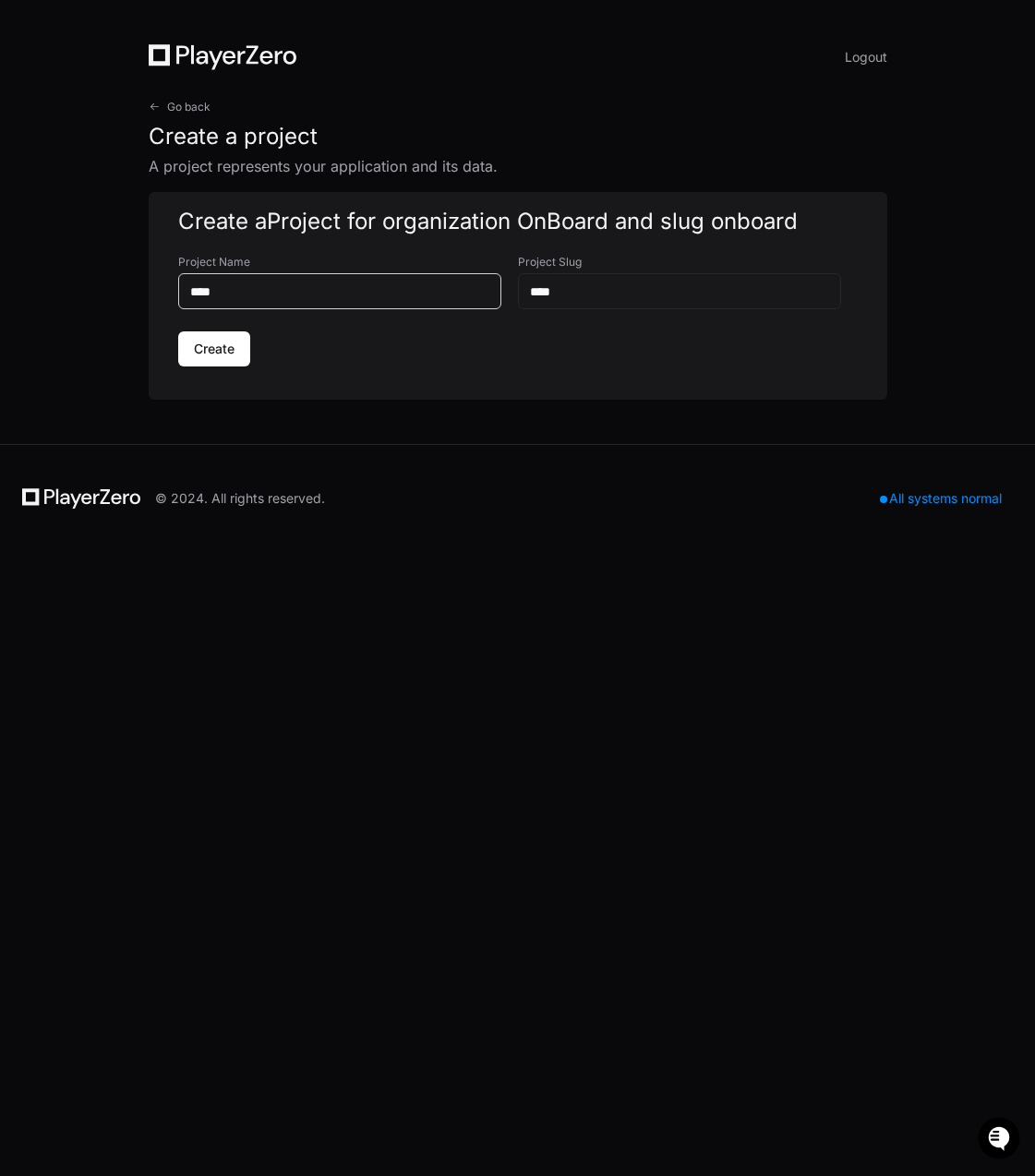 type on "*****" 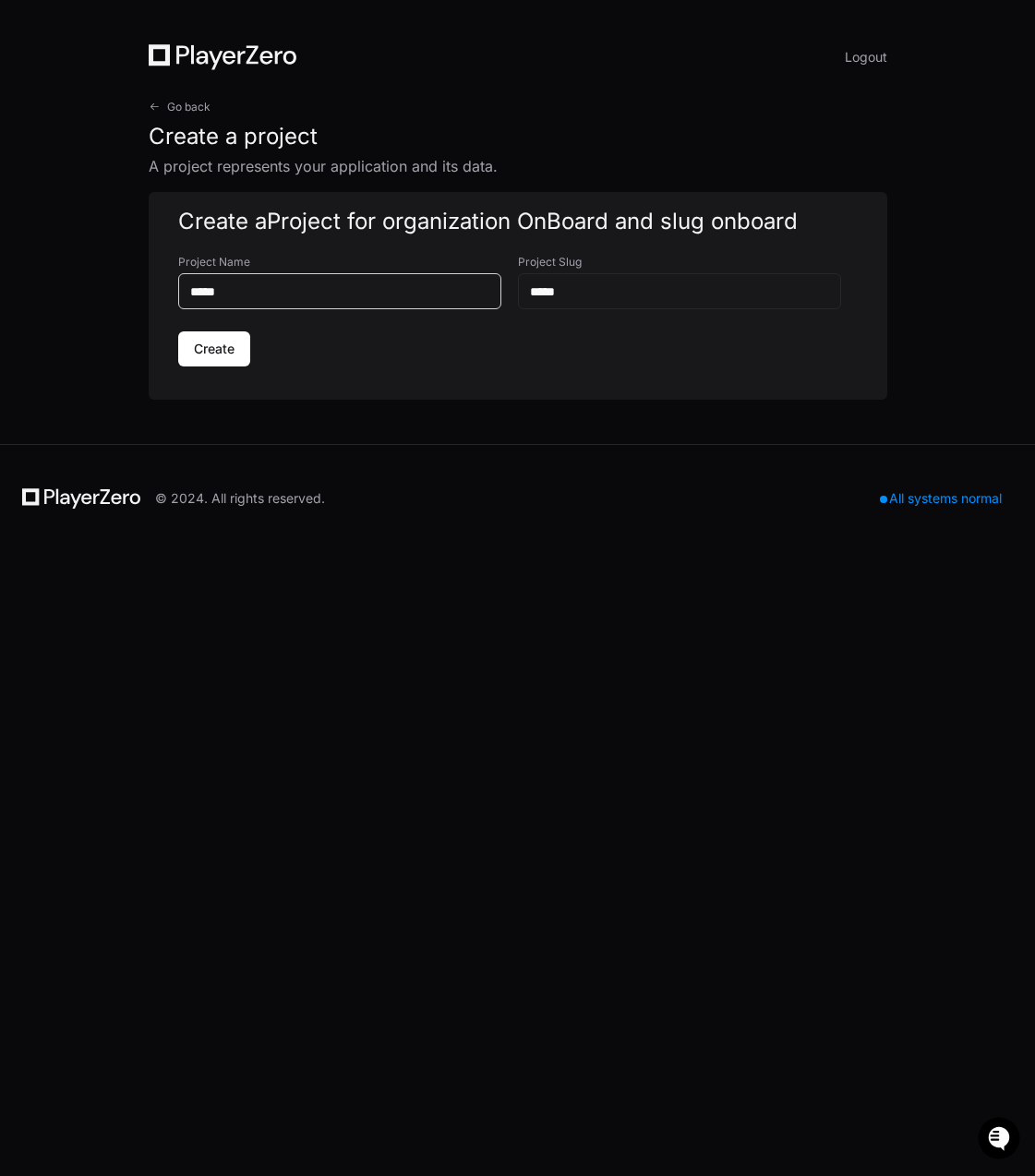 type on "******" 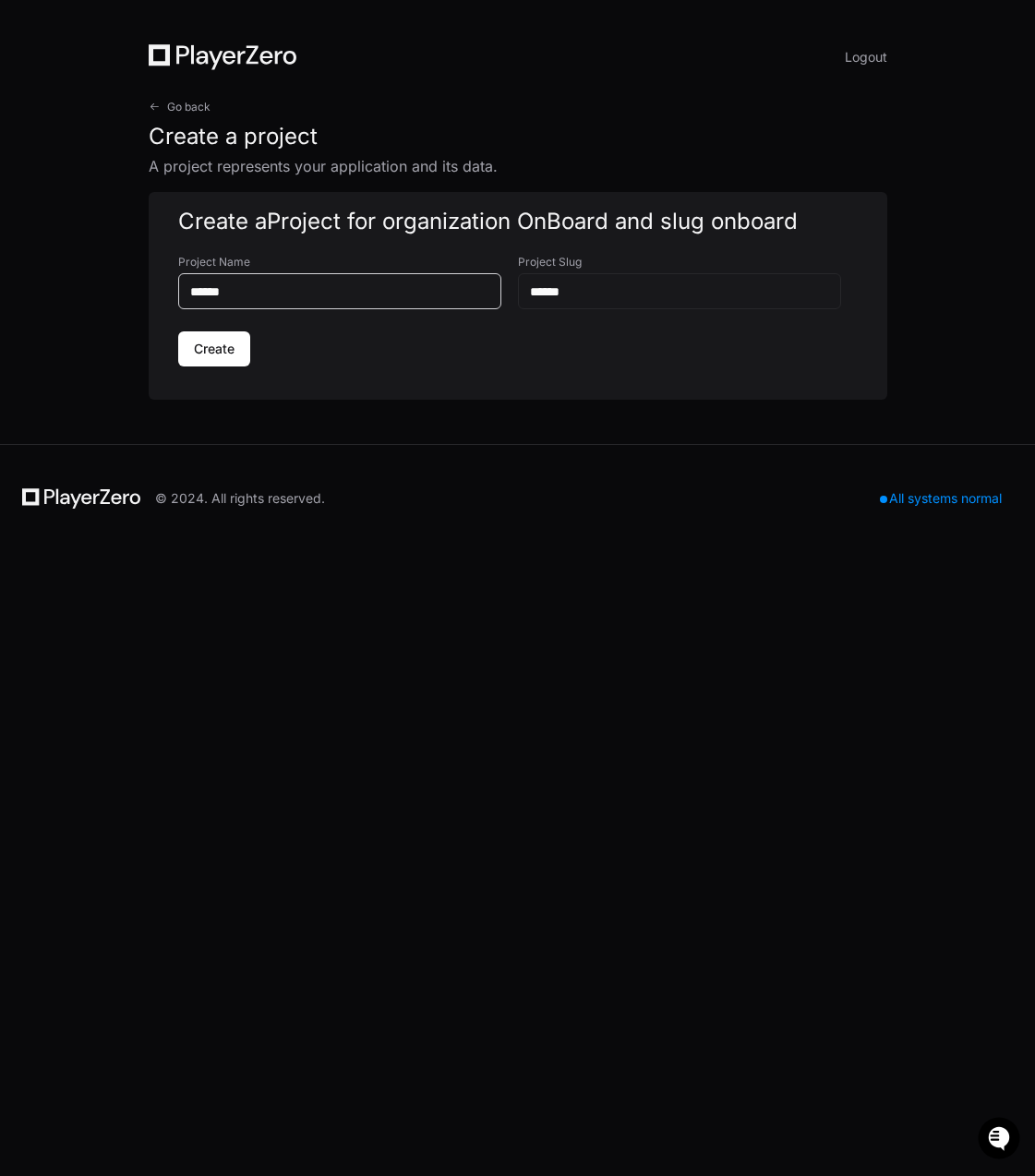 type on "*******" 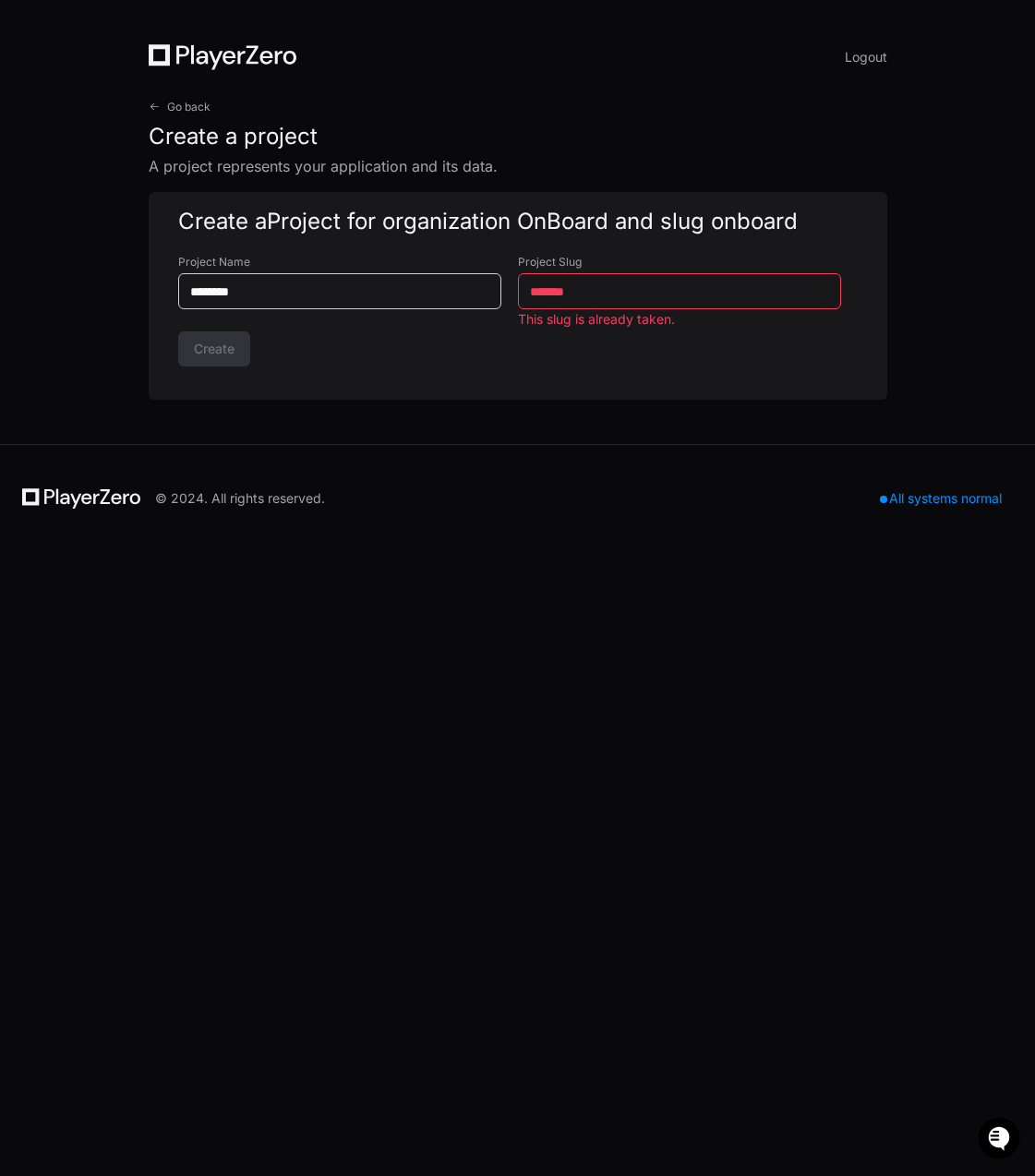 type on "*********" 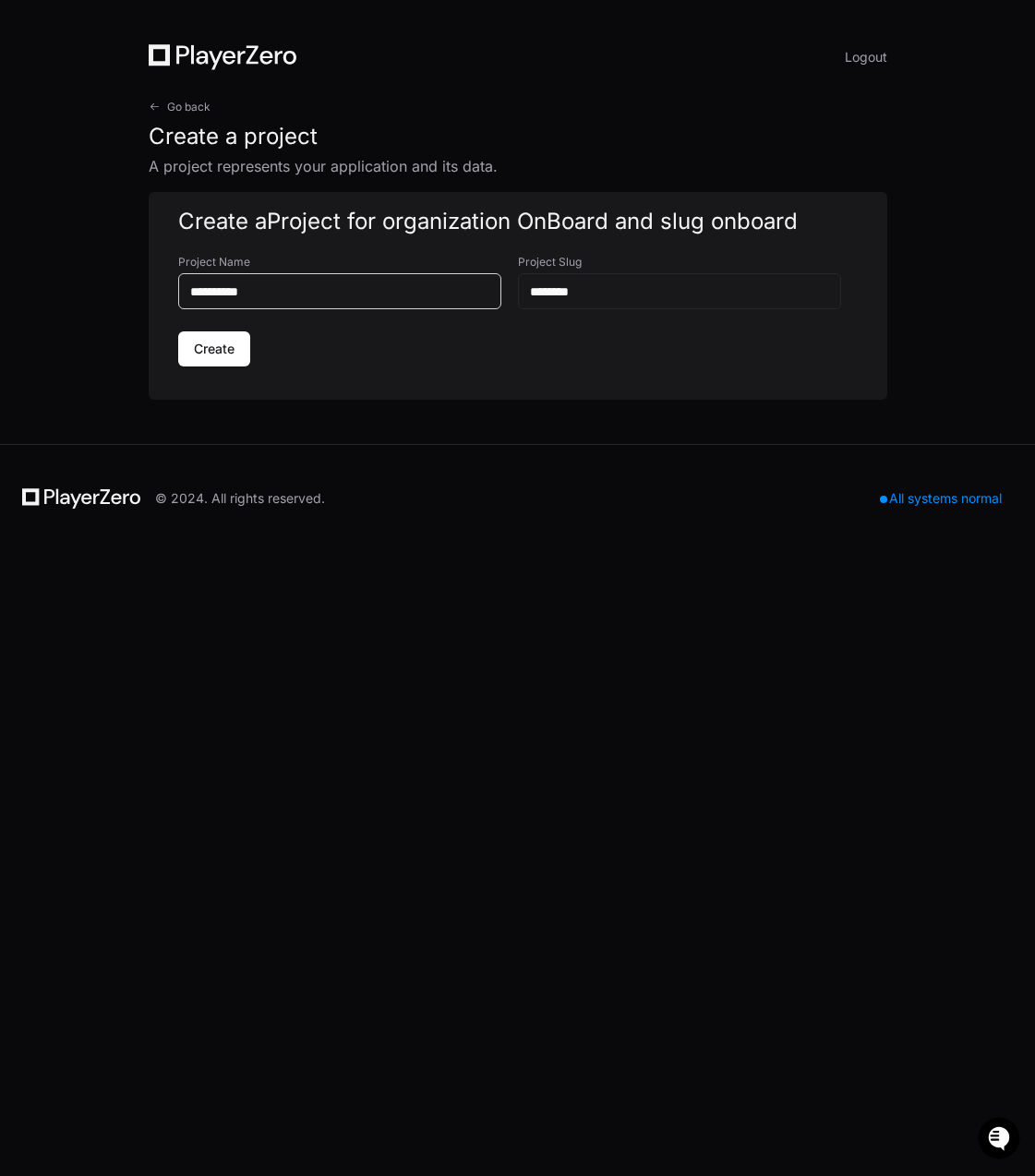 type on "**********" 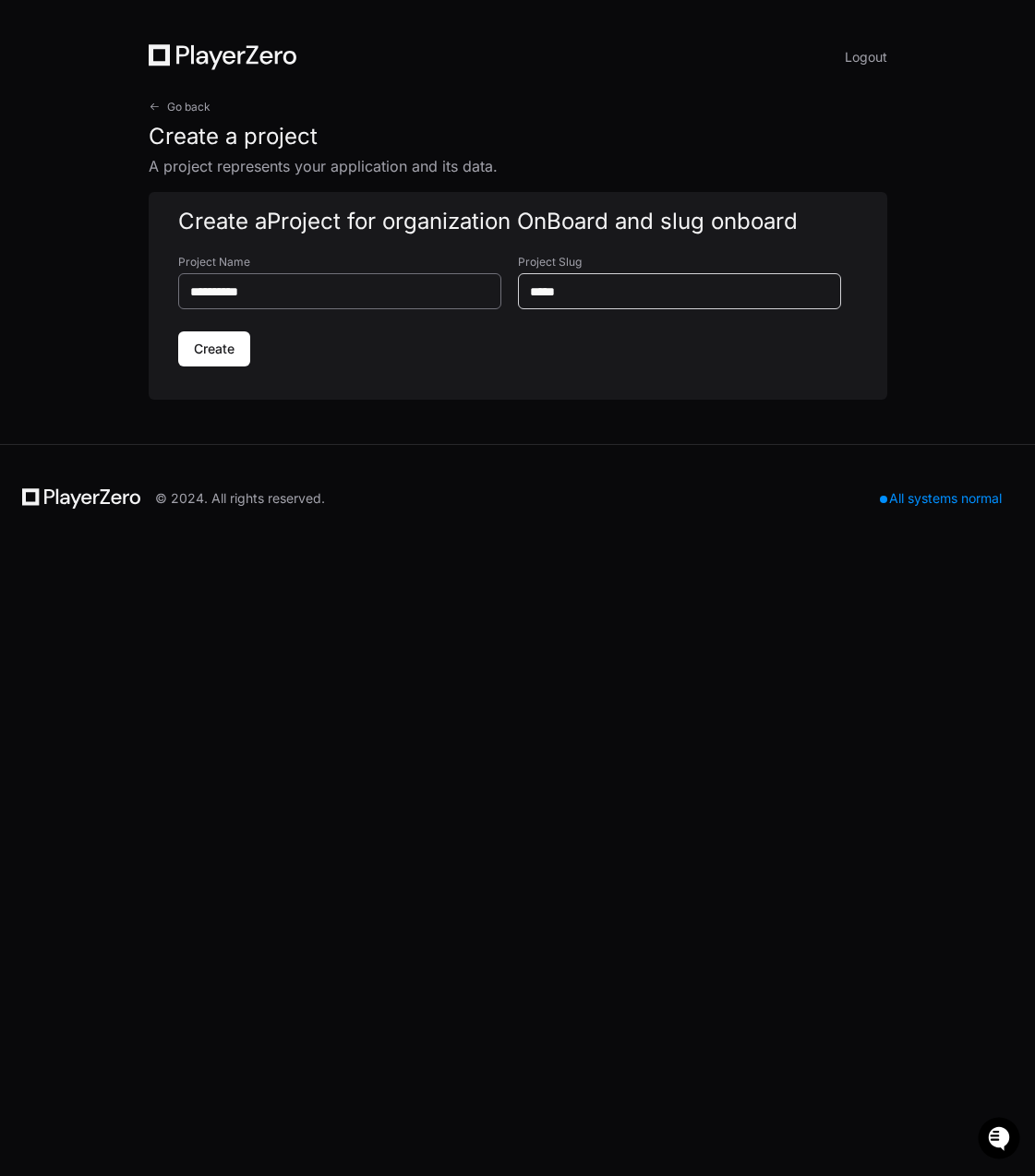 type on "*****" 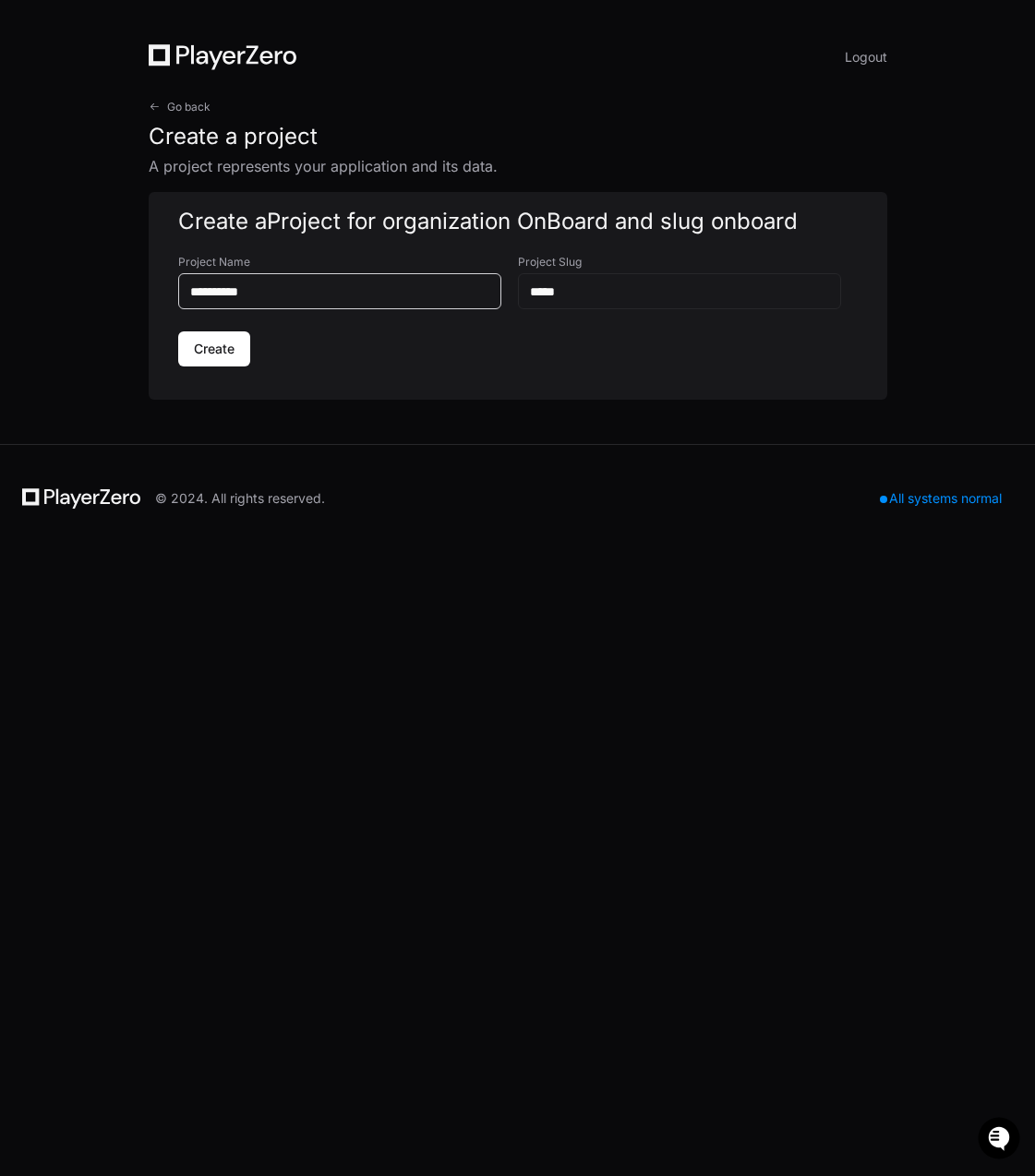 drag, startPoint x: 263, startPoint y: 294, endPoint x: 150, endPoint y: 294, distance: 113 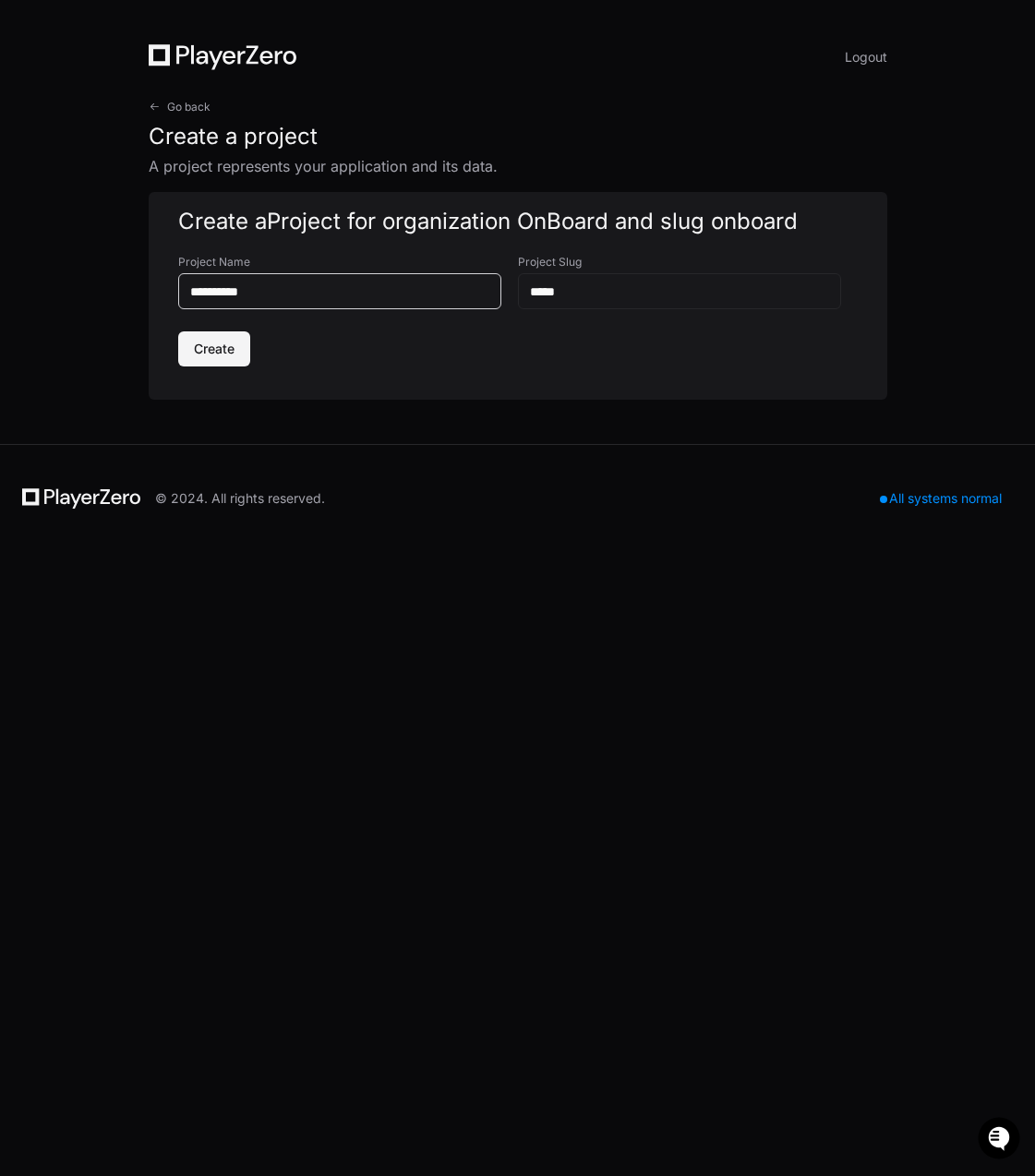 click on "Create" 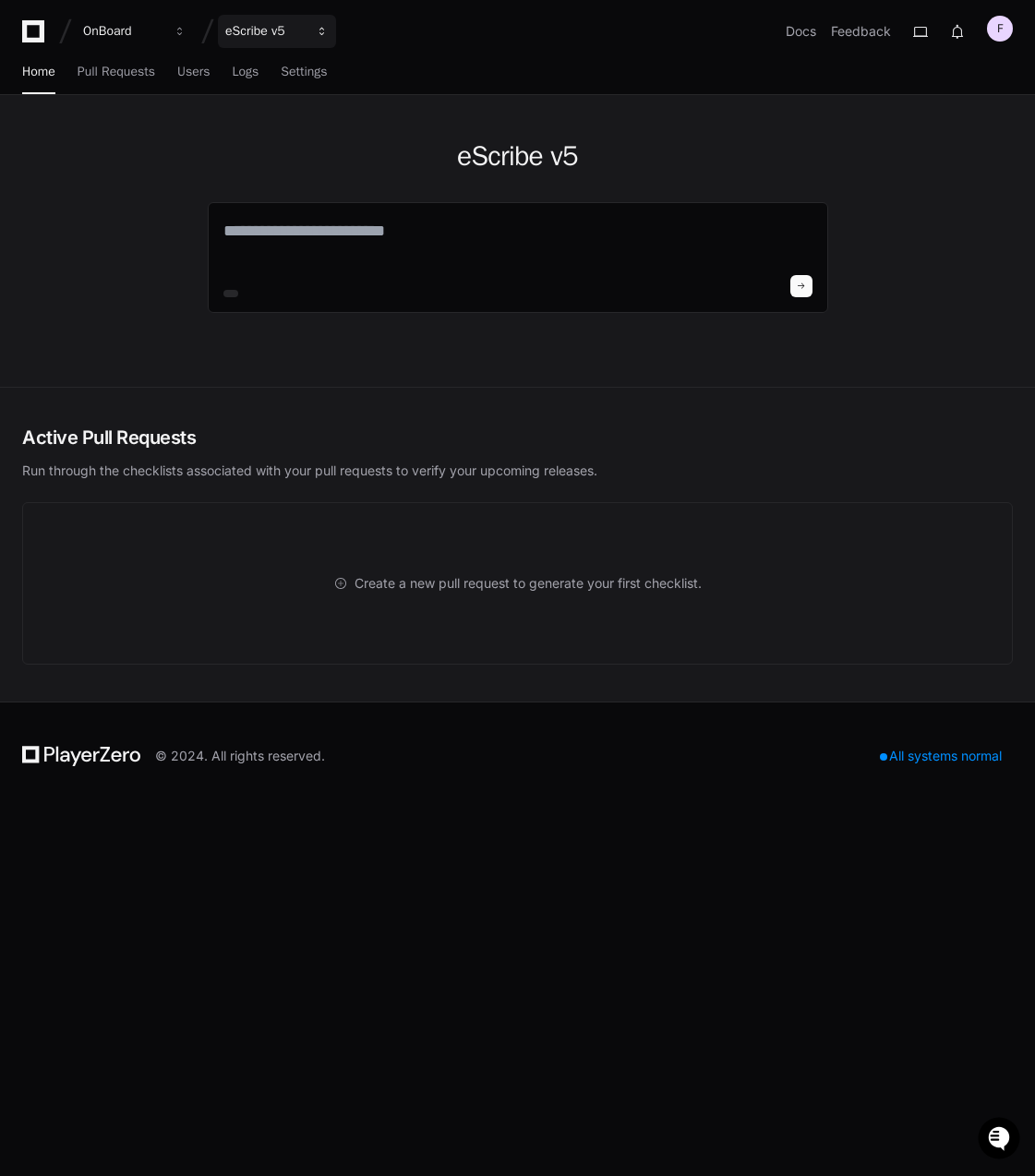 click on "eScribe v5" at bounding box center [123, 31] 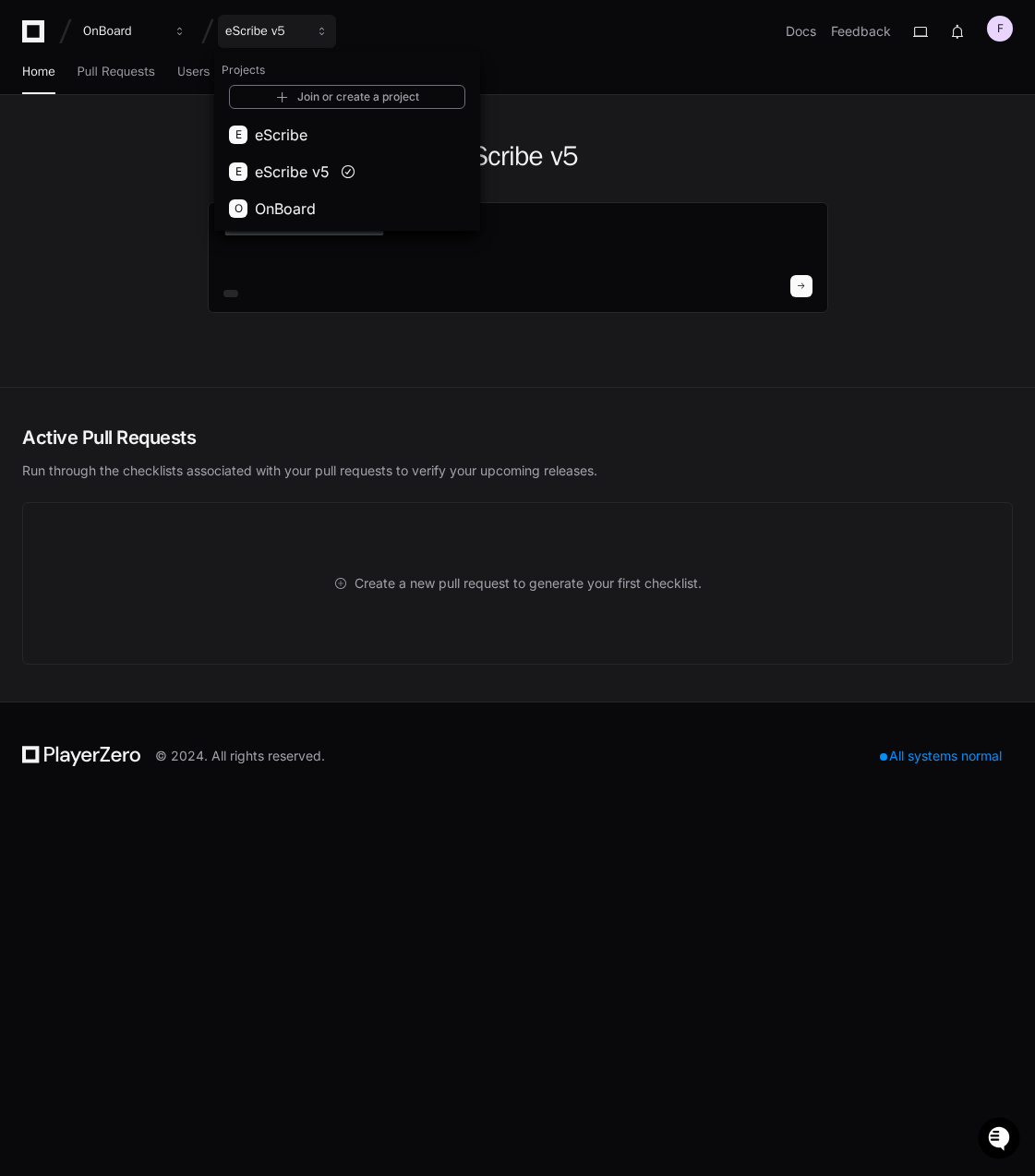 click on "eScribe v5" 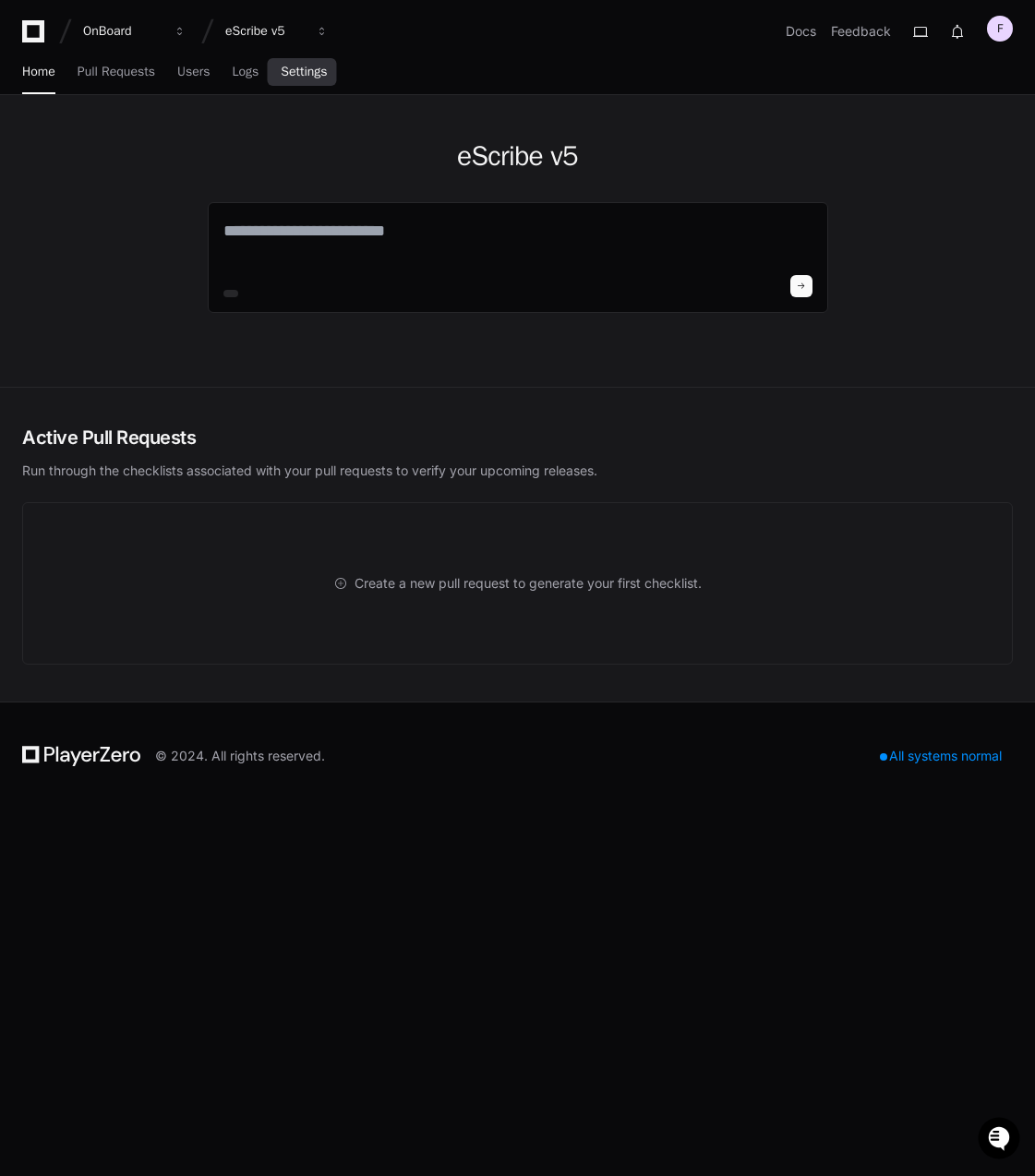 click on "Settings" at bounding box center (304, 72) 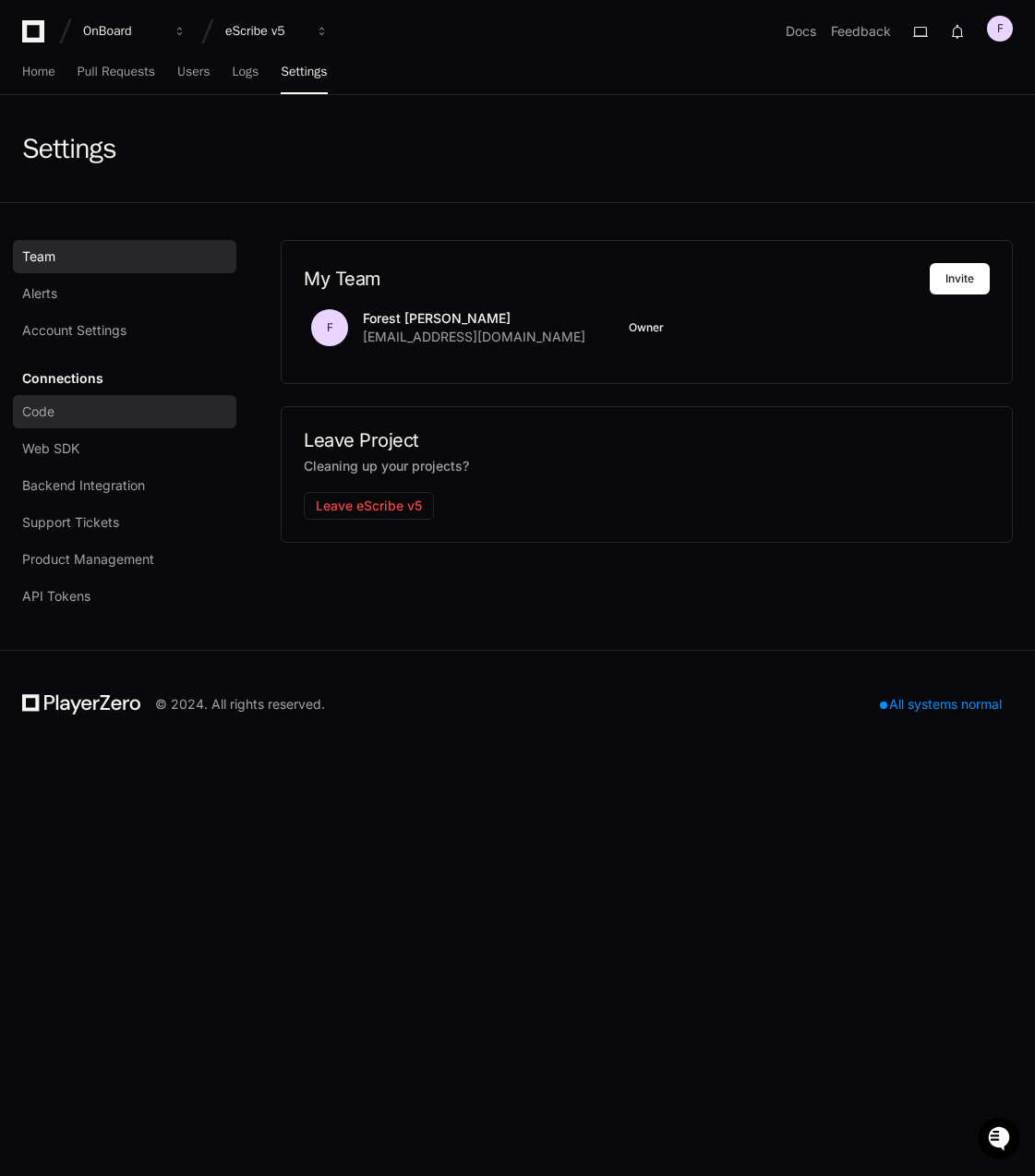 drag, startPoint x: 49, startPoint y: 413, endPoint x: 85, endPoint y: 414, distance: 36.013886 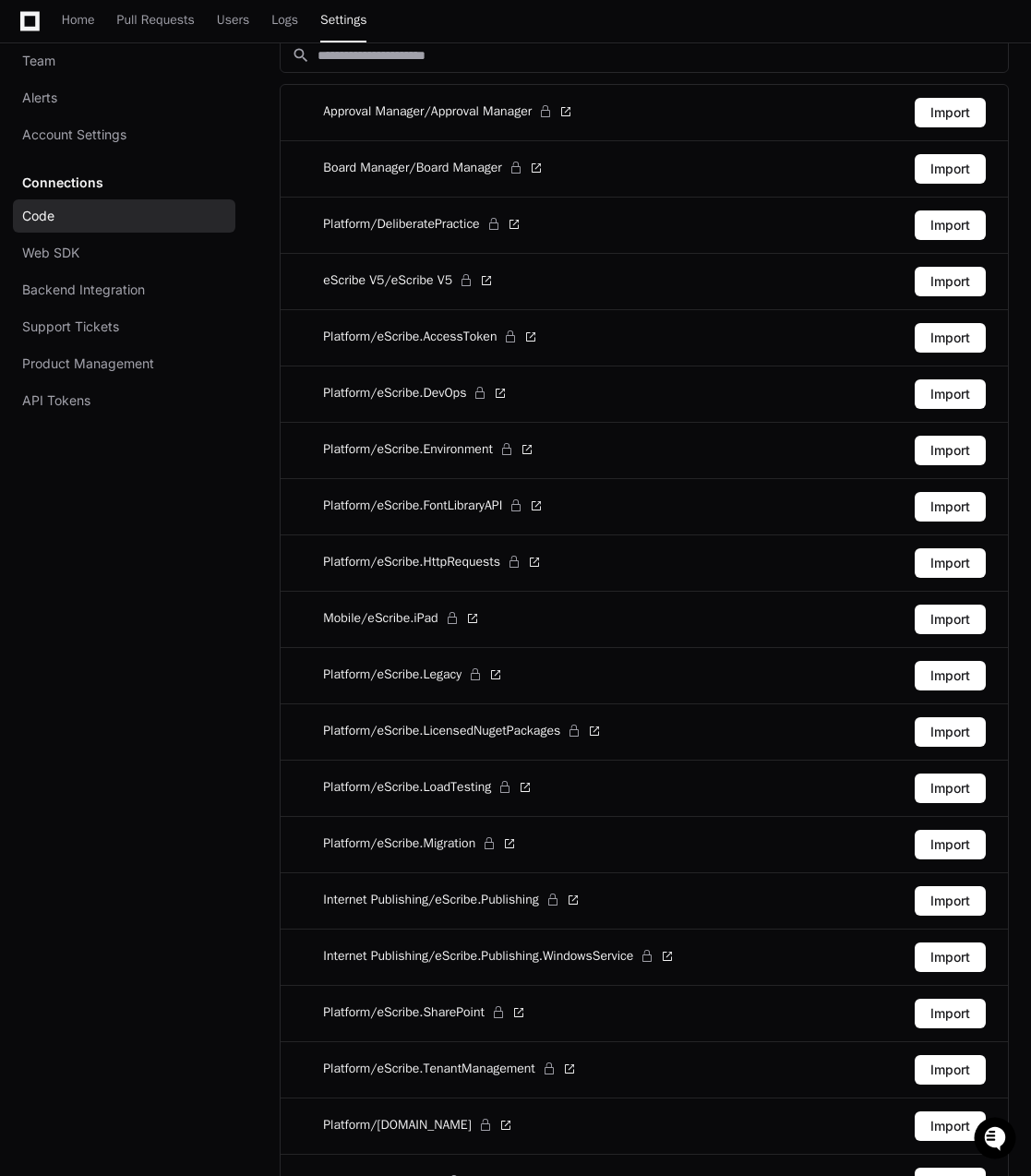 scroll, scrollTop: 0, scrollLeft: 0, axis: both 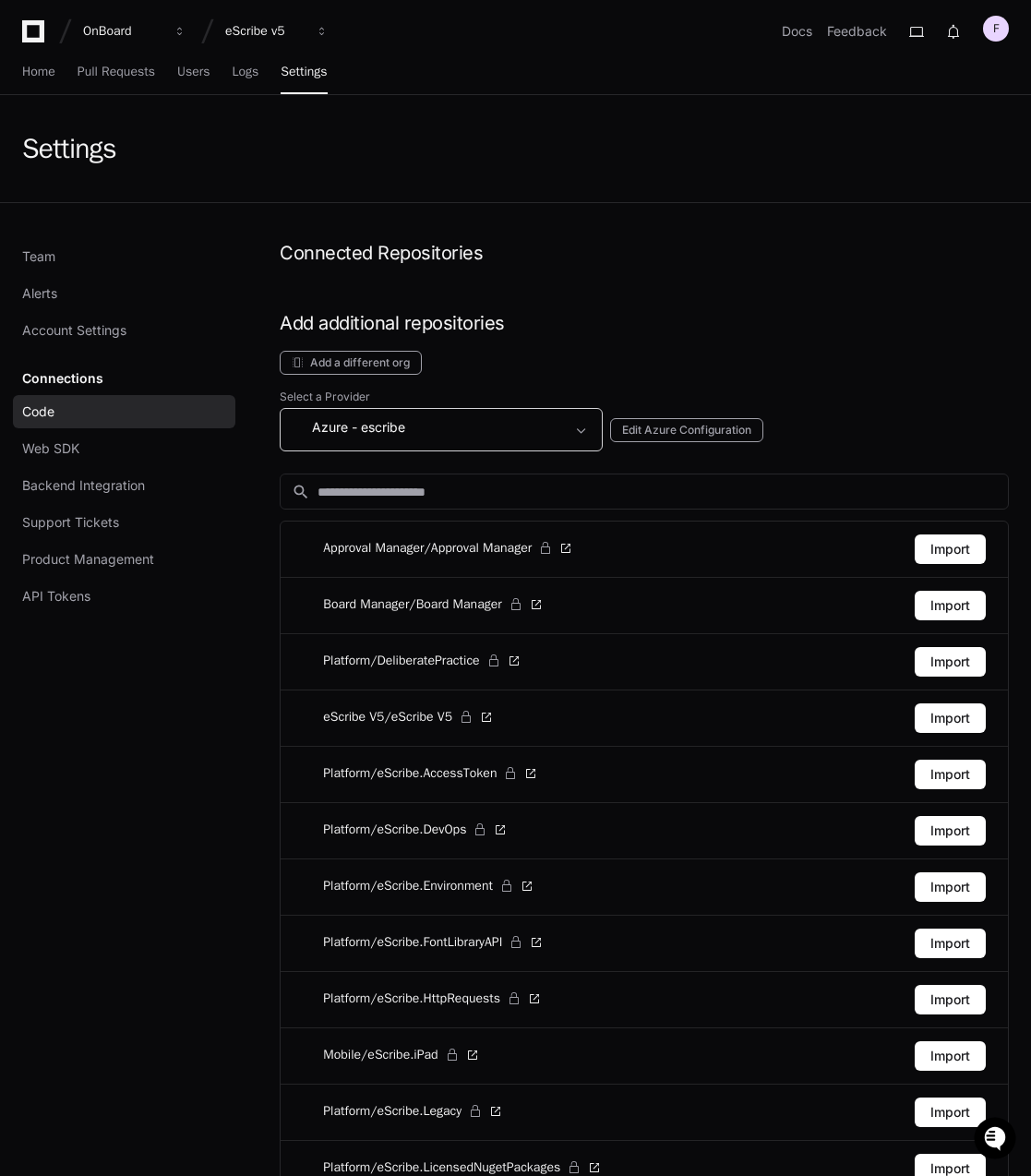 click on "Azure  - escribe" at bounding box center [428, 427] 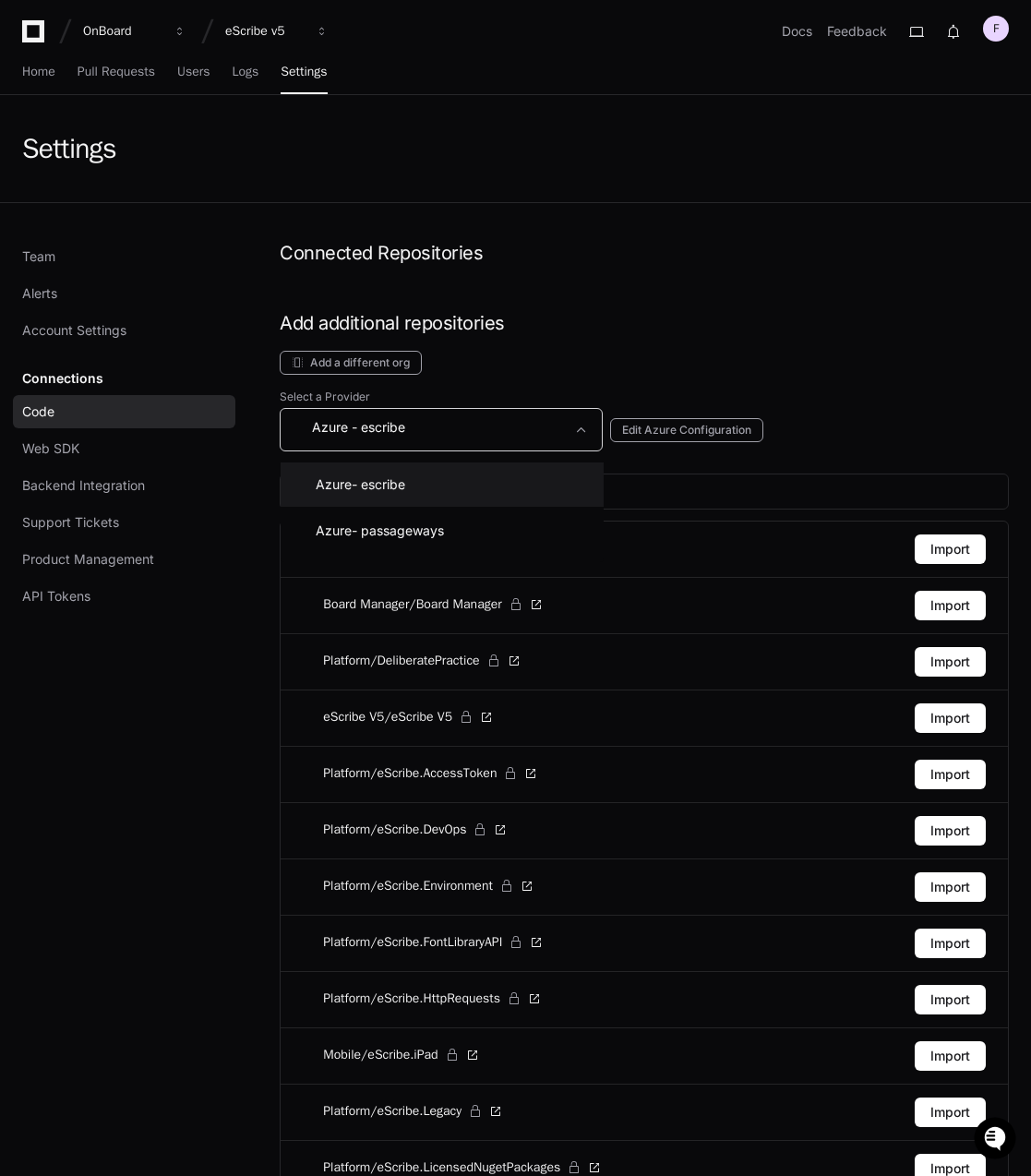 click at bounding box center [515, 588] 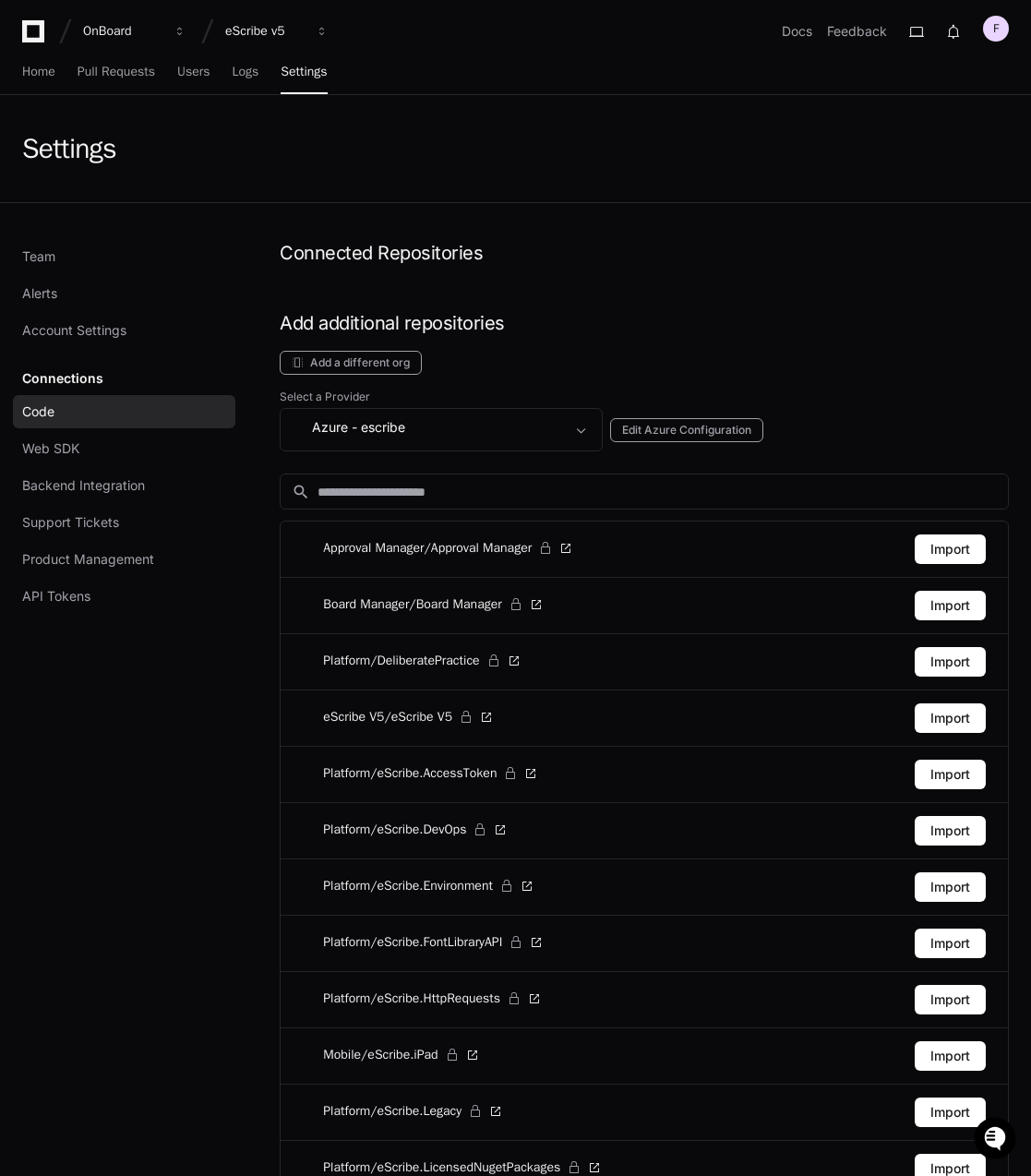click on "Add additional repositories" 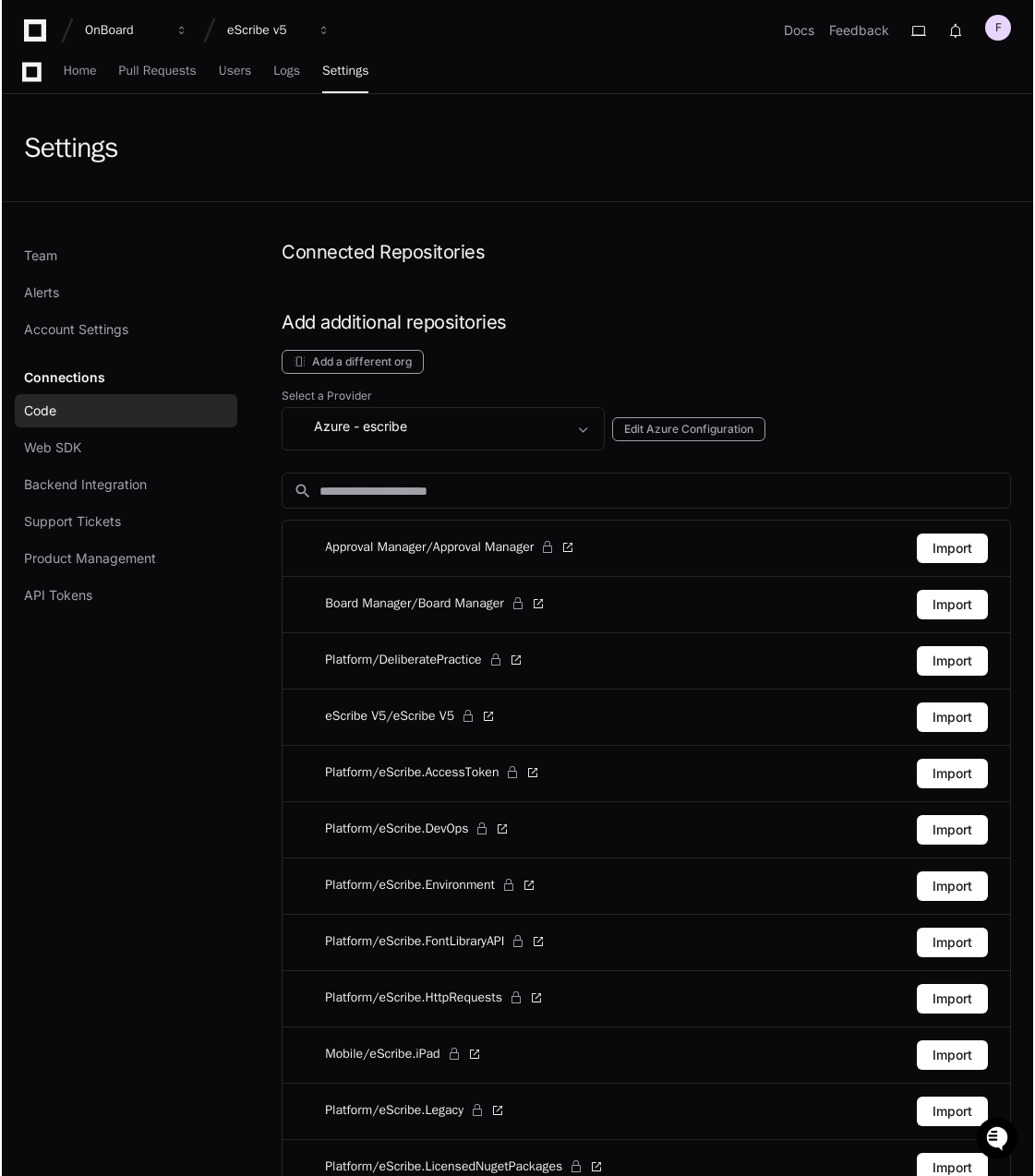 scroll, scrollTop: 0, scrollLeft: 0, axis: both 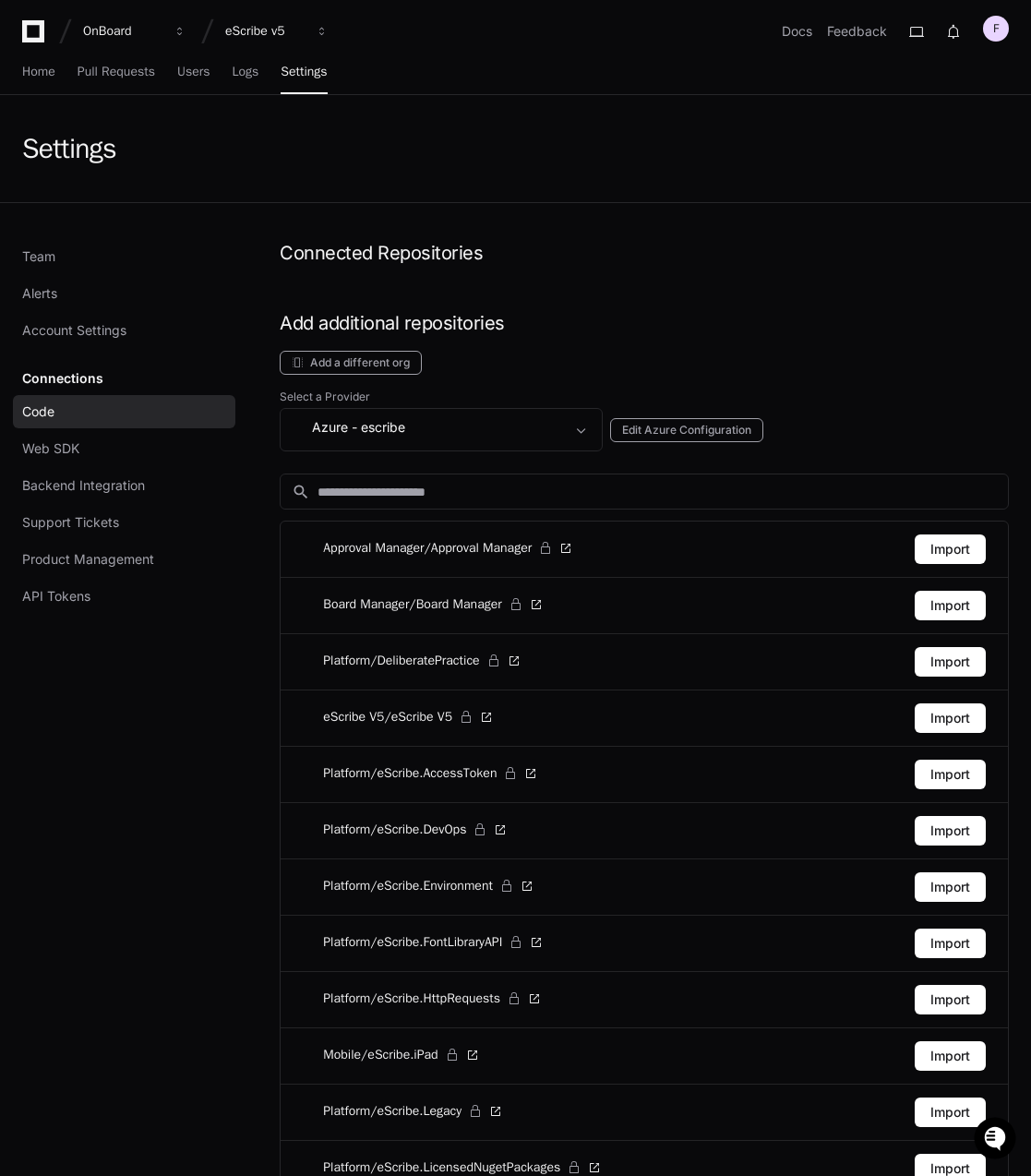 click on "Connected Repositories Add additional repositories  Add a different org  Select a Provider  Azure  - escribe  Edit Azure Configuration  search Approval Manager/Approval Manager  Import  Board Manager/Board Manager  Import  Platform/DeliberatePractice  Import  eScribe V5/eScribe V5  Import  Platform/eScribe.AccessToken  Import  Platform/eScribe.DevOps  Import  Platform/eScribe.Environment  Import  Platform/eScribe.FontLibraryAPI  Import  Platform/eScribe.HttpRequests  Import  Mobile/eScribe.iPad  Import  Platform/eScribe.Legacy  Import  Platform/eScribe.LicensedNugetPackages  Import  Platform/eScribe.LoadTesting  Import  Platform/eScribe.Migration  Import  Internet Publishing/eScribe.Publishing  Import  Internet Publishing/eScribe.Publishing.WindowsService  Import  Platform/eScribe.SharePoint  Import  Platform/eScribe.TenantManagement  Import  Platform/eScribe.Tools  Import  Mobile/eScribe.UWP  Import  Playground/Example.FunctionAppSlotSettings  Import  Playground/Example.HealthChecks  Import   Import" 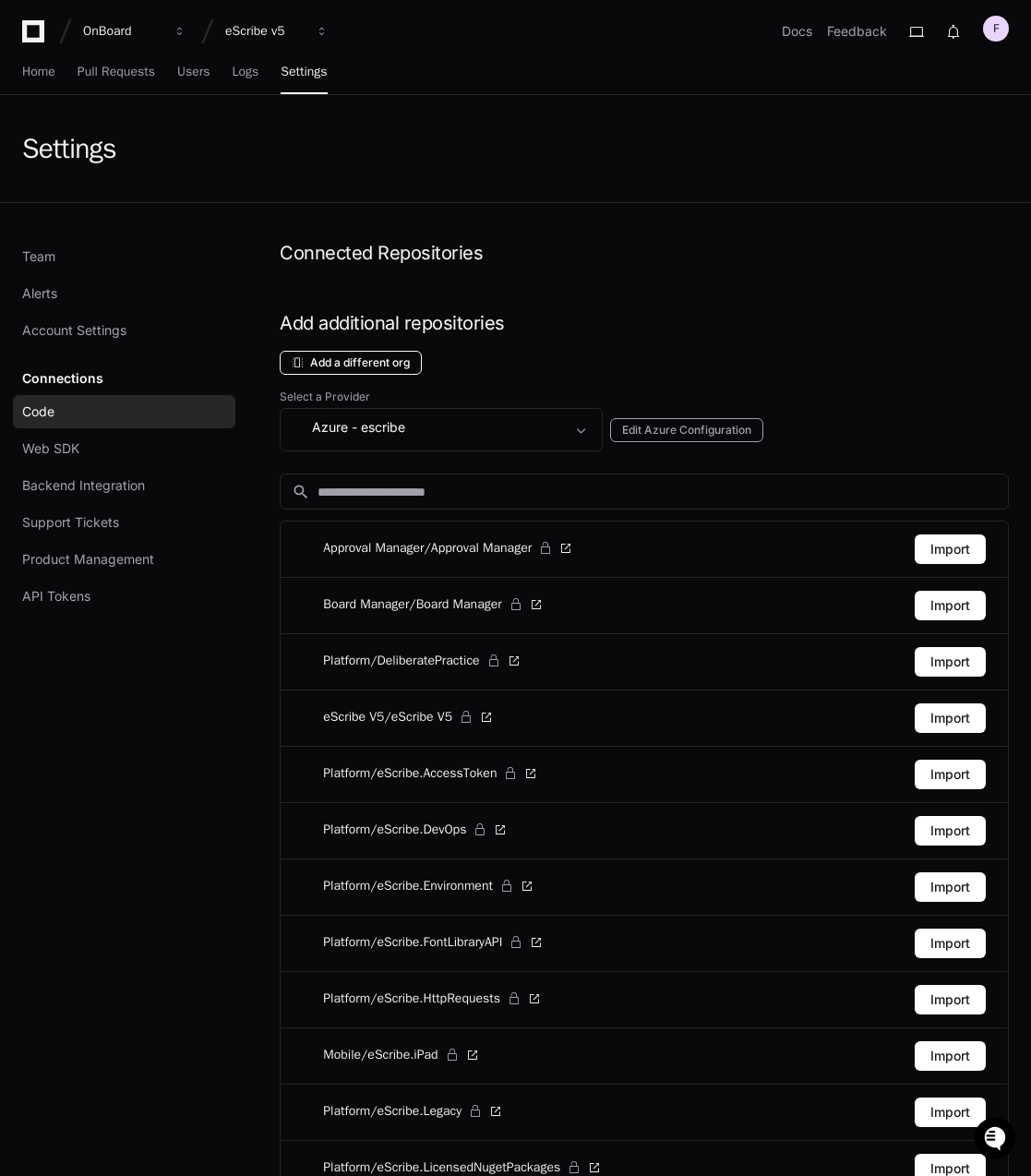 click on "Add a different org" 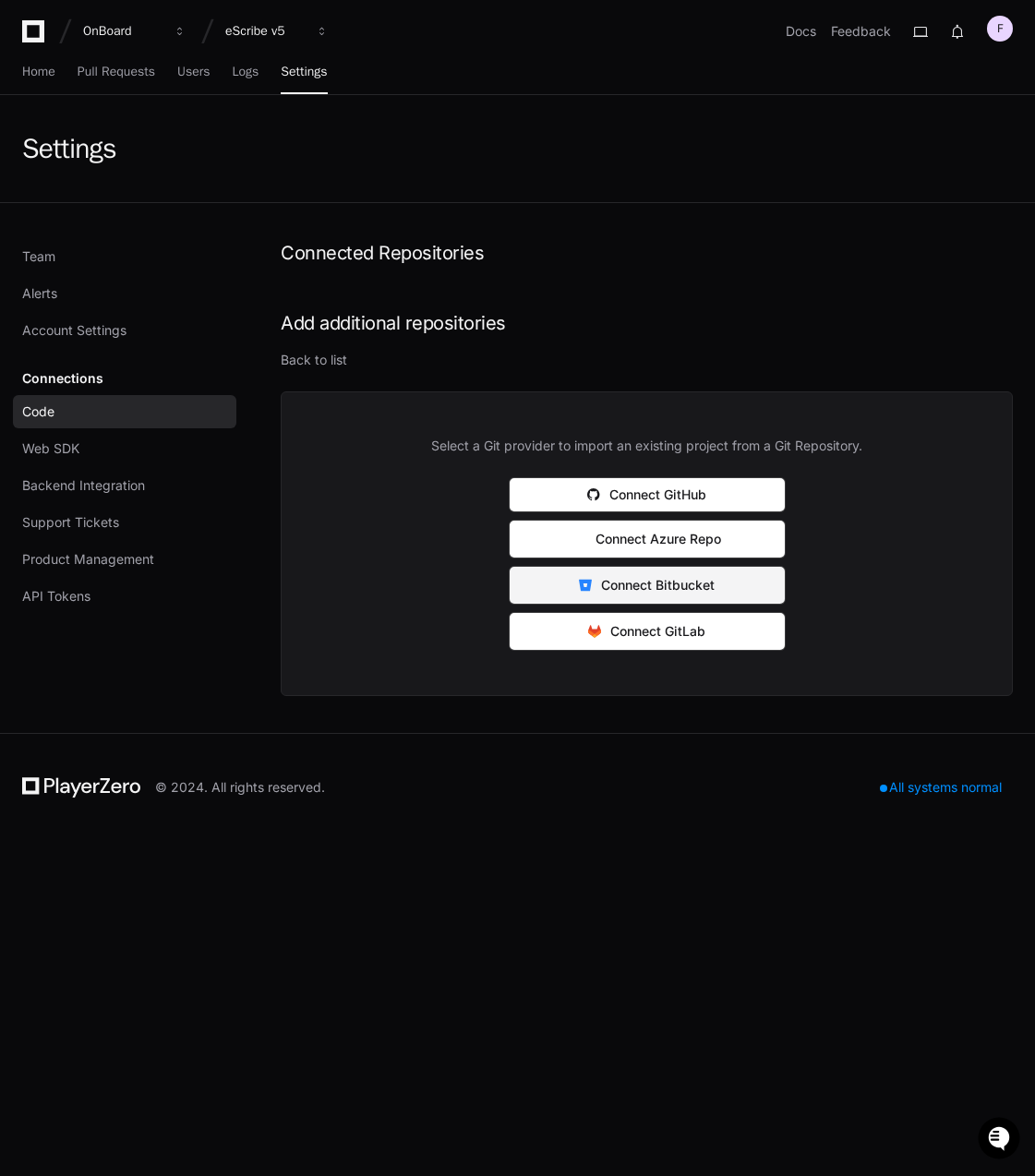 click on "Connect Bitbucket" 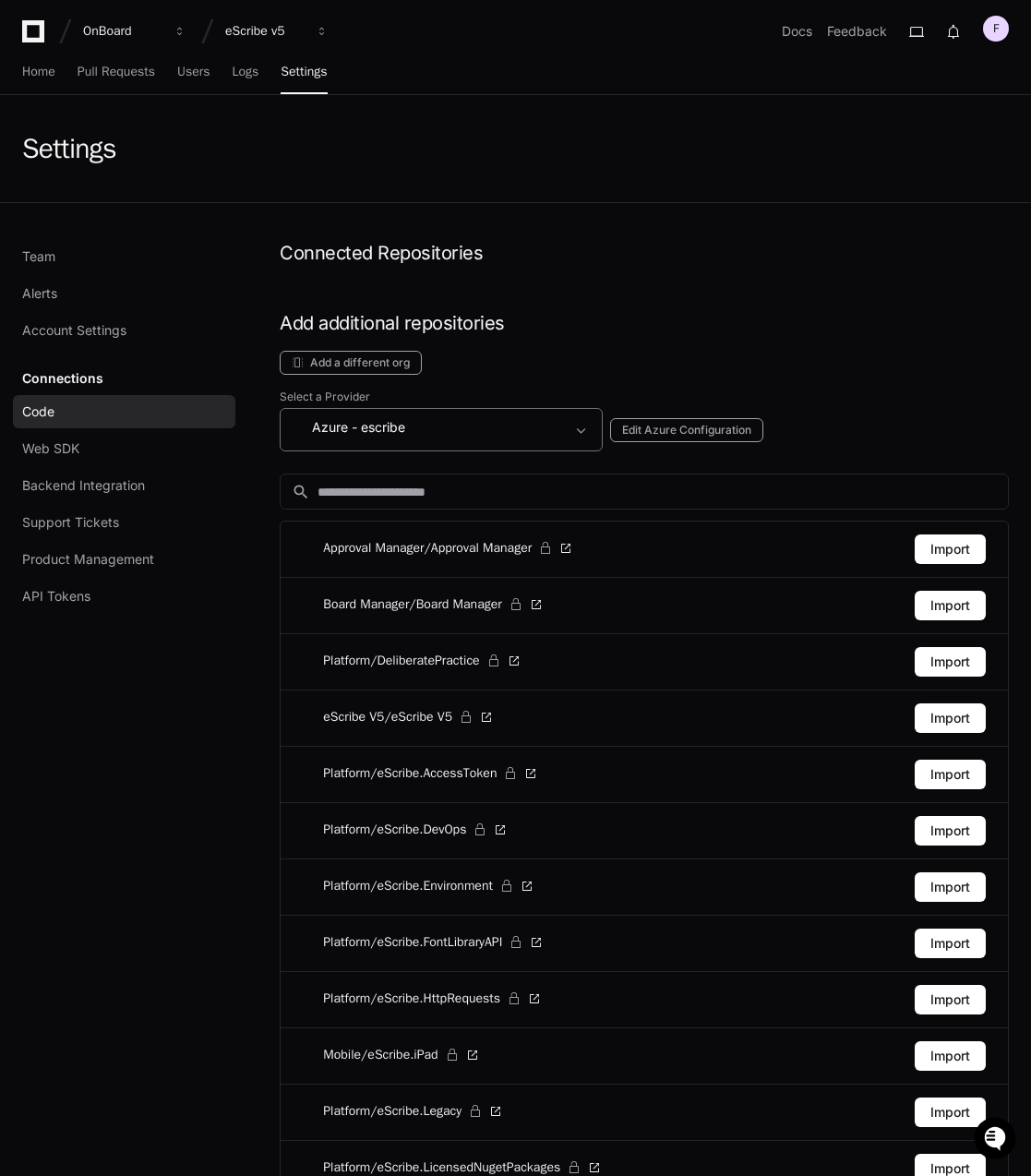 click on "Azure  - escribe" at bounding box center (428, 427) 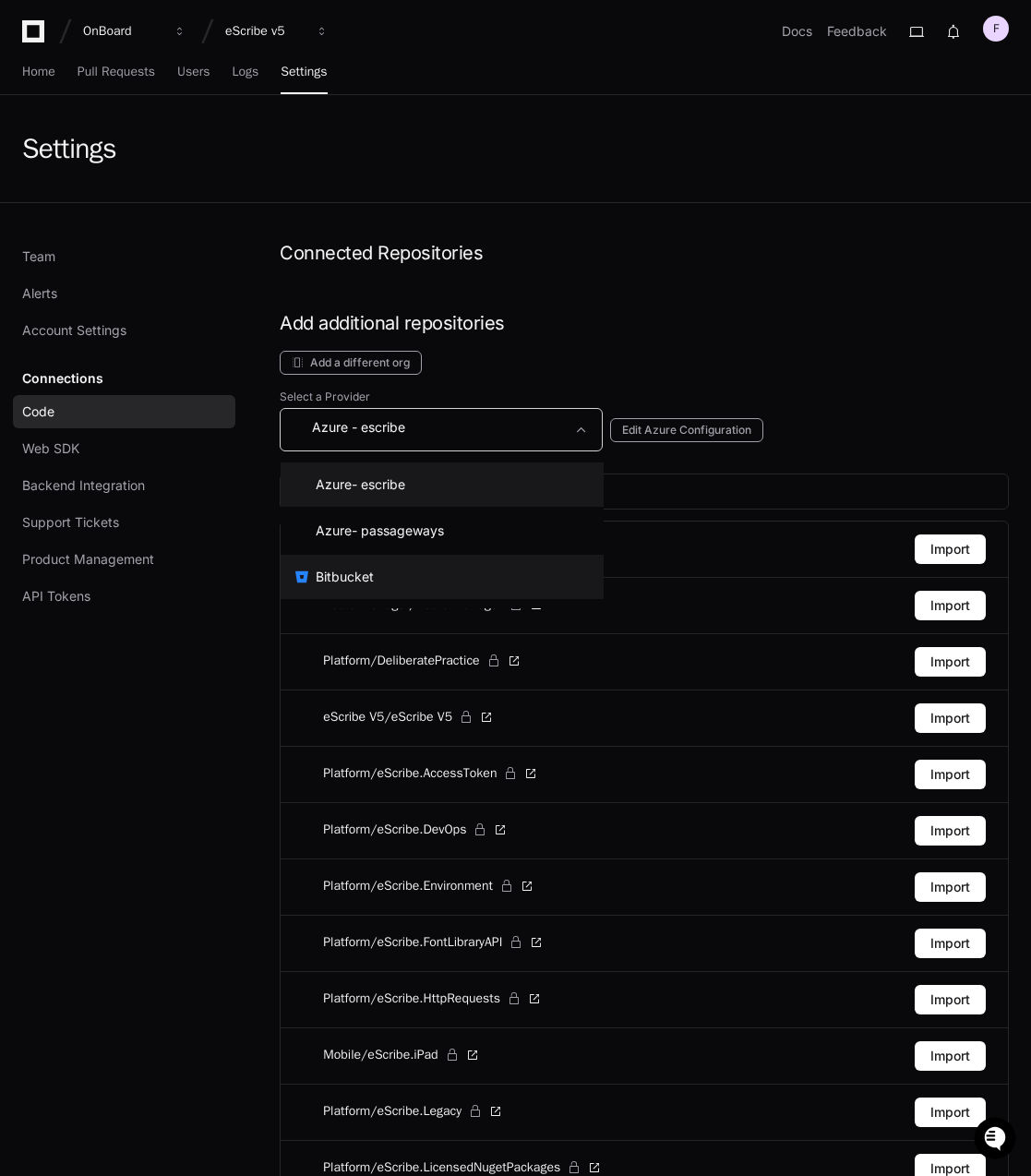 click on "Bitbucket" at bounding box center (442, 577) 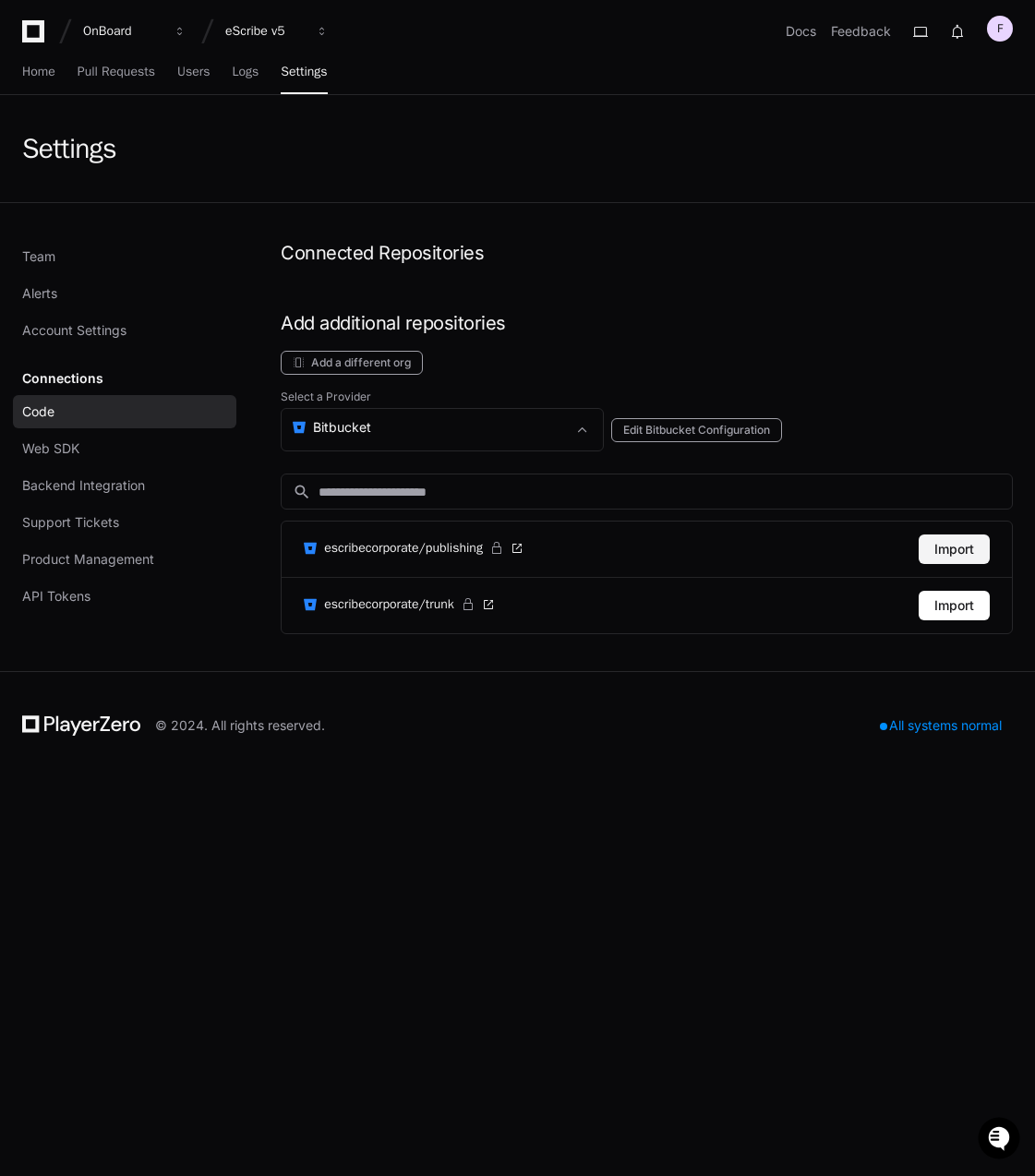 click on "Import" 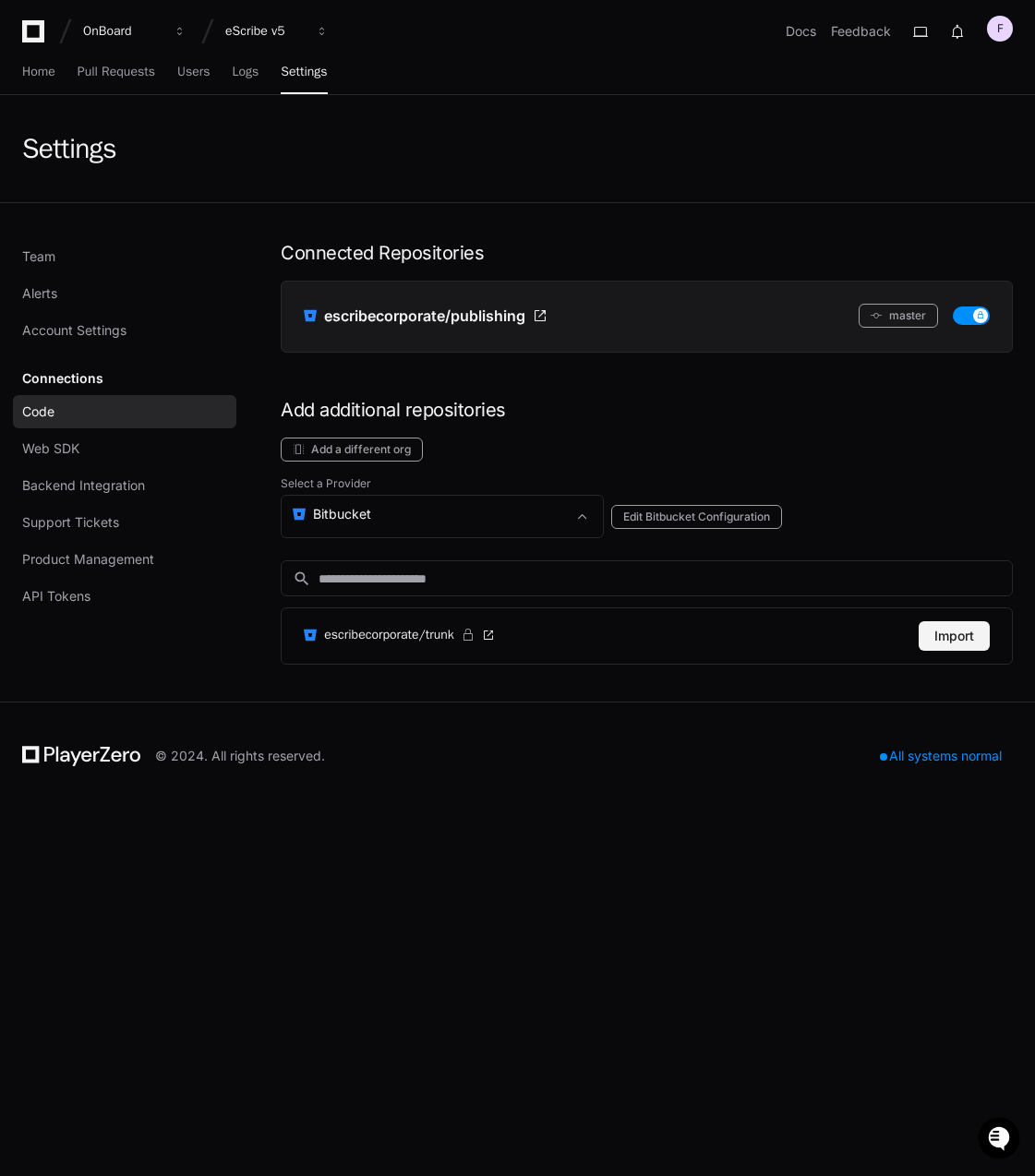 click on "Import" 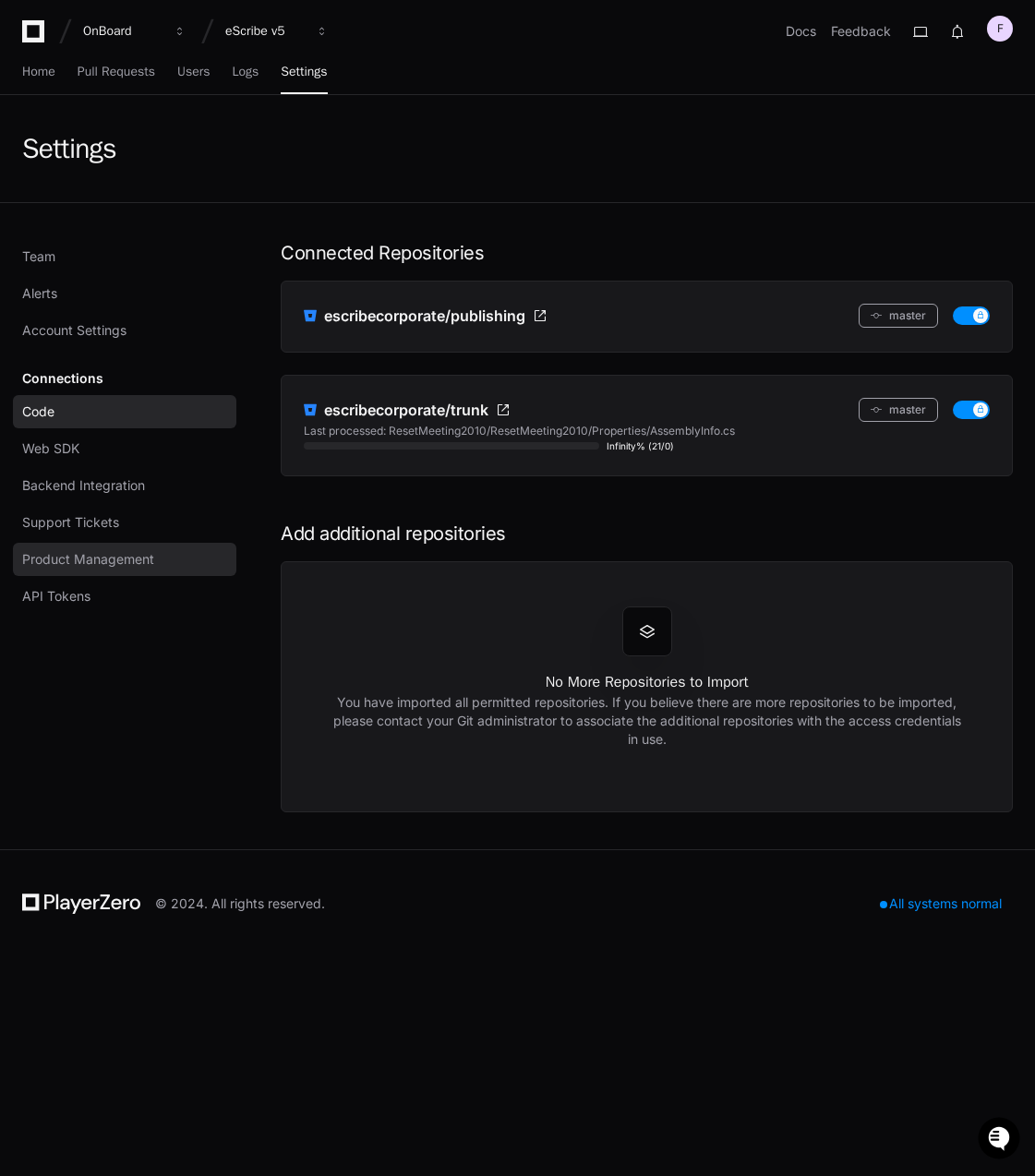 click on "Product Management" 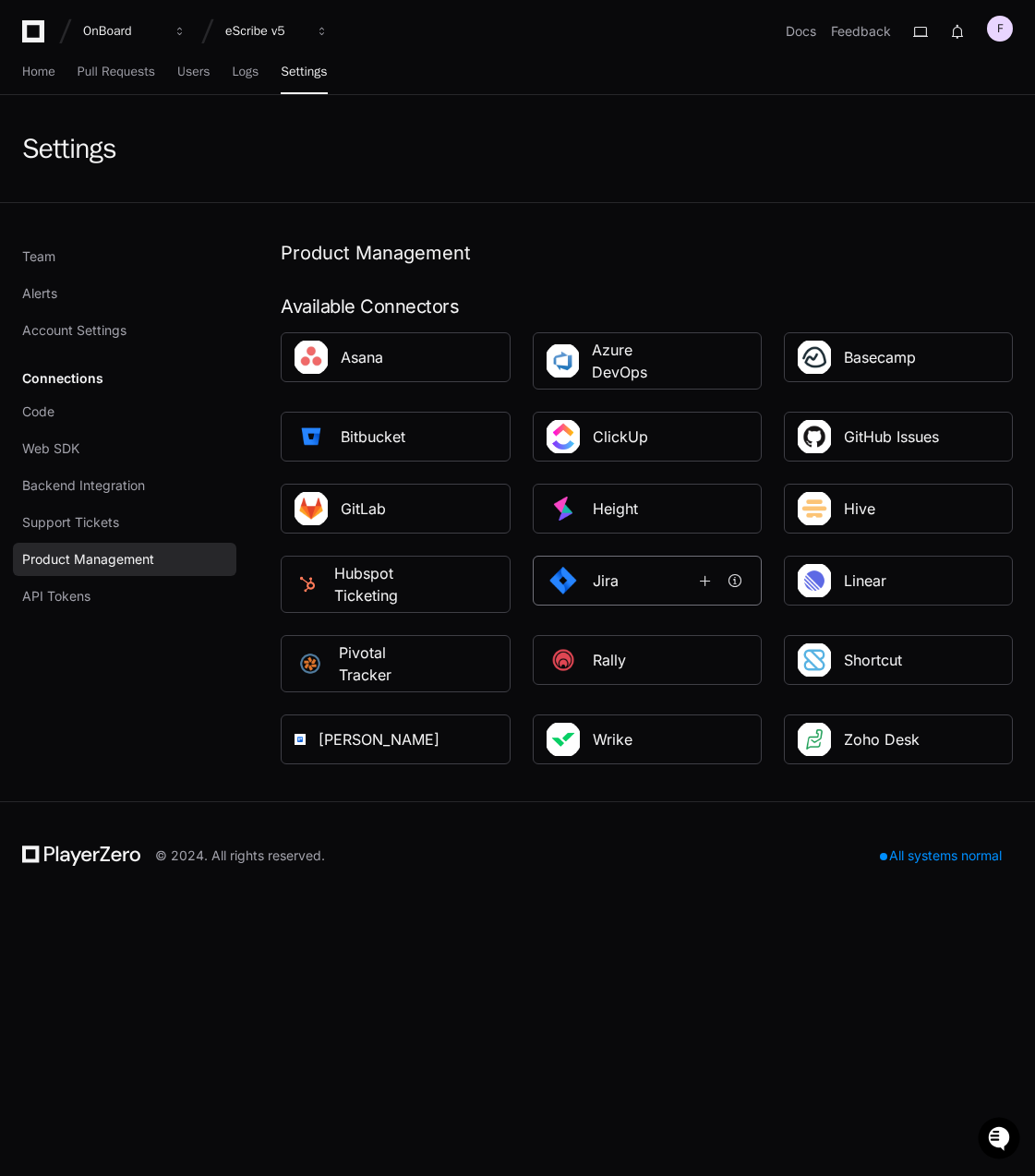 click on "Jira" 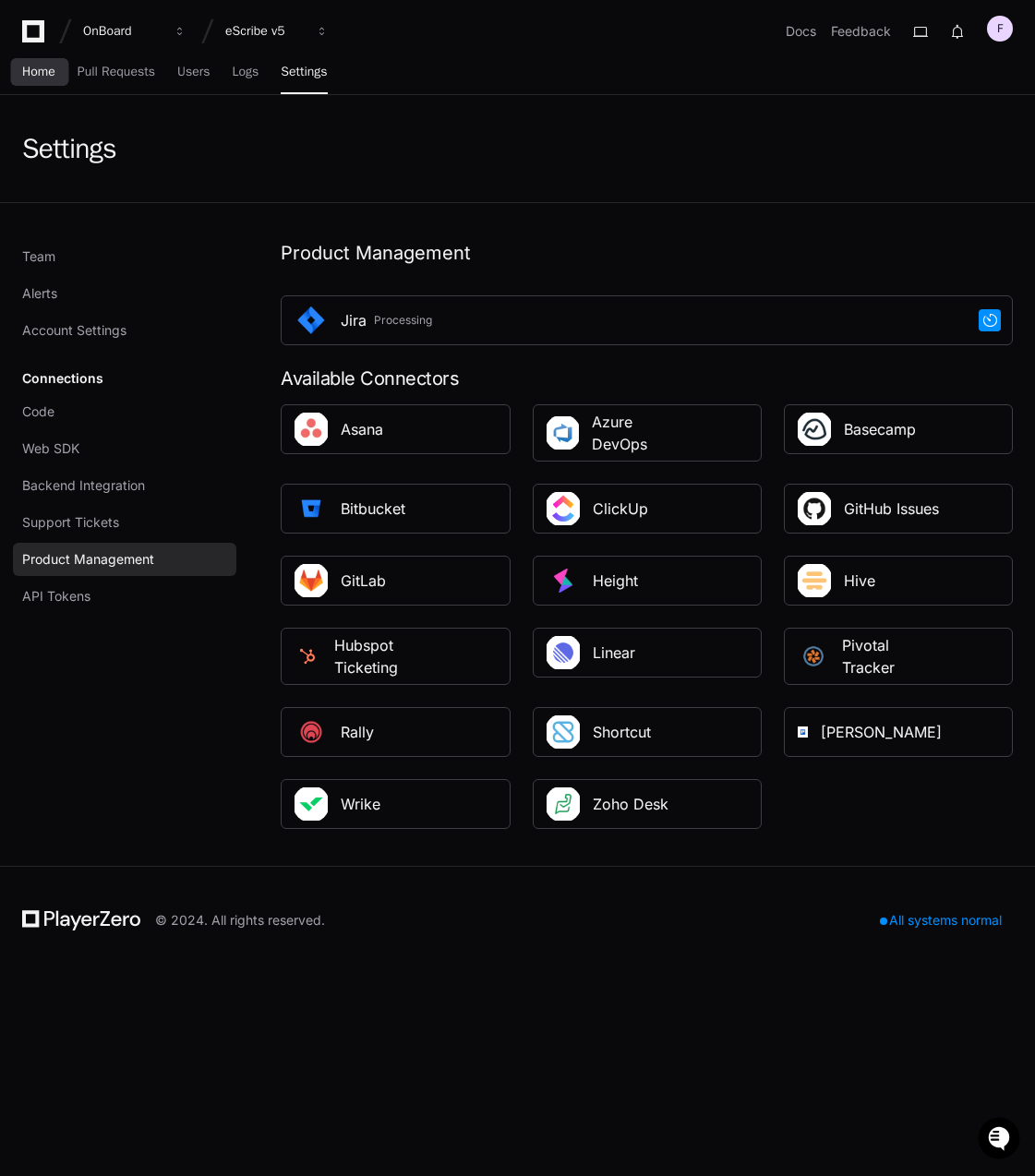 click on "Home" at bounding box center (39, 72) 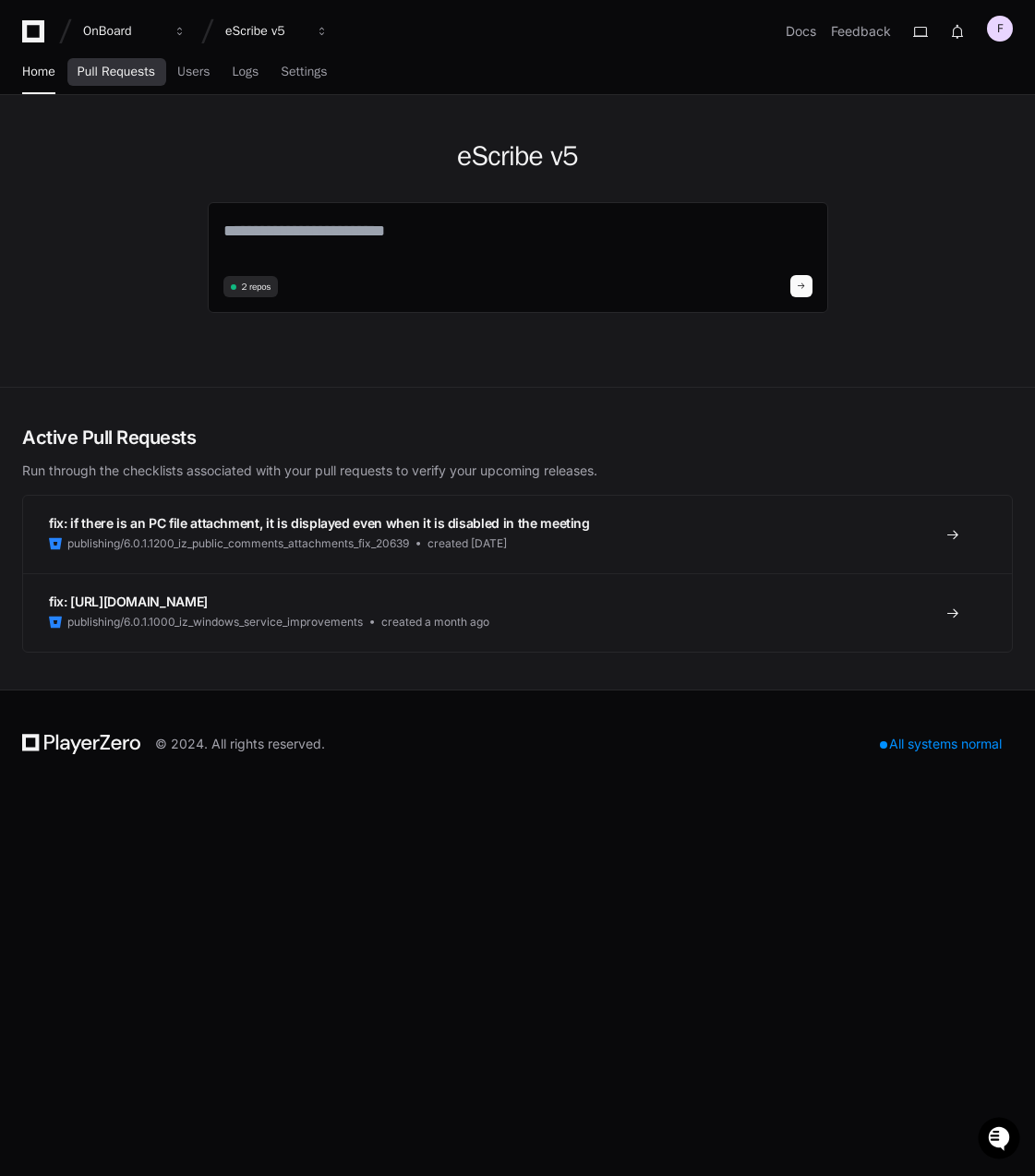 click on "Pull Requests" at bounding box center (116, 72) 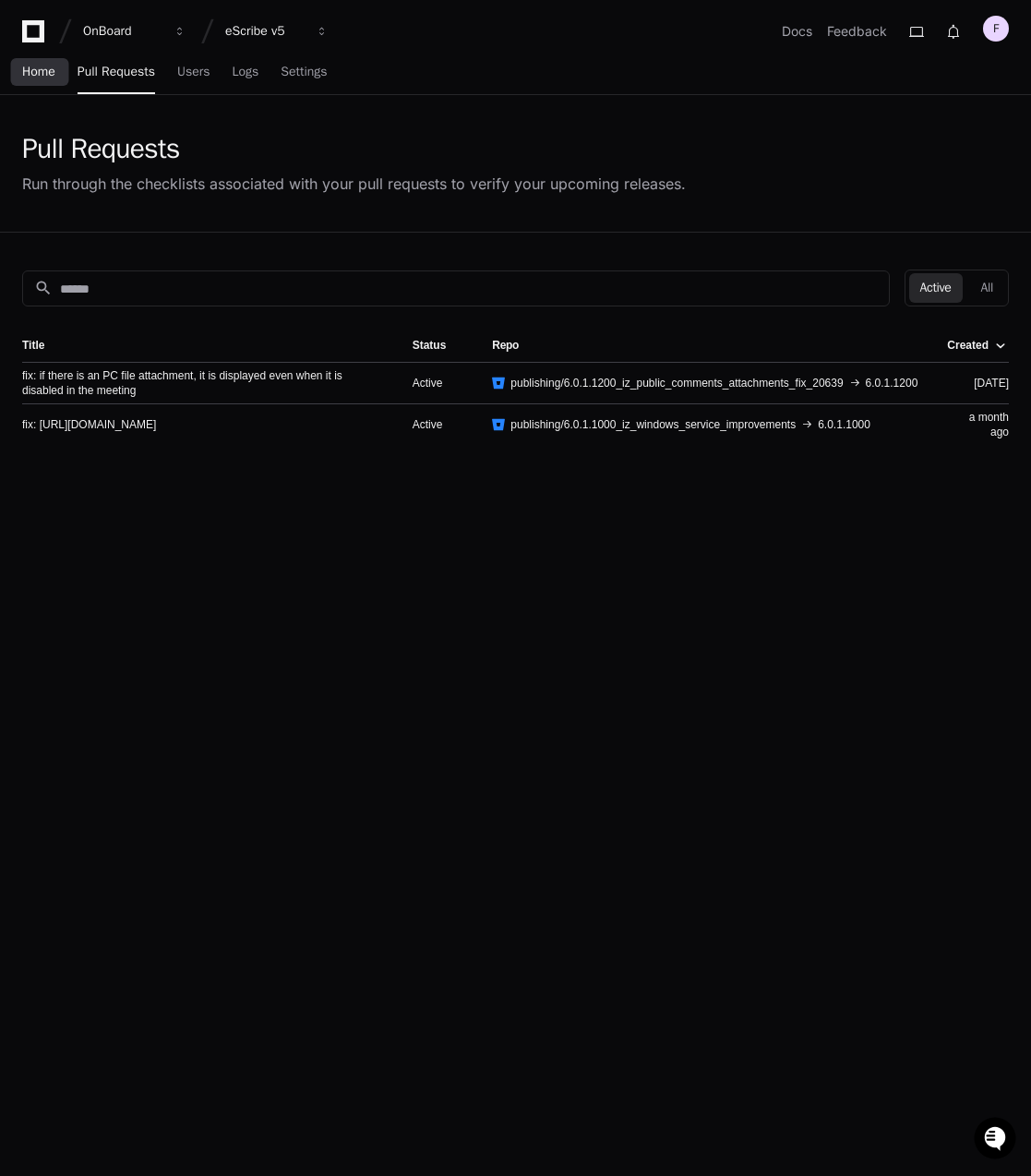 click on "Home" at bounding box center (39, 73) 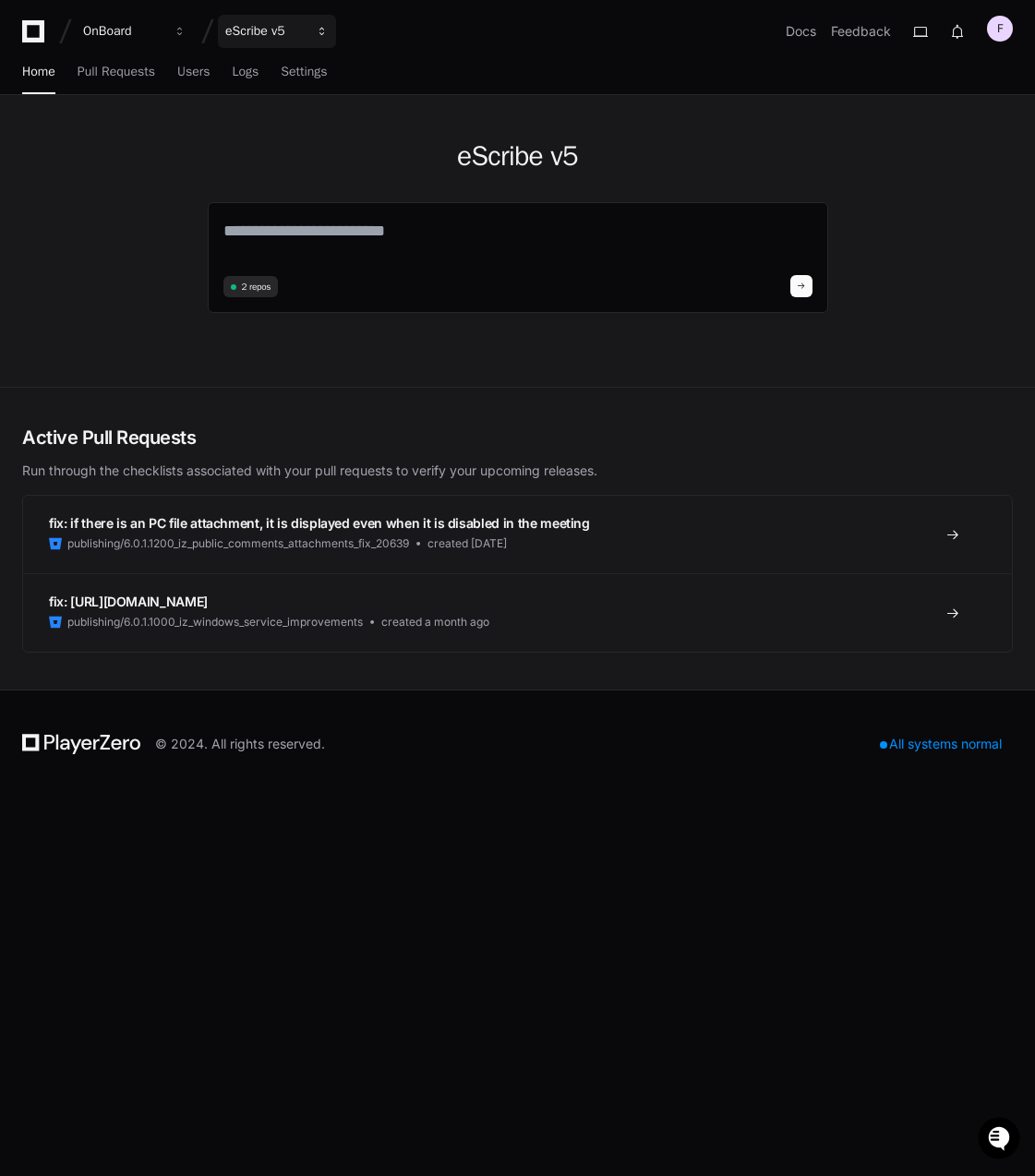 click on "eScribe v5" at bounding box center (123, 31) 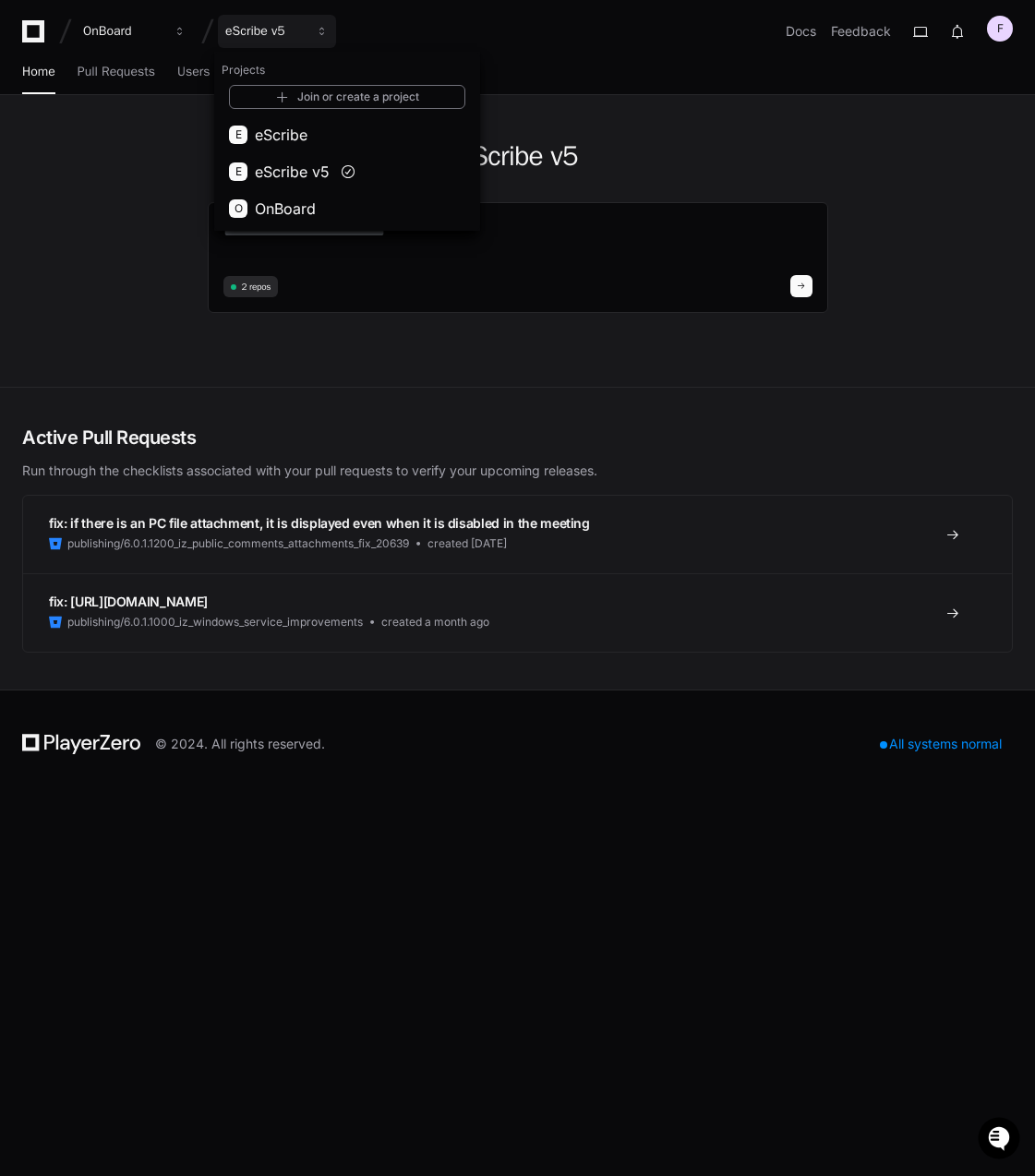 click on "Projects" at bounding box center (347, 70) 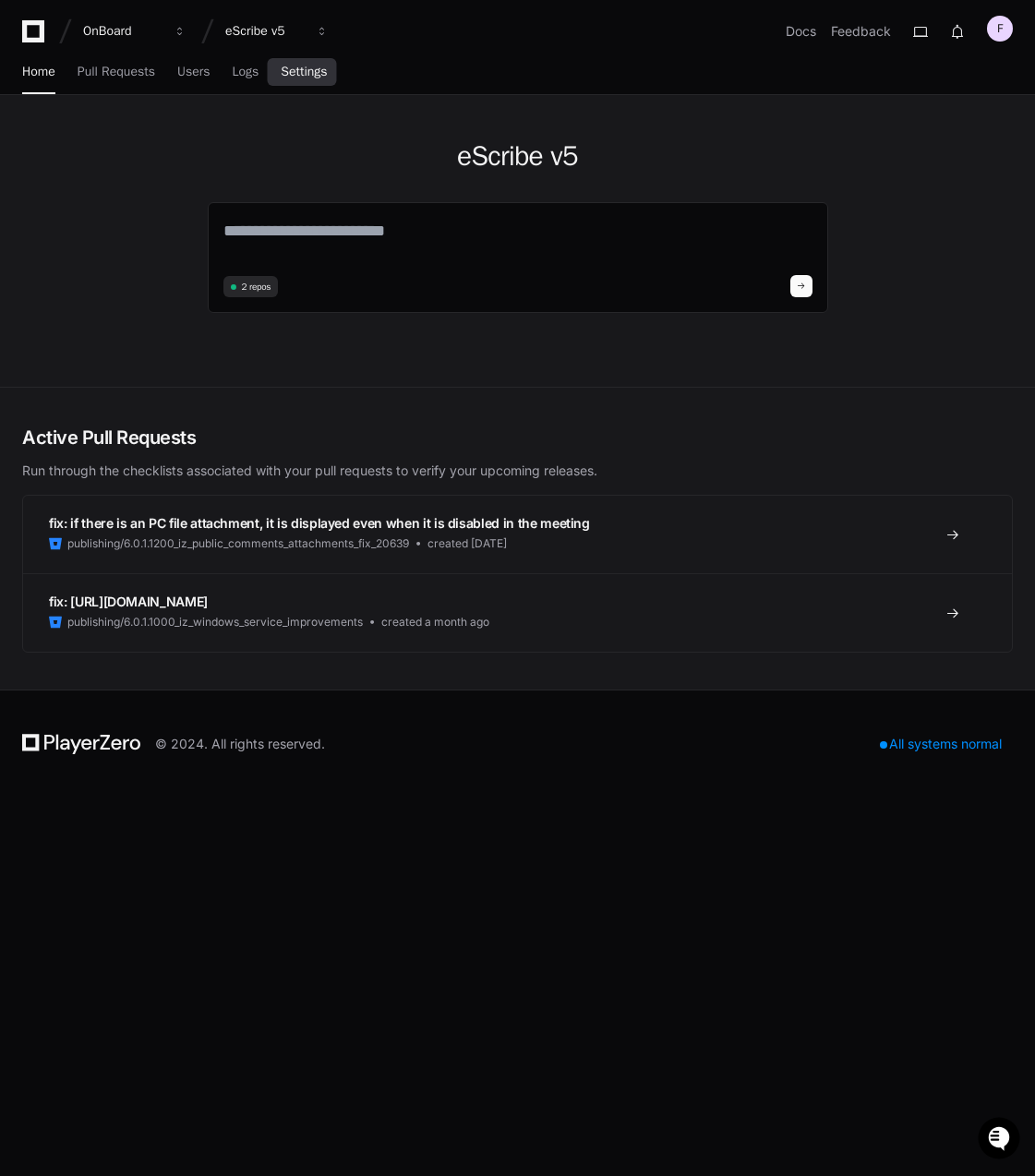 click on "Settings" at bounding box center (304, 72) 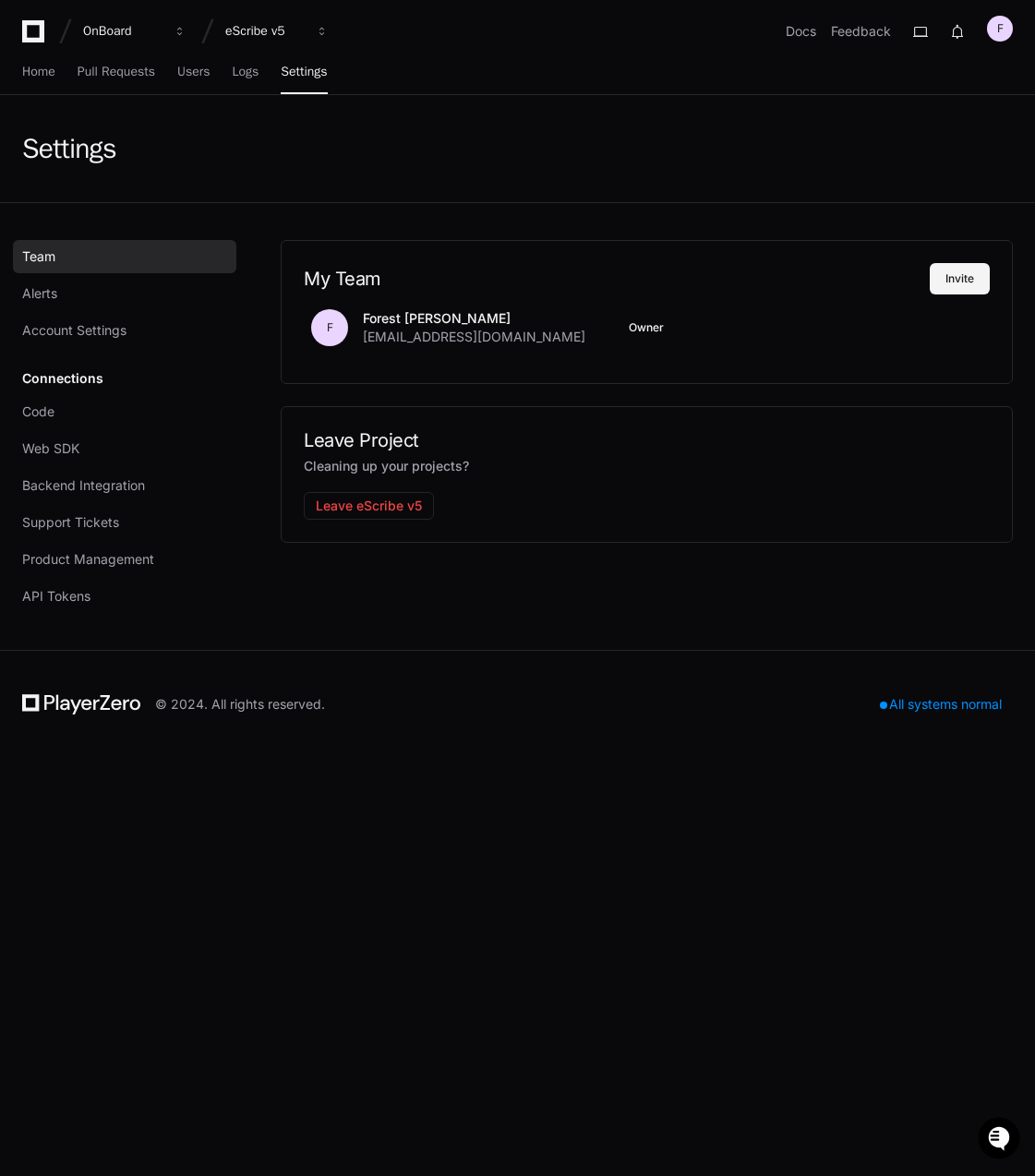 click on "Invite" 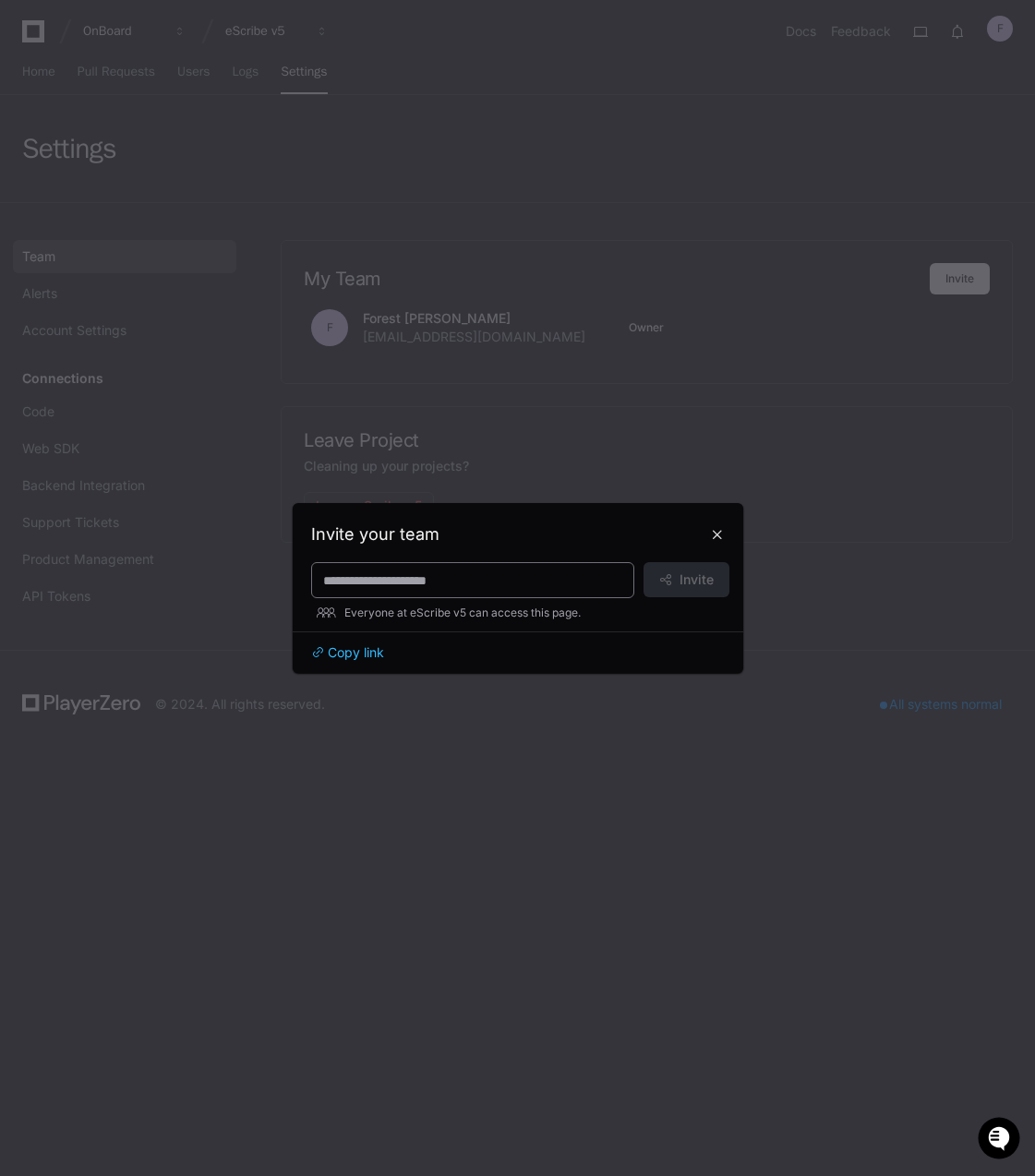click at bounding box center (473, 581) 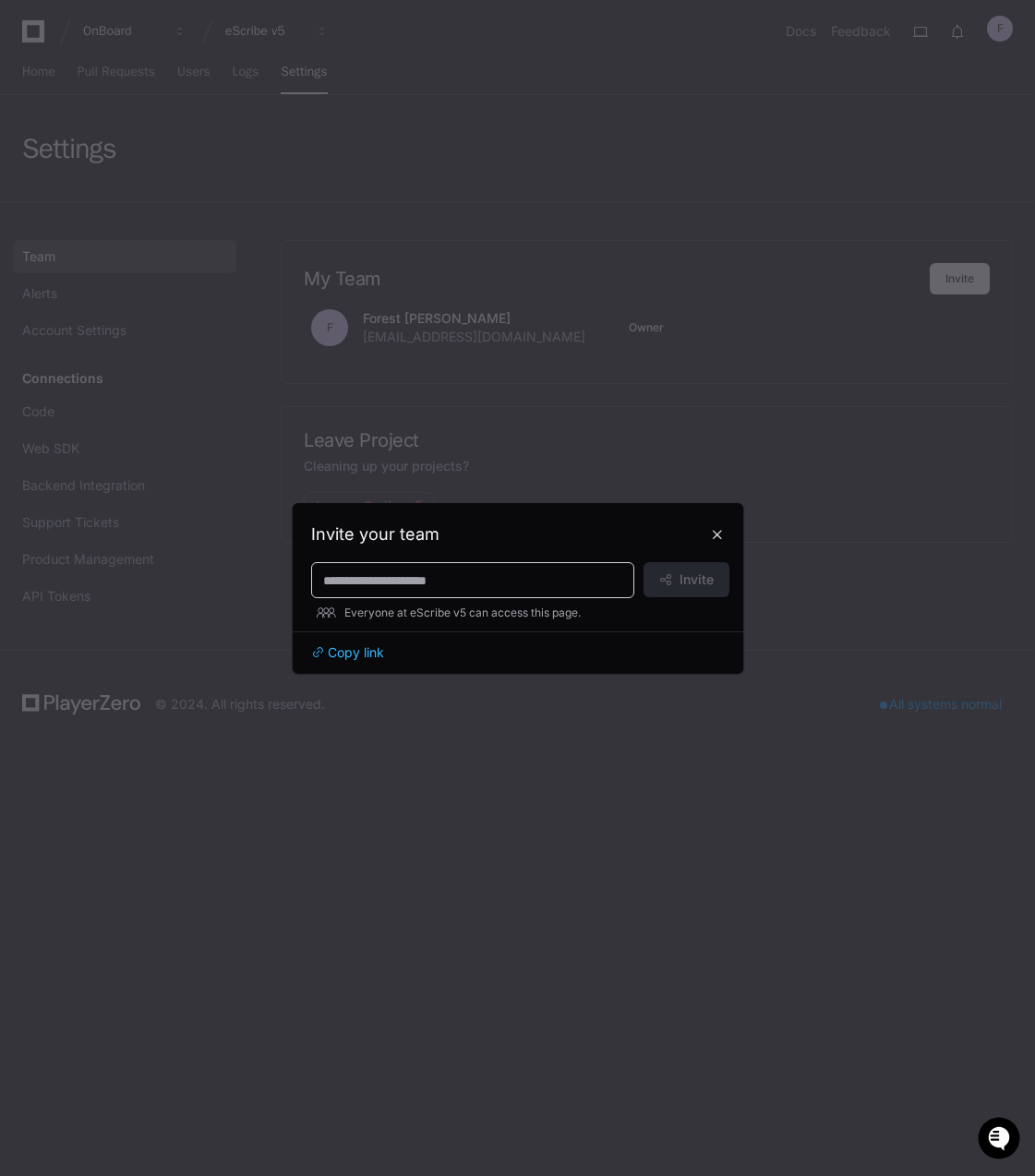 paste on "**********" 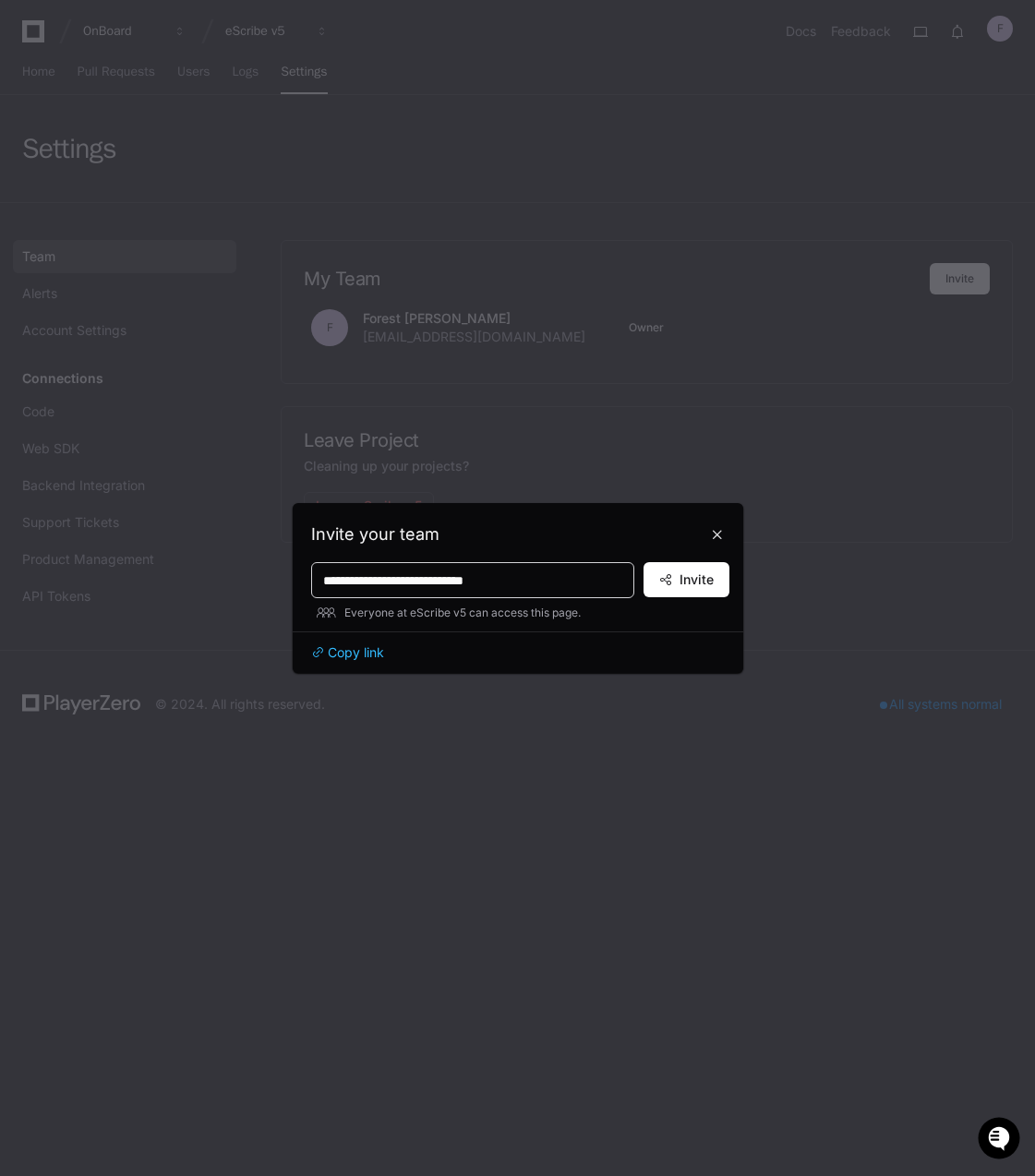 click on "**********" at bounding box center [473, 581] 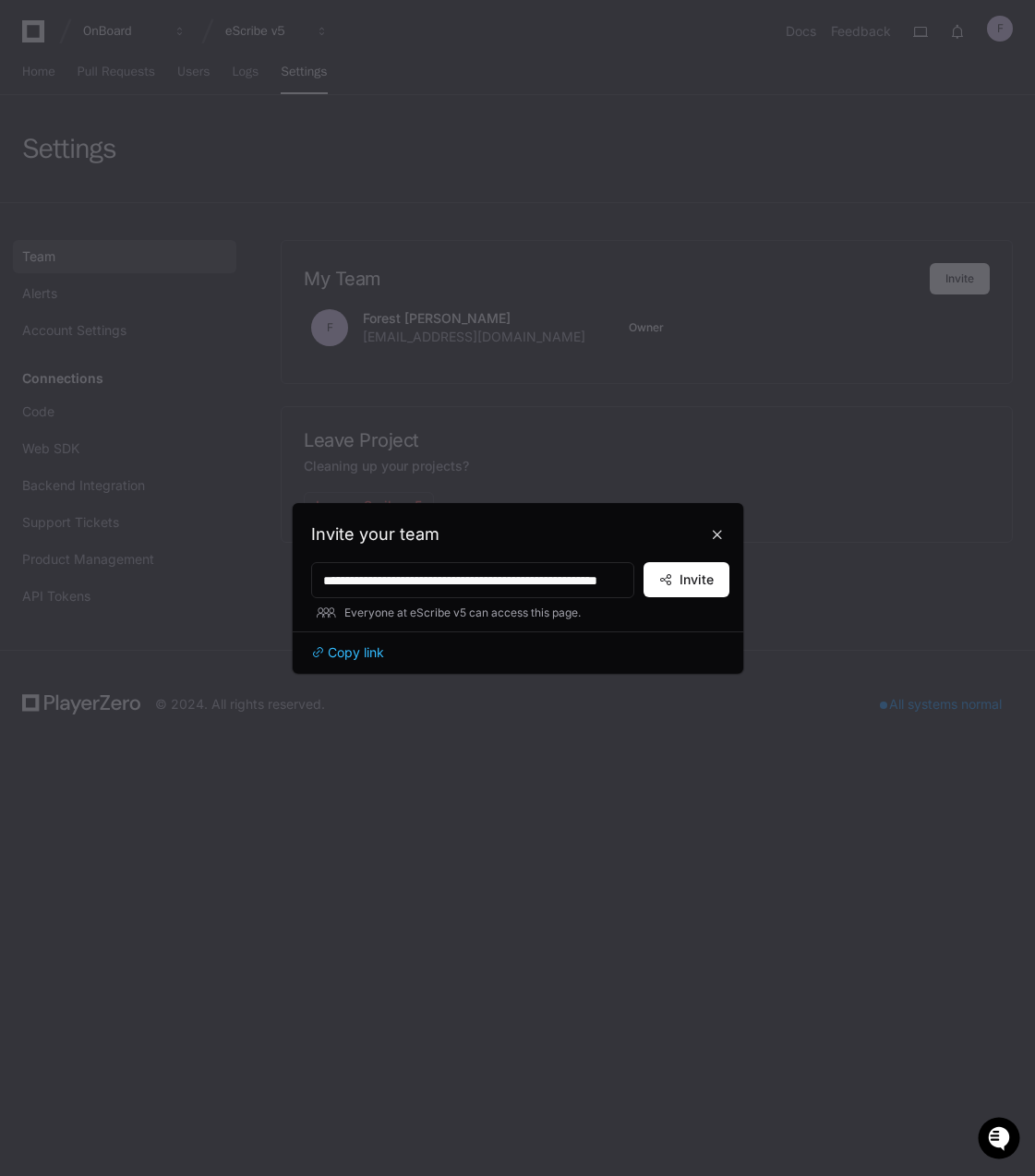 scroll, scrollTop: 0, scrollLeft: 0, axis: both 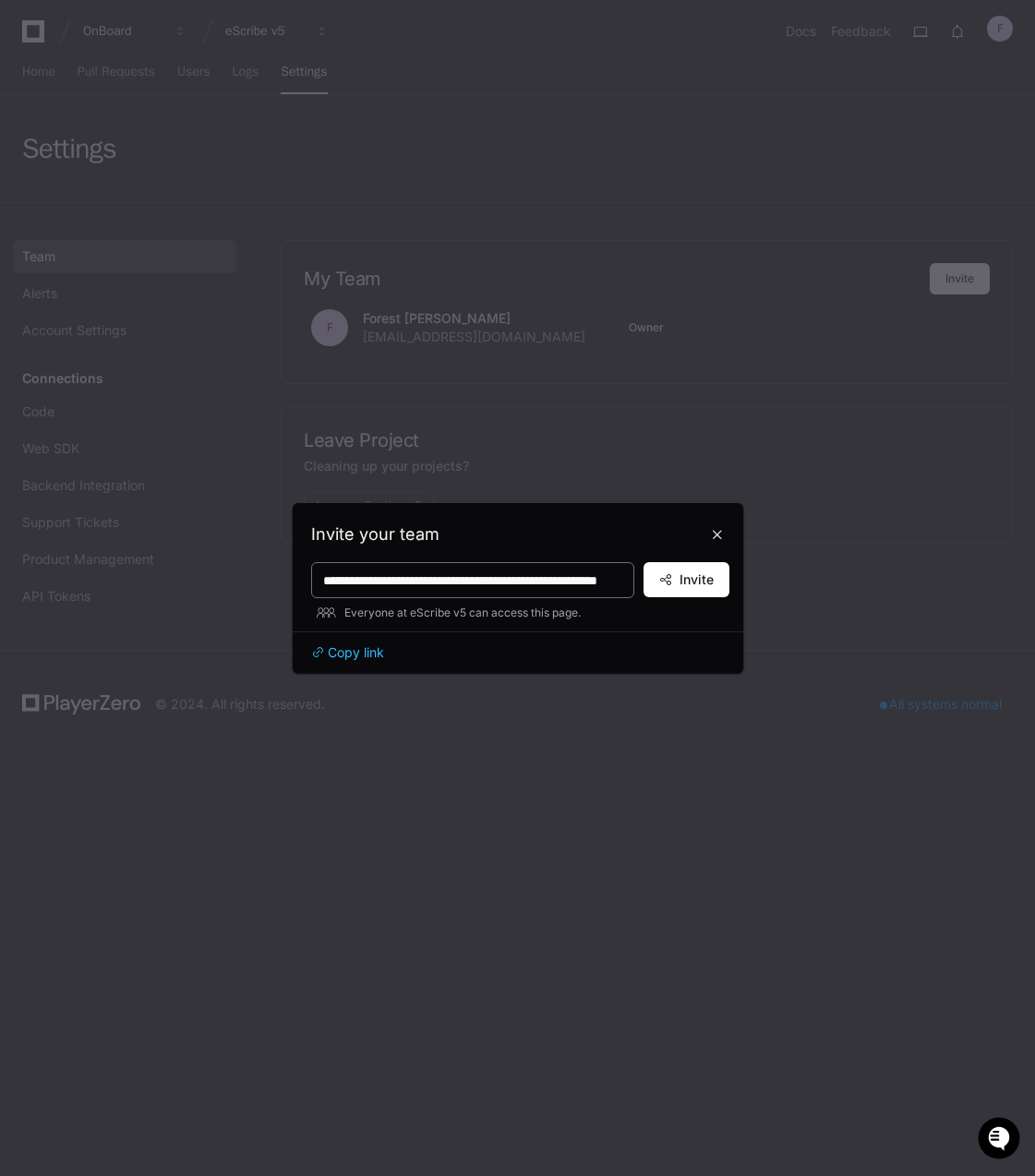 click on "**********" at bounding box center (473, 581) 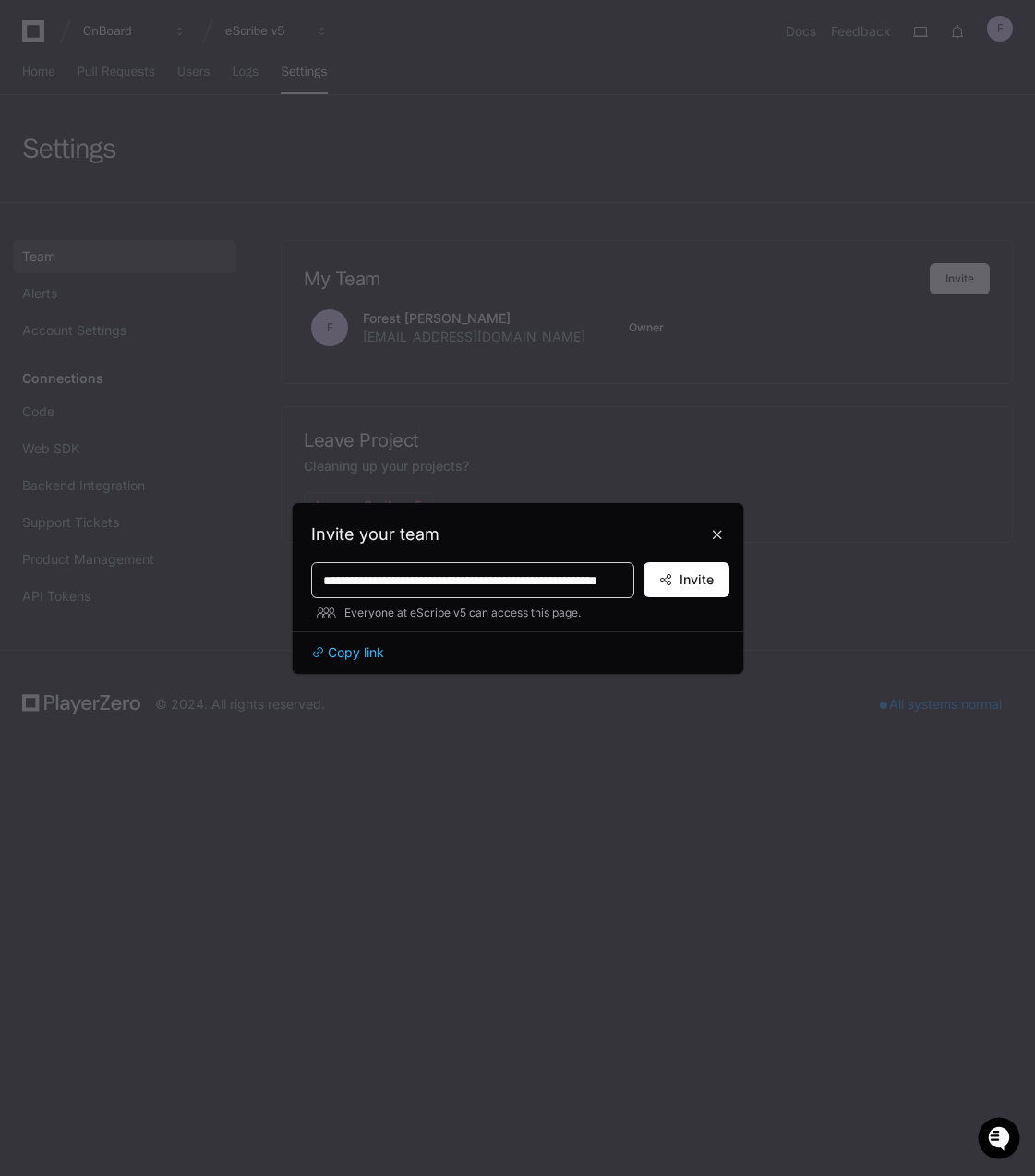 paste on "**********" 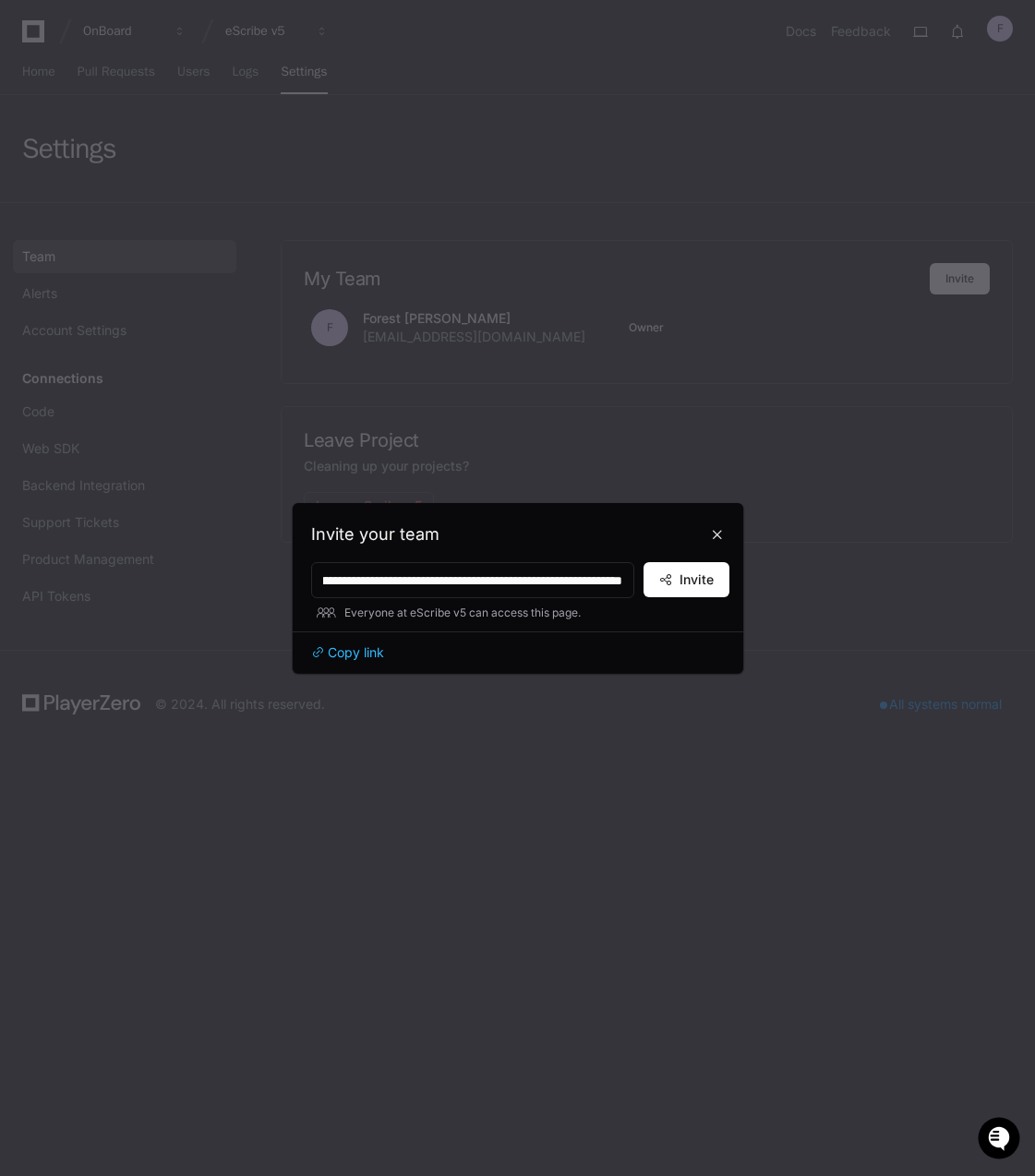 scroll, scrollTop: 0, scrollLeft: 0, axis: both 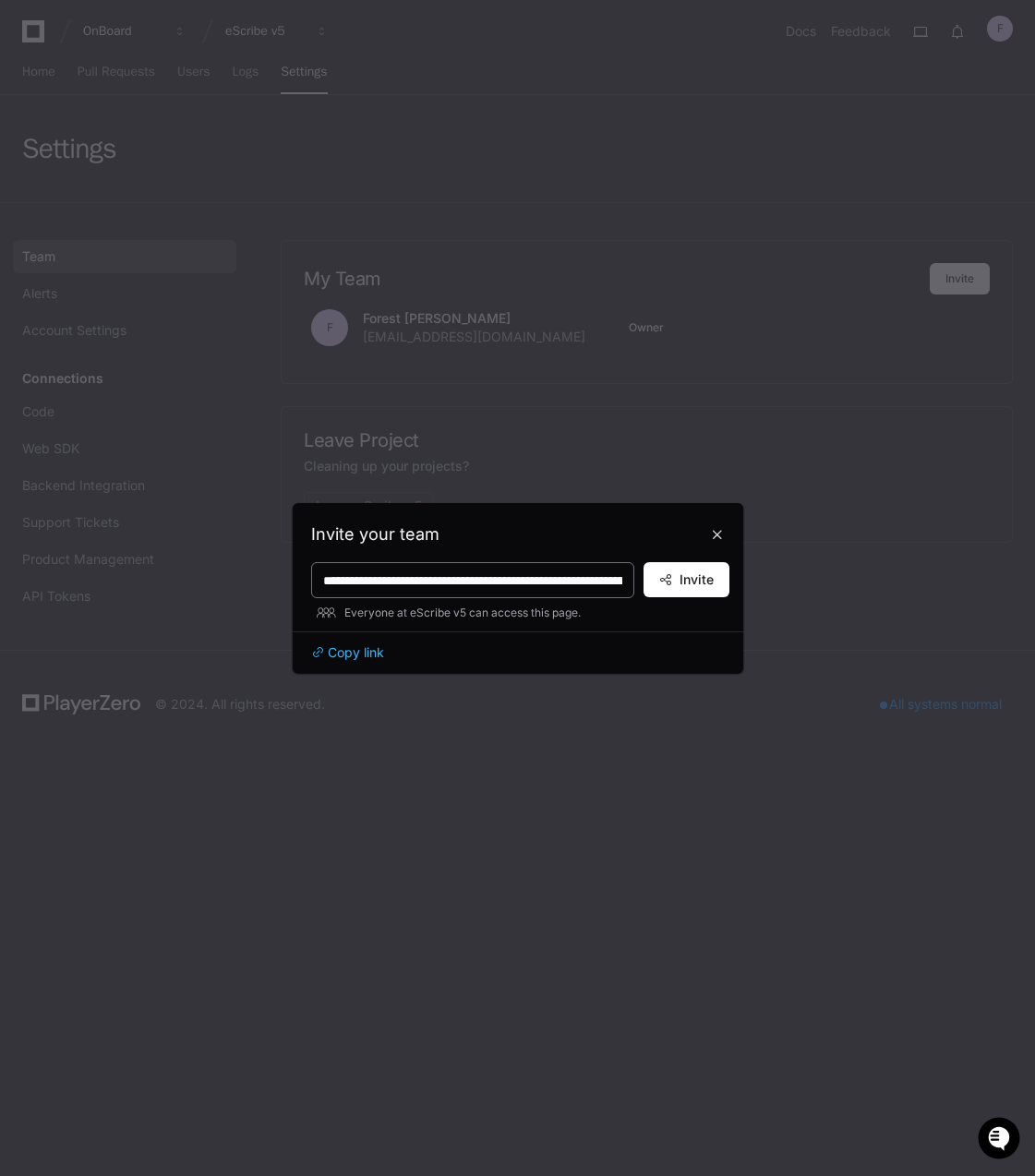 click on "**********" at bounding box center (473, 580) 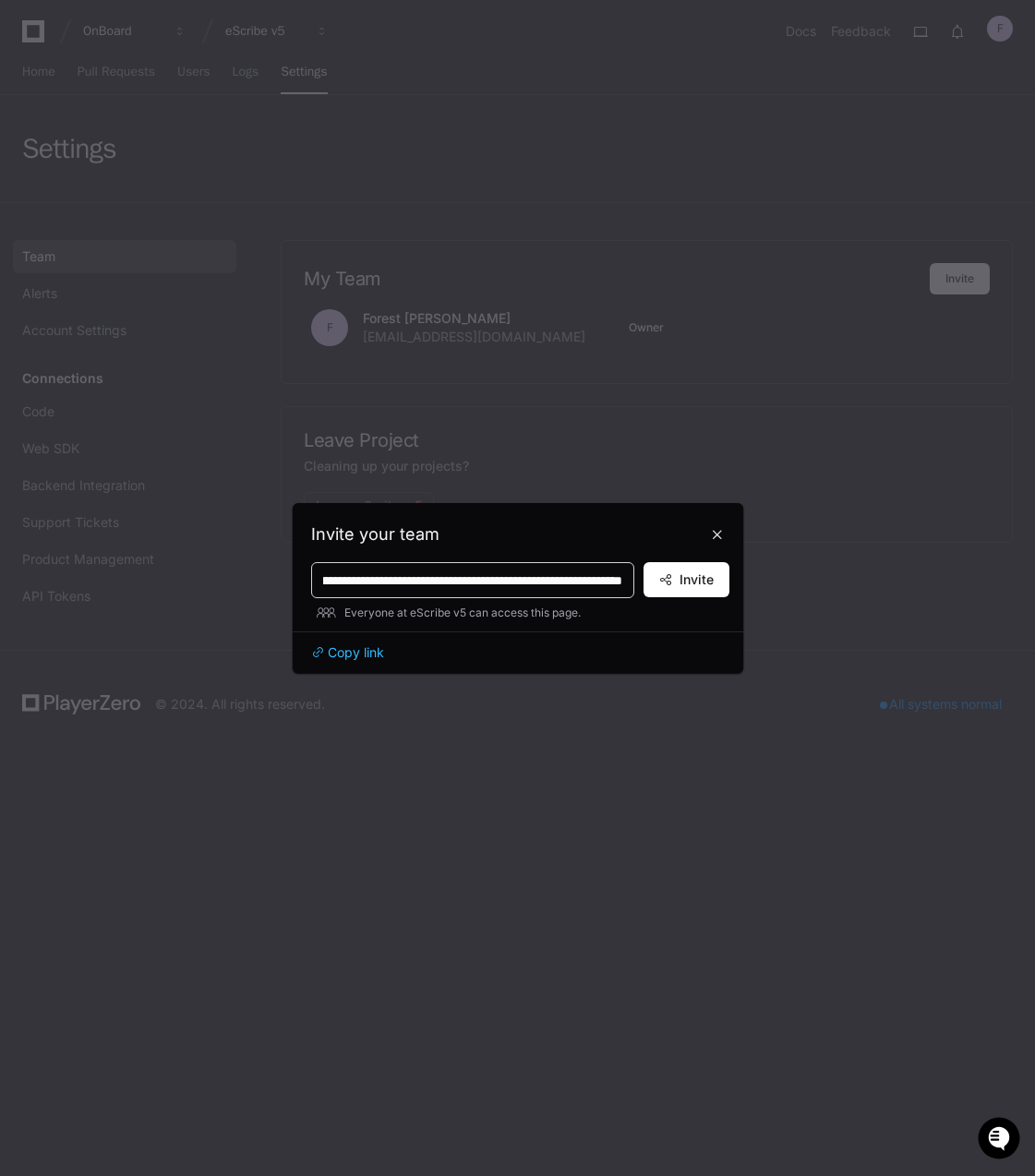 paste on "**********" 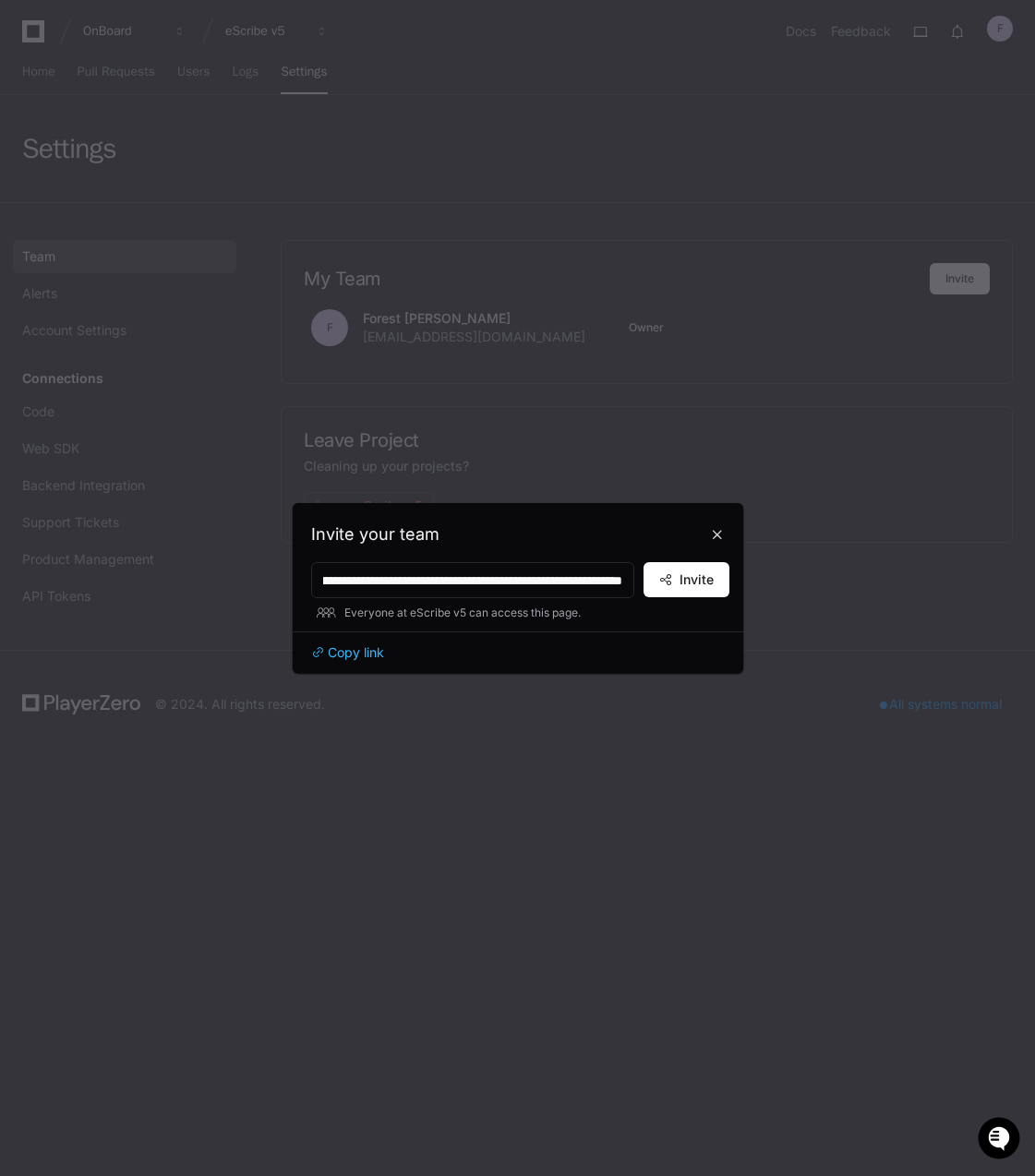 scroll, scrollTop: 0, scrollLeft: 0, axis: both 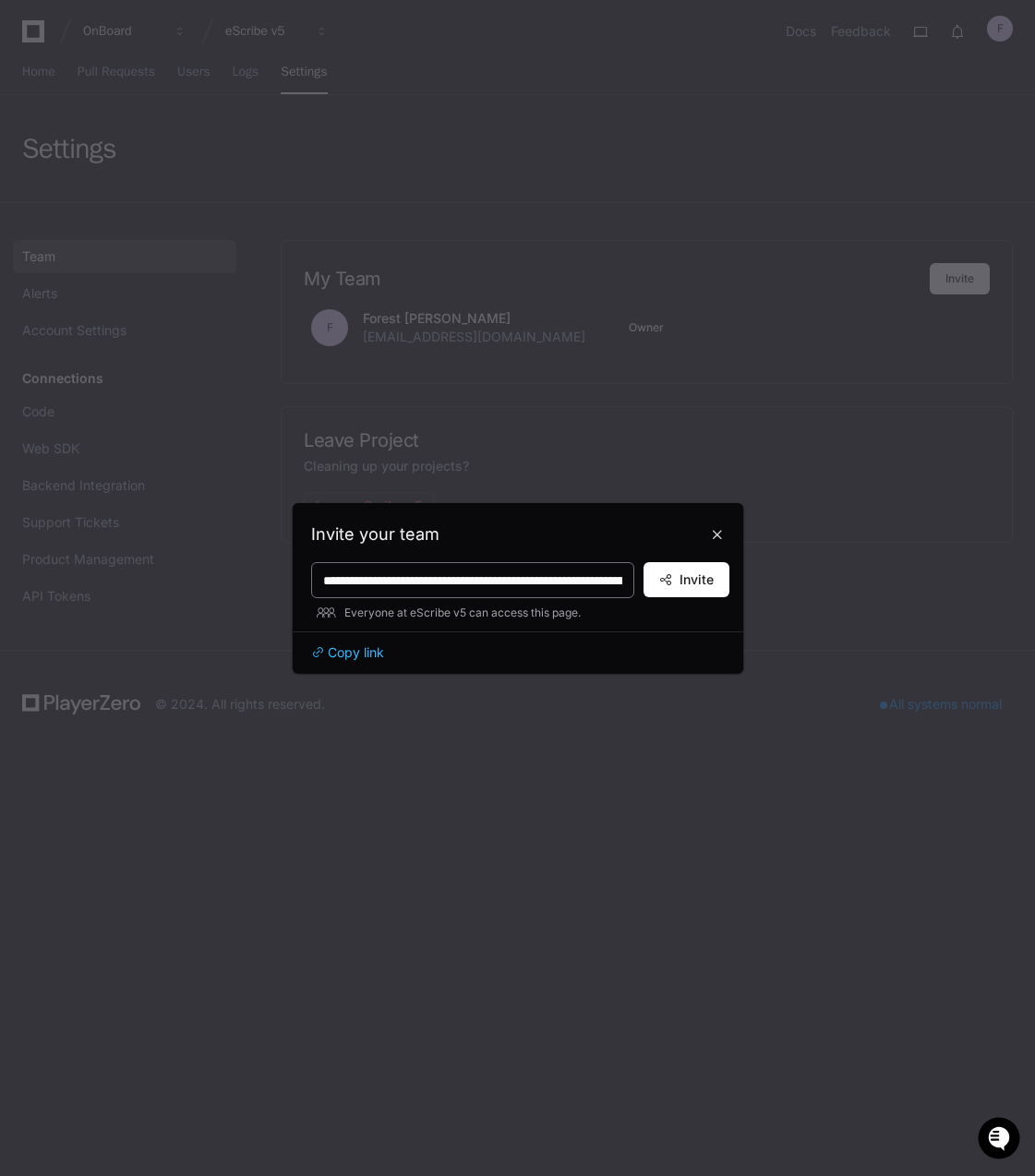 click on "**********" 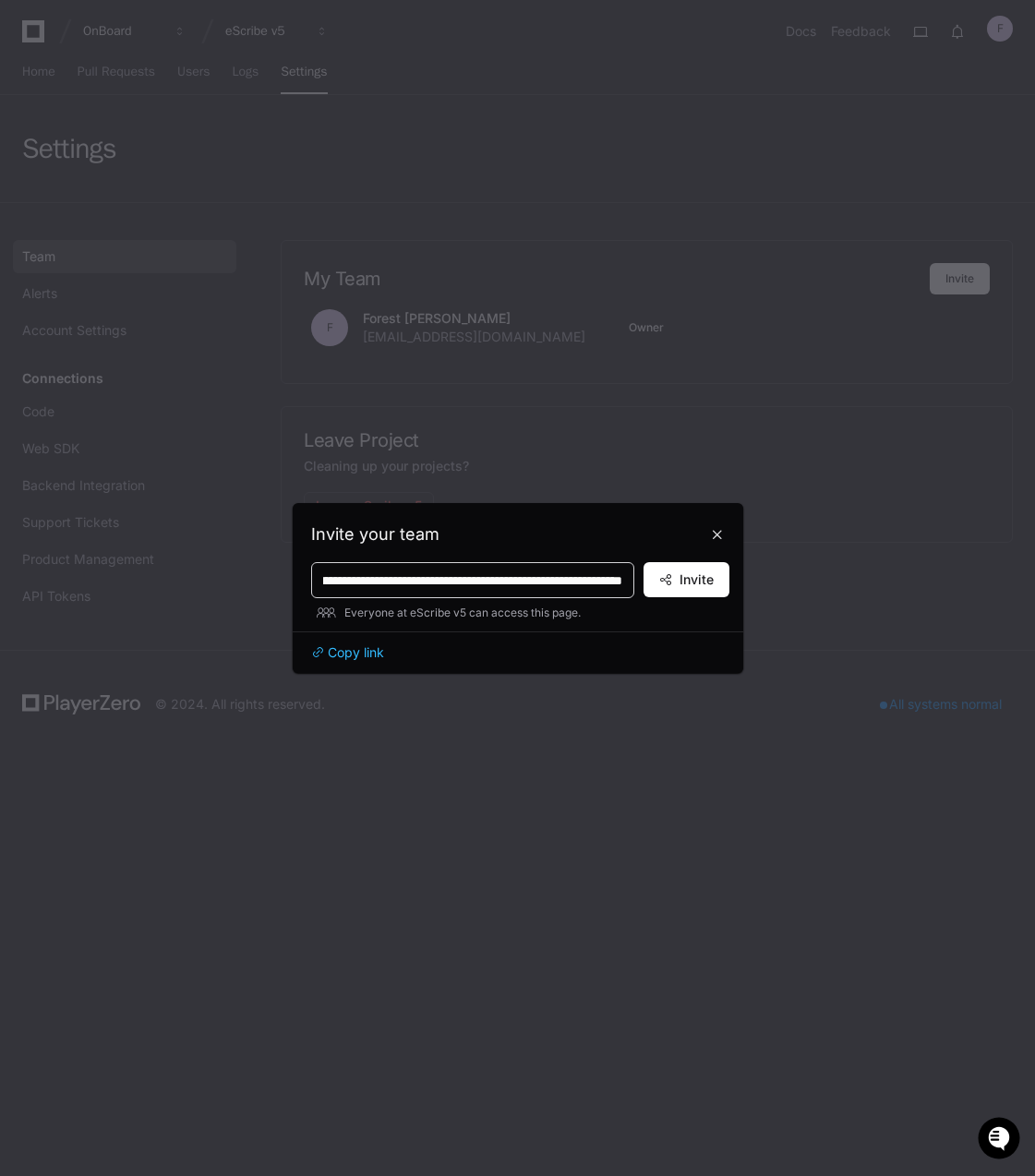 paste on "**********" 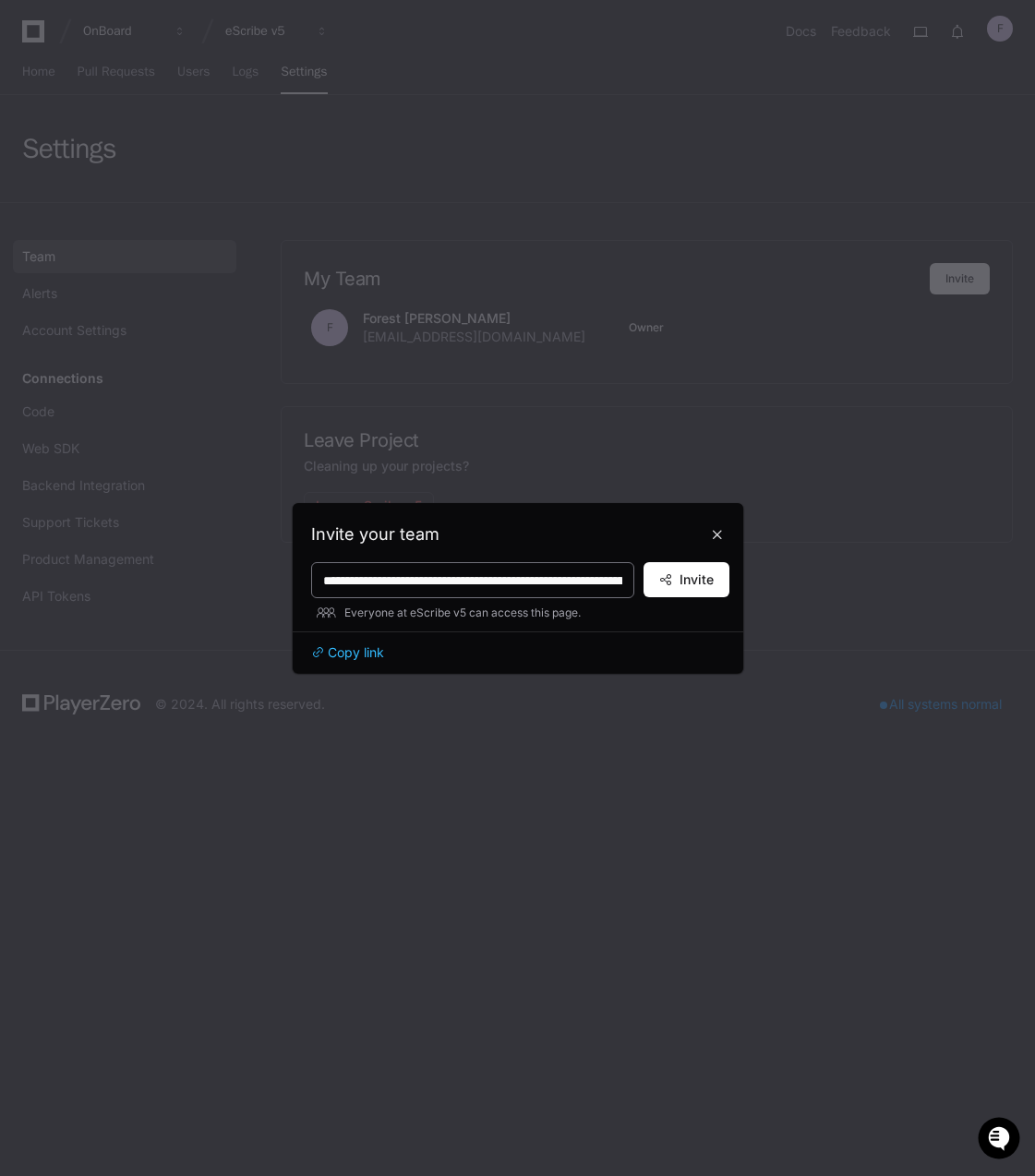 click on "**********" at bounding box center (473, 580) 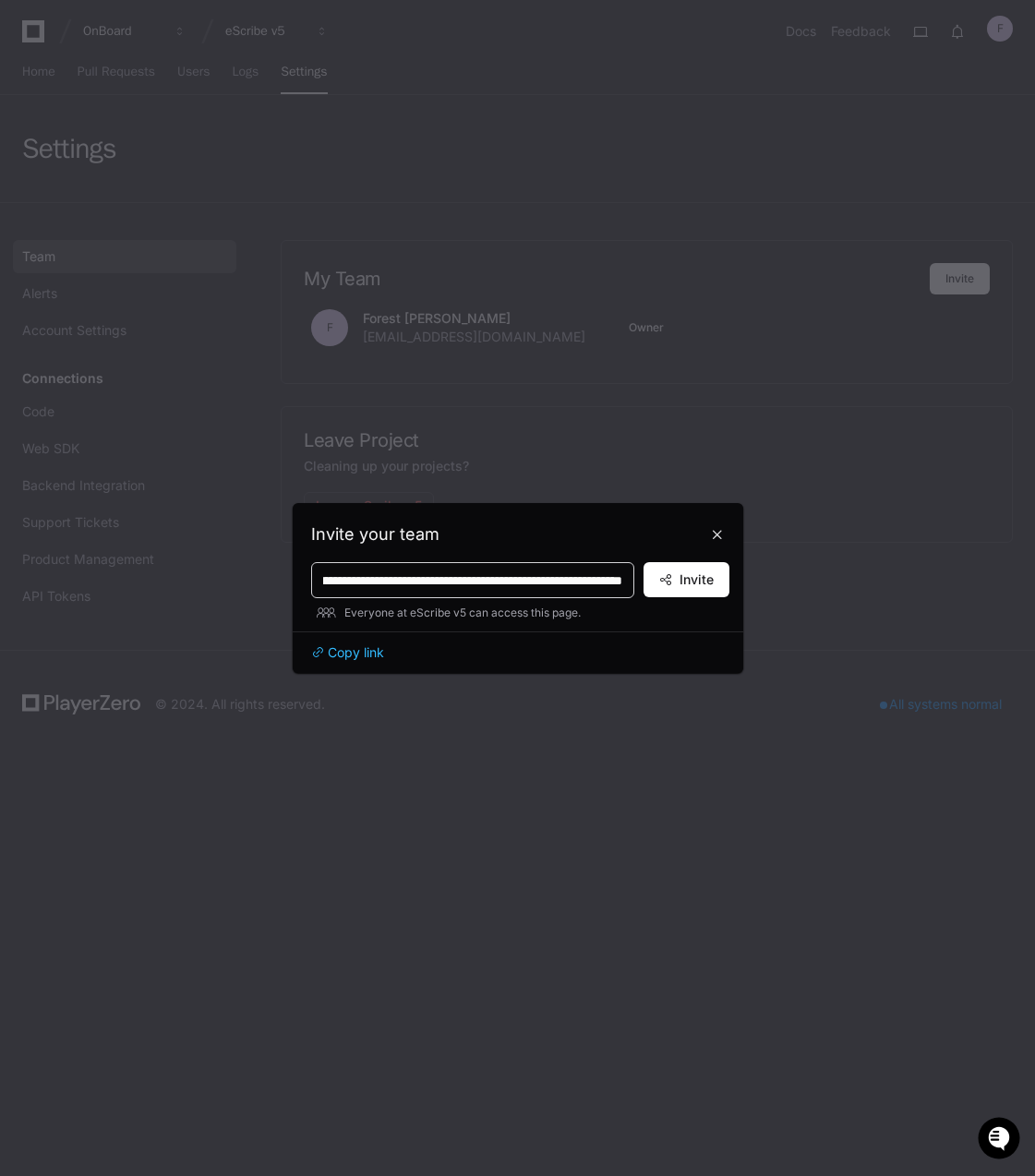 paste on "**********" 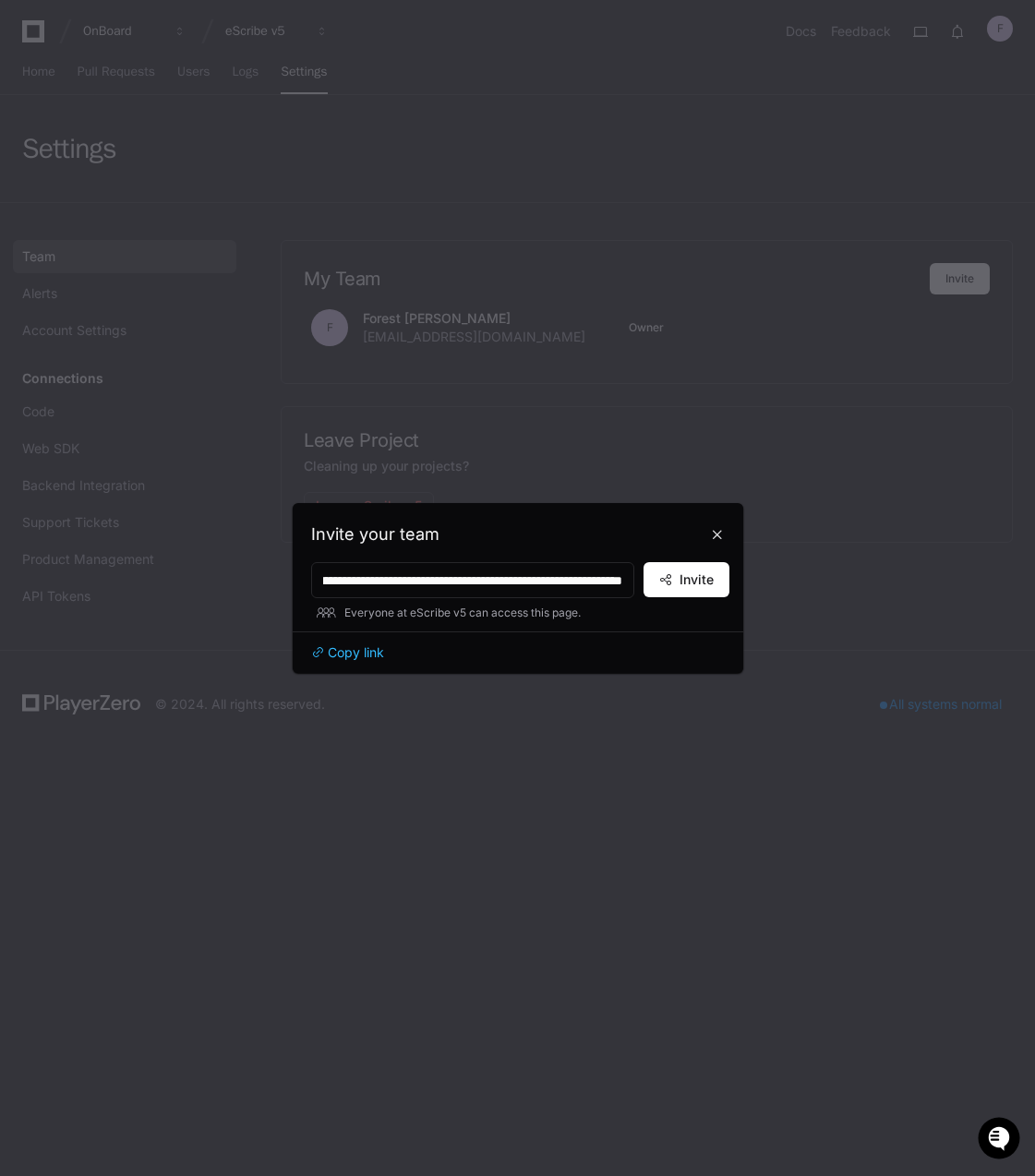 scroll, scrollTop: 0, scrollLeft: 0, axis: both 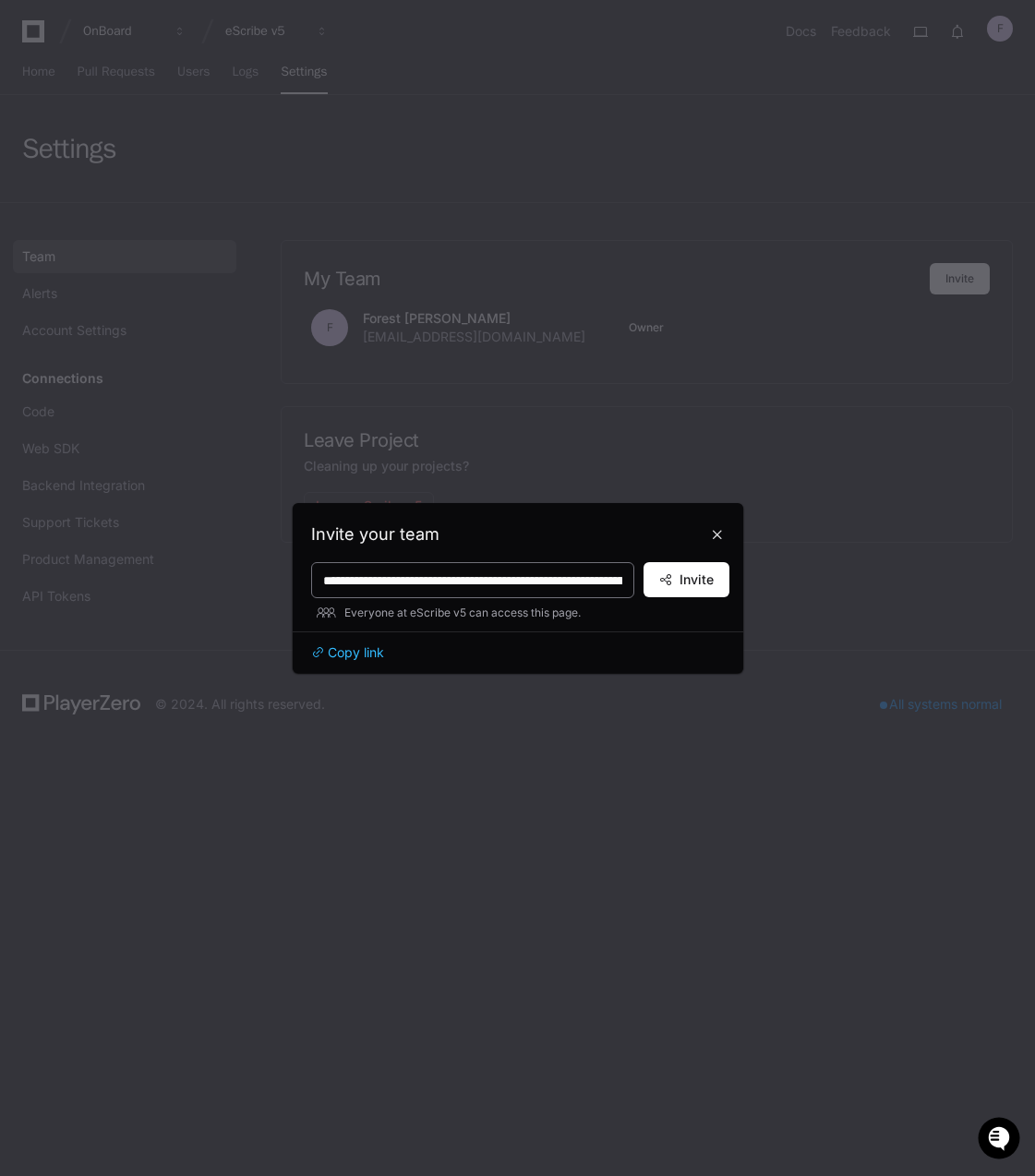 click on "**********" at bounding box center [473, 581] 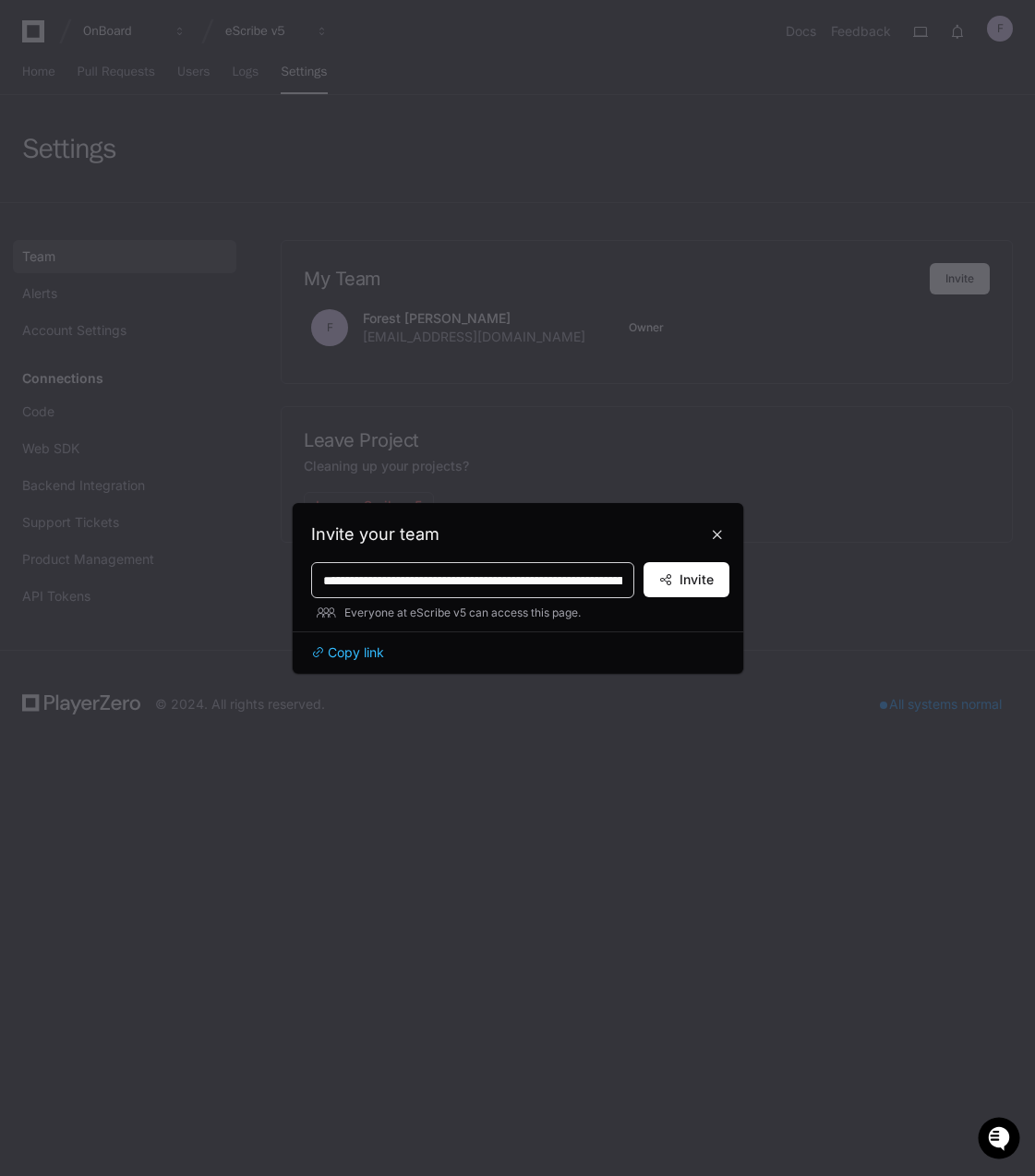 scroll, scrollTop: 0, scrollLeft: 900, axis: horizontal 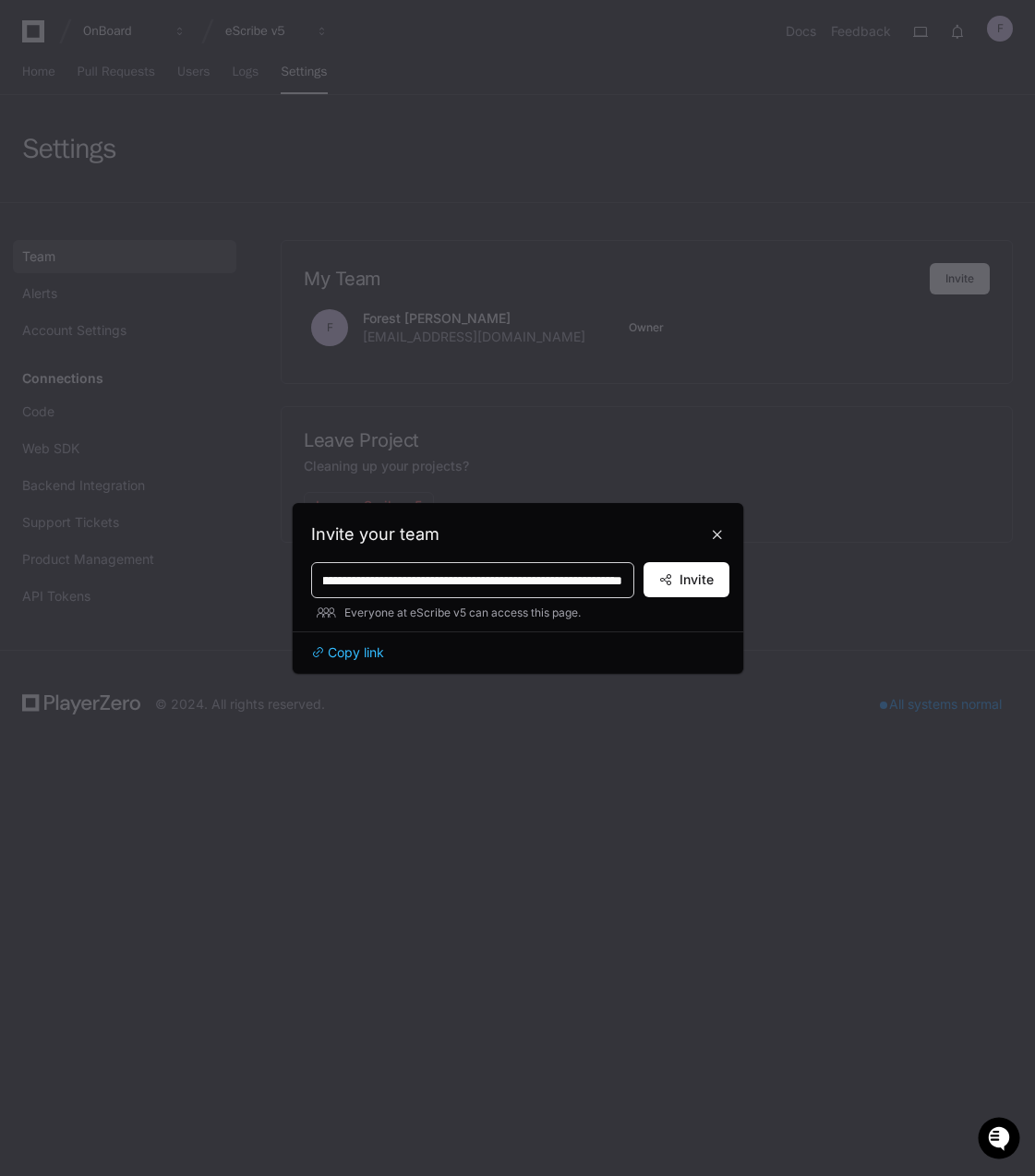 paste on "**********" 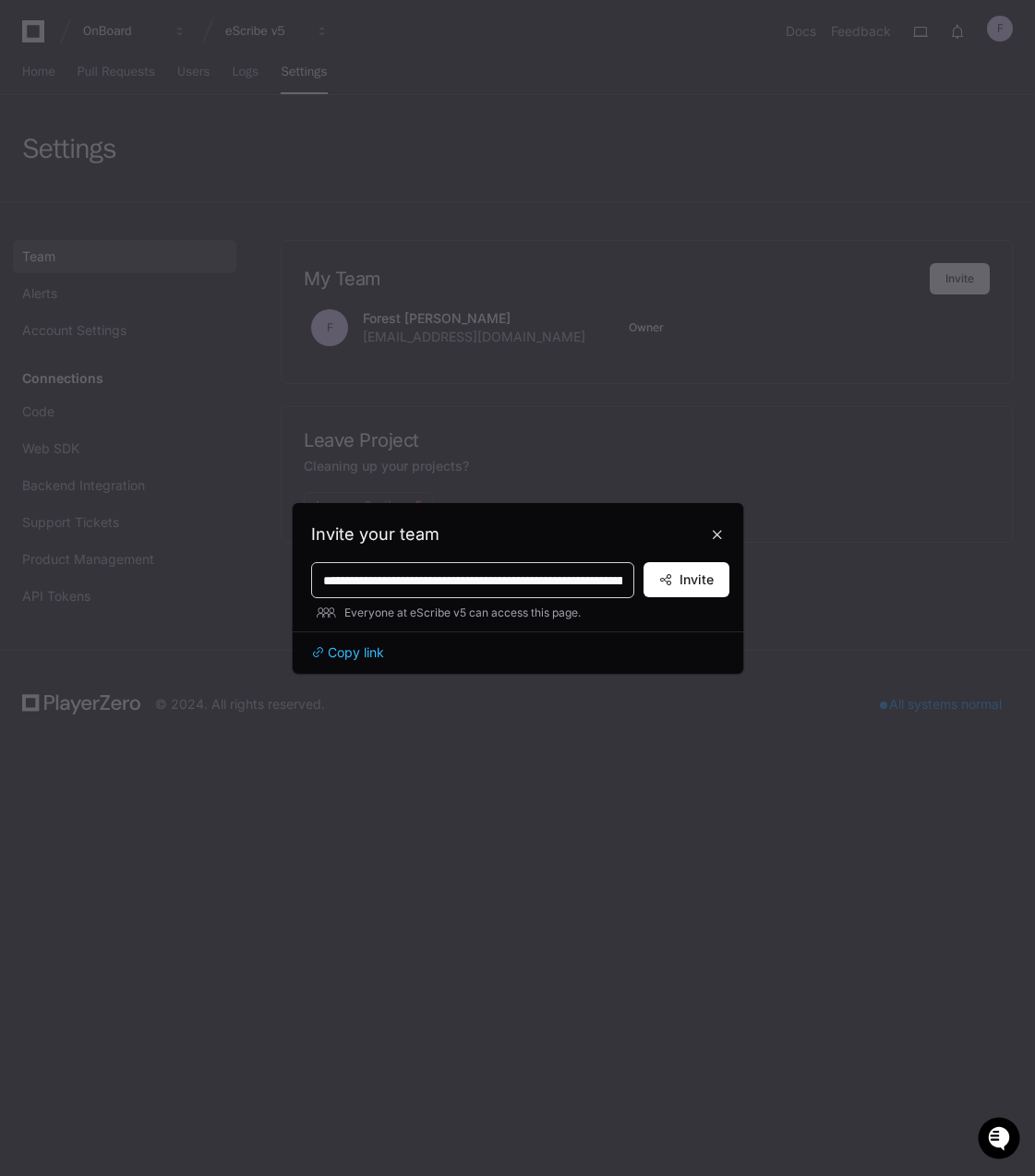 click on "**********" at bounding box center (473, 581) 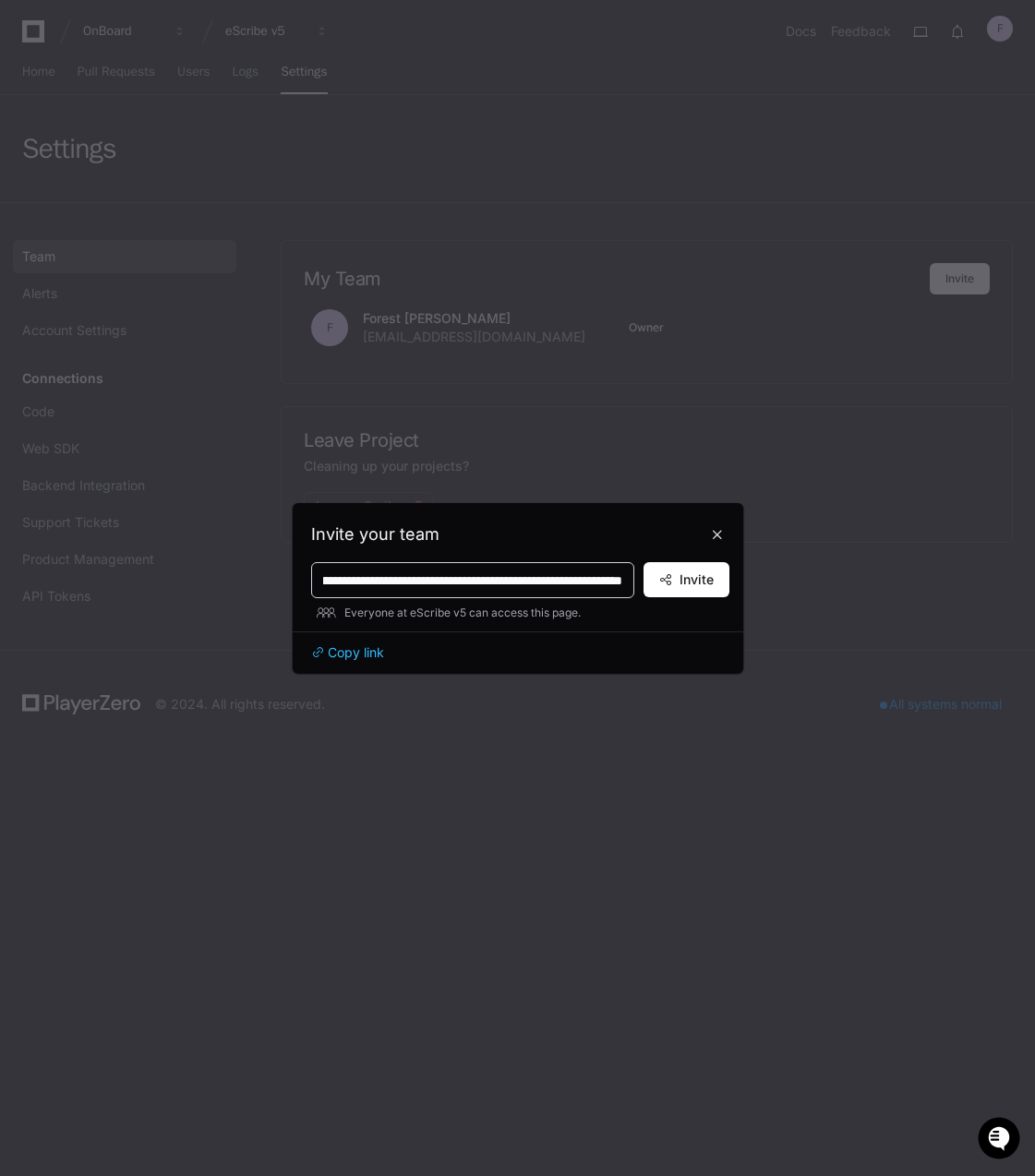 paste on "**********" 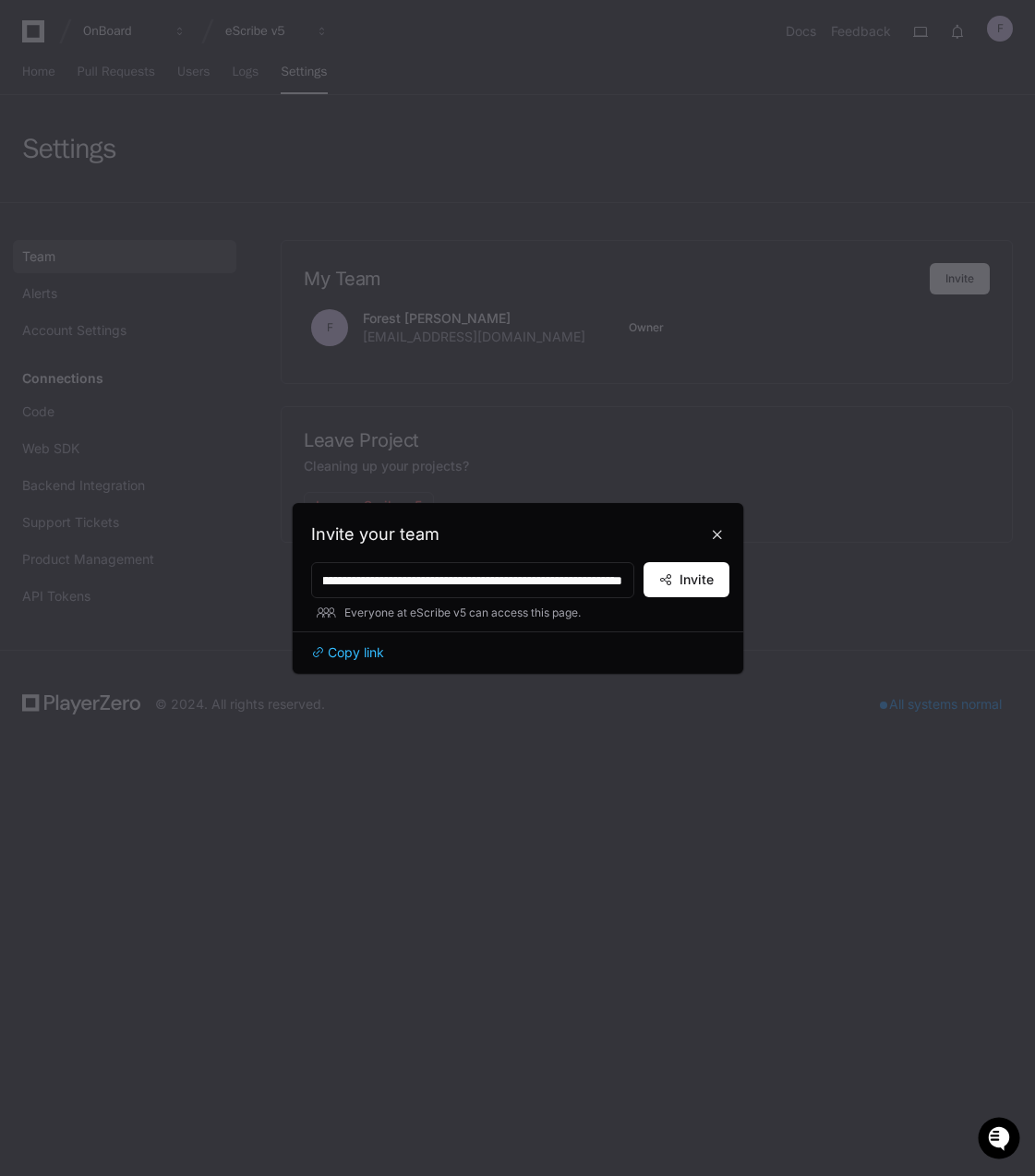 scroll, scrollTop: 0, scrollLeft: 0, axis: both 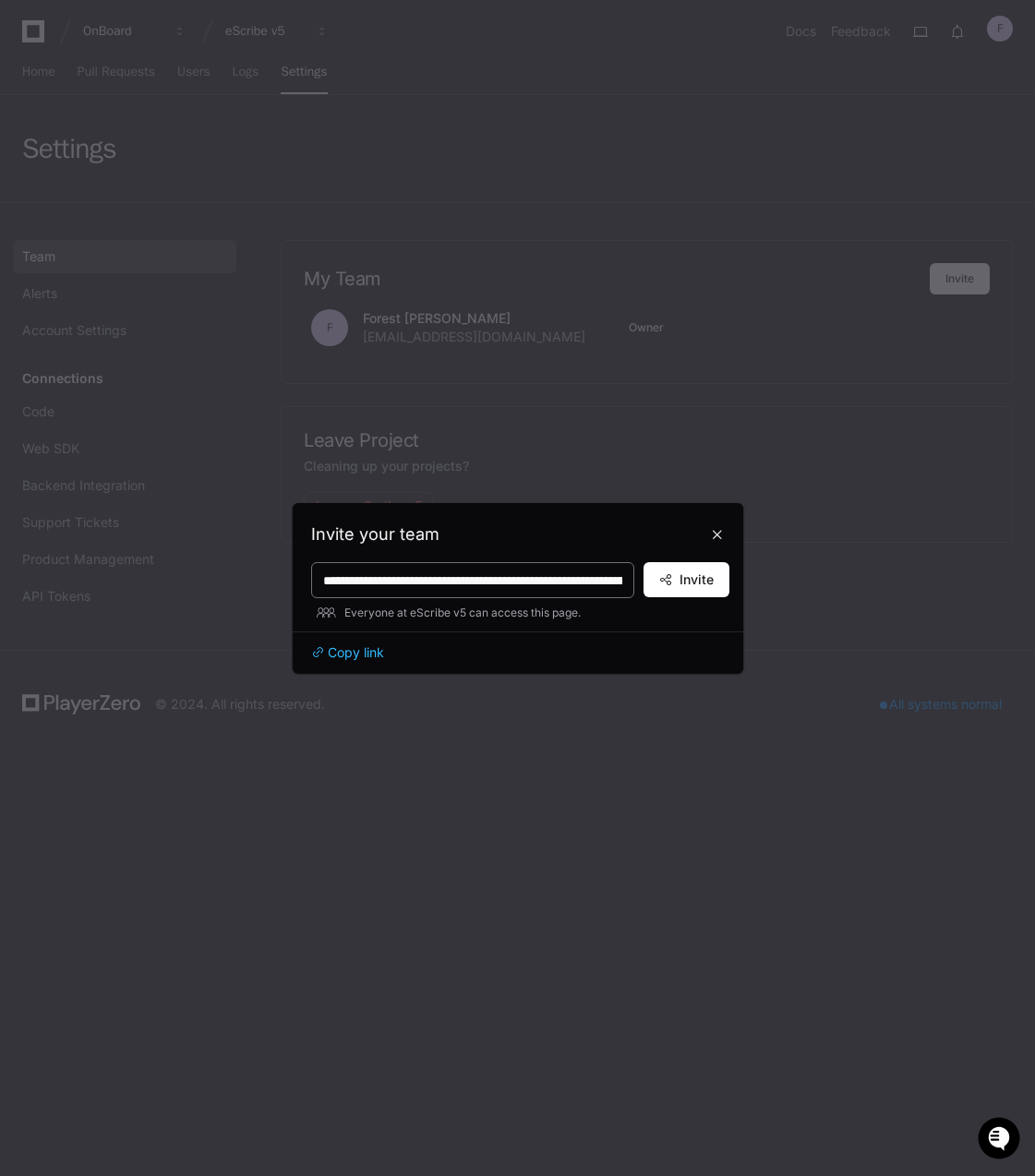 click on "**********" at bounding box center [473, 581] 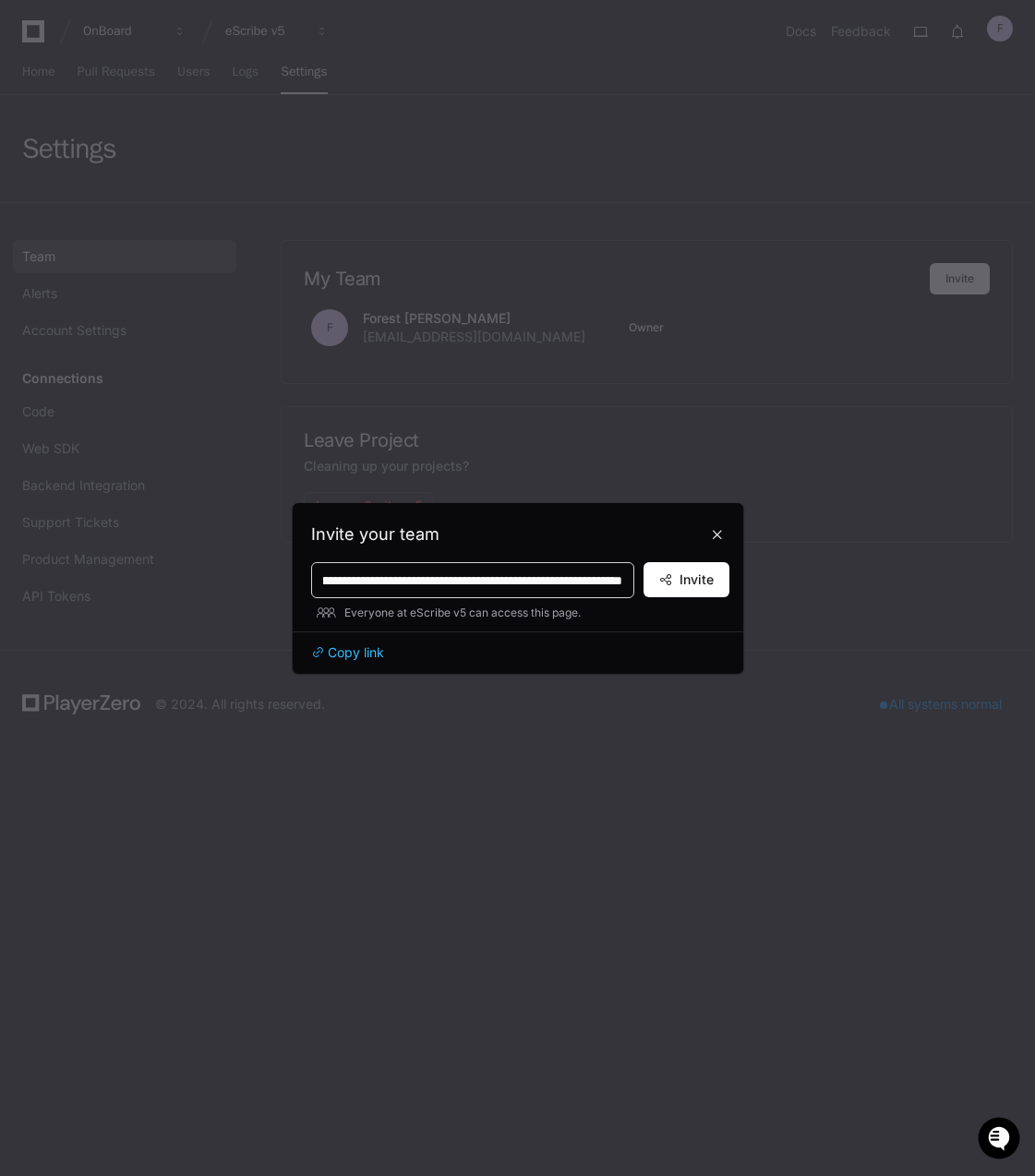 paste on "**********" 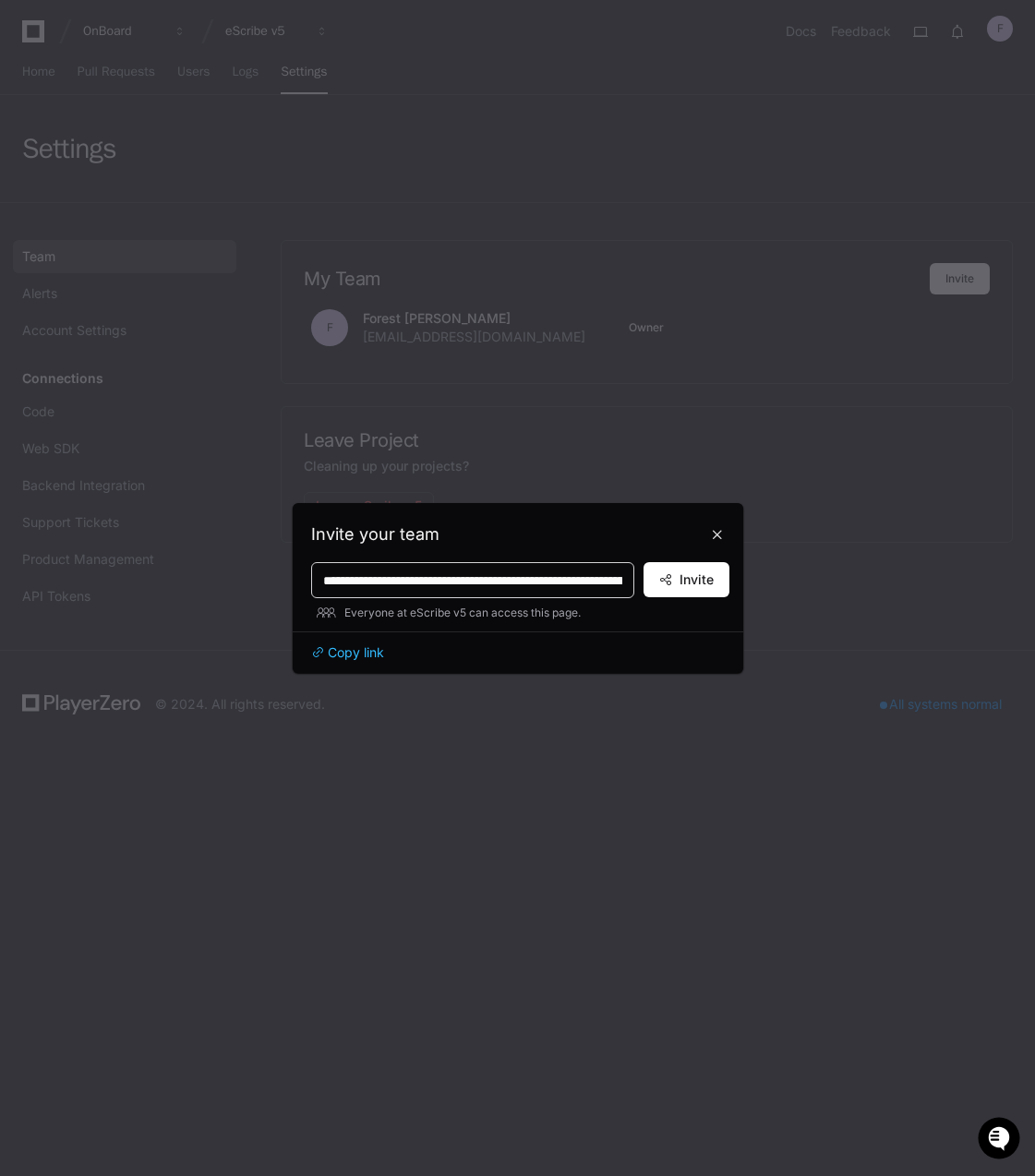 drag, startPoint x: 374, startPoint y: 582, endPoint x: 595, endPoint y: 582, distance: 221 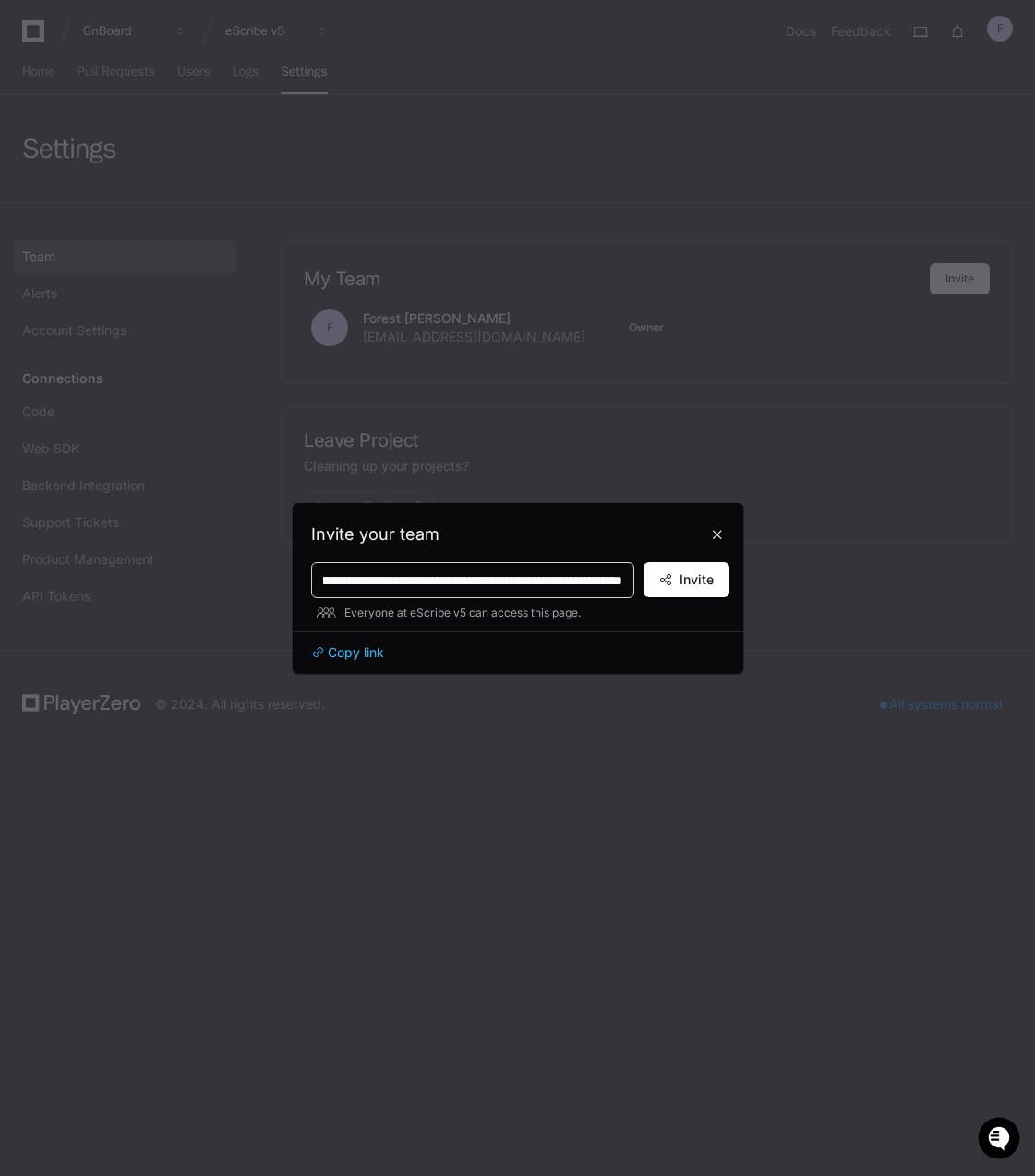 scroll, scrollTop: 0, scrollLeft: 1480, axis: horizontal 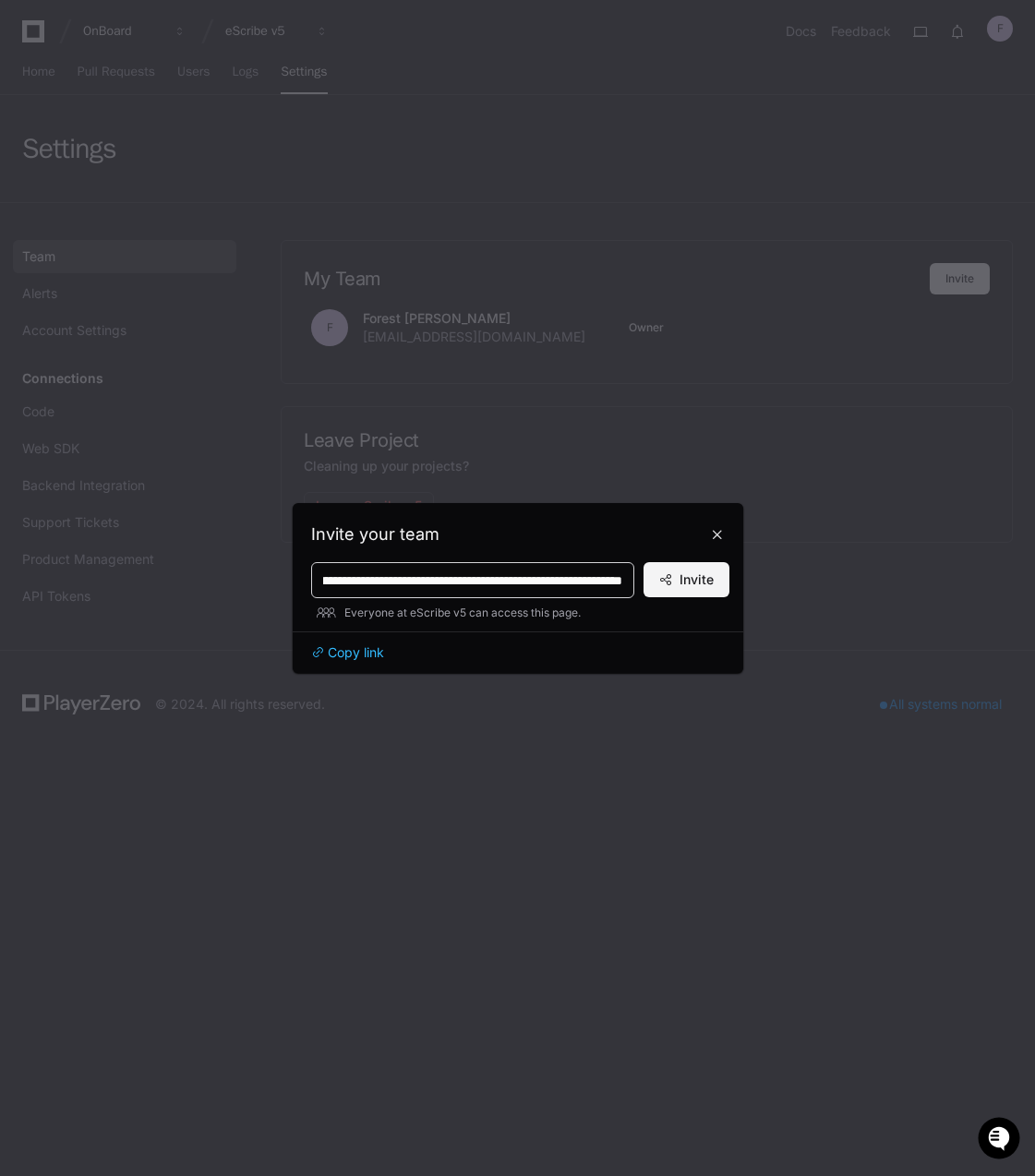 type on "**********" 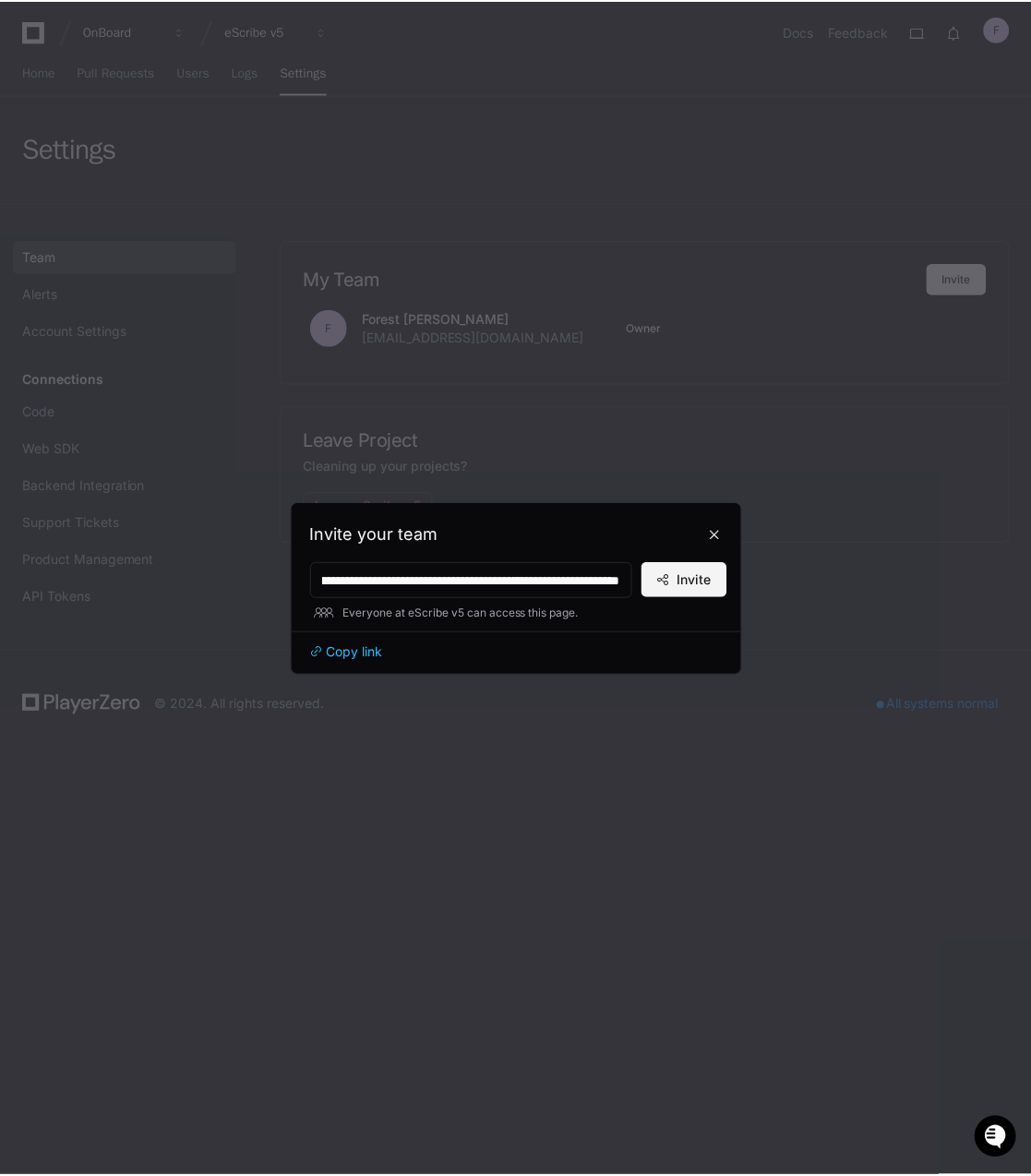 scroll, scrollTop: 0, scrollLeft: 0, axis: both 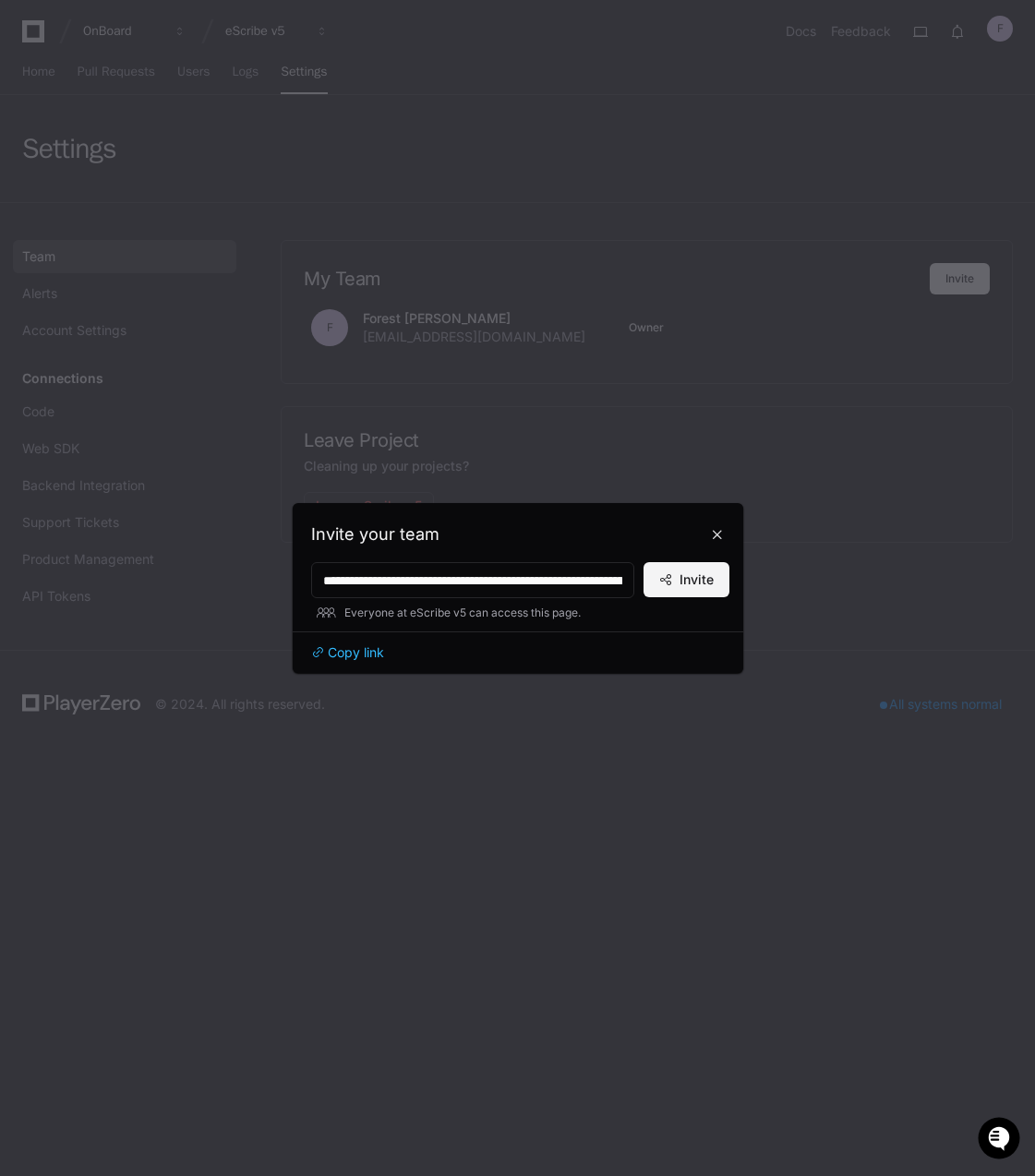 click on "Invite" at bounding box center [696, 580] 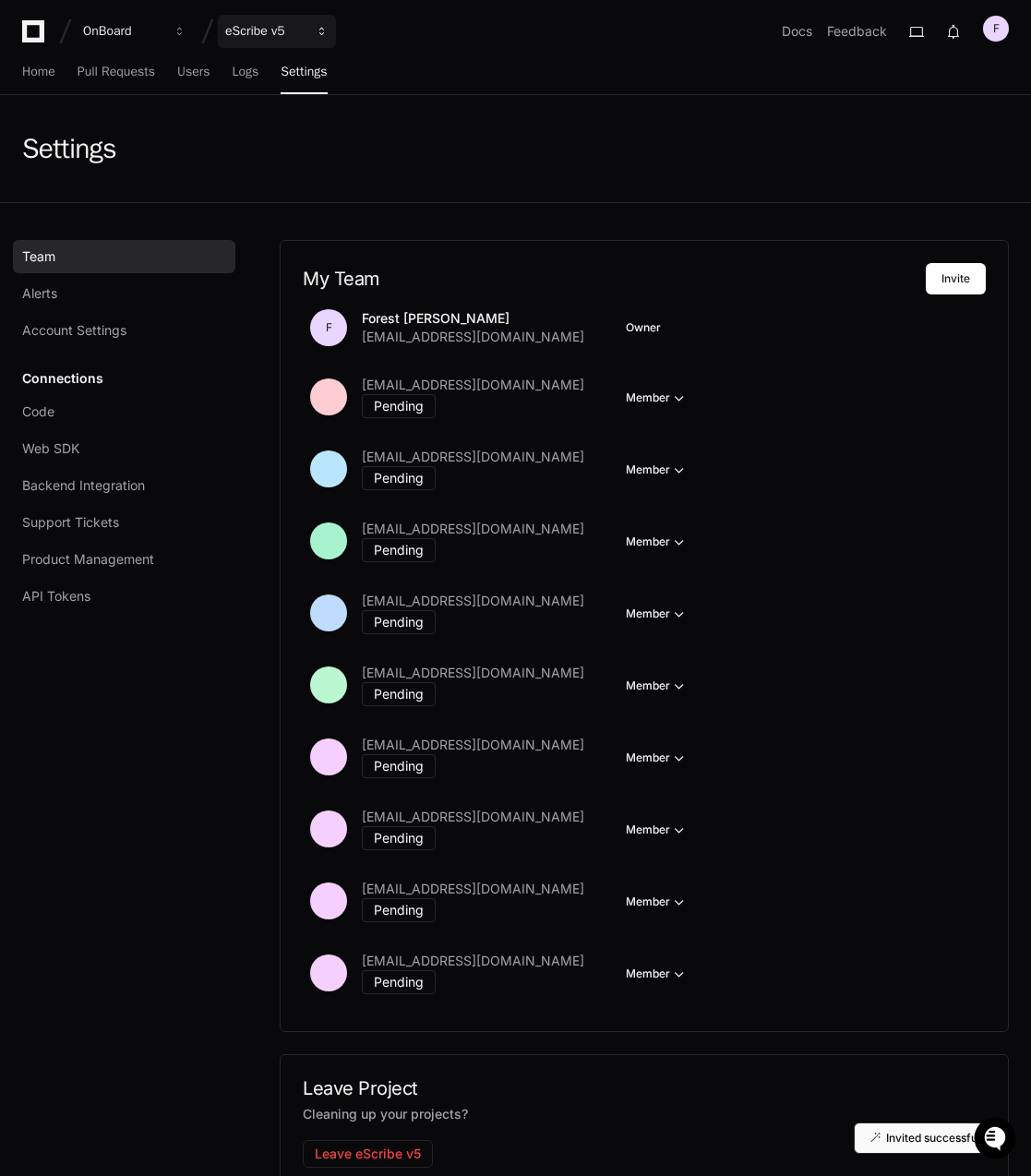 click on "eScribe v5" at bounding box center (123, 31) 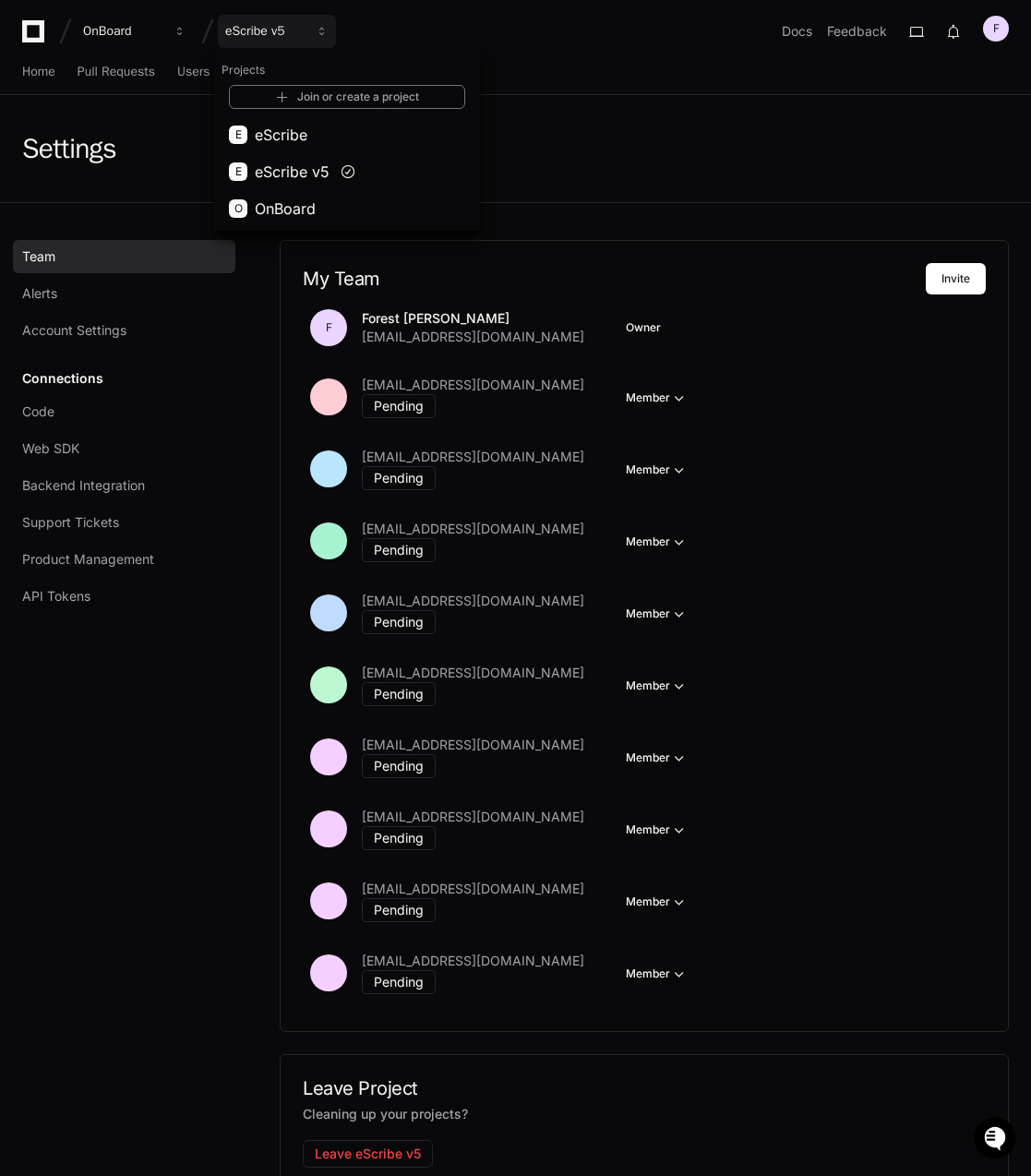 drag, startPoint x: 414, startPoint y: 30, endPoint x: 162, endPoint y: 75, distance: 255.98633 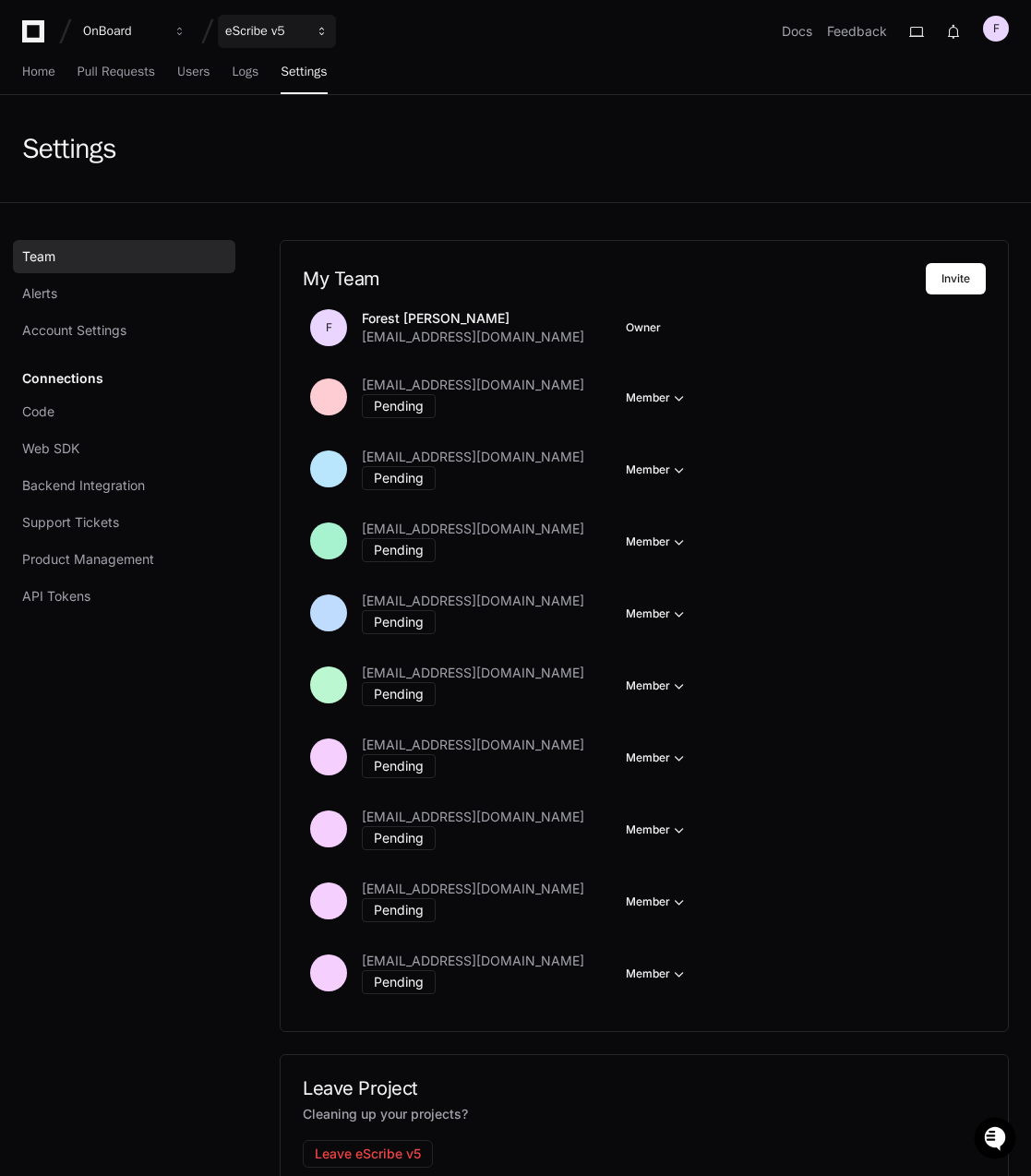 click on "eScribe v5" at bounding box center [123, 31] 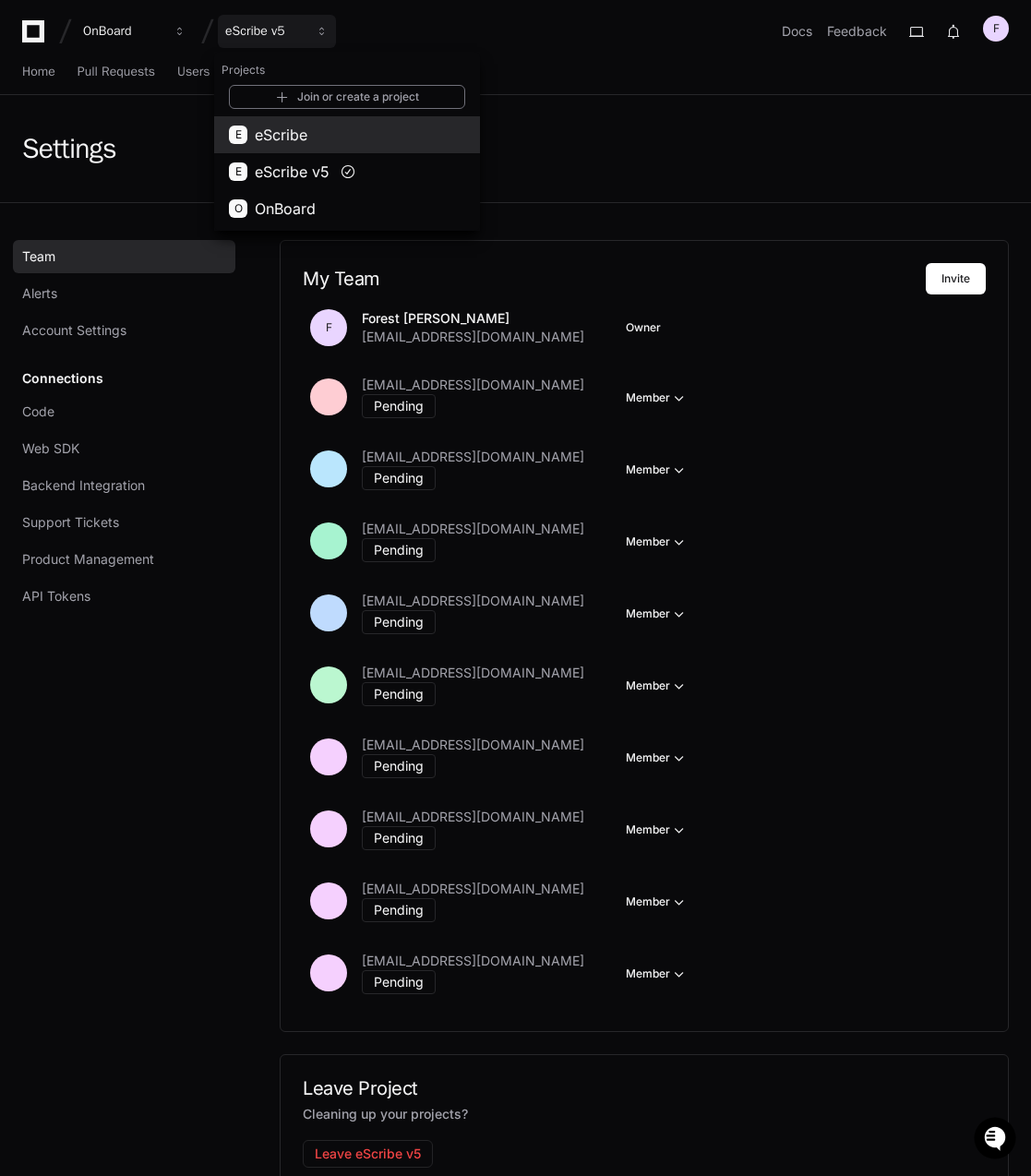 click on "eScribe" at bounding box center [281, 135] 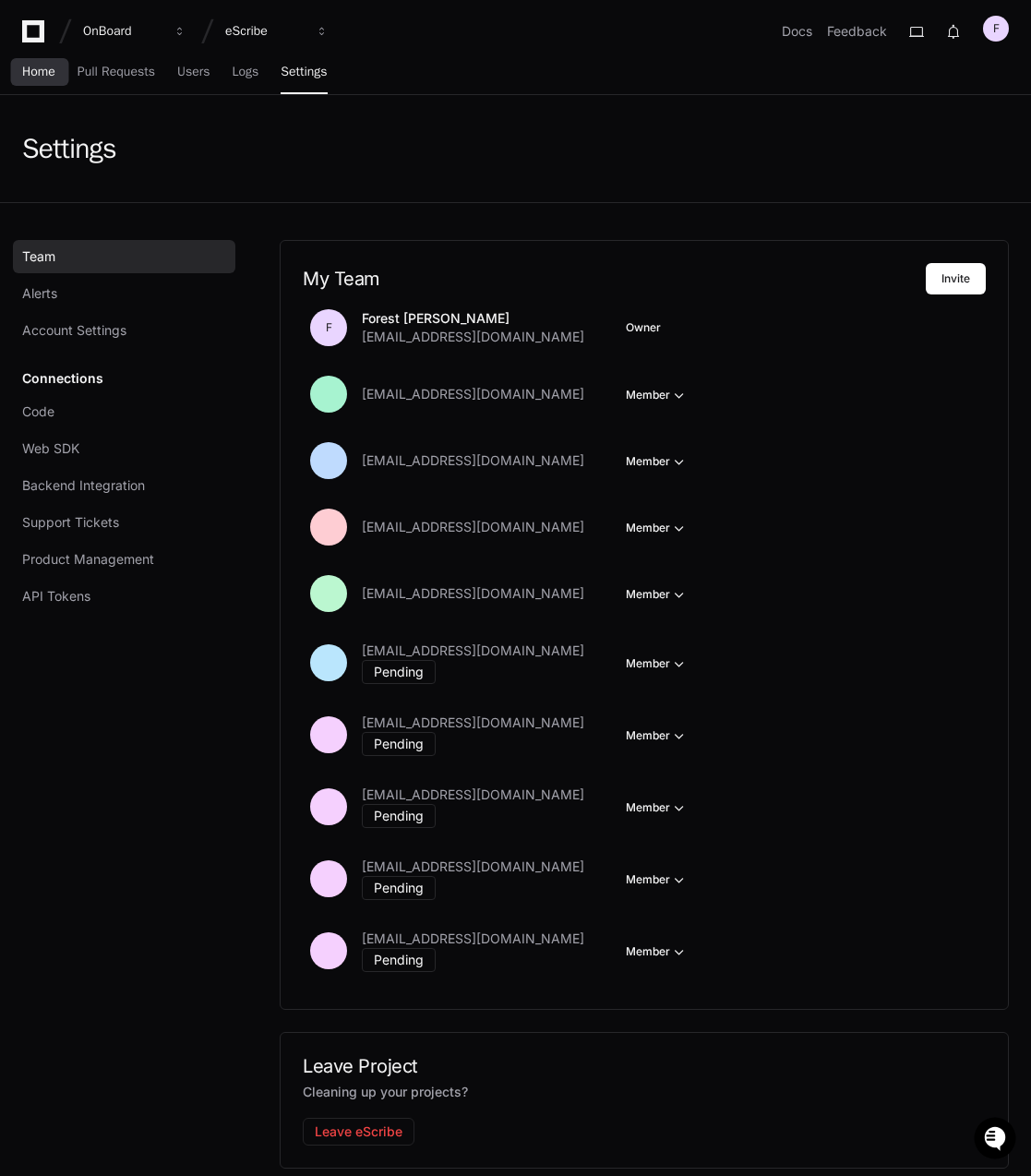 click on "Home" at bounding box center [39, 72] 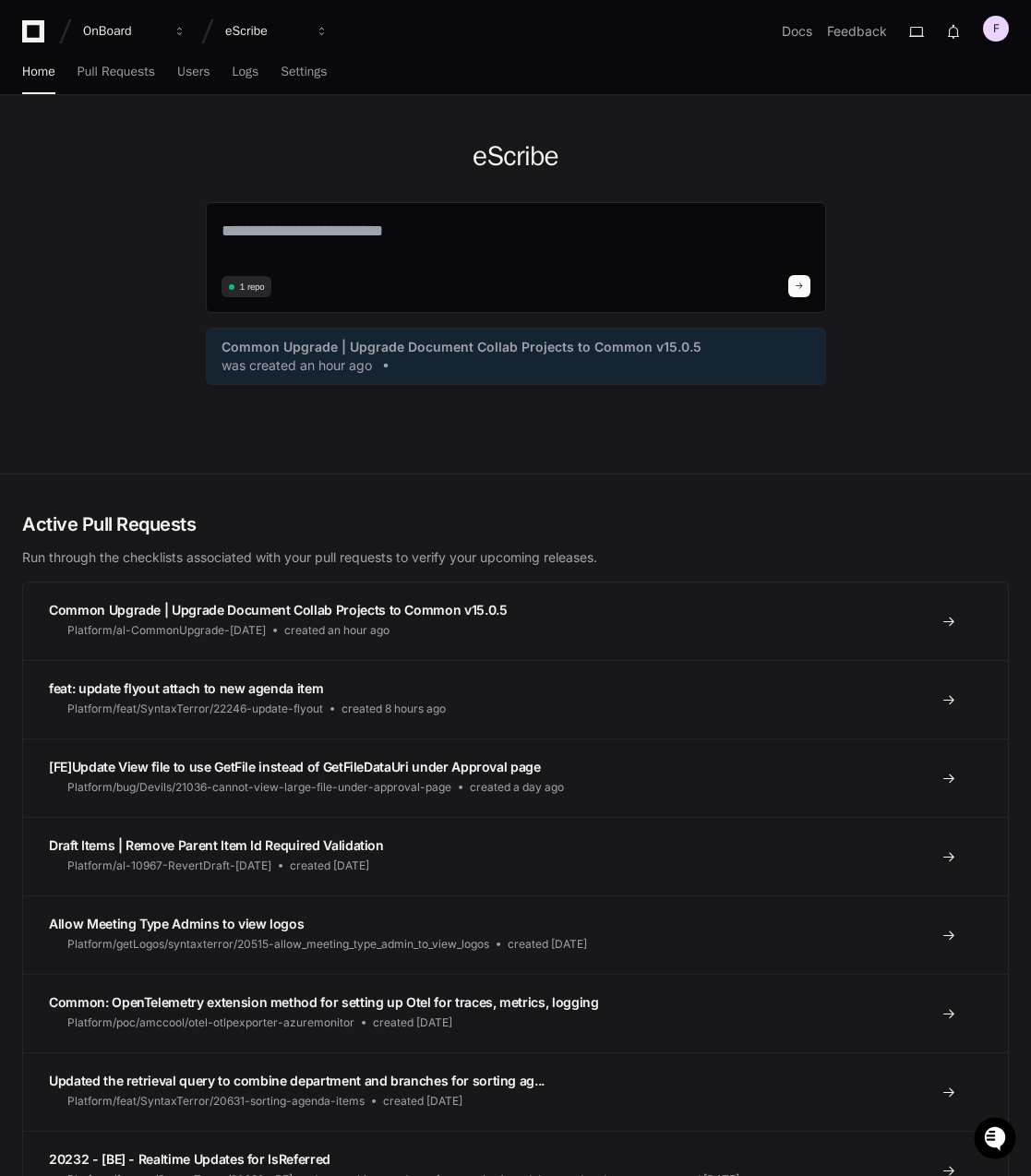 click on "eScribe  1 repo Common Upgrade | Upgrade Document Collab Projects to Common v15.0.5  was created an hour ago" 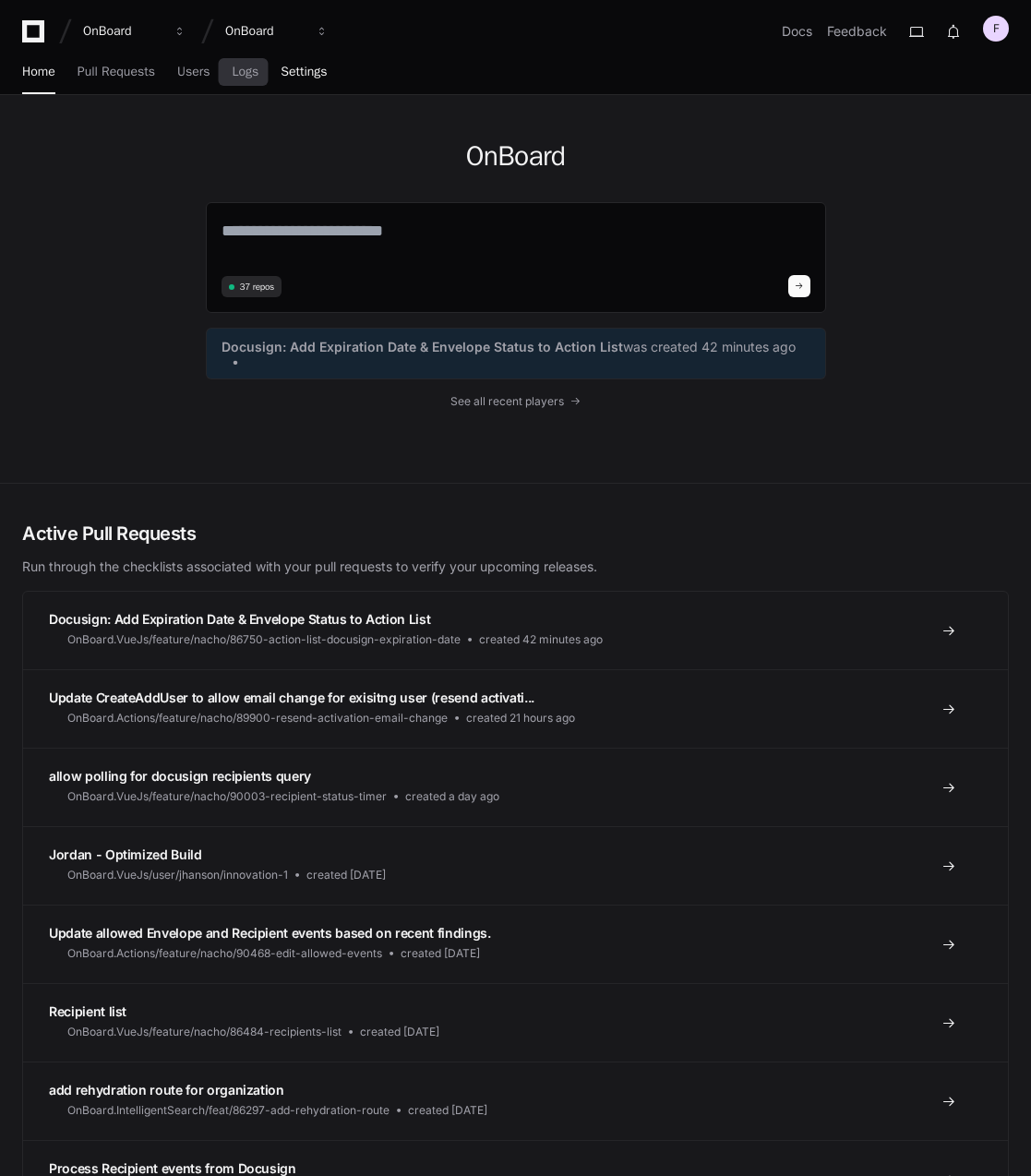scroll, scrollTop: 0, scrollLeft: 0, axis: both 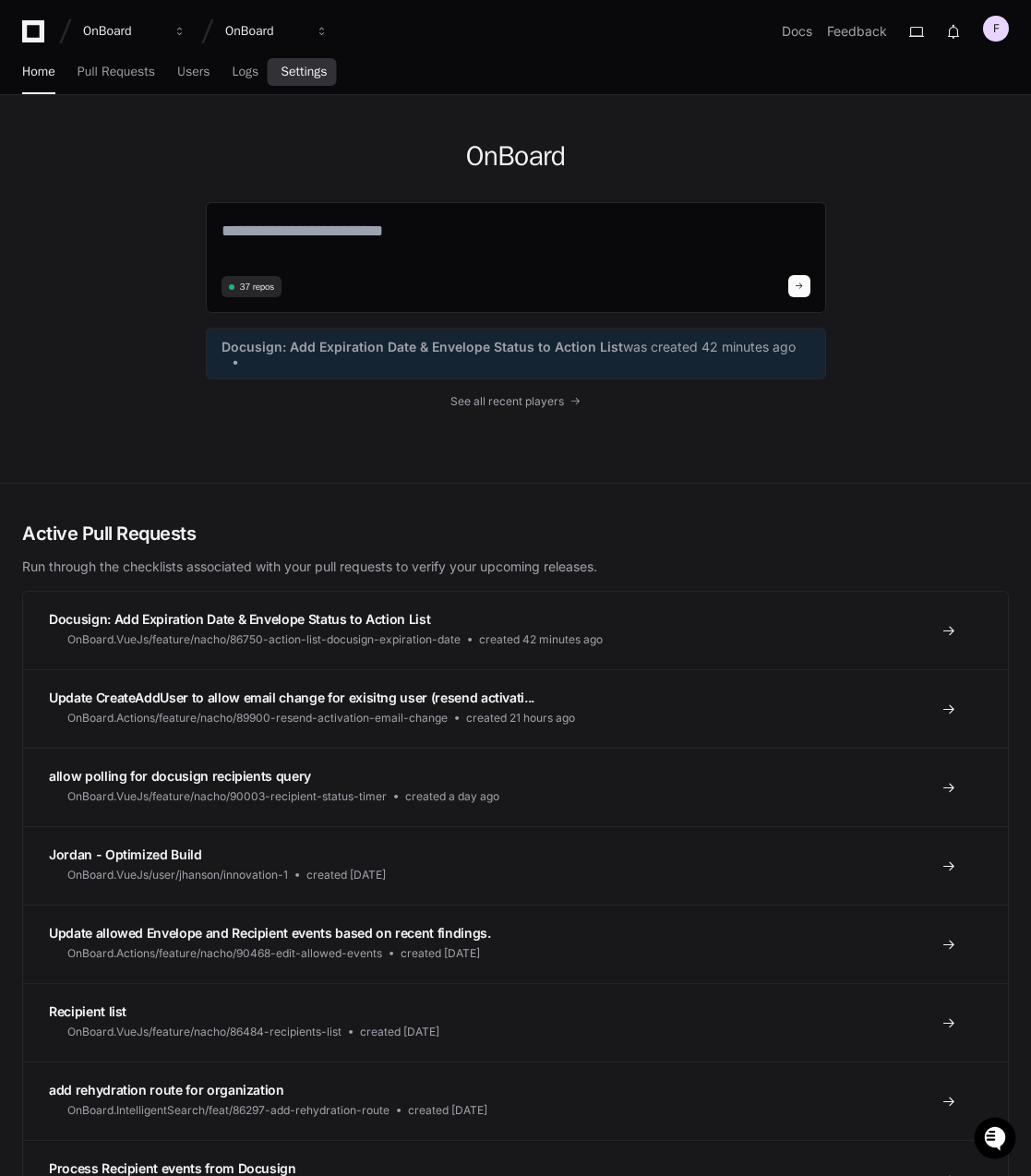 click on "Settings" at bounding box center [304, 72] 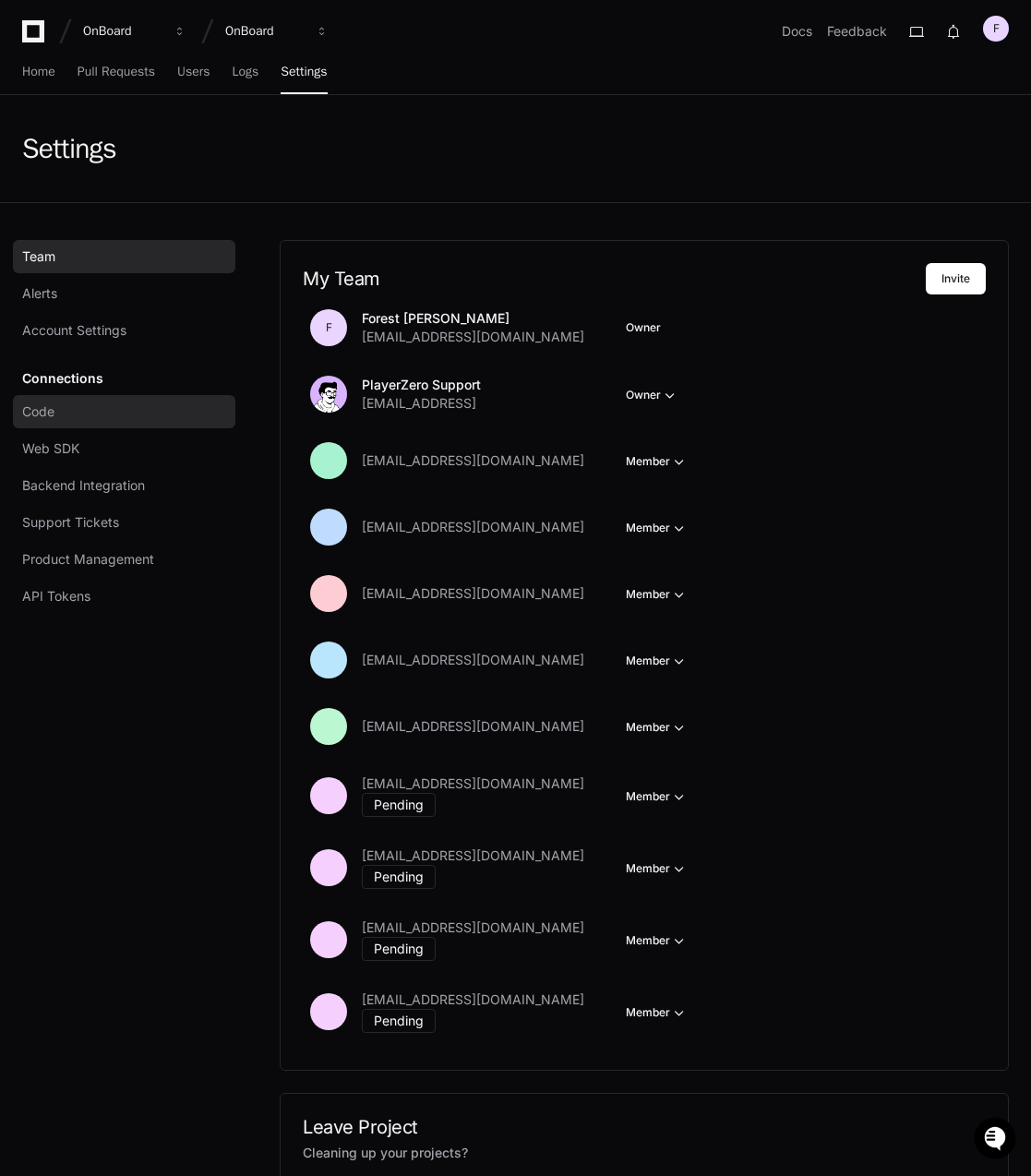 click on "Code" 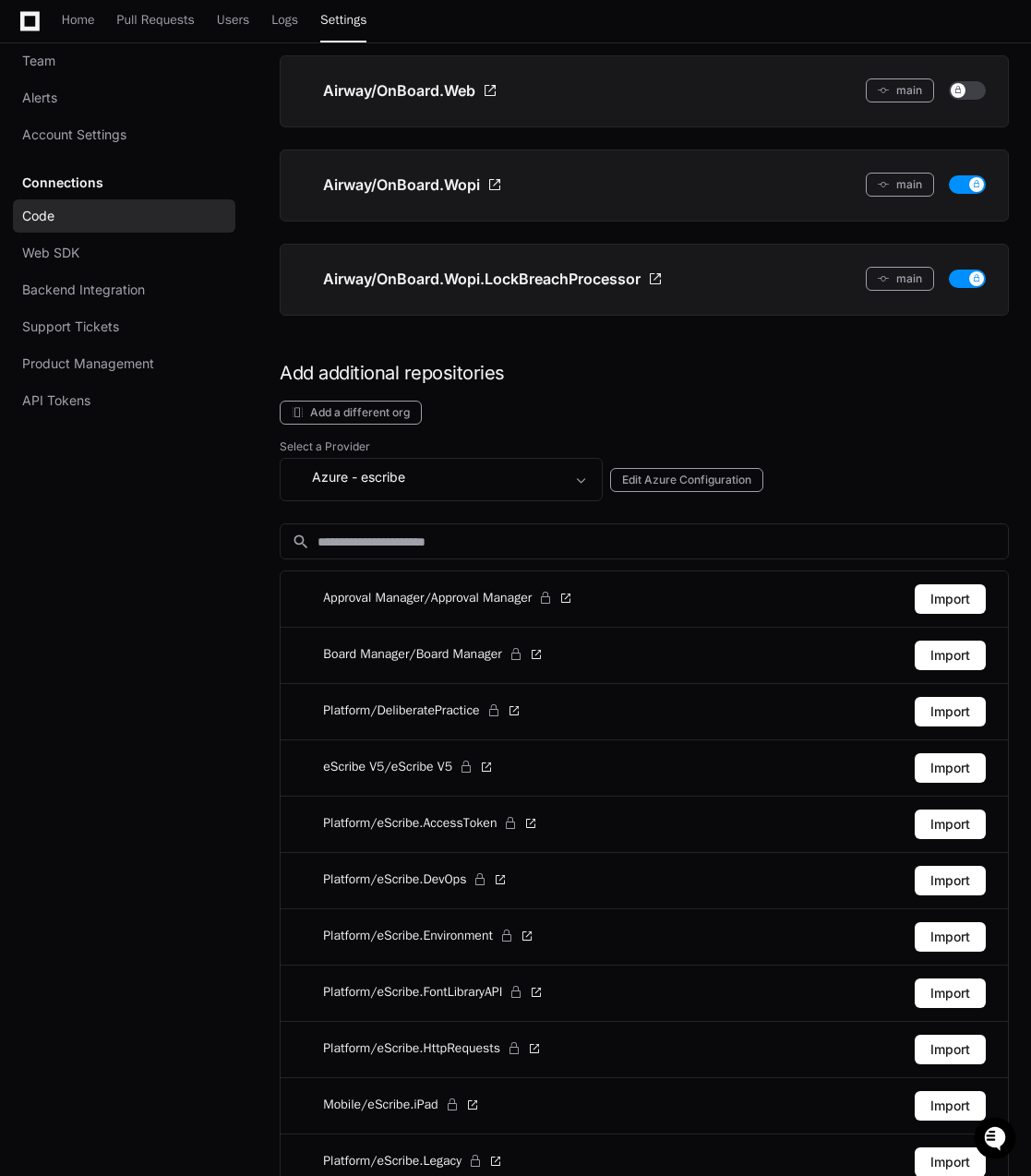 scroll, scrollTop: 3415, scrollLeft: 0, axis: vertical 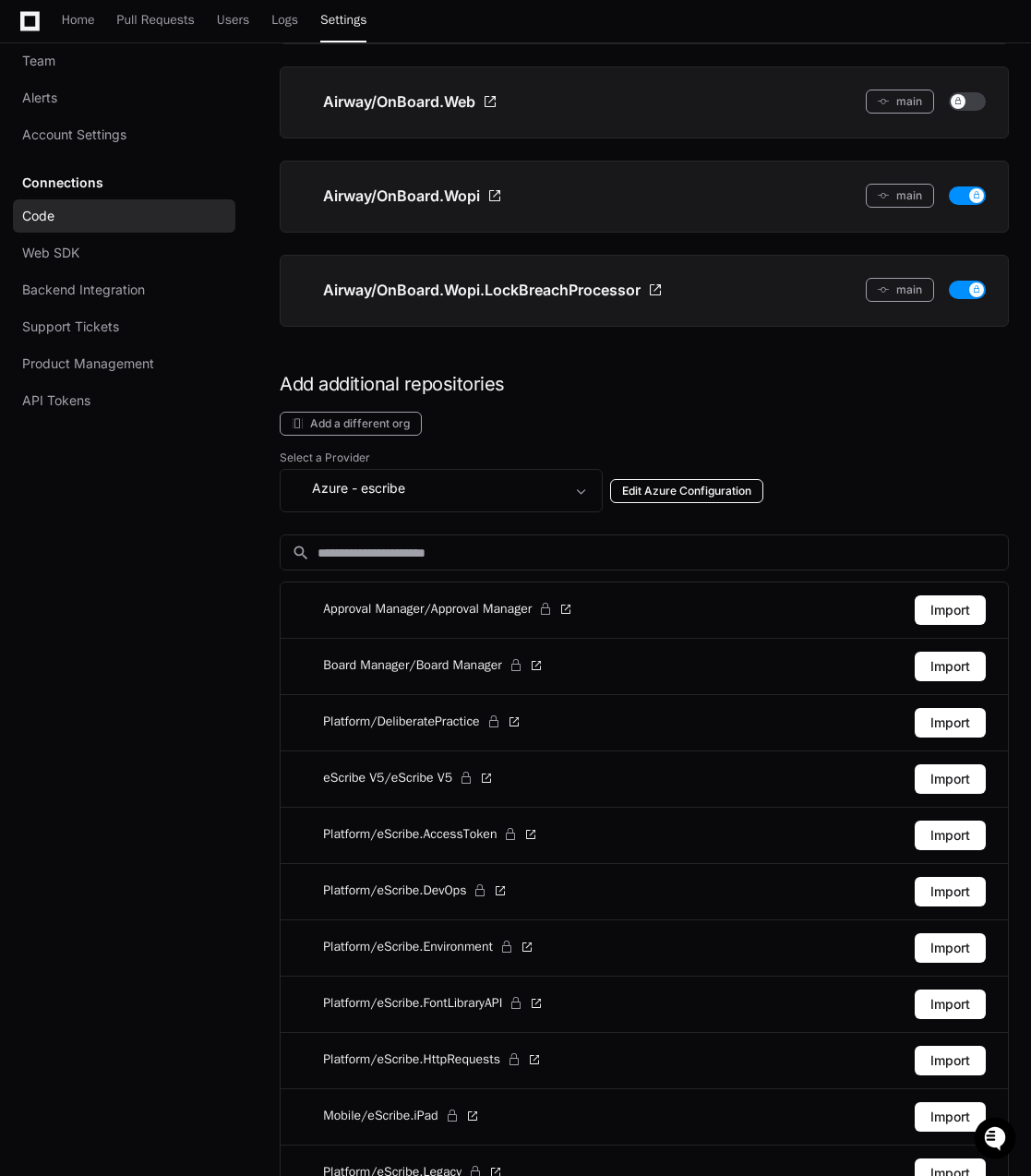 click on "Edit Azure Configuration" 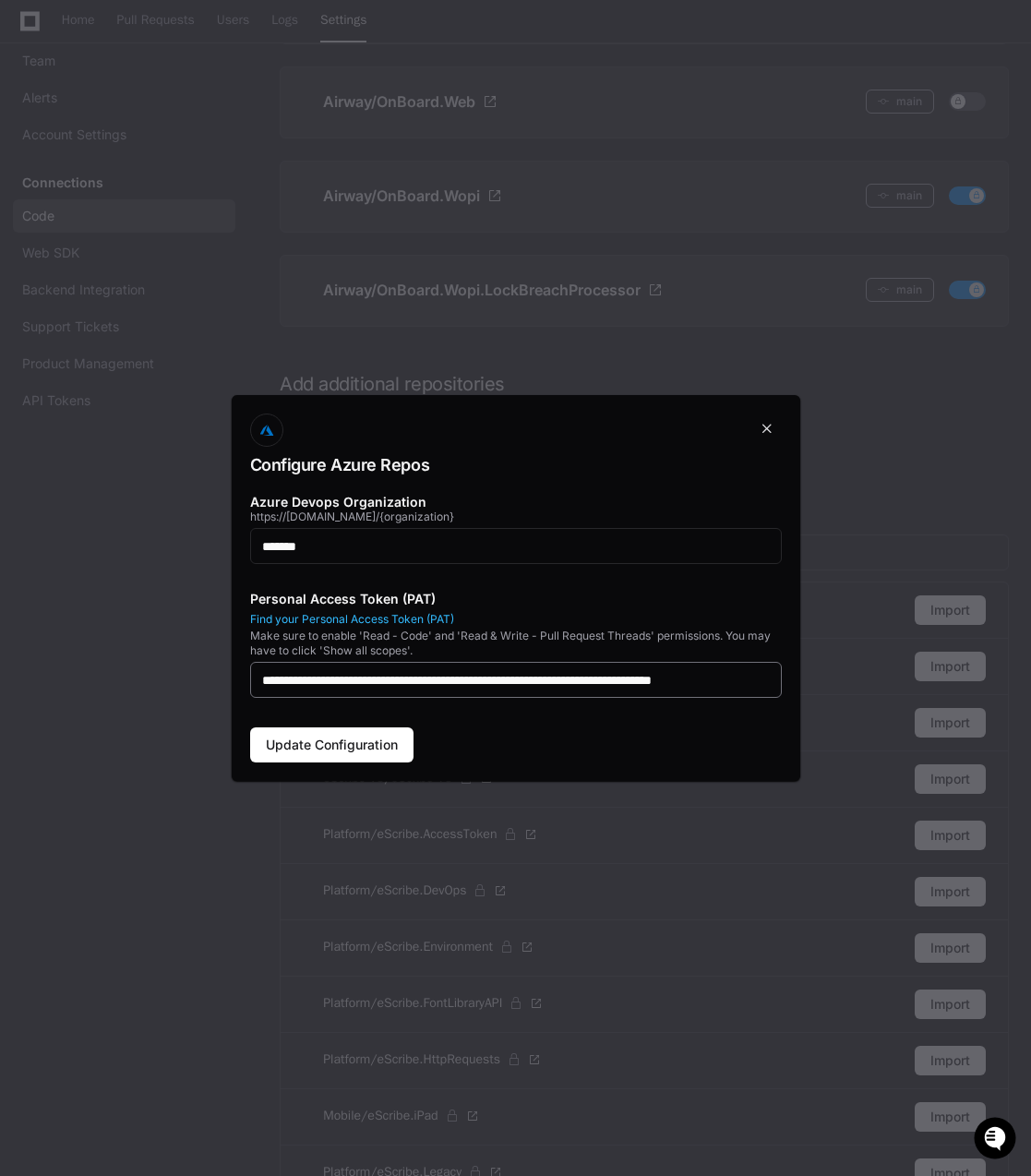 click on "**********" at bounding box center [516, 680] 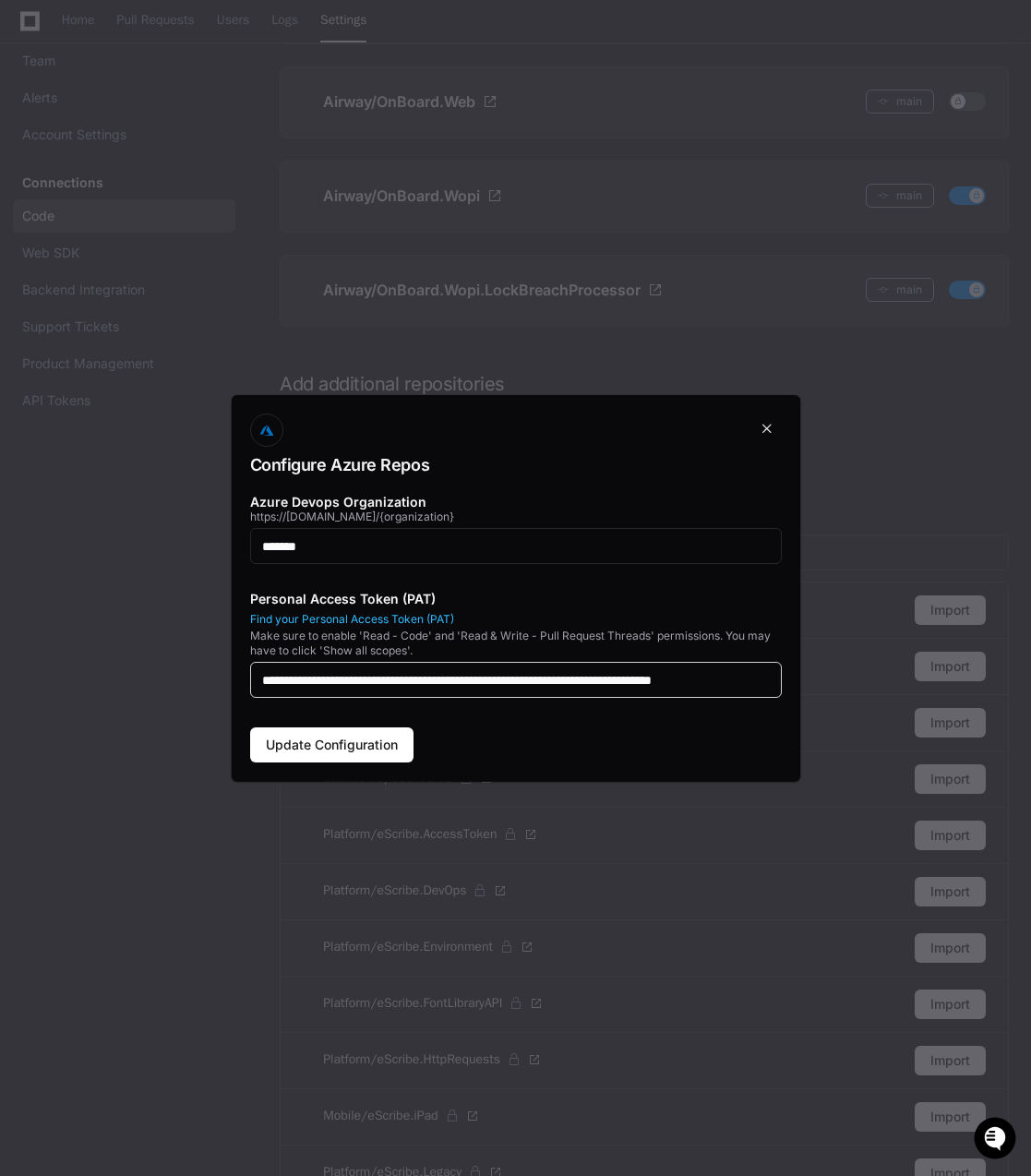 click on "**********" at bounding box center [516, 680] 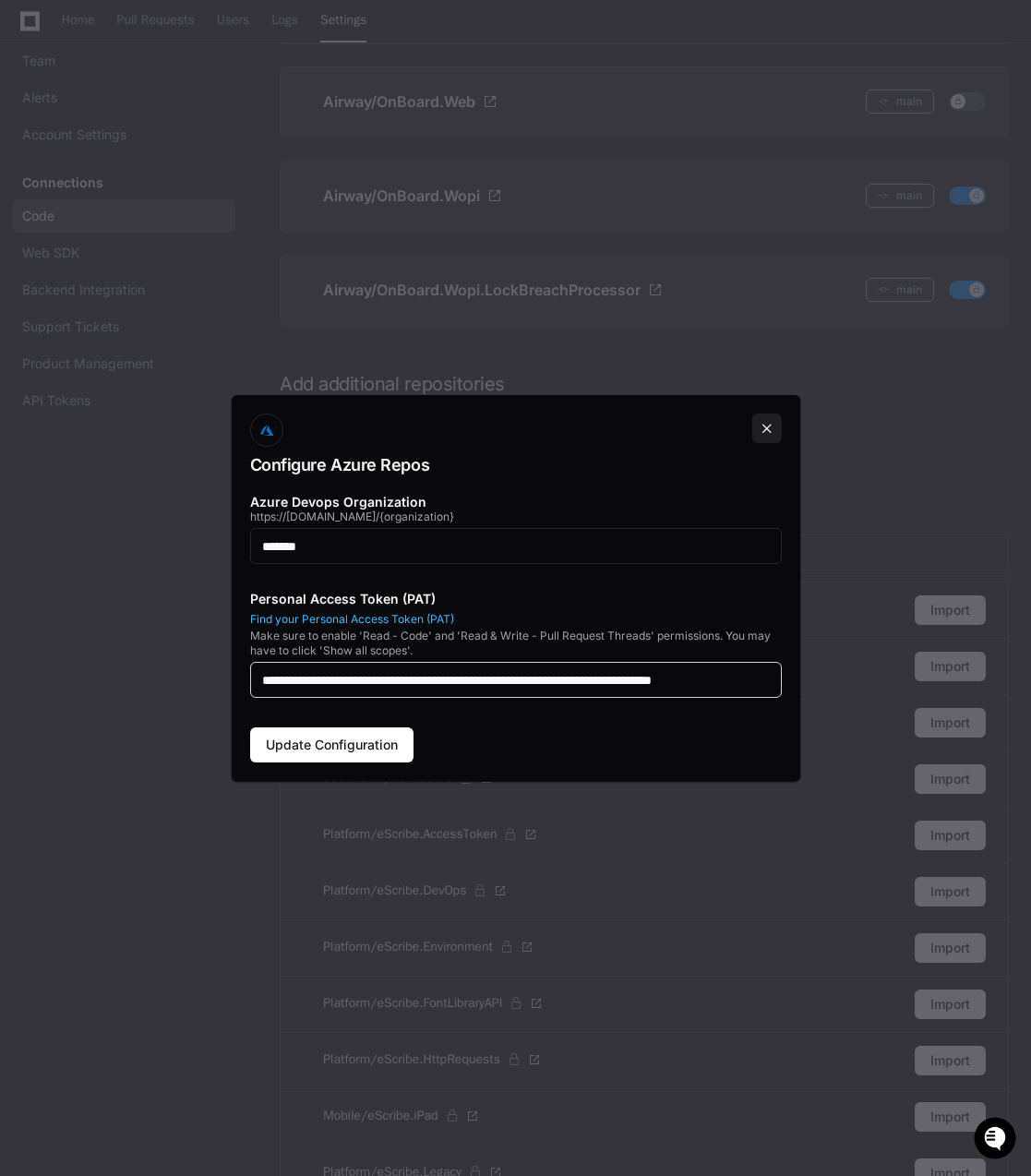 scroll, scrollTop: 0, scrollLeft: 0, axis: both 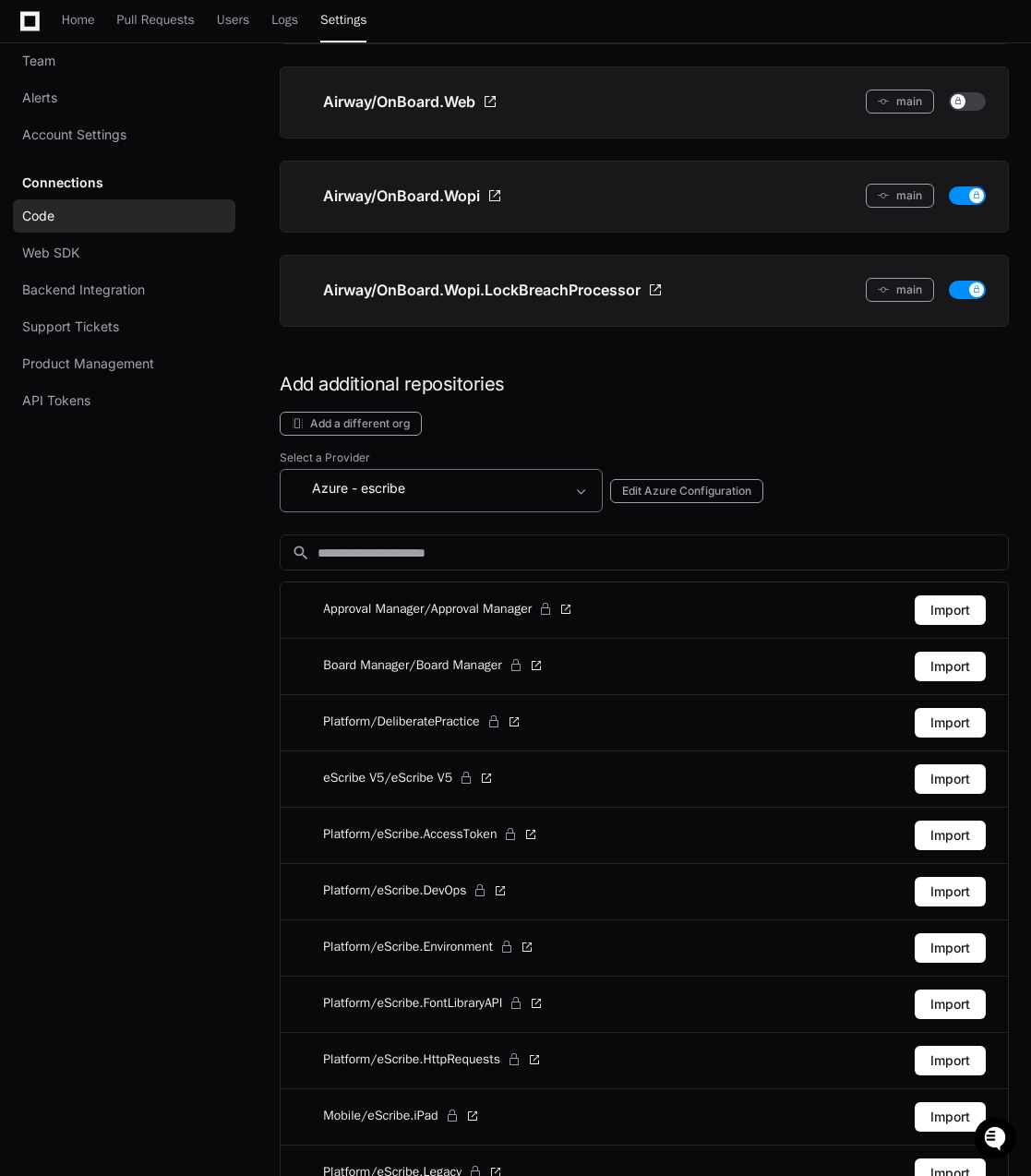 click on "Azure  - escribe" at bounding box center (428, 488) 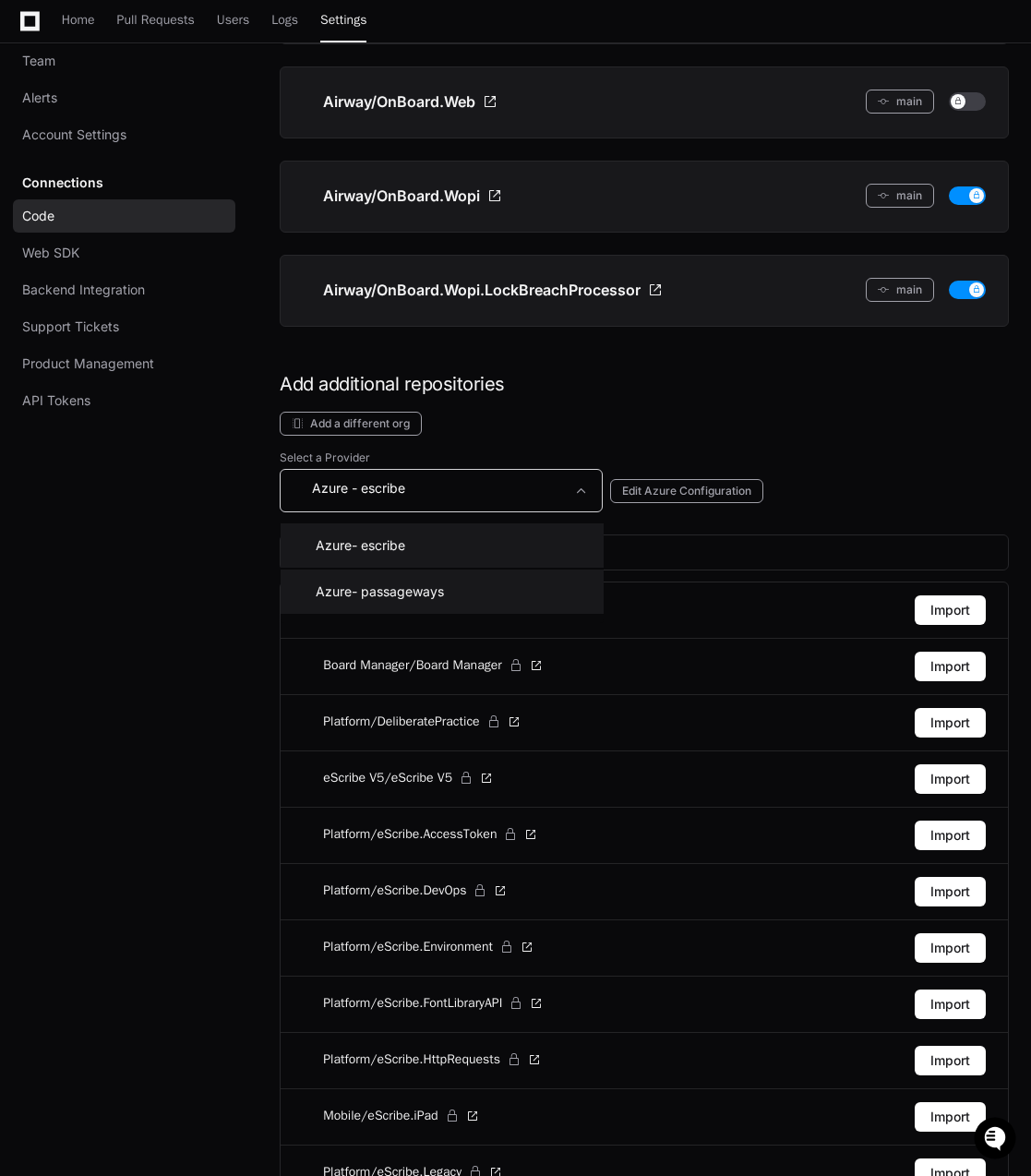 click on "- passageways" at bounding box center (398, 592) 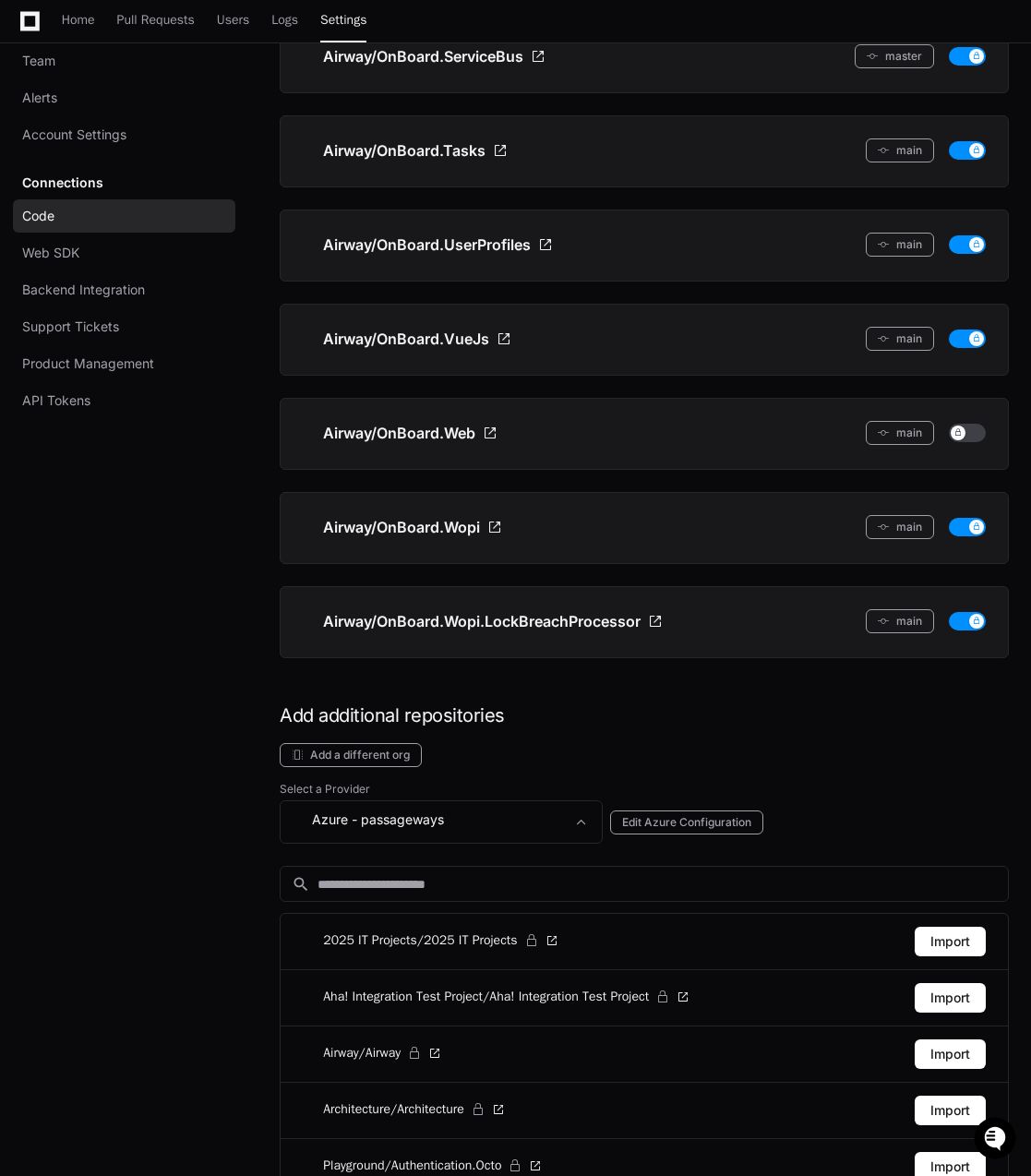 scroll, scrollTop: 3415, scrollLeft: 0, axis: vertical 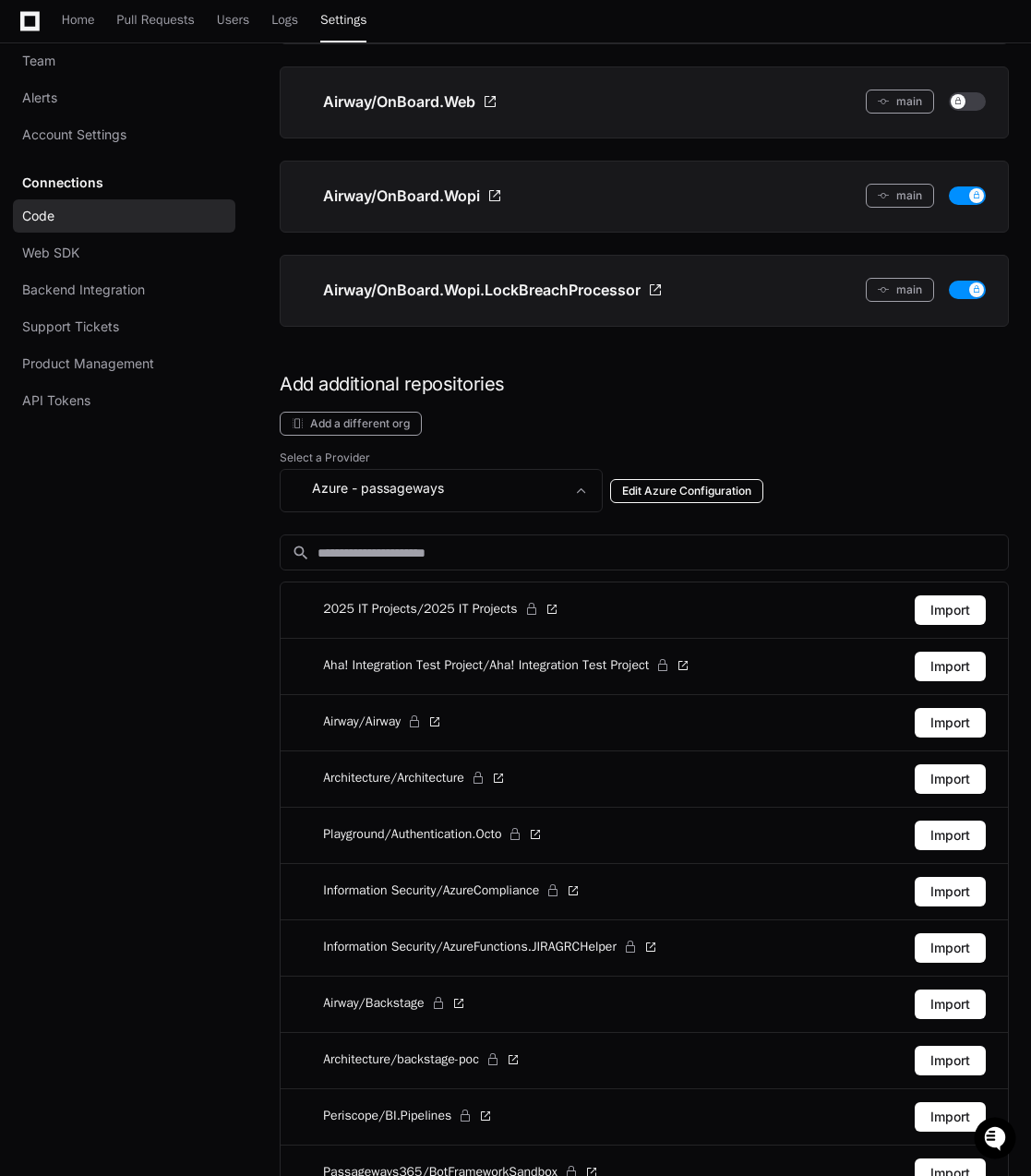 click on "Edit Azure Configuration" 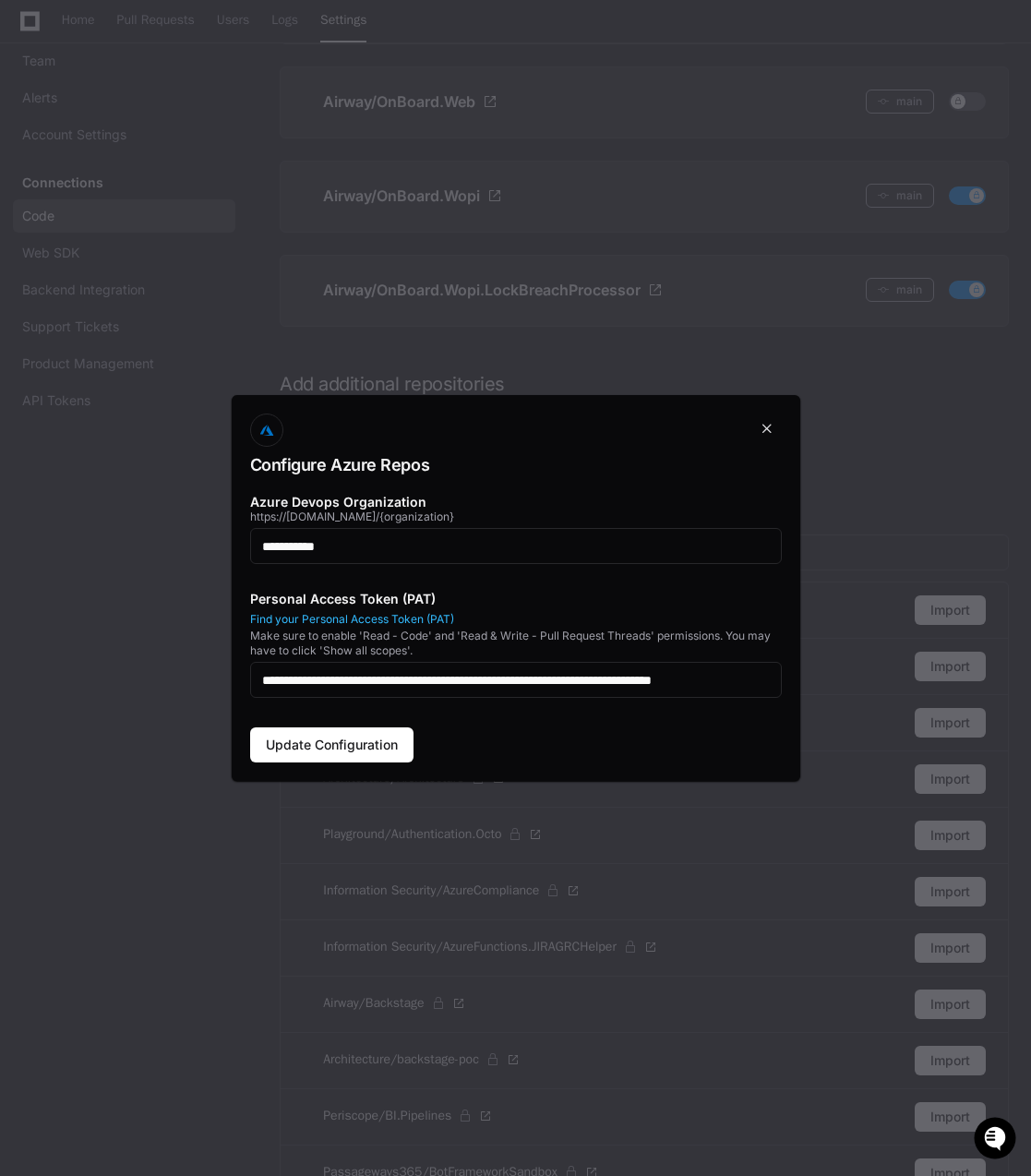 scroll, scrollTop: 0, scrollLeft: 0, axis: both 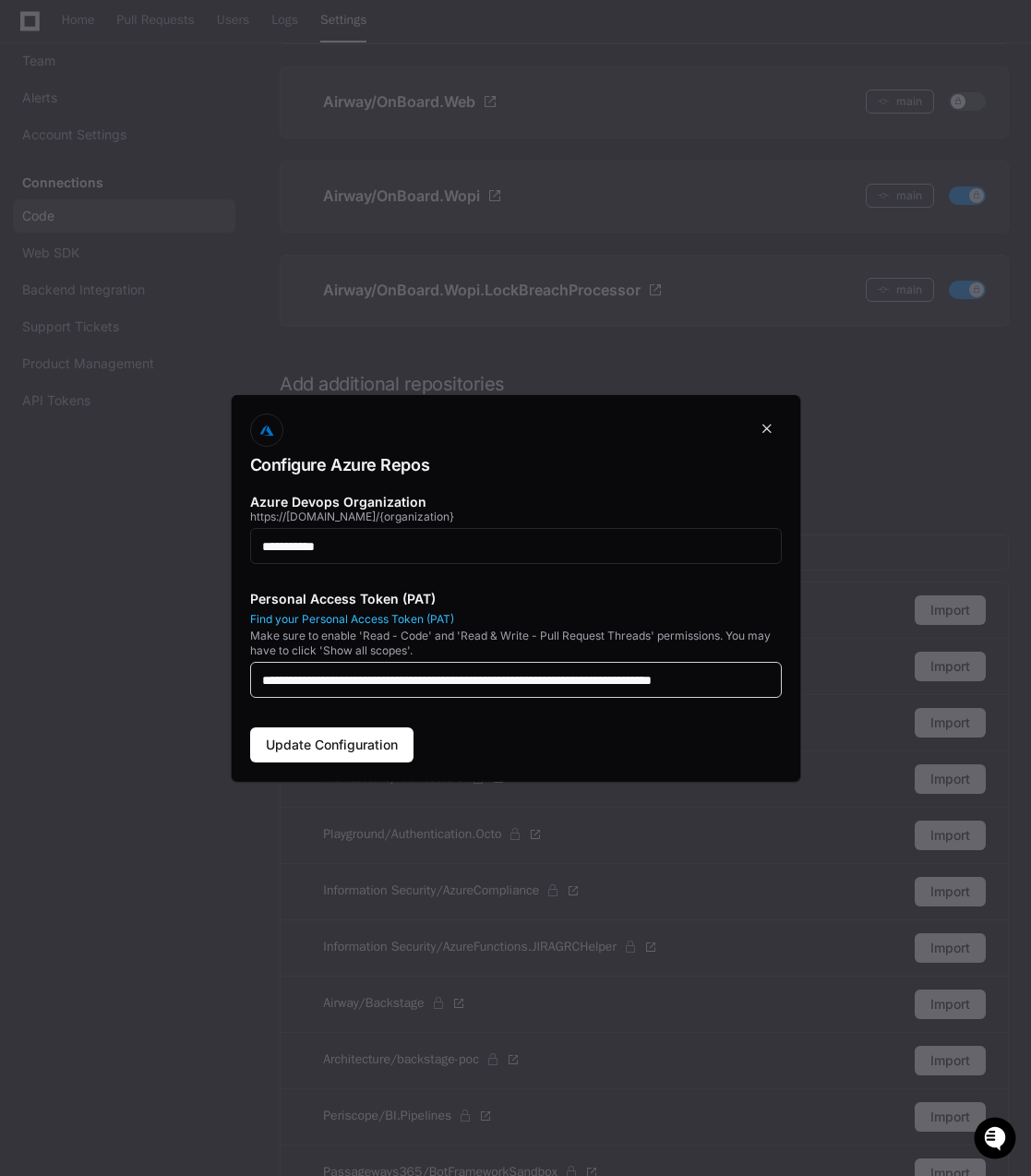 click on "**********" at bounding box center [516, 680] 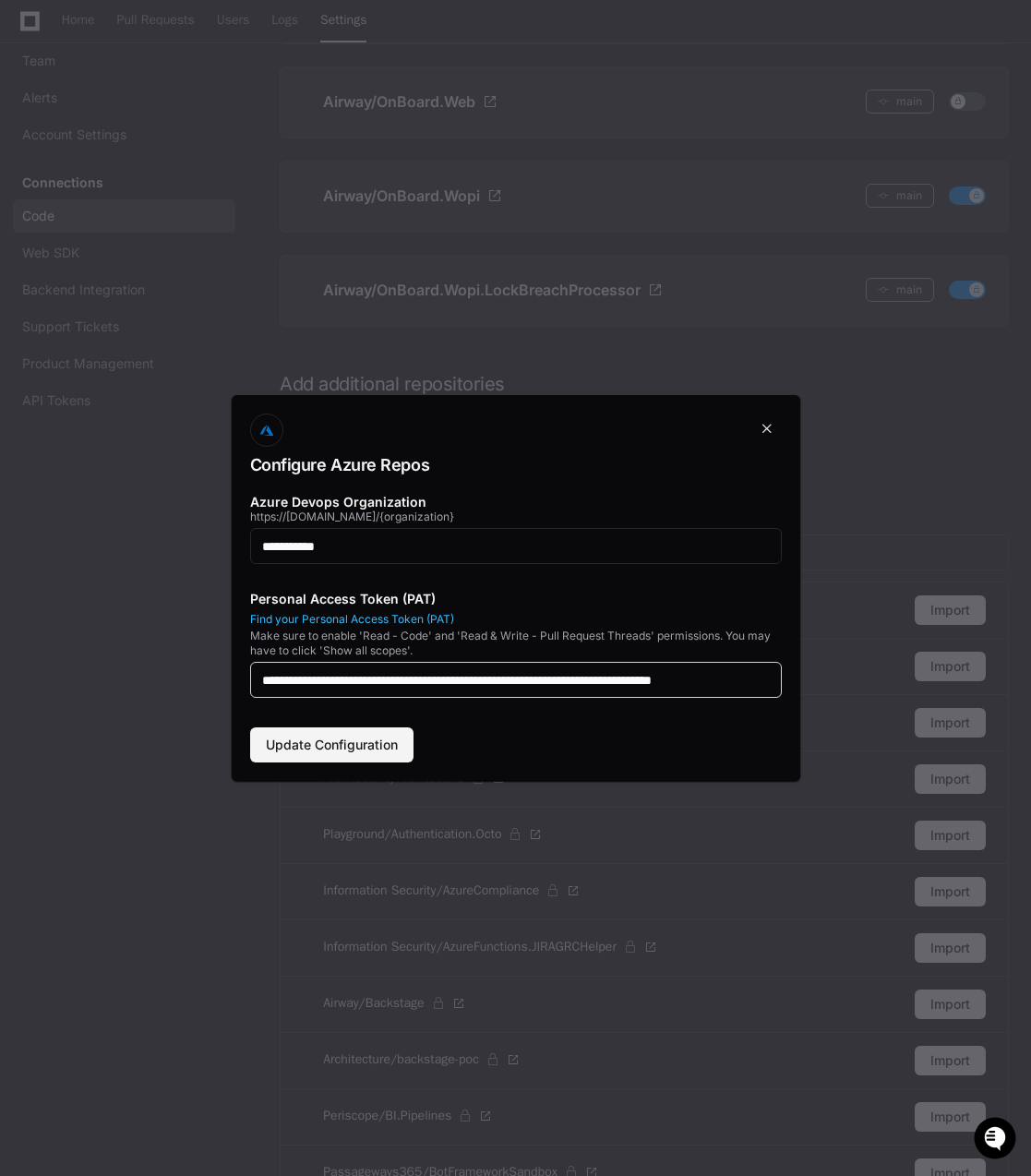 type on "**********" 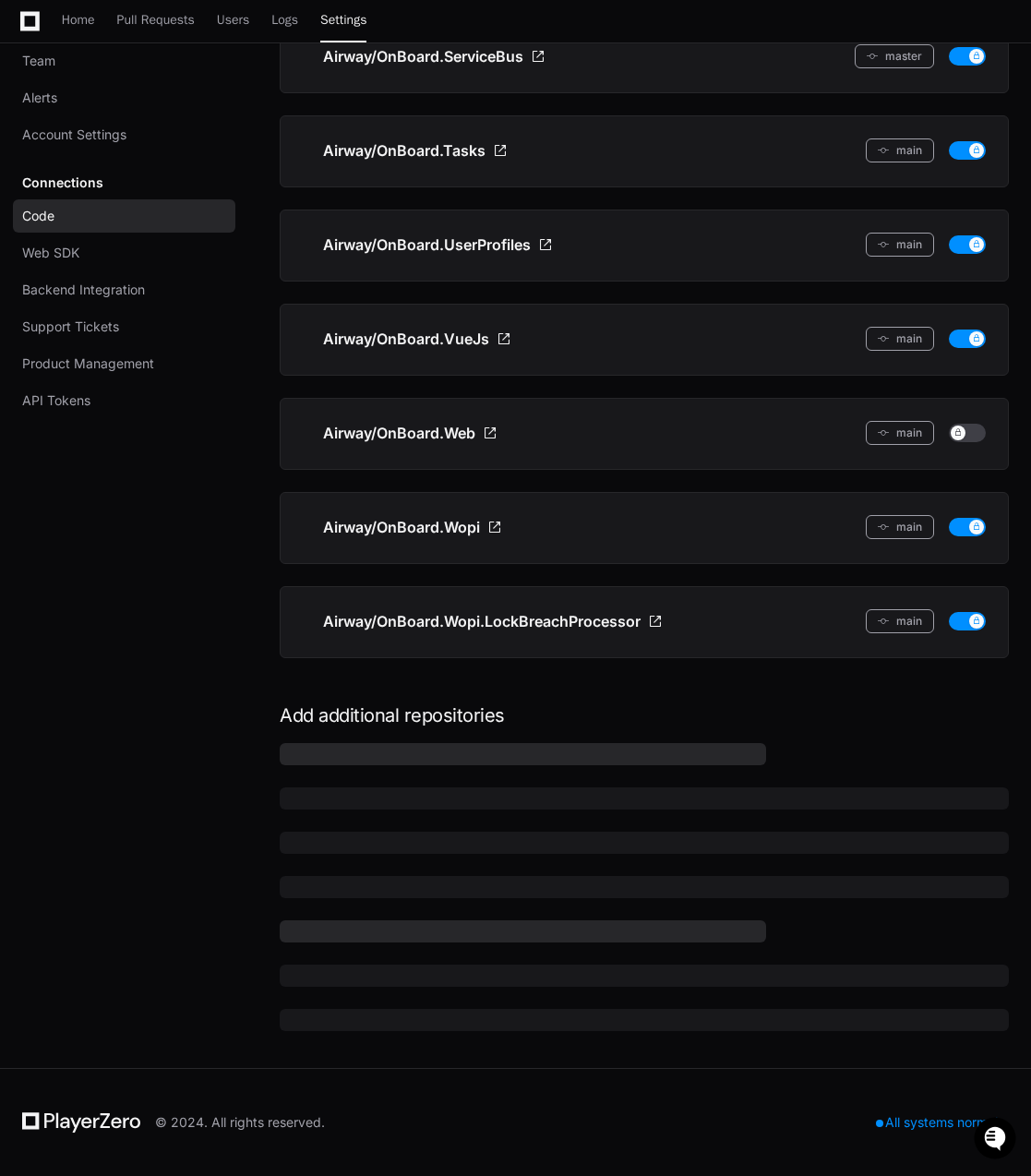 scroll, scrollTop: 3415, scrollLeft: 0, axis: vertical 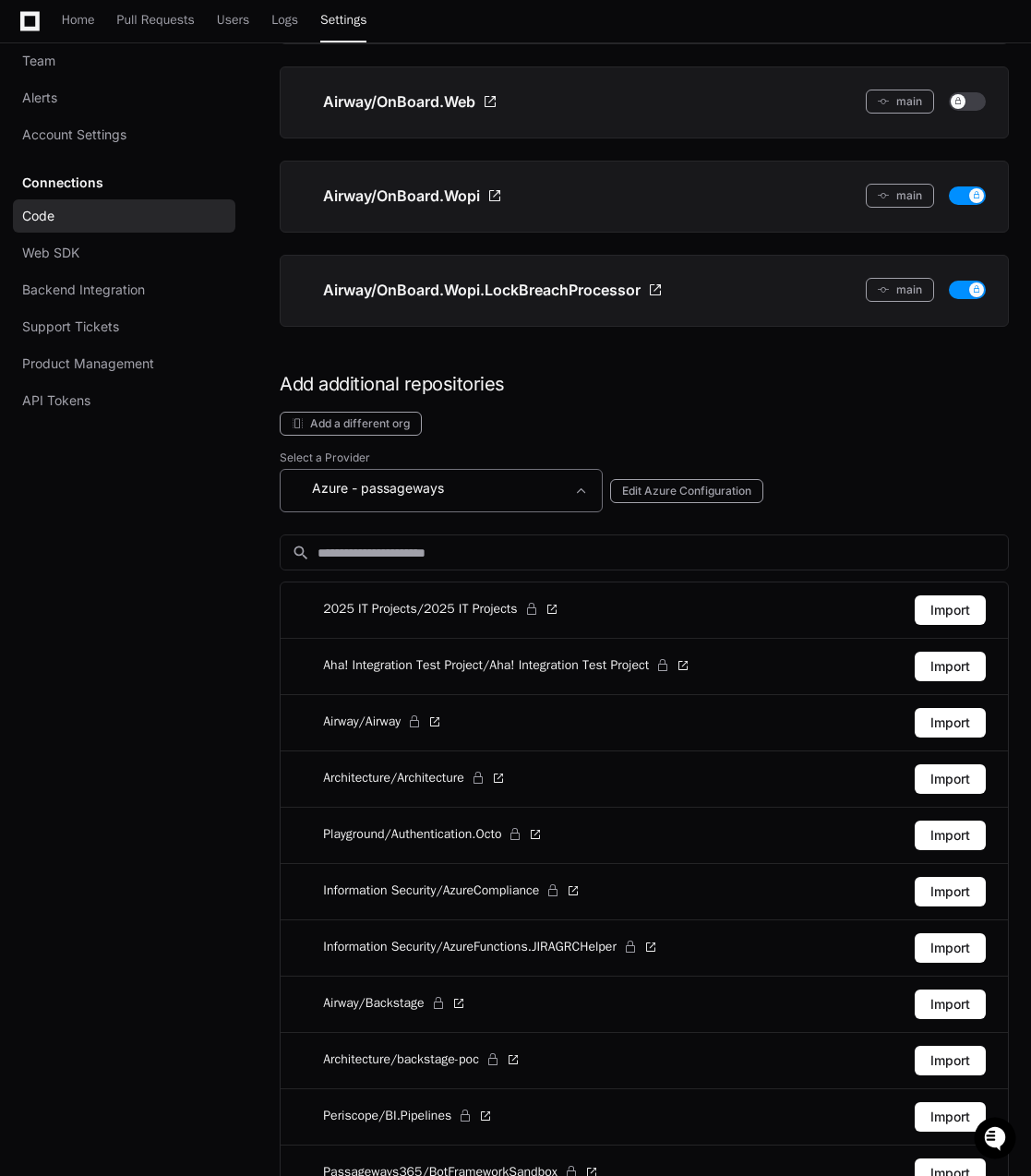 click on "Azure  - passageways" at bounding box center [428, 488] 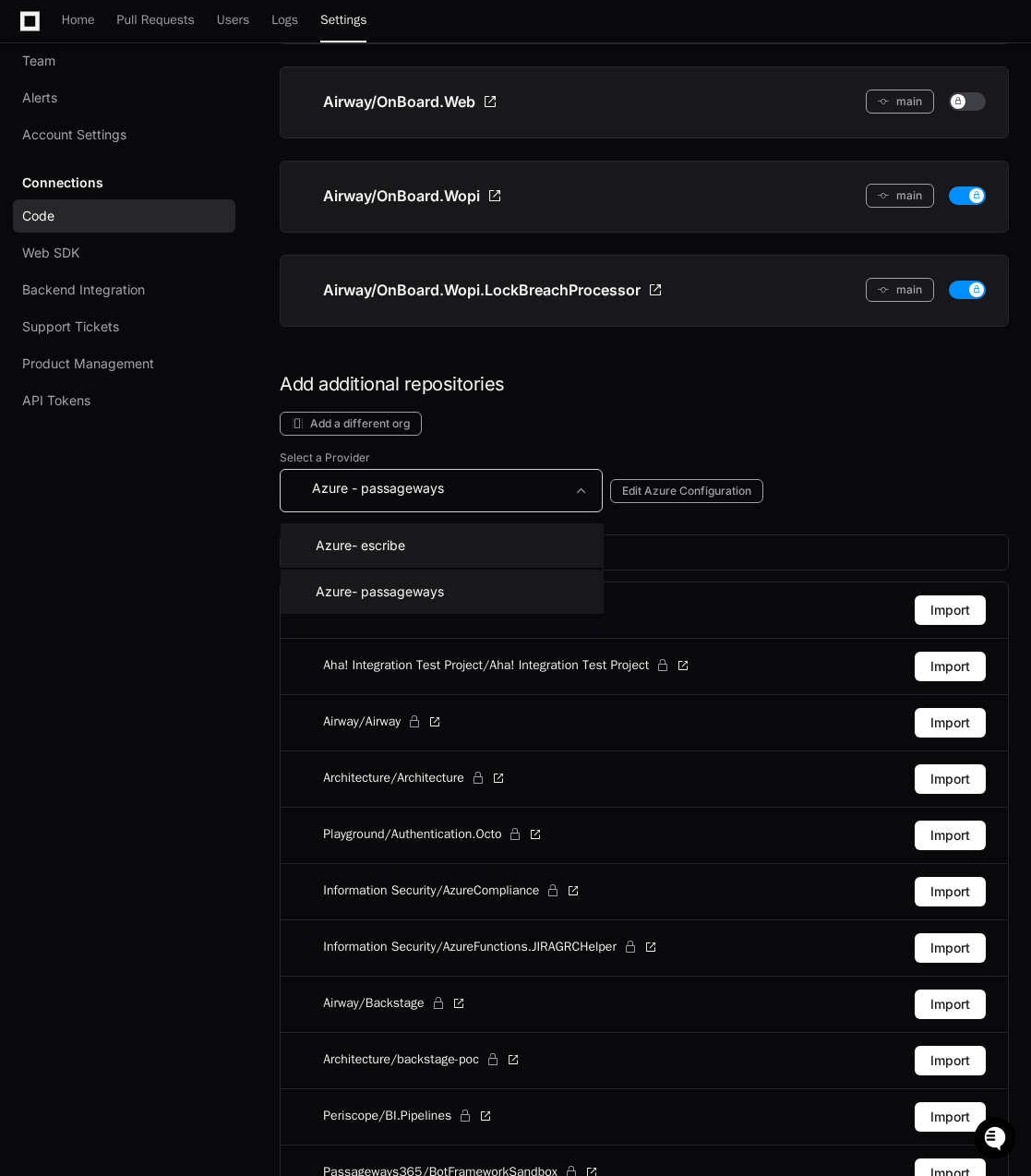 click on "- escribe" at bounding box center [378, 546] 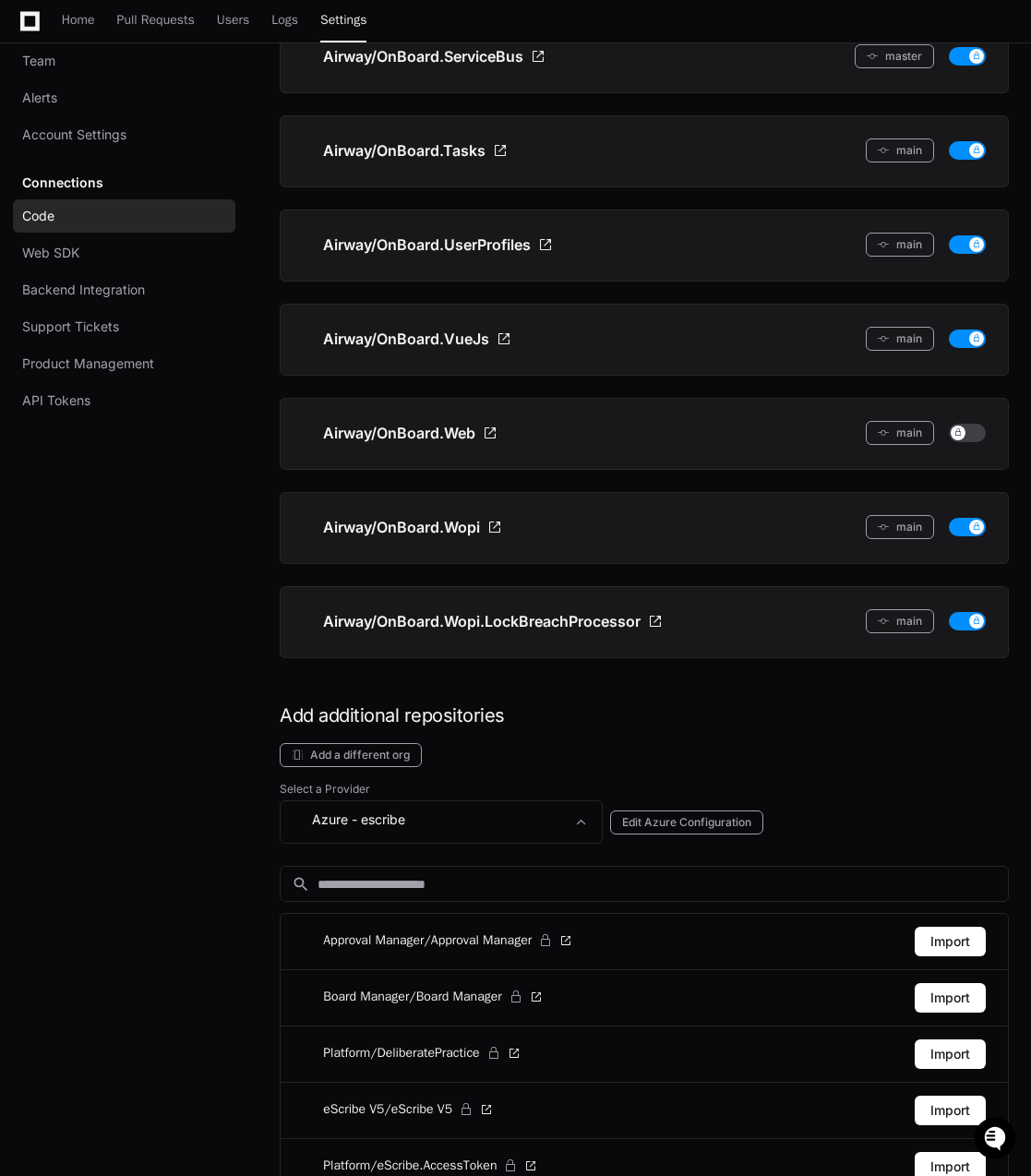 scroll, scrollTop: 3415, scrollLeft: 0, axis: vertical 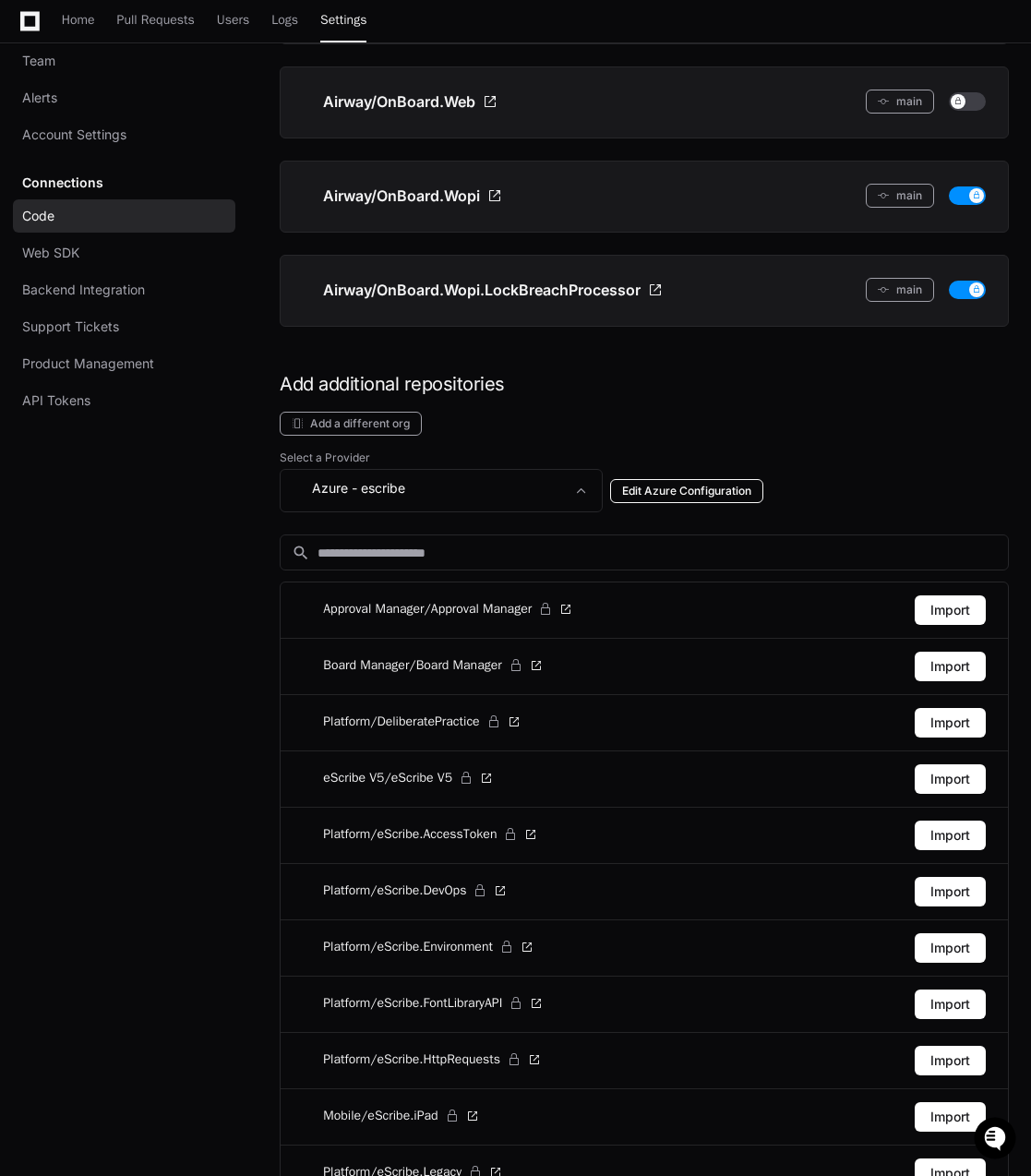 click on "Edit Azure Configuration" 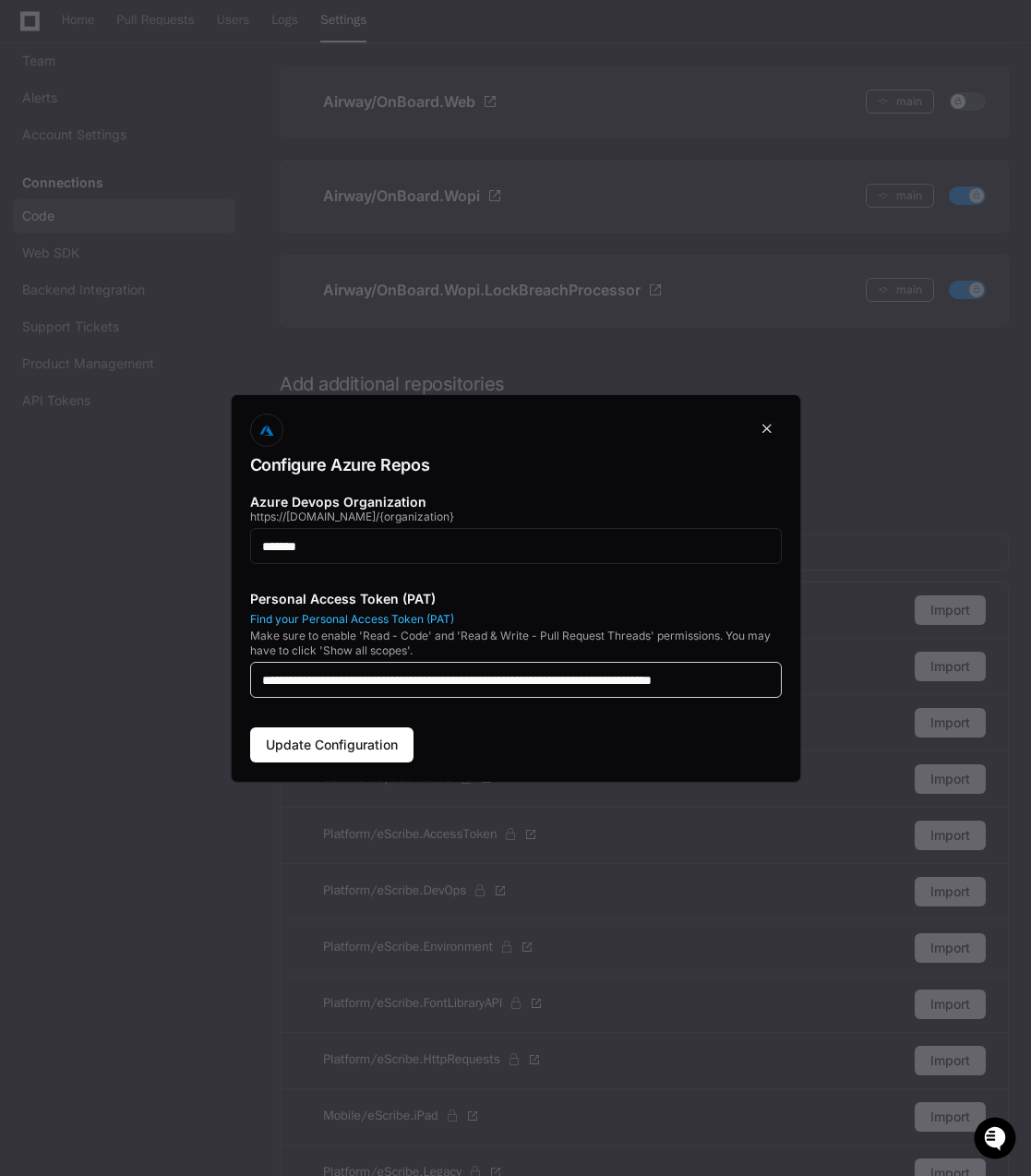 click on "**********" at bounding box center [516, 680] 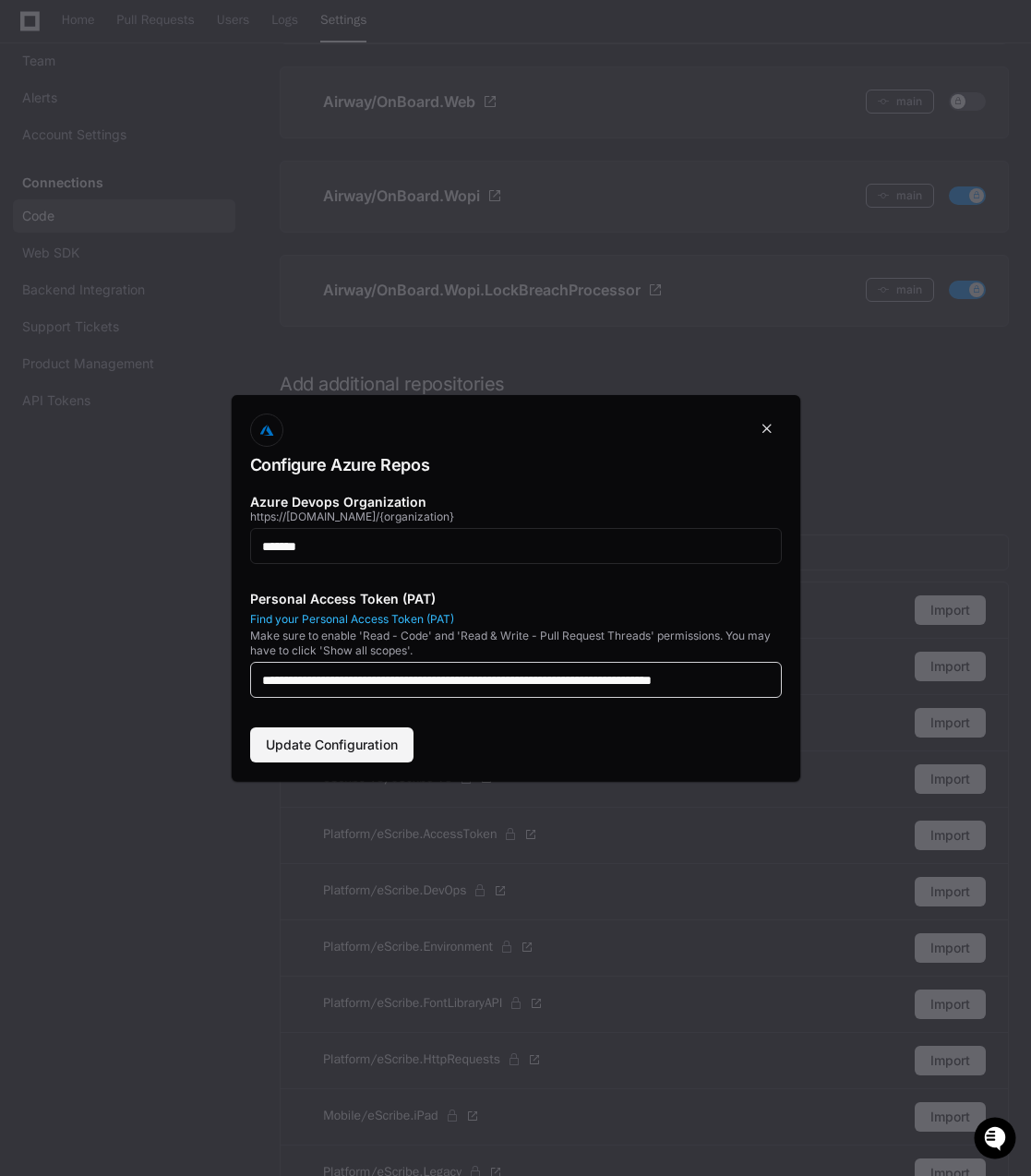 scroll, scrollTop: 0, scrollLeft: 152, axis: horizontal 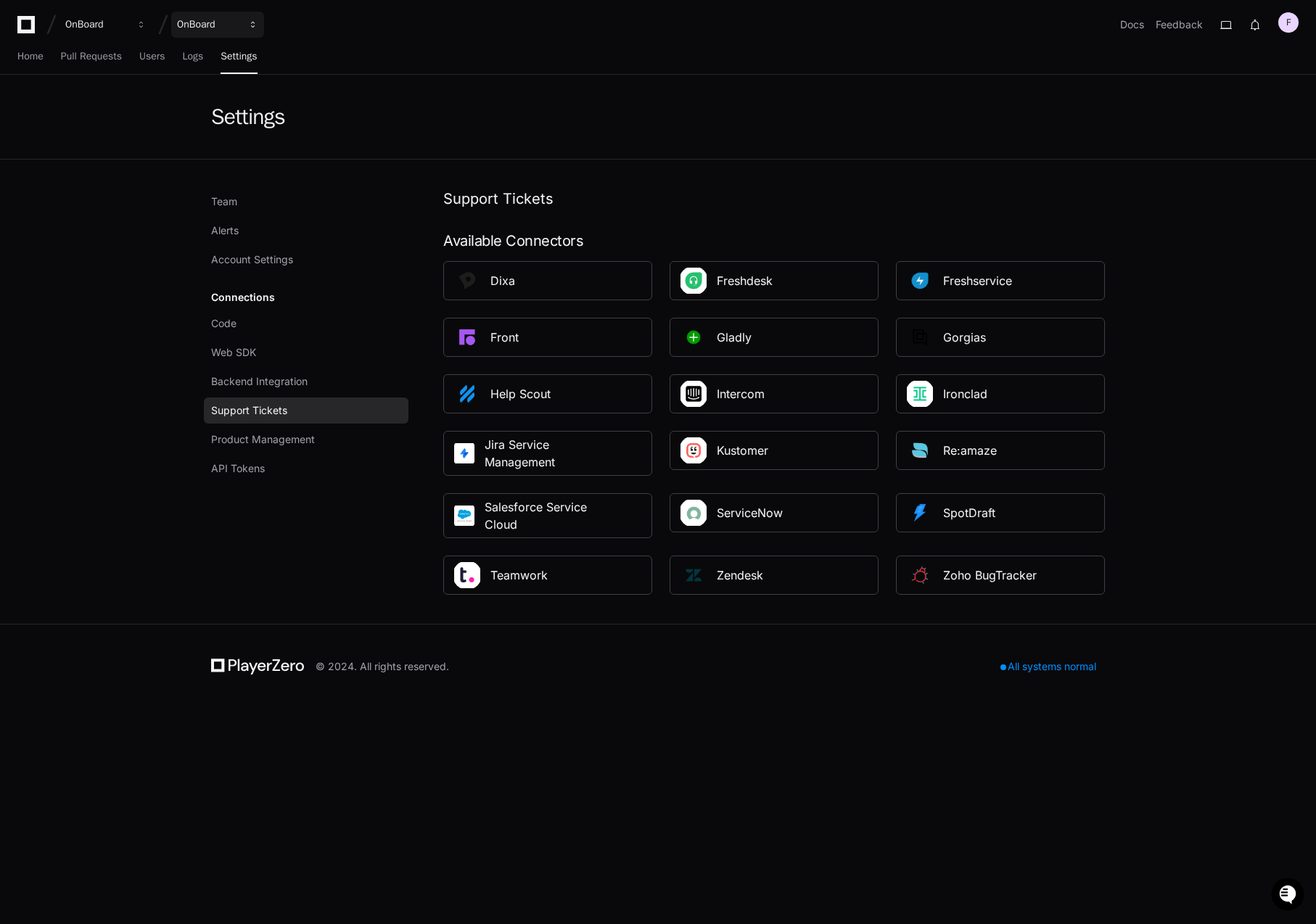 click on "OnBoard" at bounding box center [96, 25] 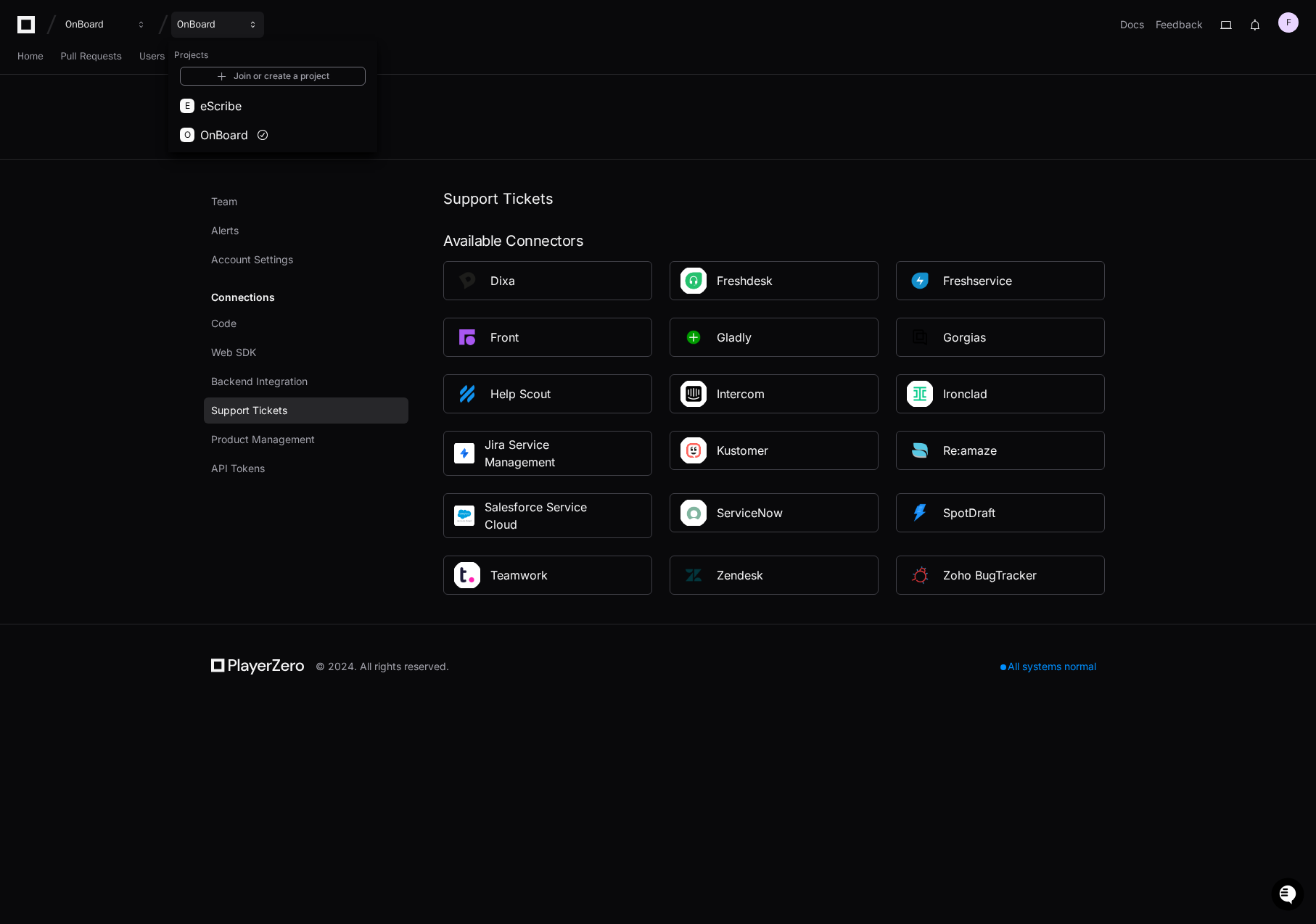 click on "OnBoard" at bounding box center (208, 25) 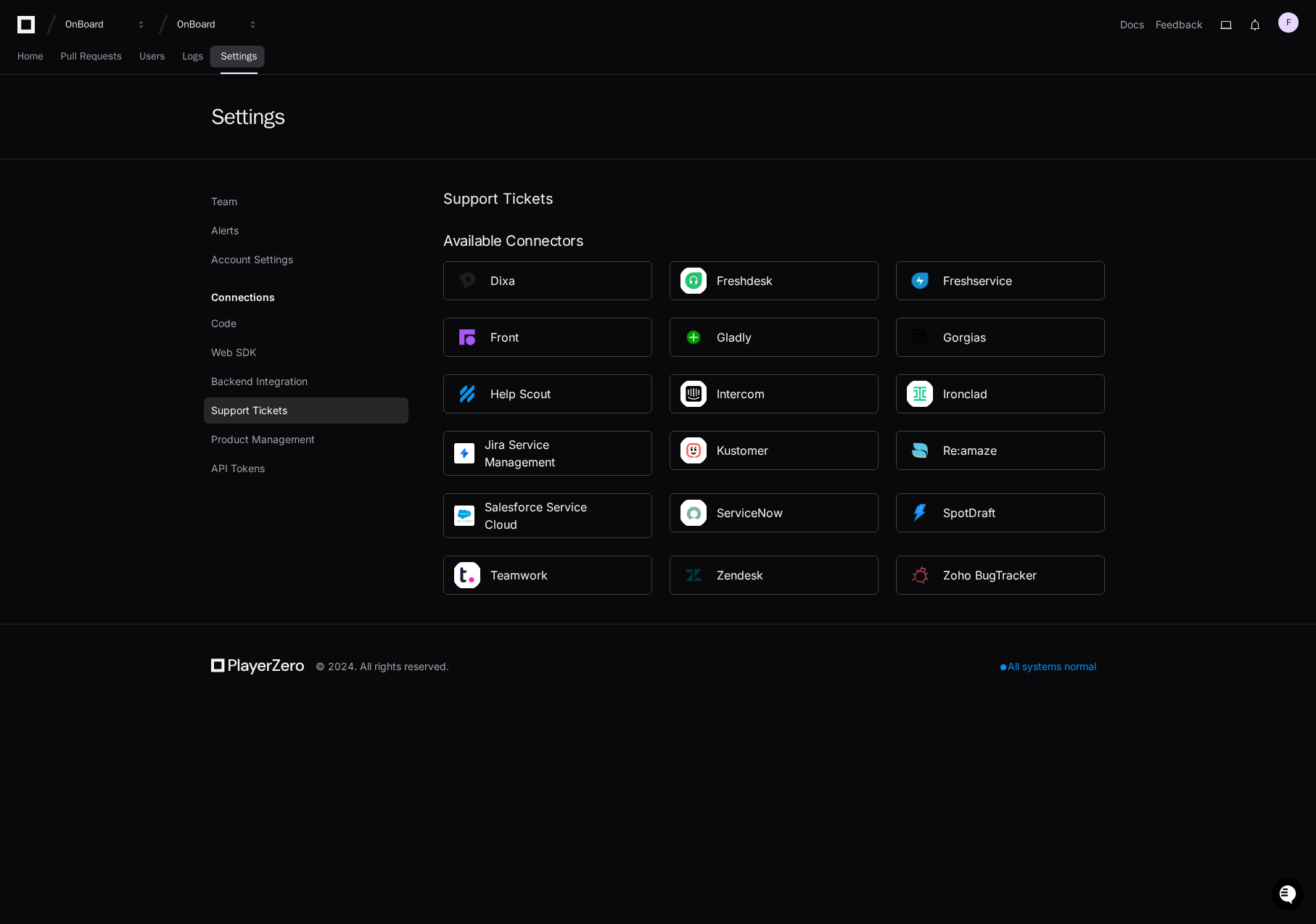 click on "Settings" at bounding box center [239, 57] 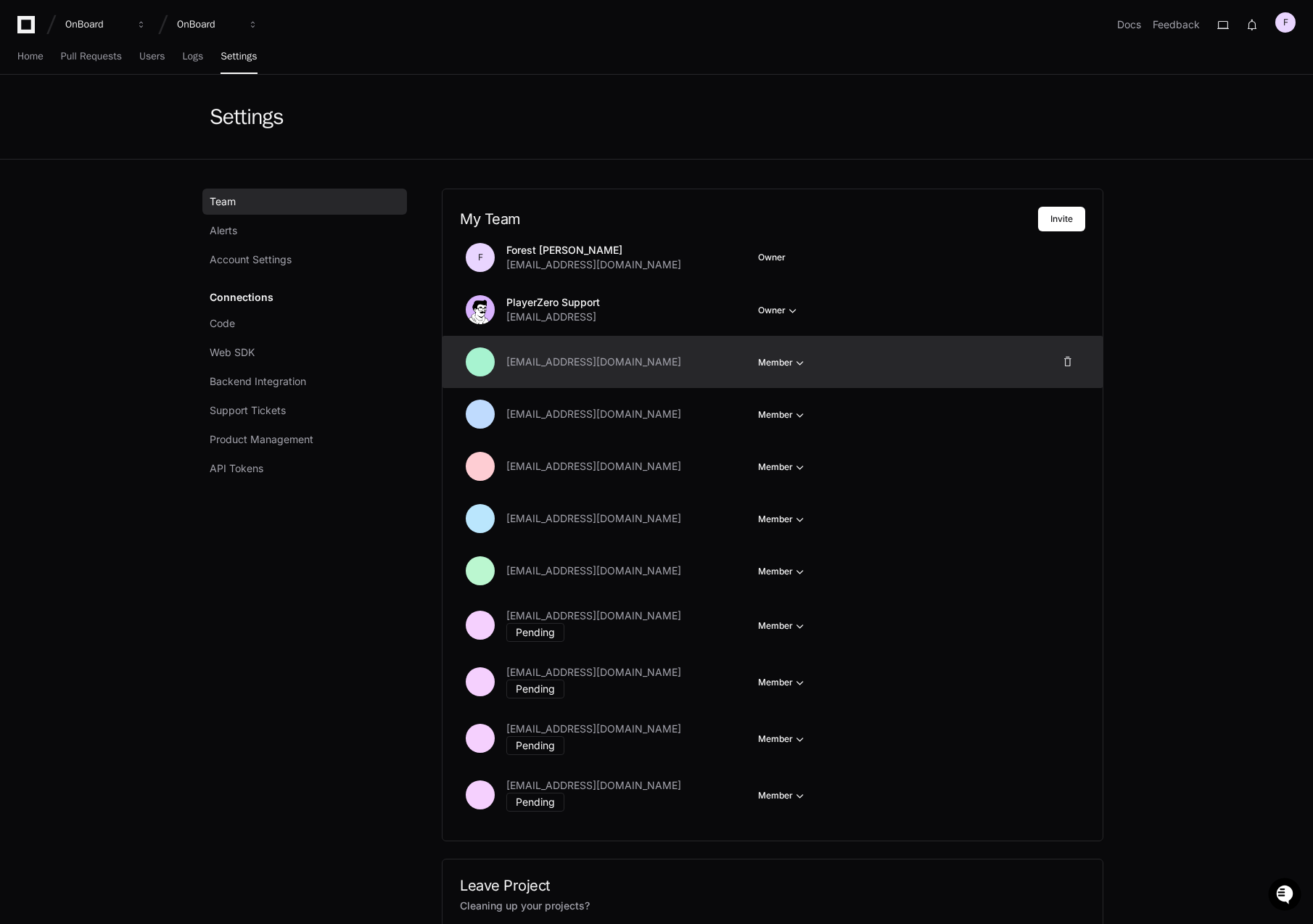 click on "[EMAIL_ADDRESS][DOMAIN_NAME]" 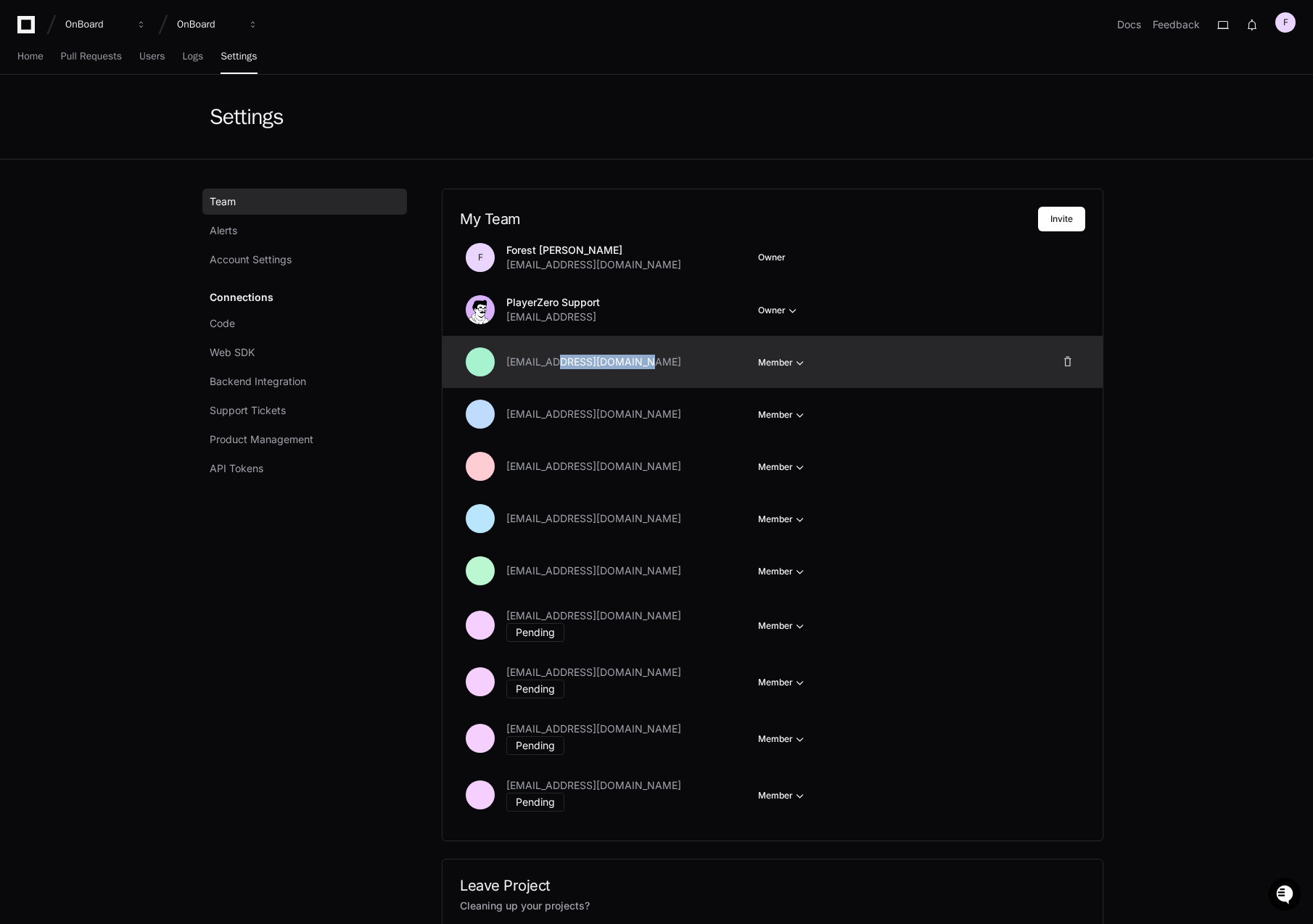 click on "[EMAIL_ADDRESS][DOMAIN_NAME]" 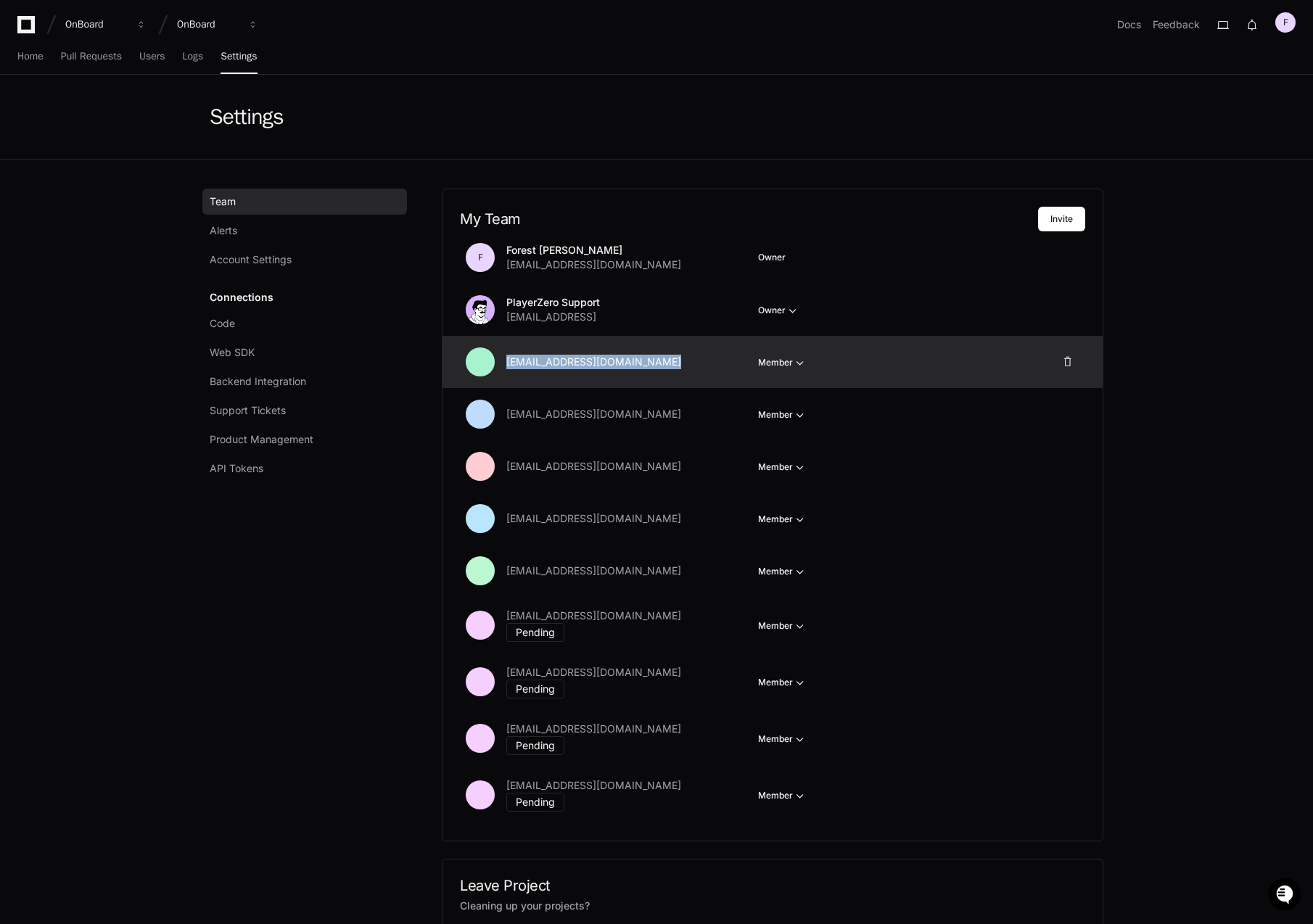 click on "[EMAIL_ADDRESS][DOMAIN_NAME]" 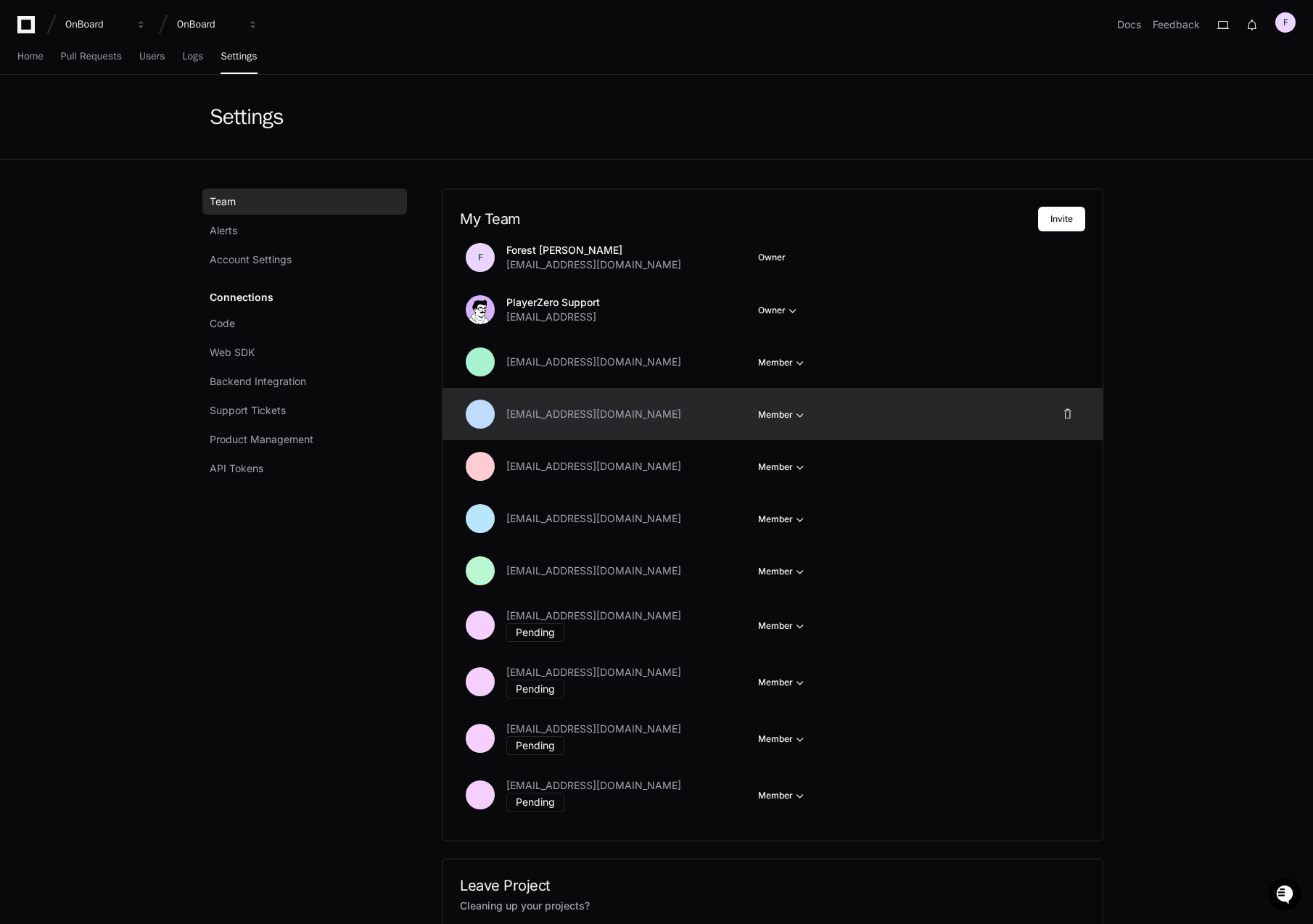 click on "[EMAIL_ADDRESS][DOMAIN_NAME]  Member" 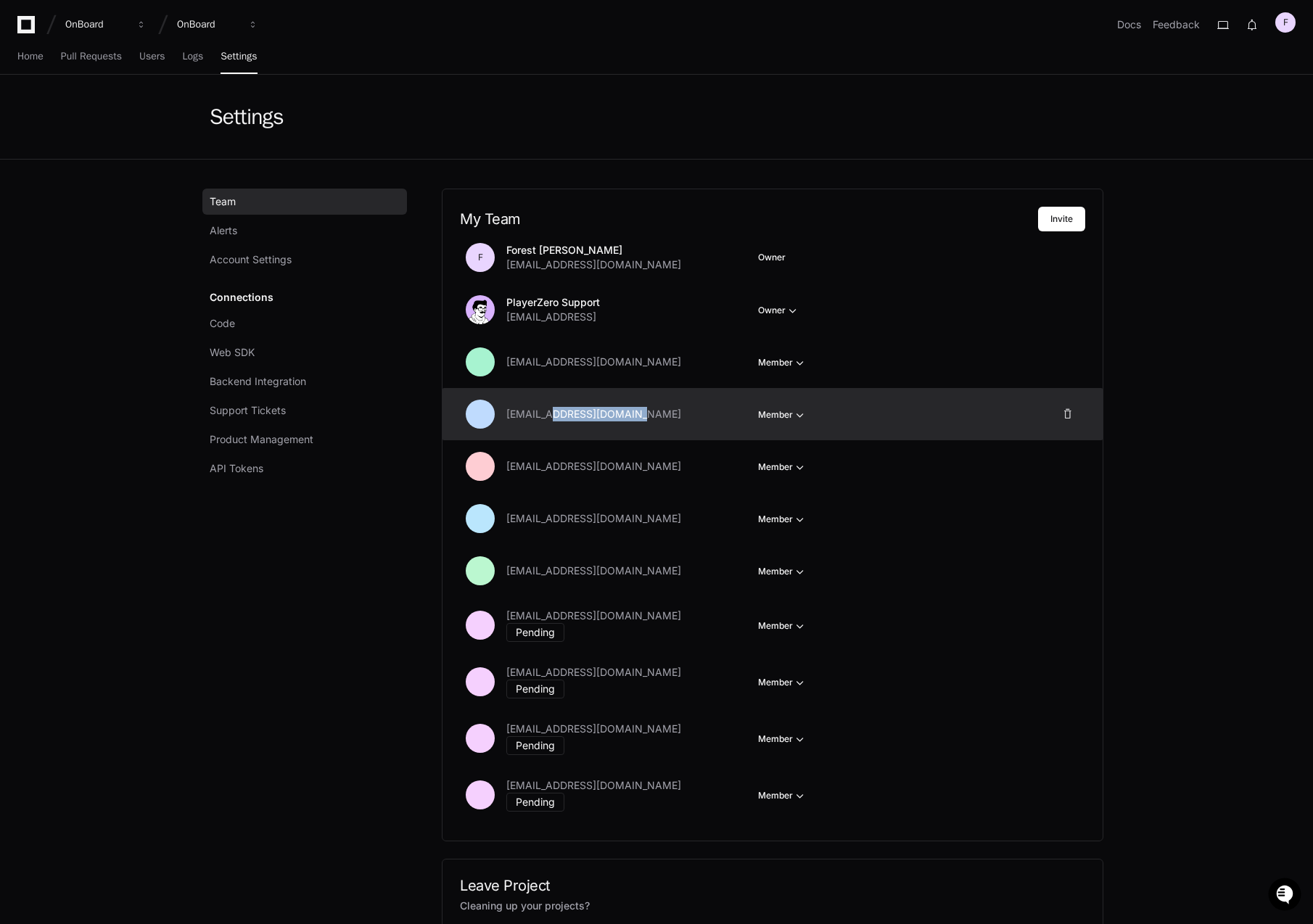 click on "[EMAIL_ADDRESS][DOMAIN_NAME]  Member" 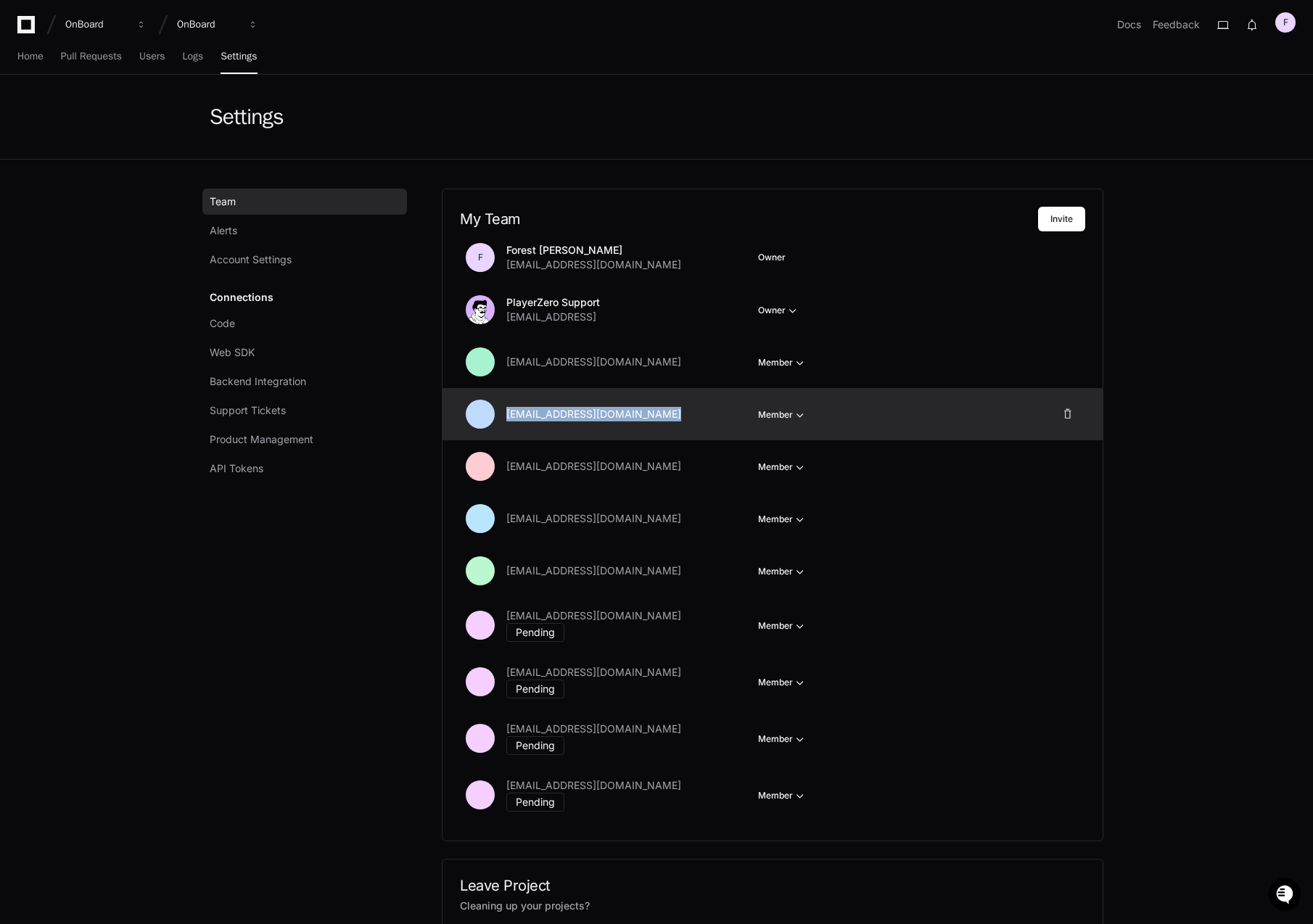 click on "[EMAIL_ADDRESS][DOMAIN_NAME]" 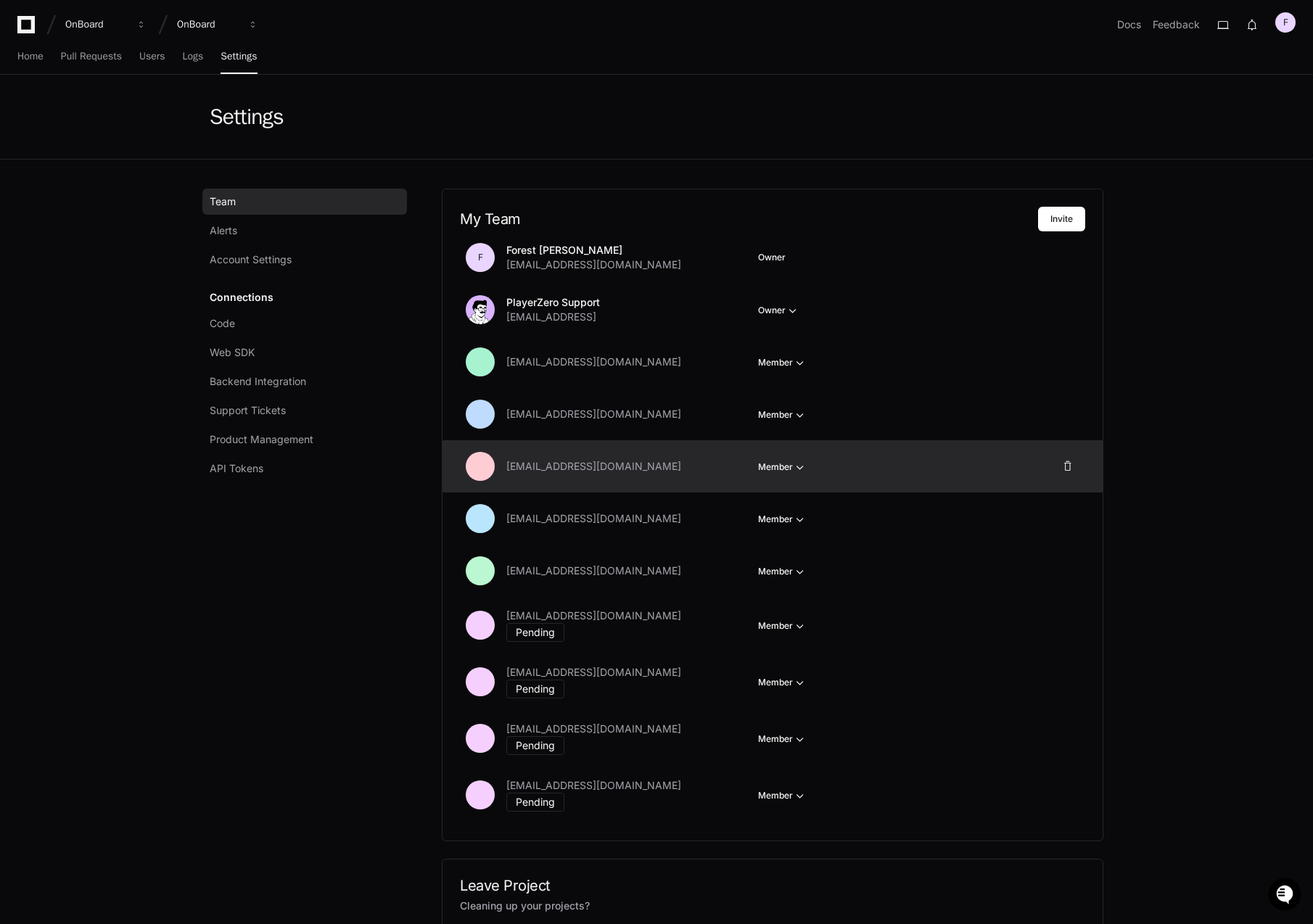 click on "[EMAIL_ADDRESS][DOMAIN_NAME]" 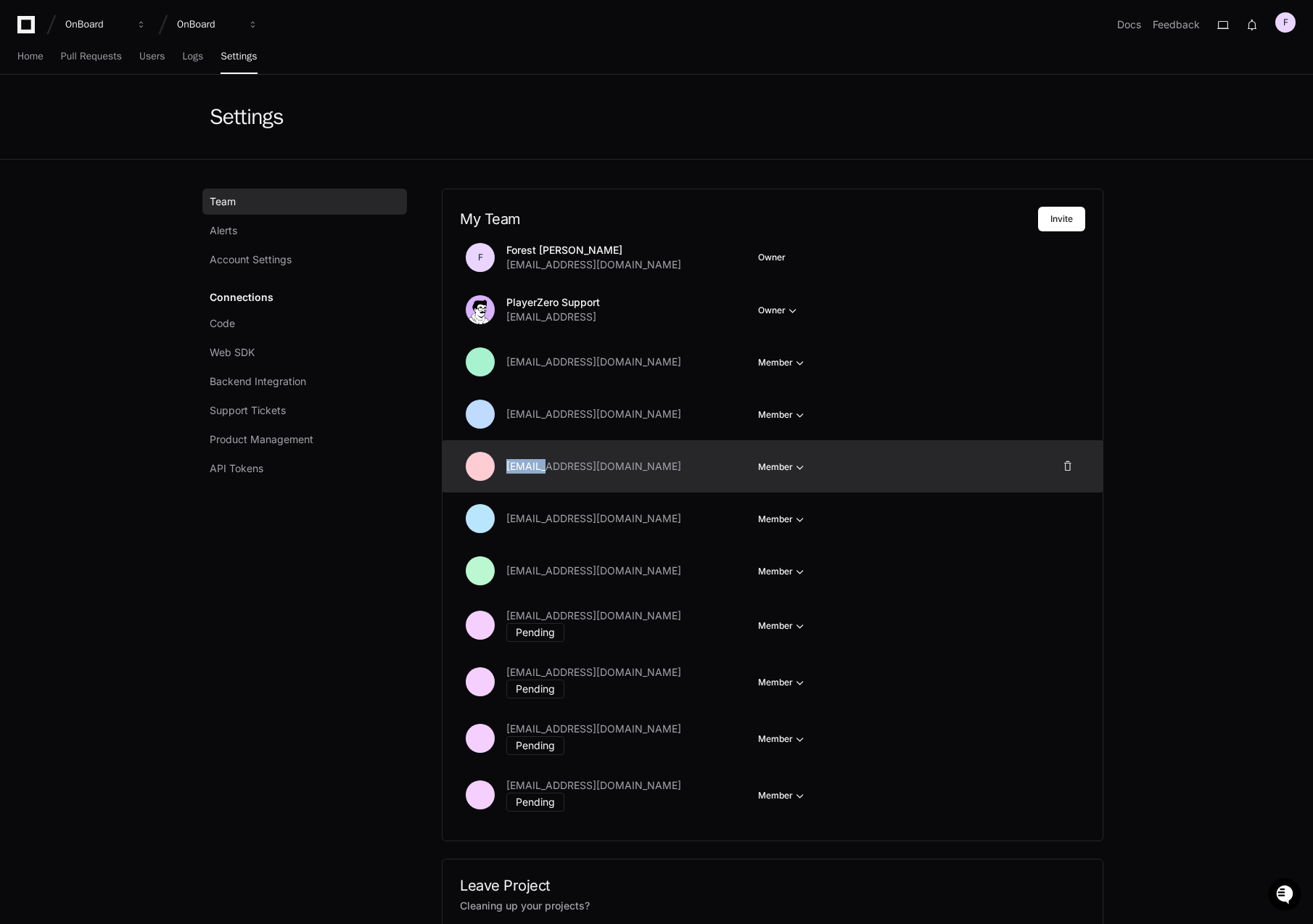 click on "[EMAIL_ADDRESS][DOMAIN_NAME]" 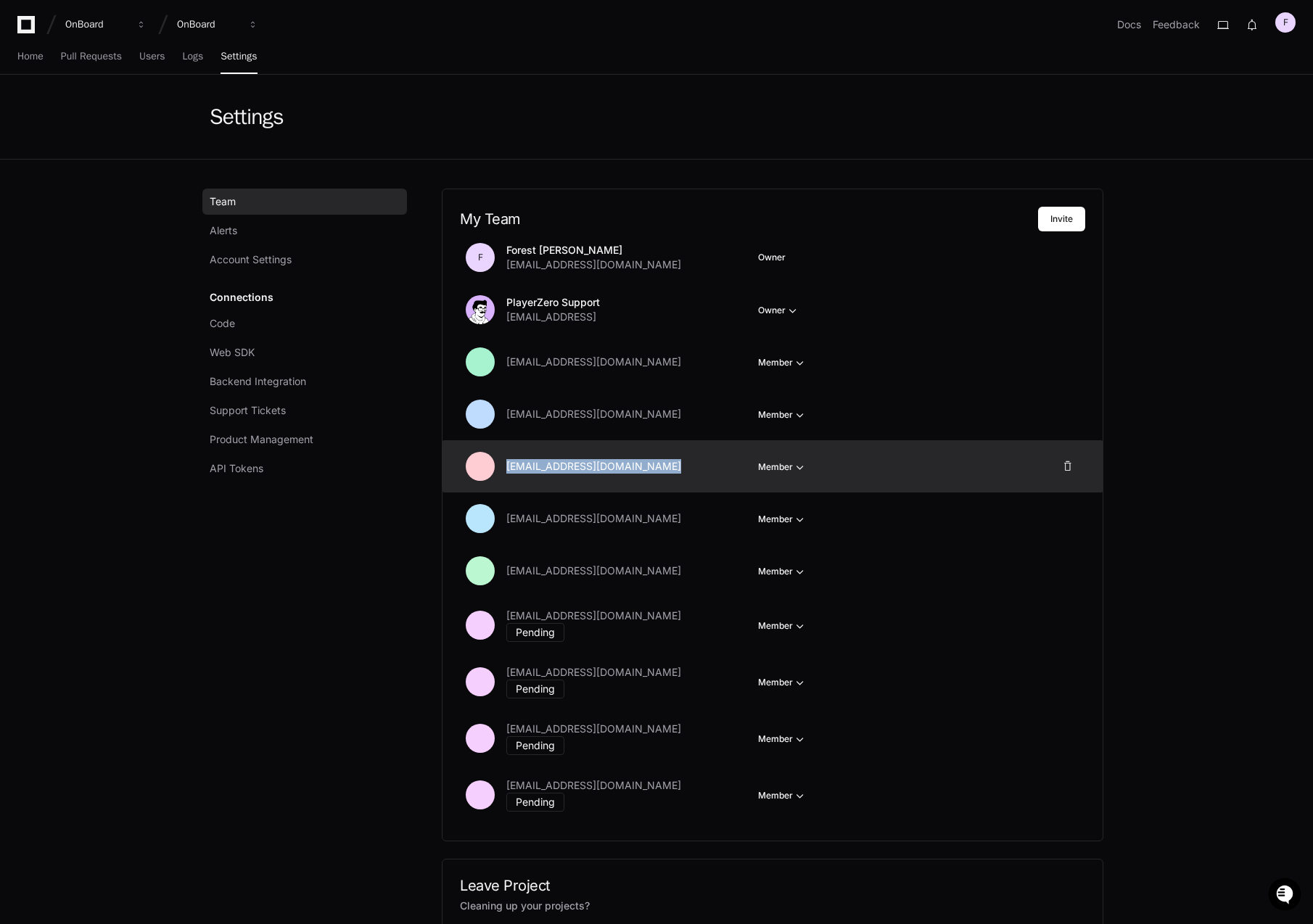 click on "[EMAIL_ADDRESS][DOMAIN_NAME]" 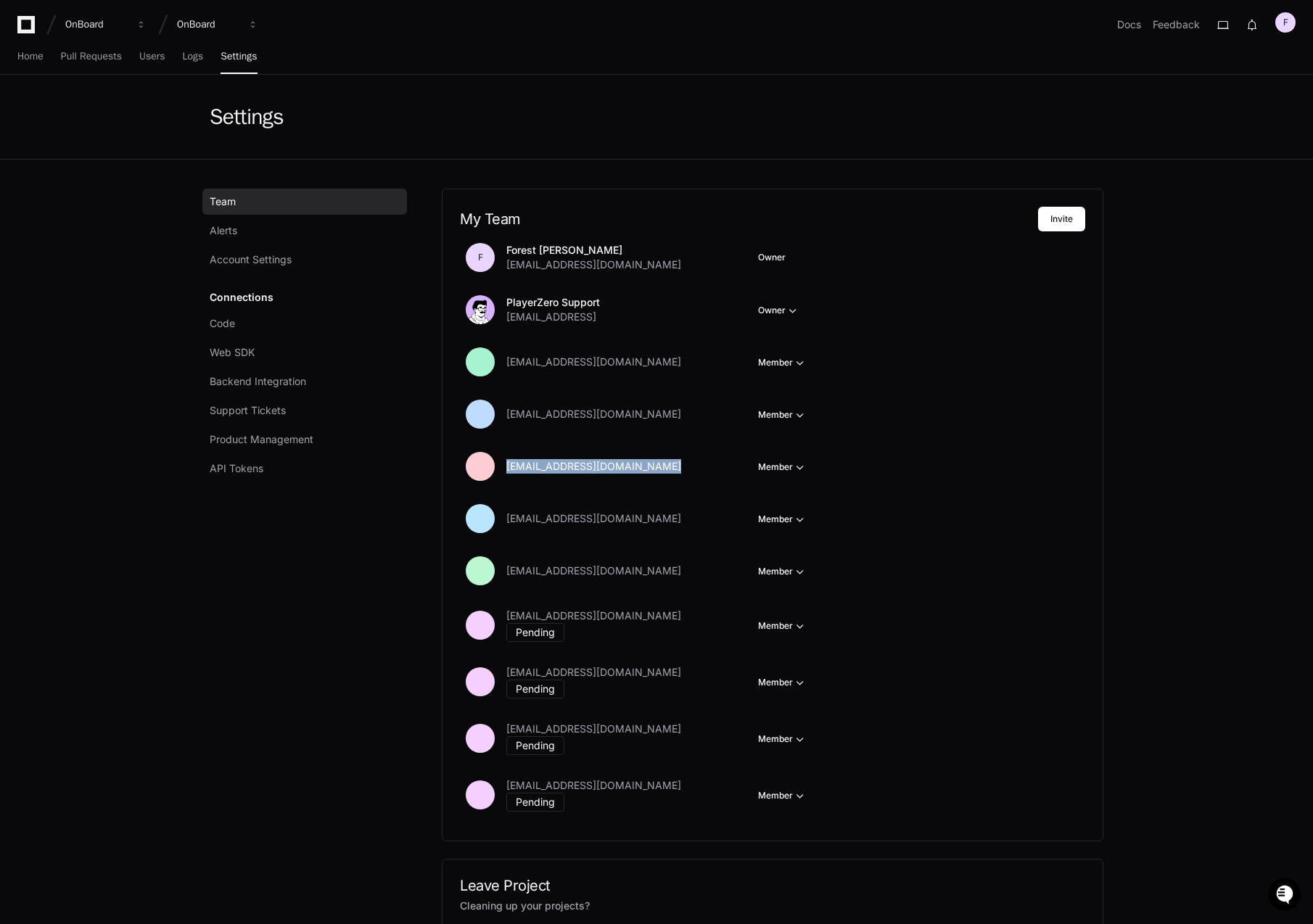 copy on "[EMAIL_ADDRESS][DOMAIN_NAME]" 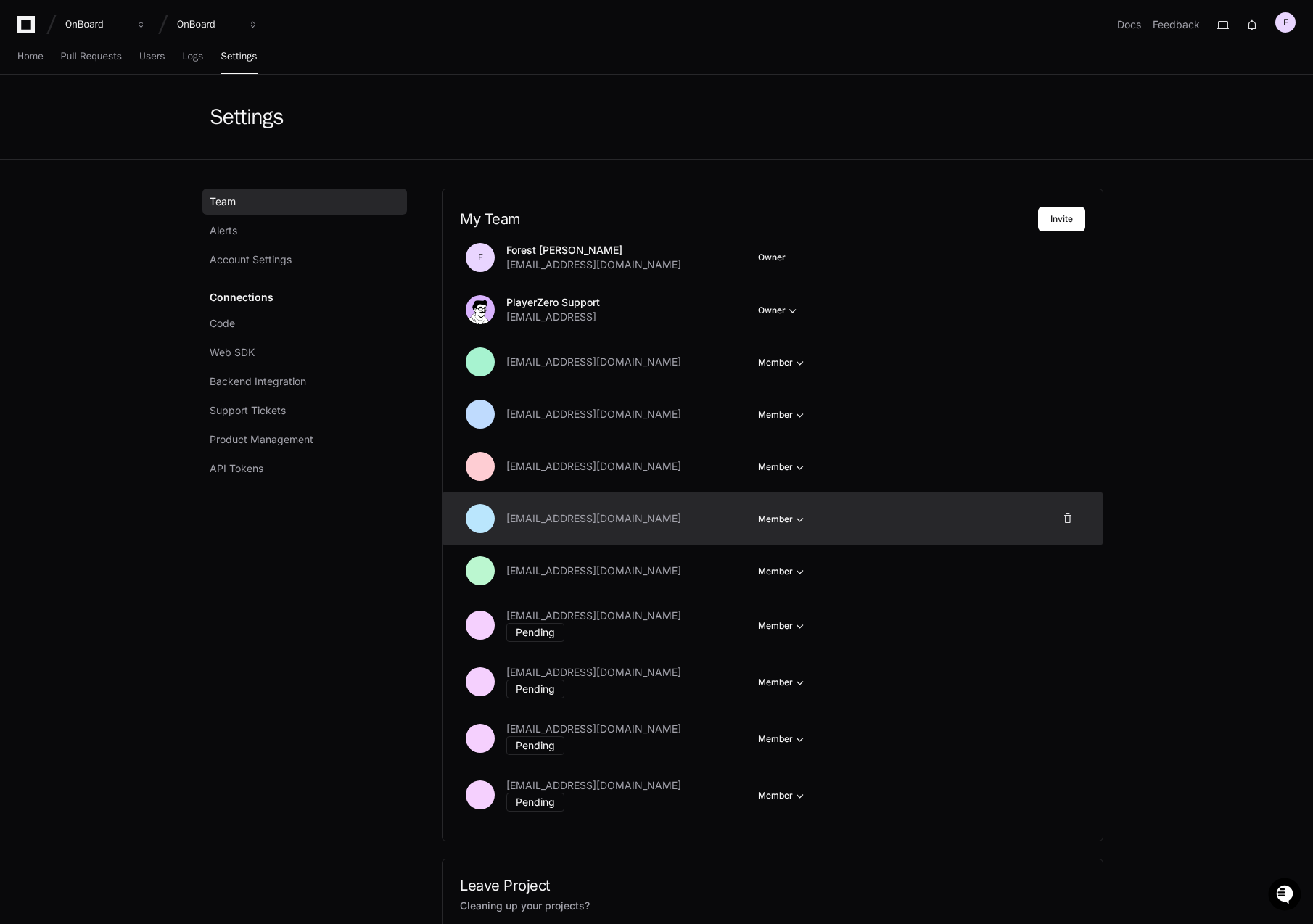 click on "[EMAIL_ADDRESS][DOMAIN_NAME]" 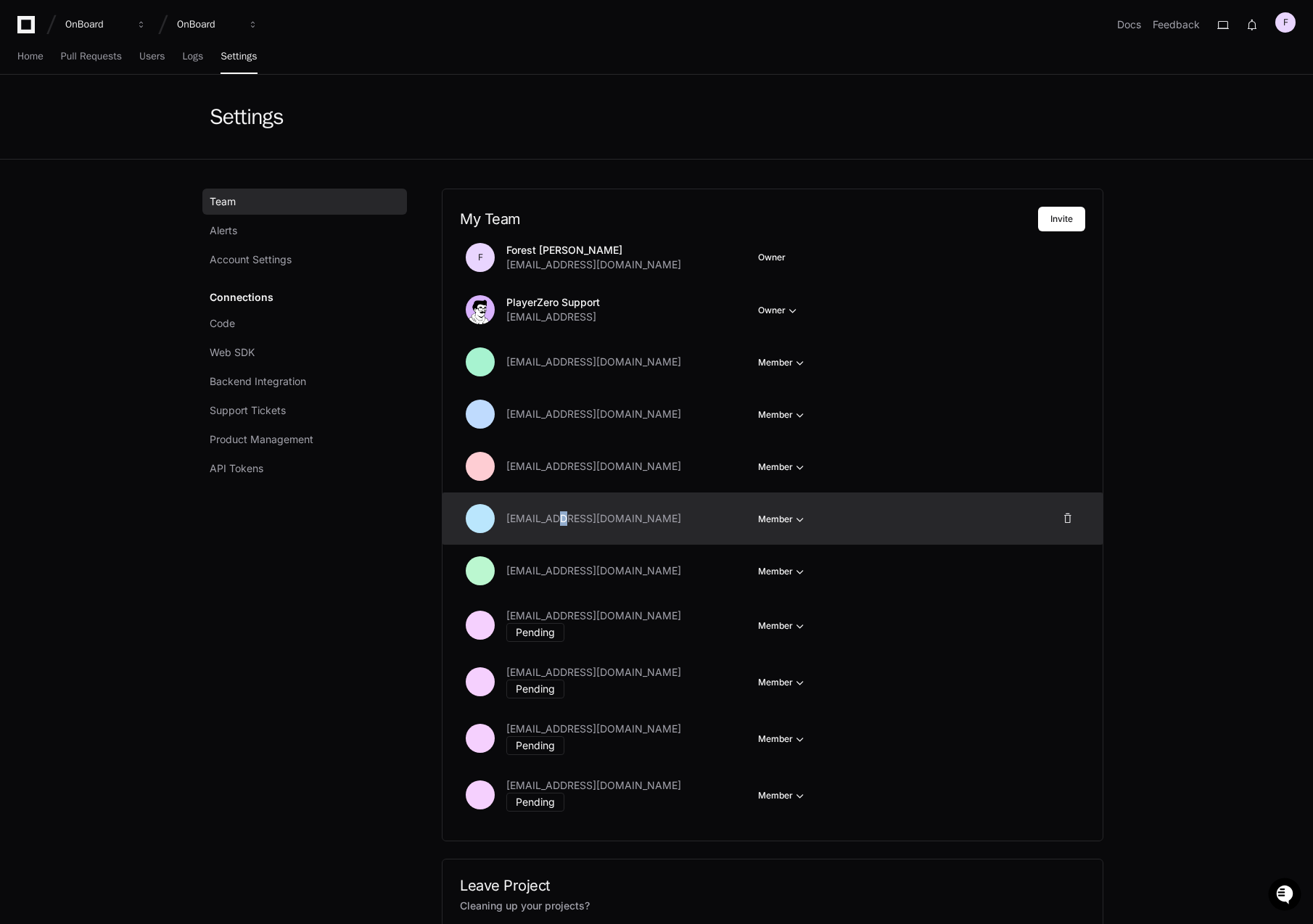 click on "[EMAIL_ADDRESS][DOMAIN_NAME]" 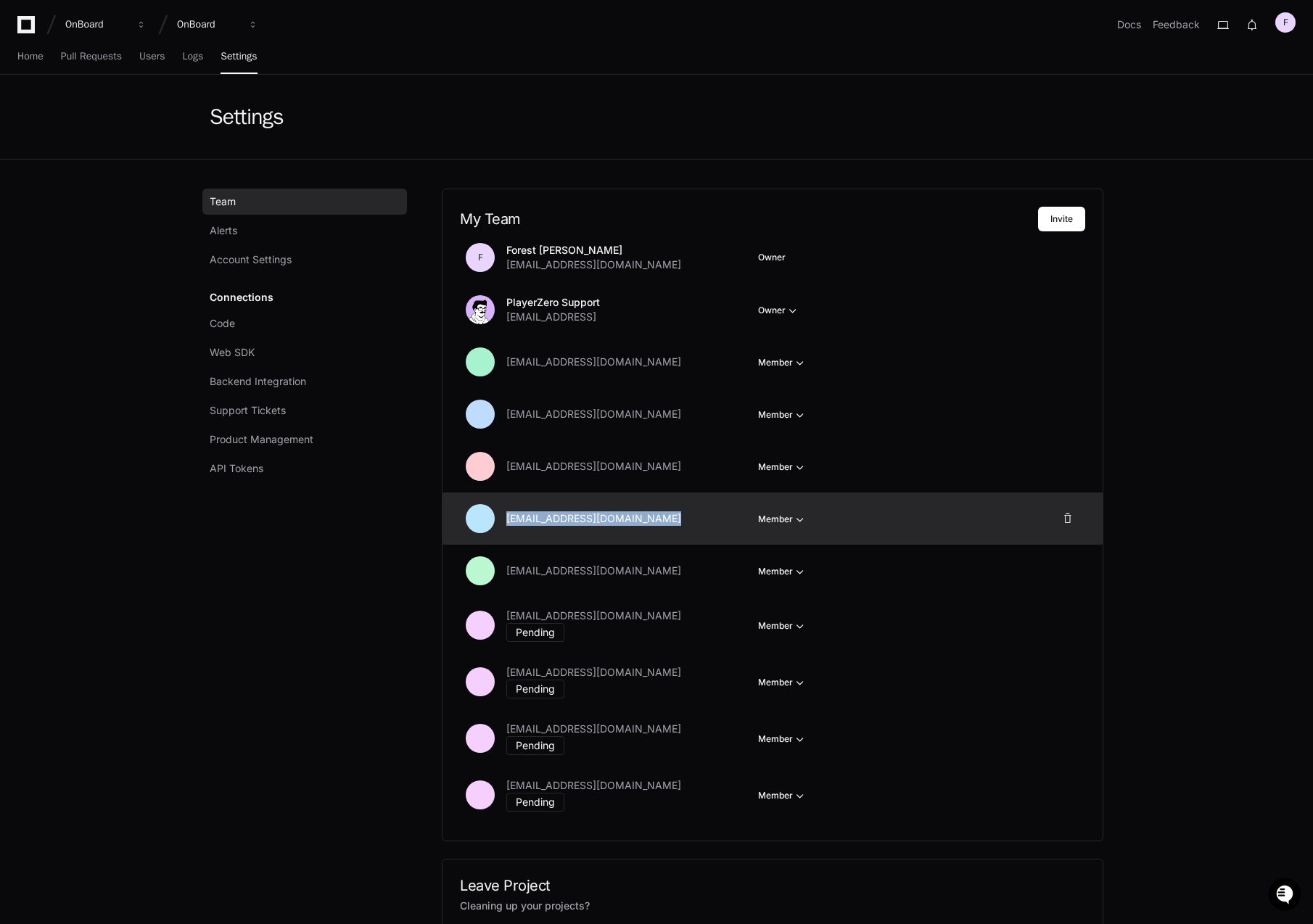 click on "[EMAIL_ADDRESS][DOMAIN_NAME]" 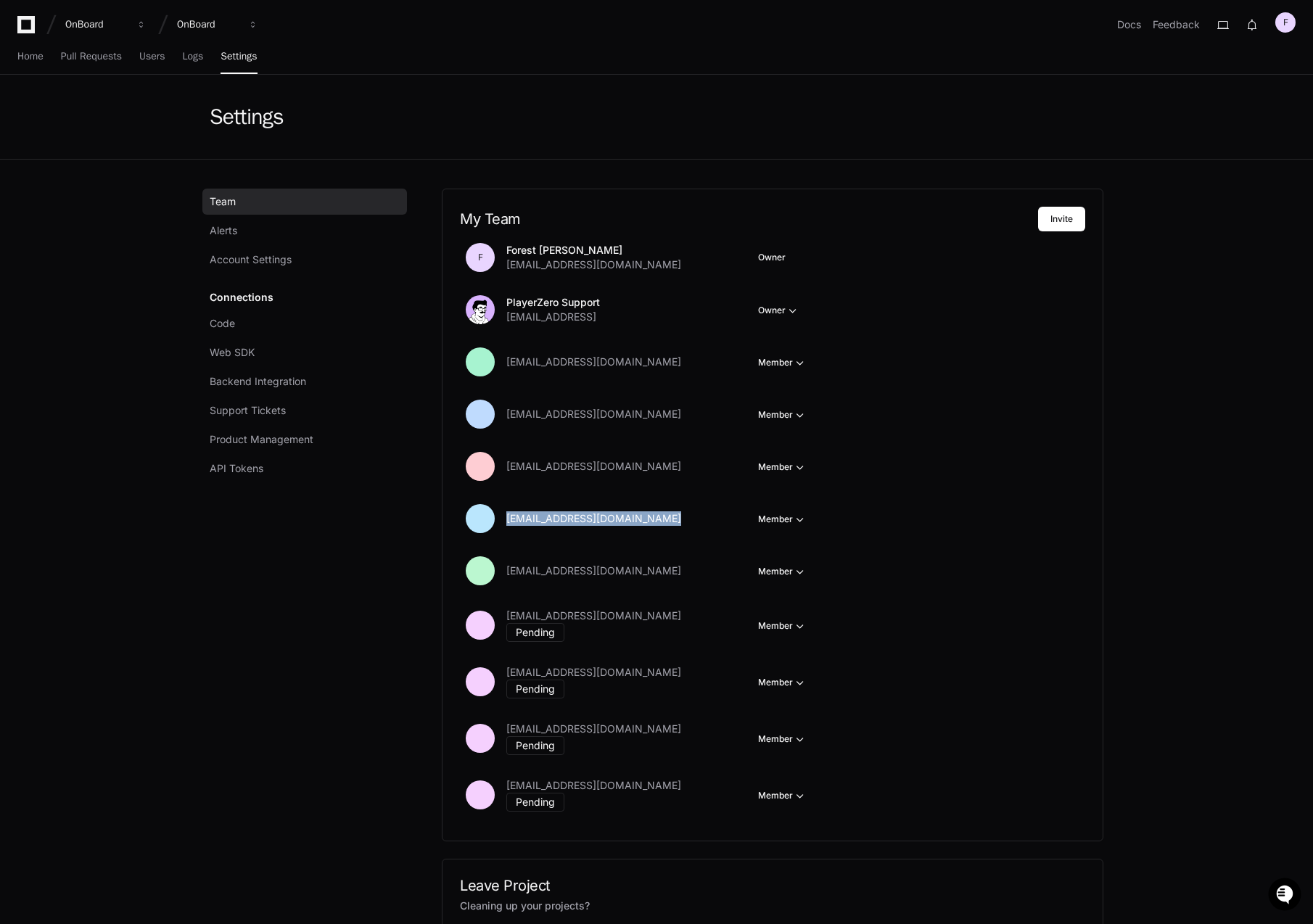 copy on "[EMAIL_ADDRESS][DOMAIN_NAME]" 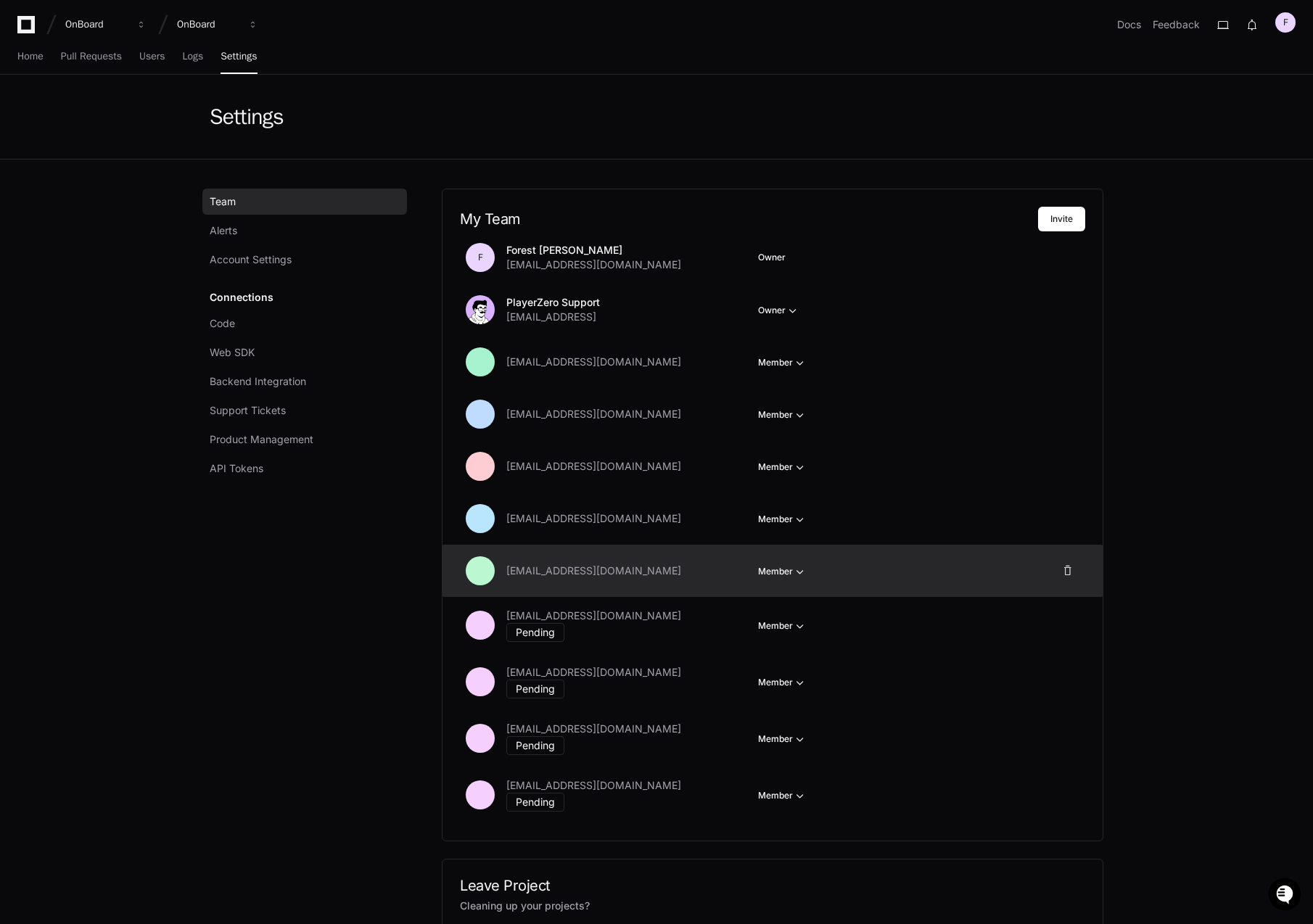 click on "[EMAIL_ADDRESS][DOMAIN_NAME]" 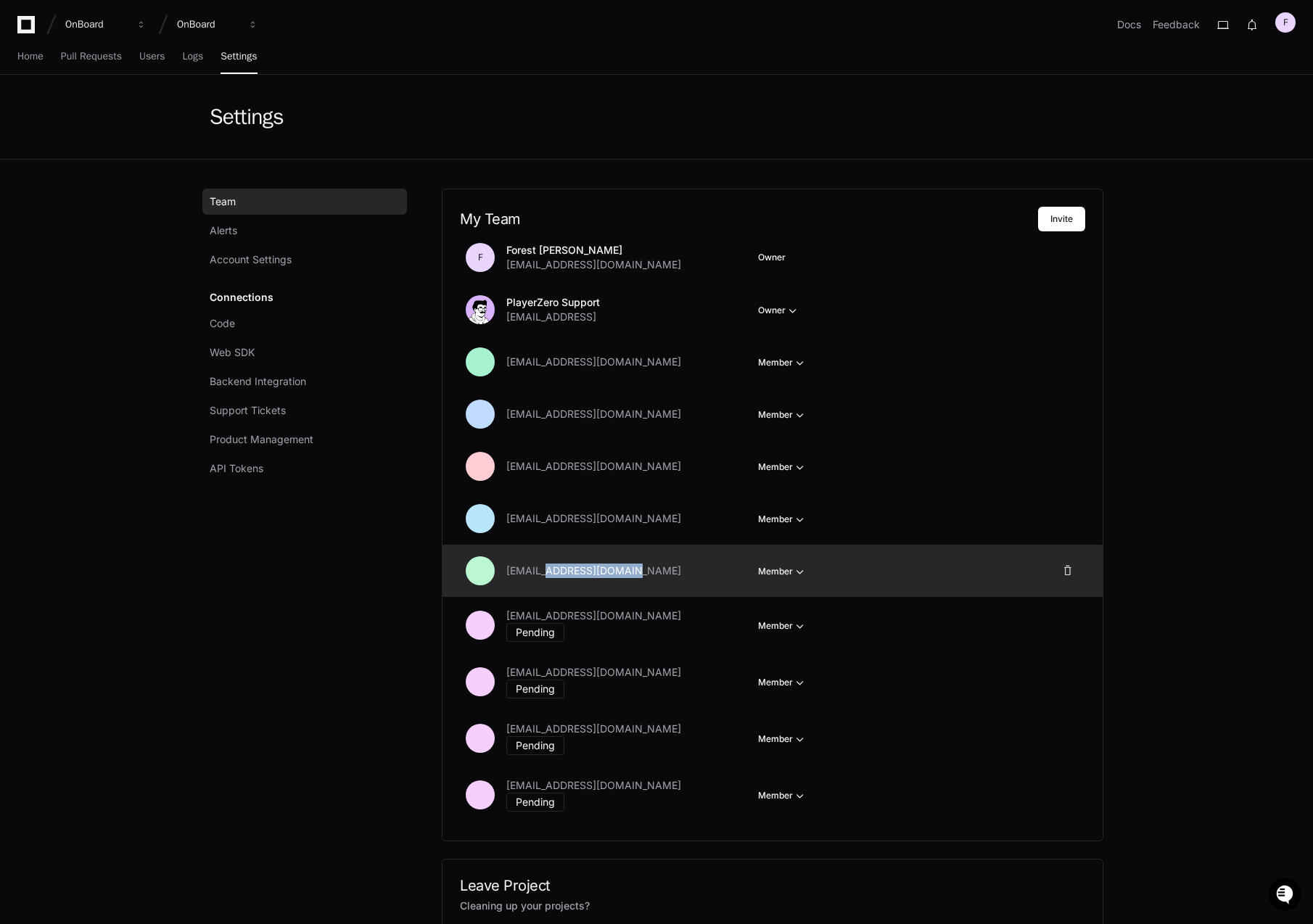 click on "[EMAIL_ADDRESS][DOMAIN_NAME]" 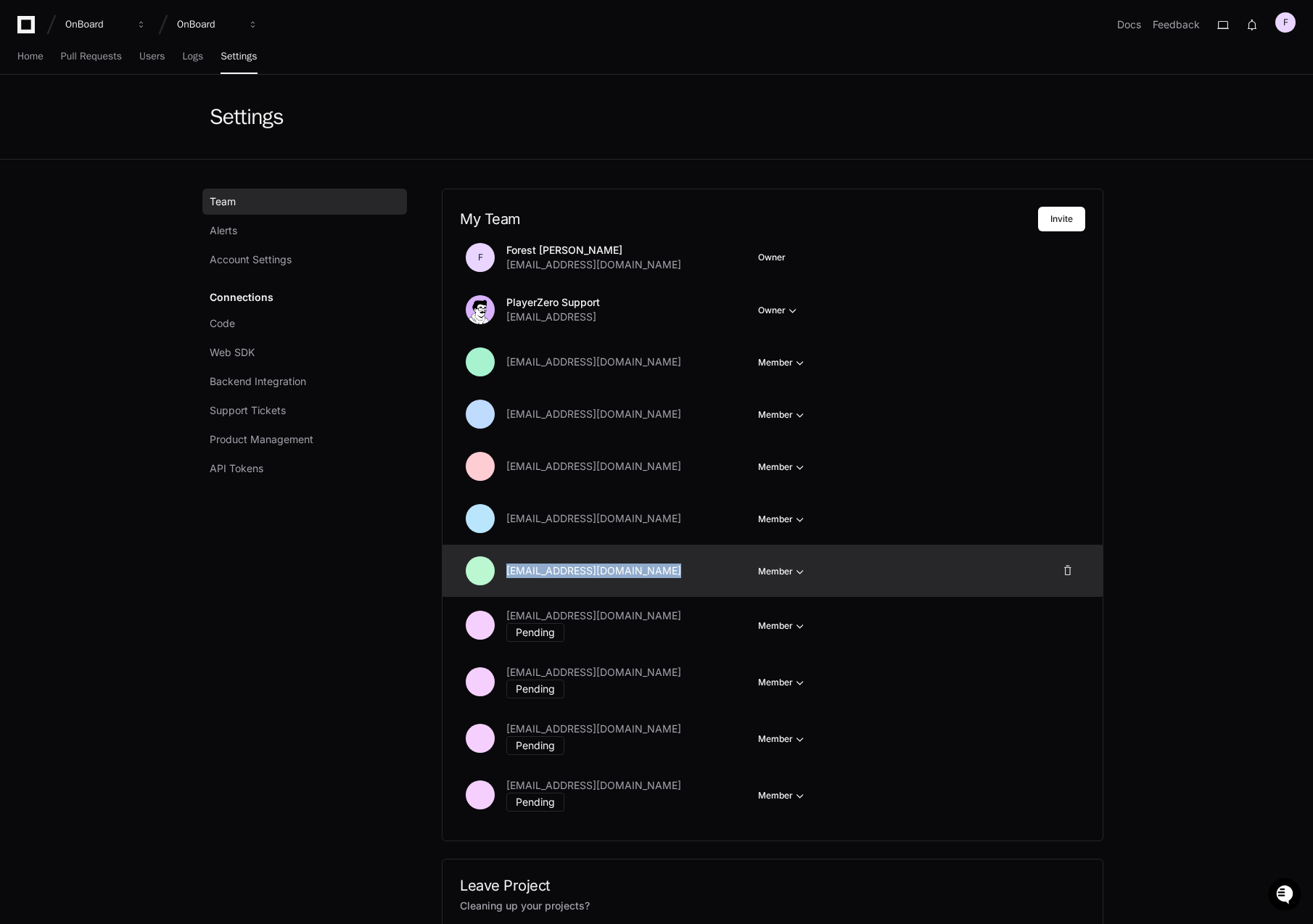 click on "[EMAIL_ADDRESS][DOMAIN_NAME]" 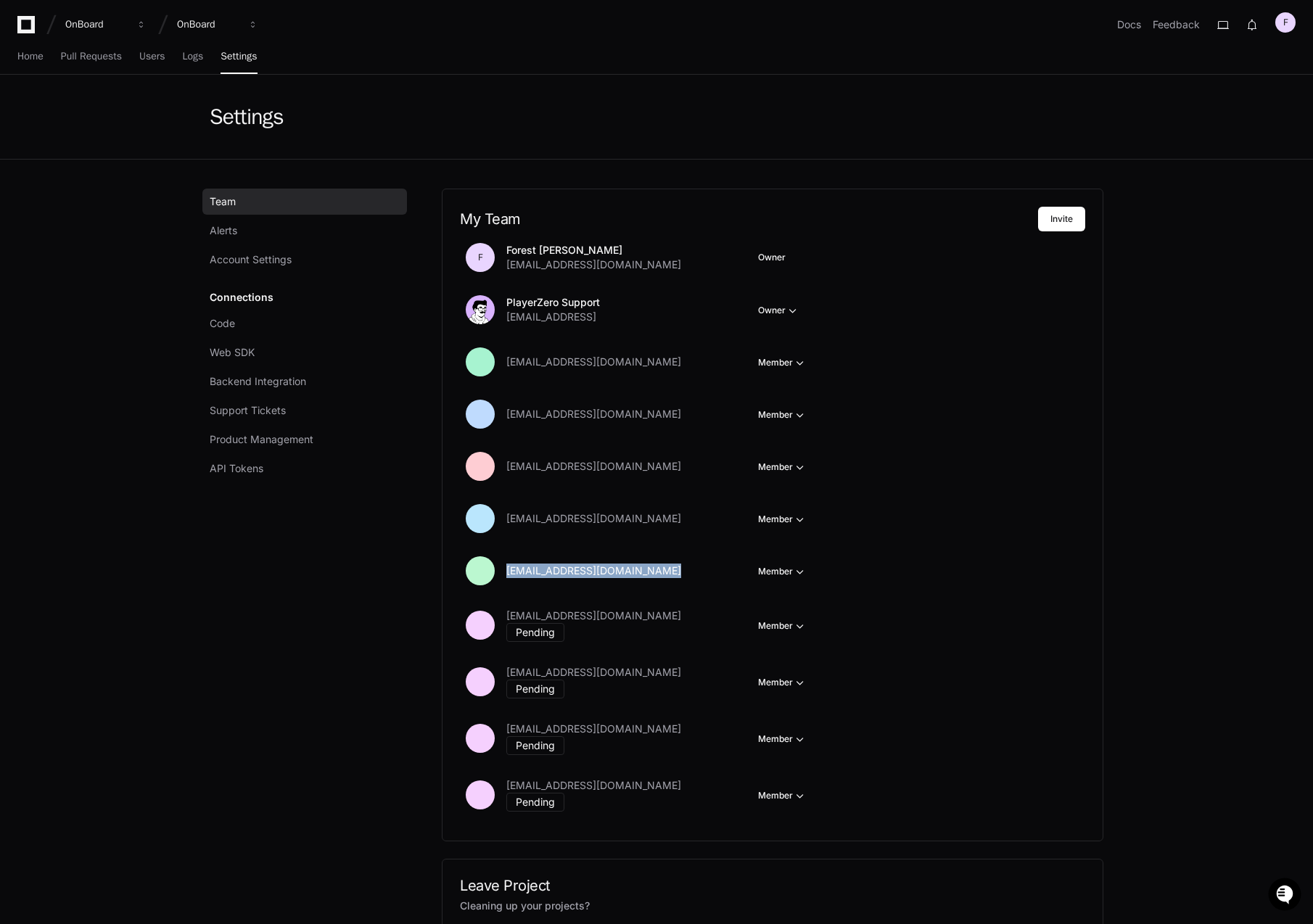 copy on "[EMAIL_ADDRESS][DOMAIN_NAME]" 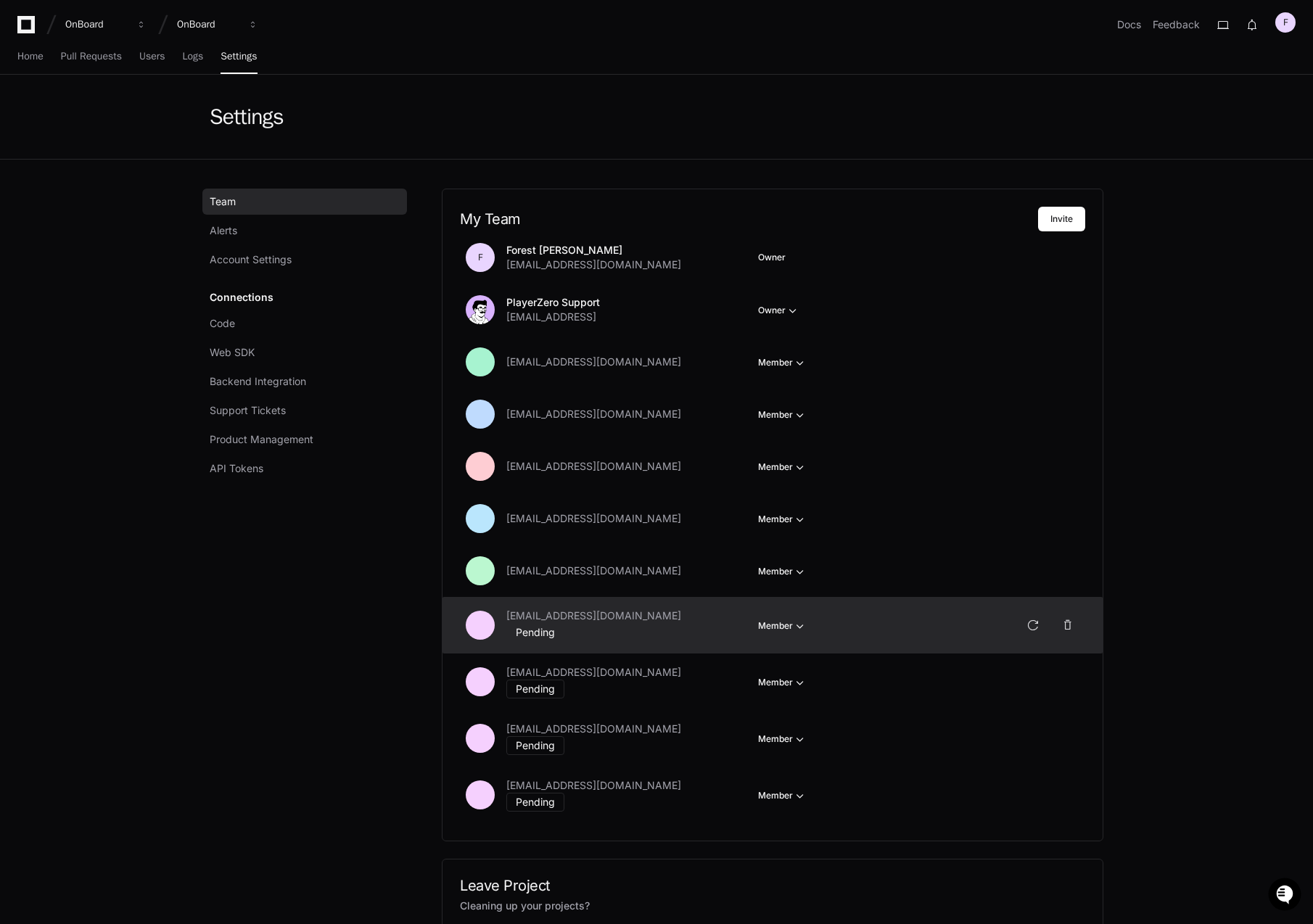 click on "[EMAIL_ADDRESS][DOMAIN_NAME] Pending" 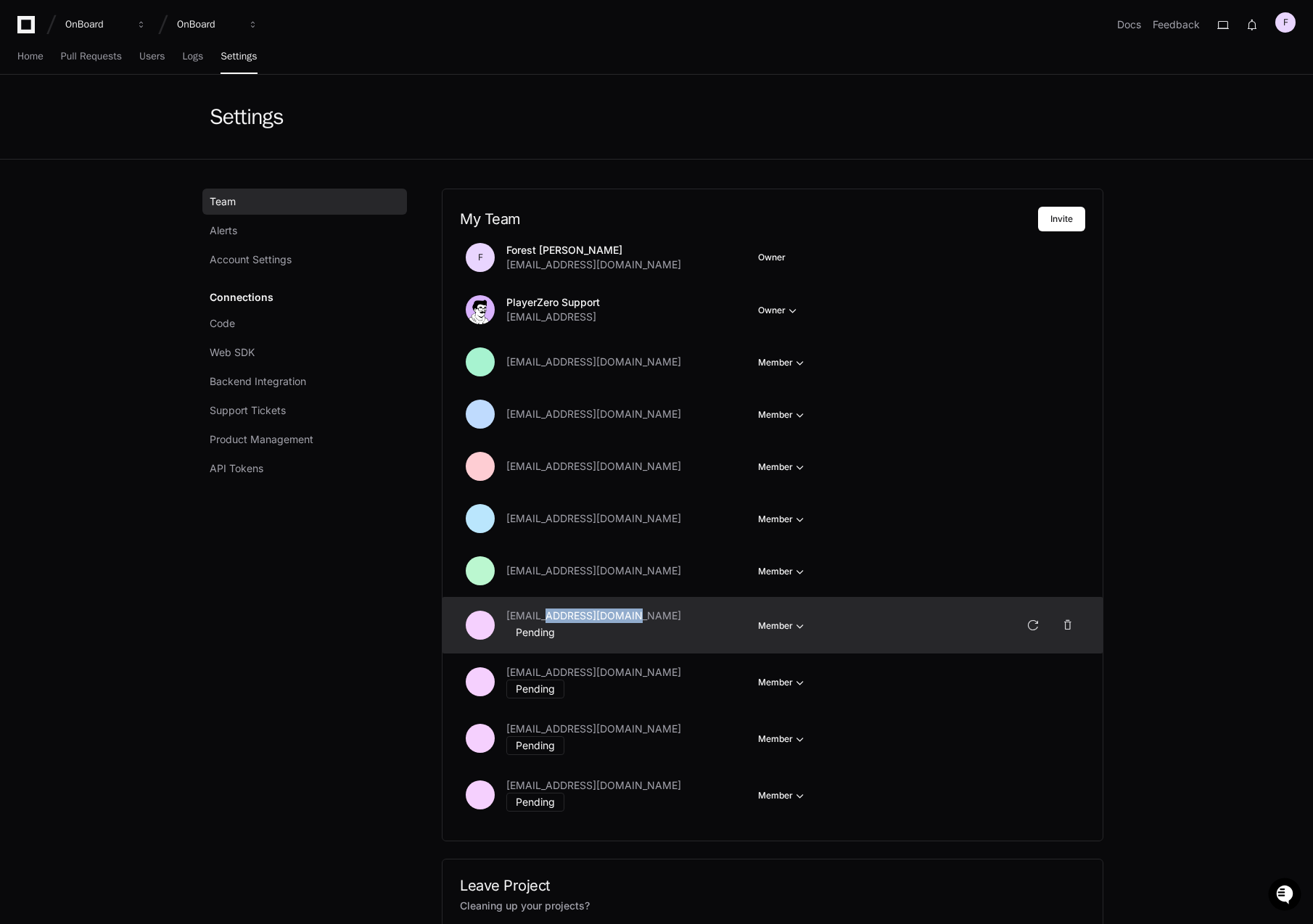 click on "[EMAIL_ADDRESS][DOMAIN_NAME] Pending" 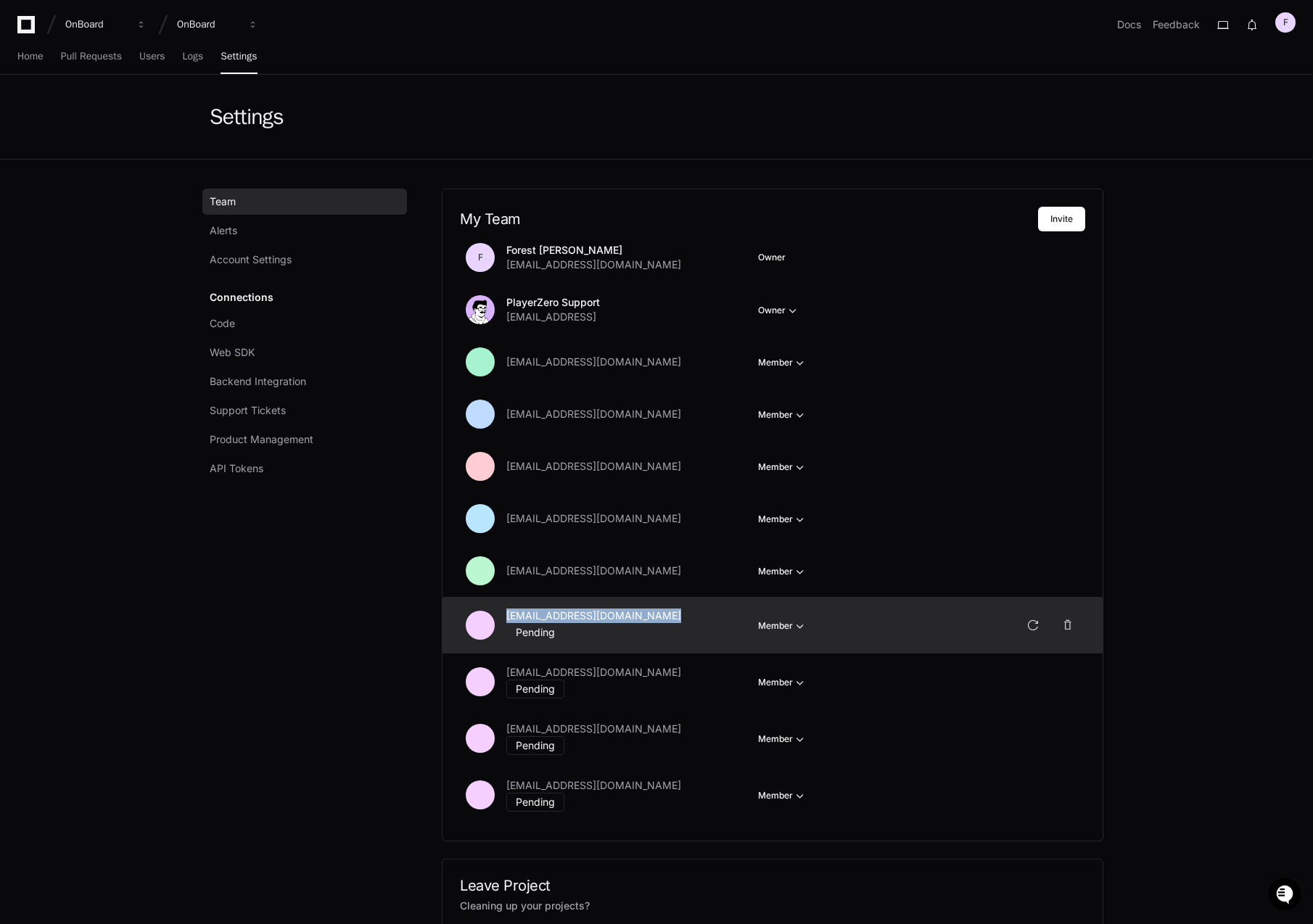 click on "[EMAIL_ADDRESS][DOMAIN_NAME]" 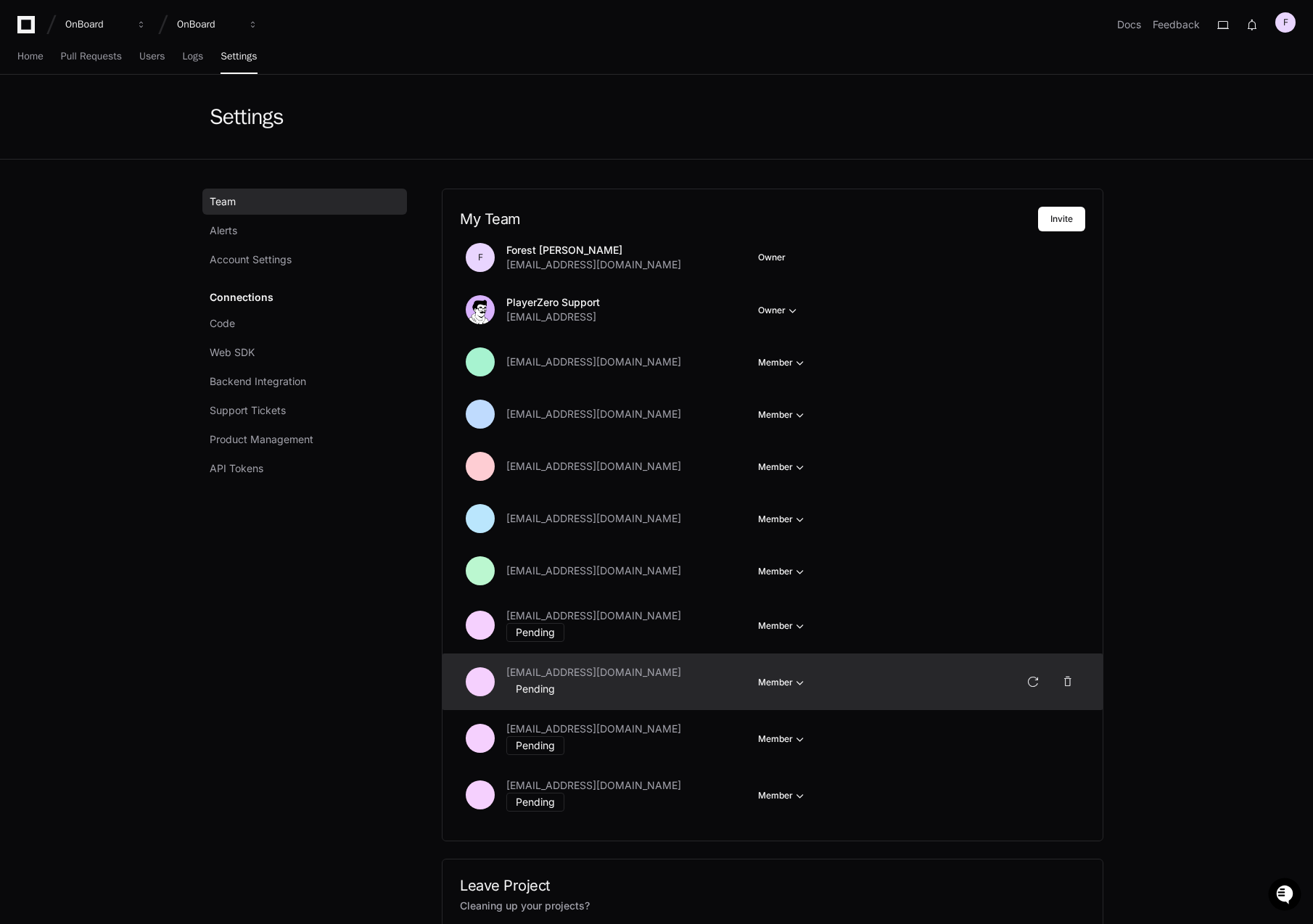 click on "[EMAIL_ADDRESS][DOMAIN_NAME]" 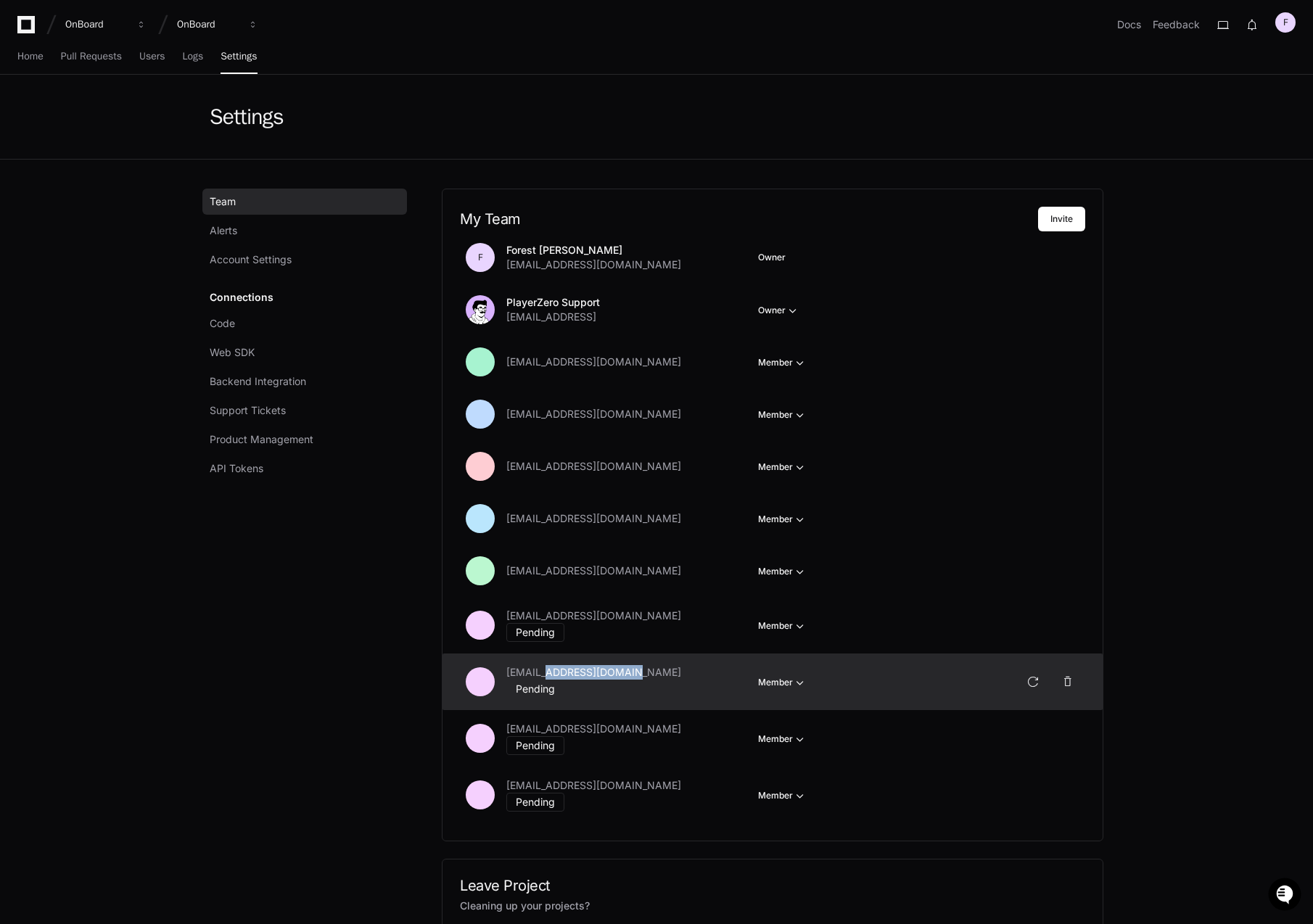 click on "[EMAIL_ADDRESS][DOMAIN_NAME]" 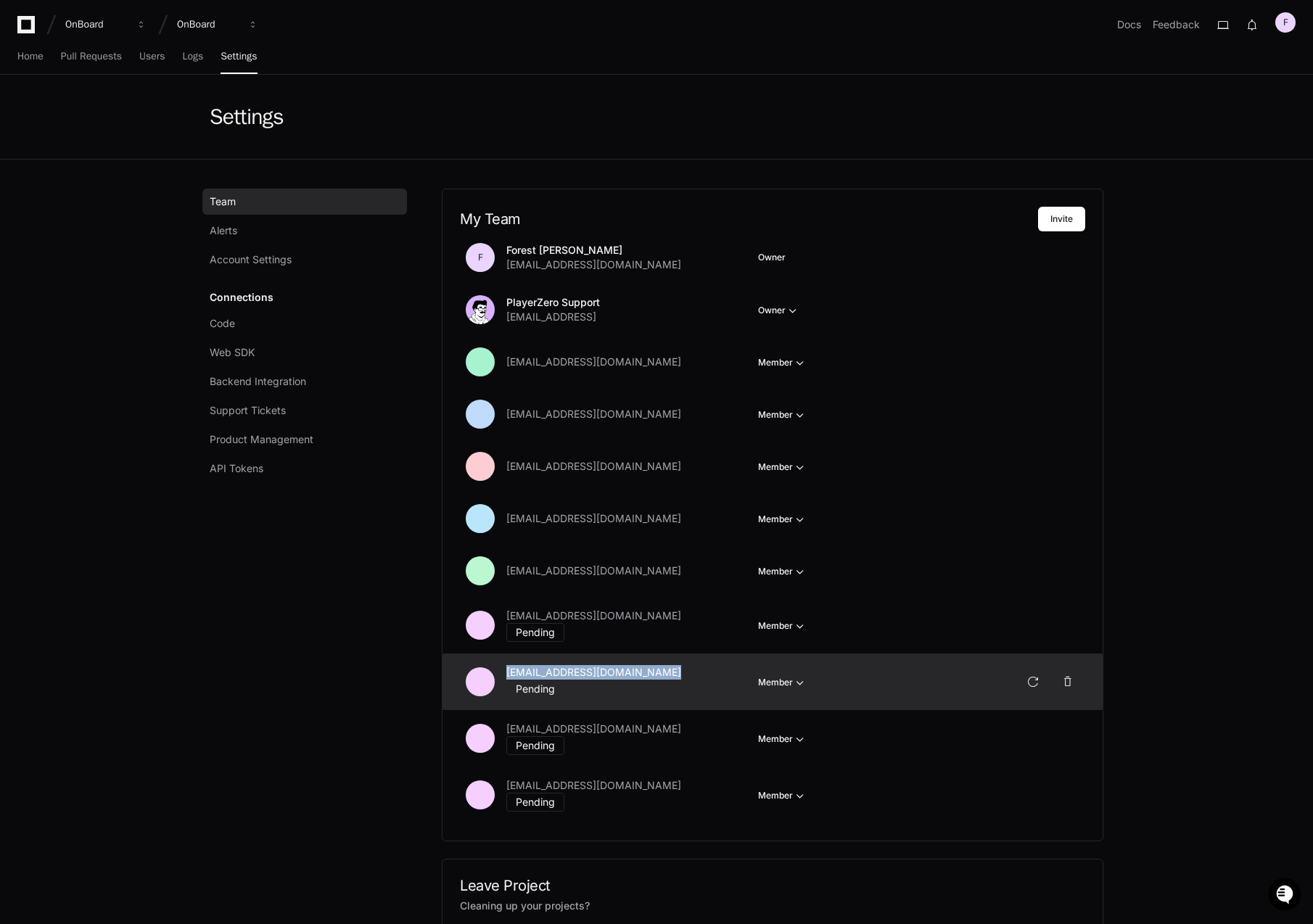 click on "[EMAIL_ADDRESS][DOMAIN_NAME]" 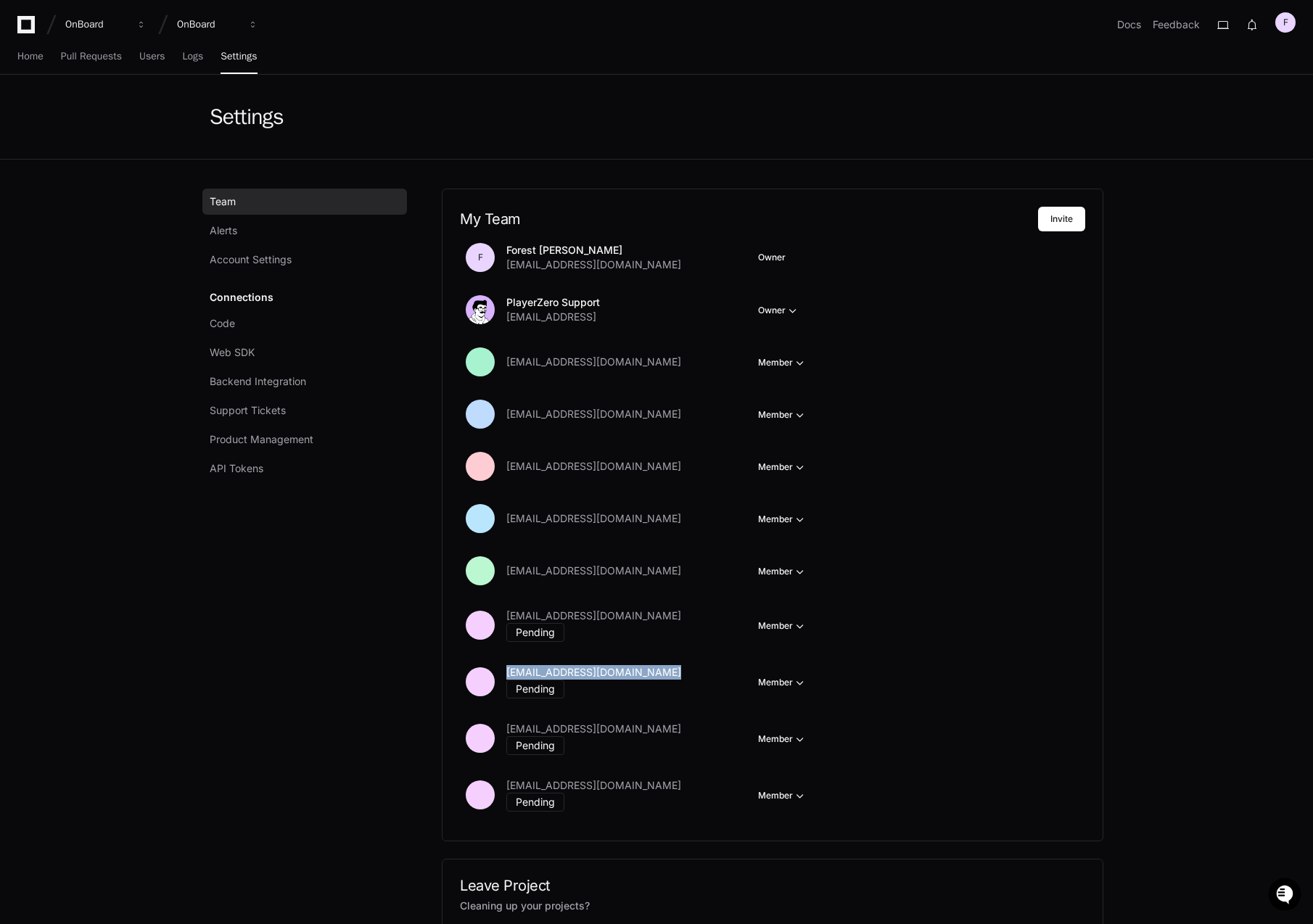 copy on "[EMAIL_ADDRESS][DOMAIN_NAME]" 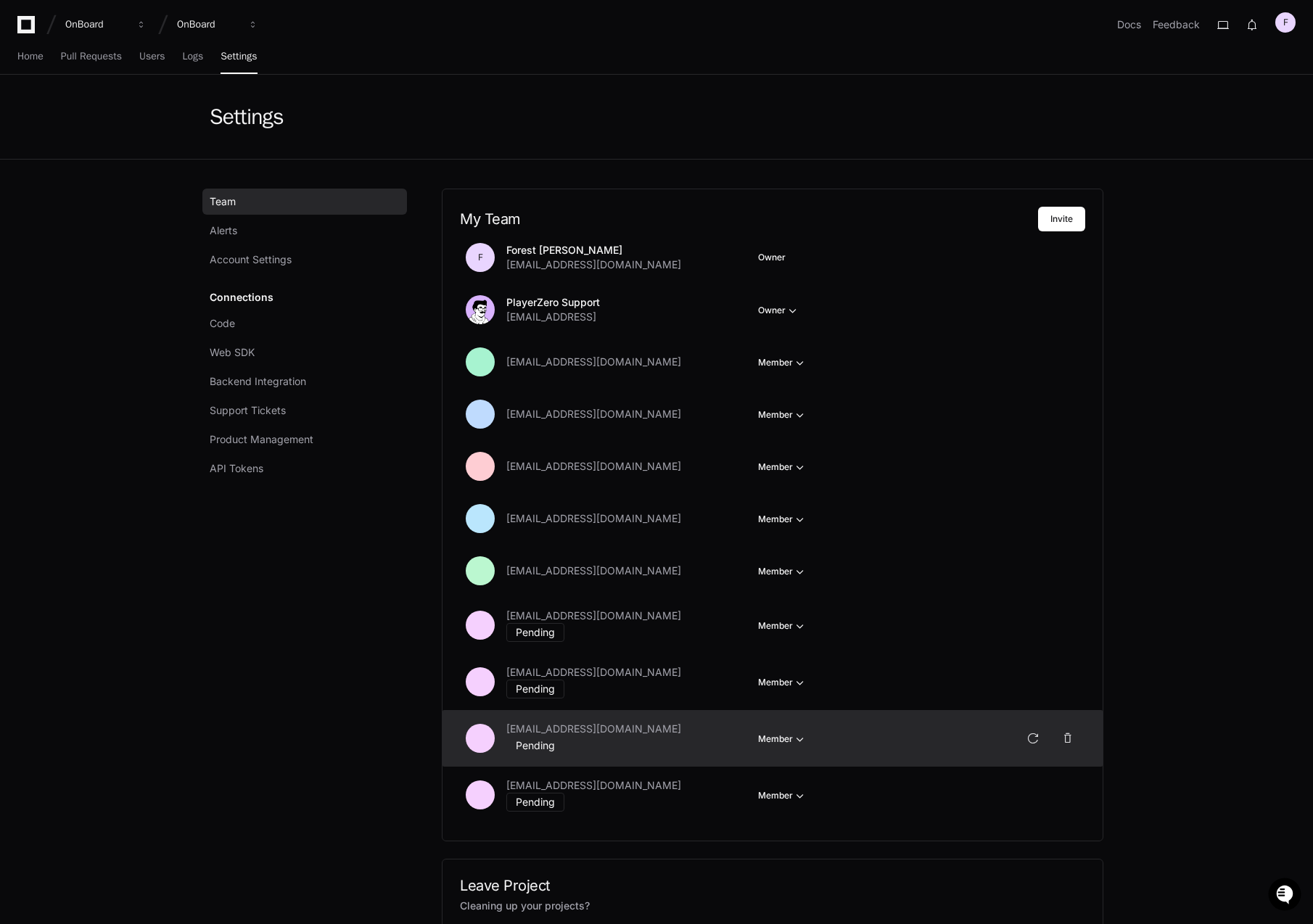 click on "[EMAIL_ADDRESS][DOMAIN_NAME]" 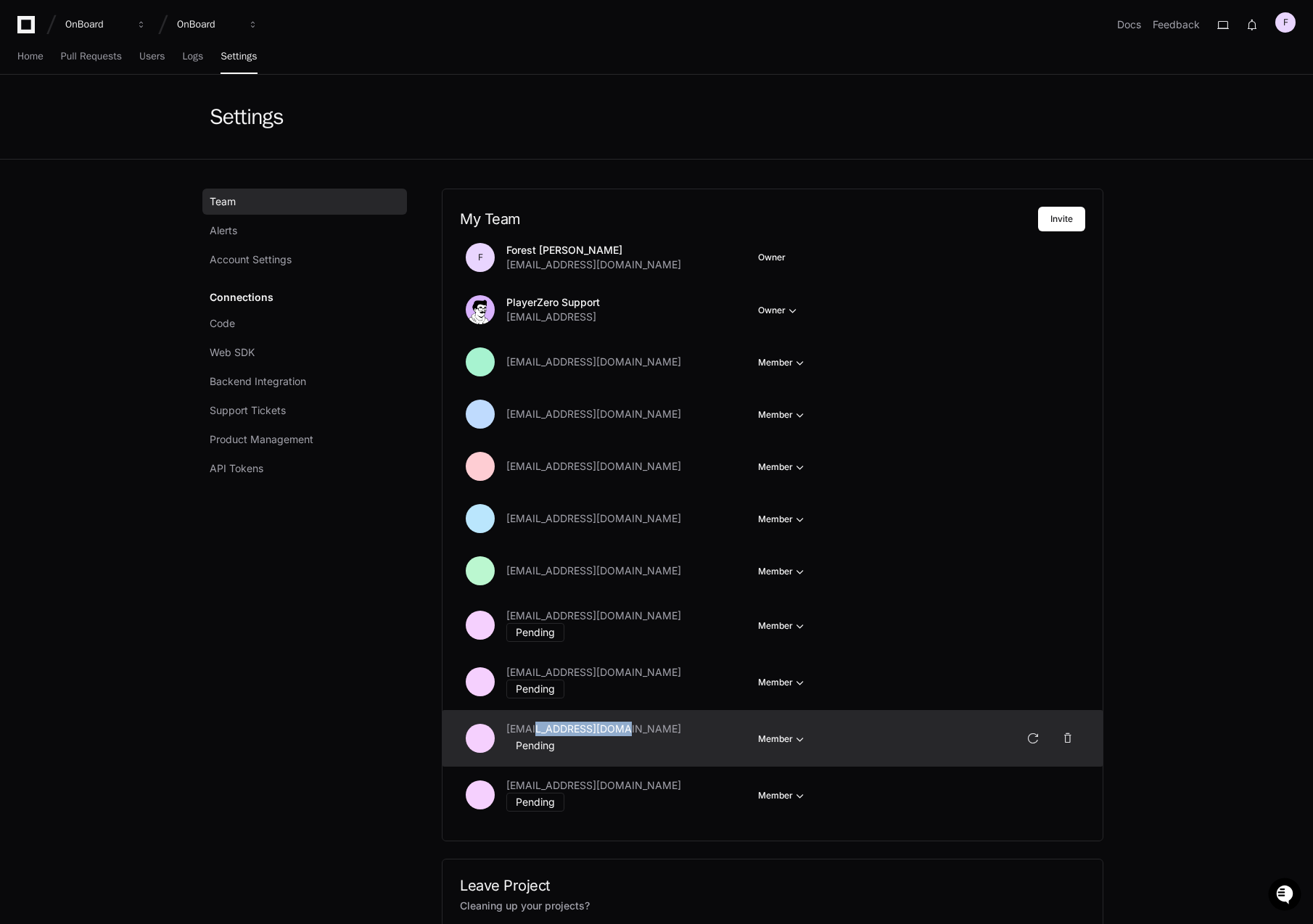 click on "[EMAIL_ADDRESS][DOMAIN_NAME]" 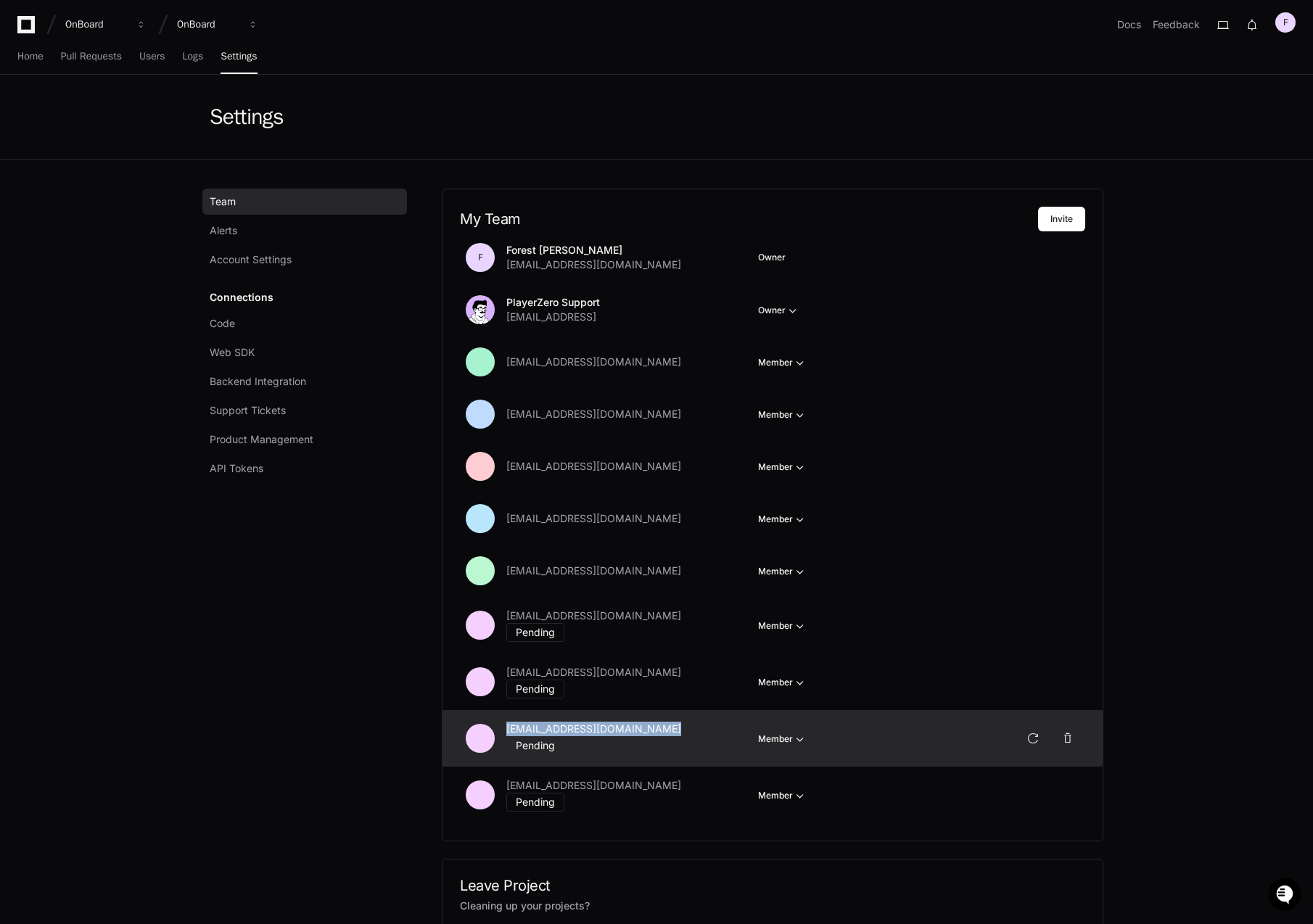 click on "[EMAIL_ADDRESS][DOMAIN_NAME]" 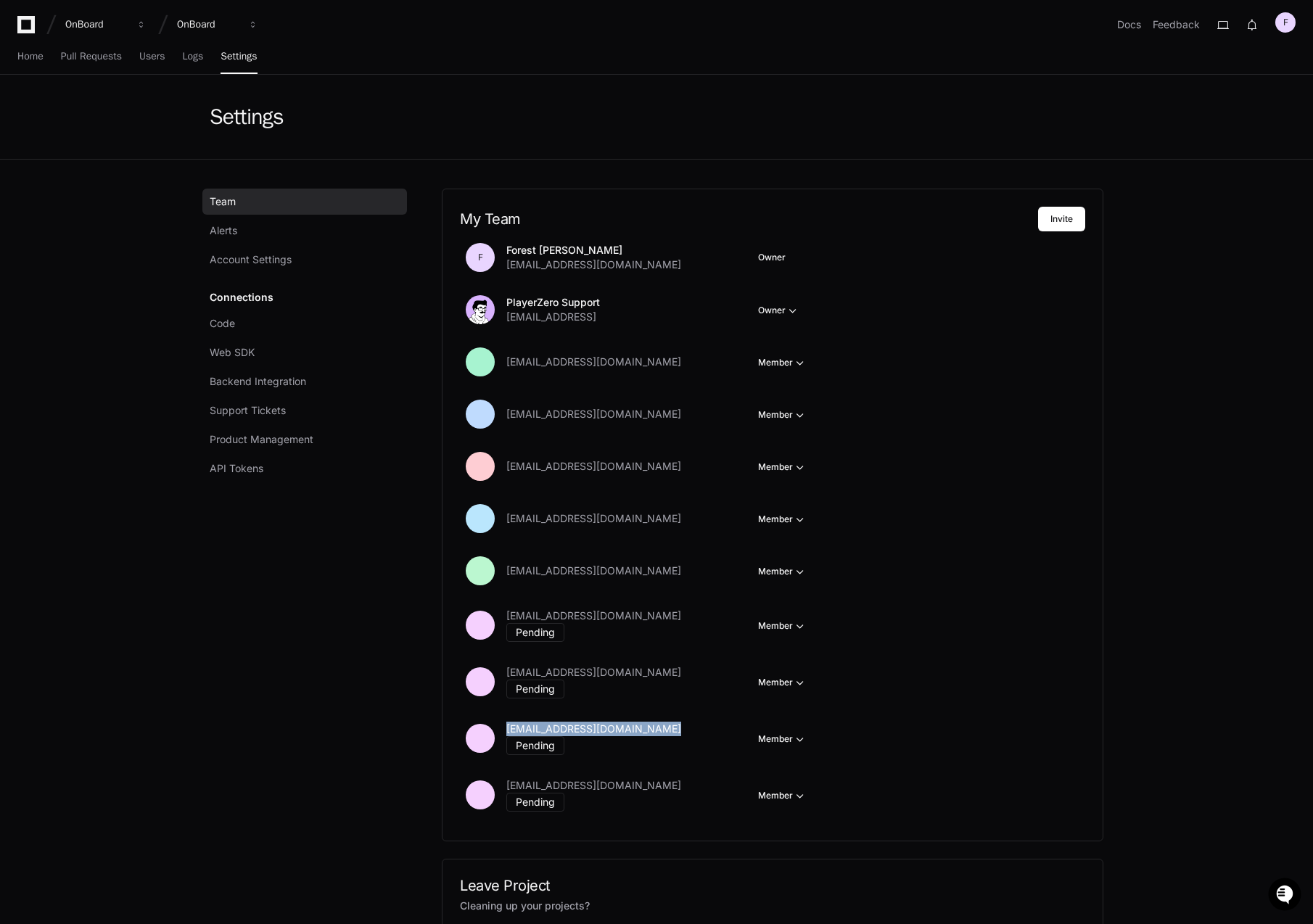 copy on "[EMAIL_ADDRESS][DOMAIN_NAME]" 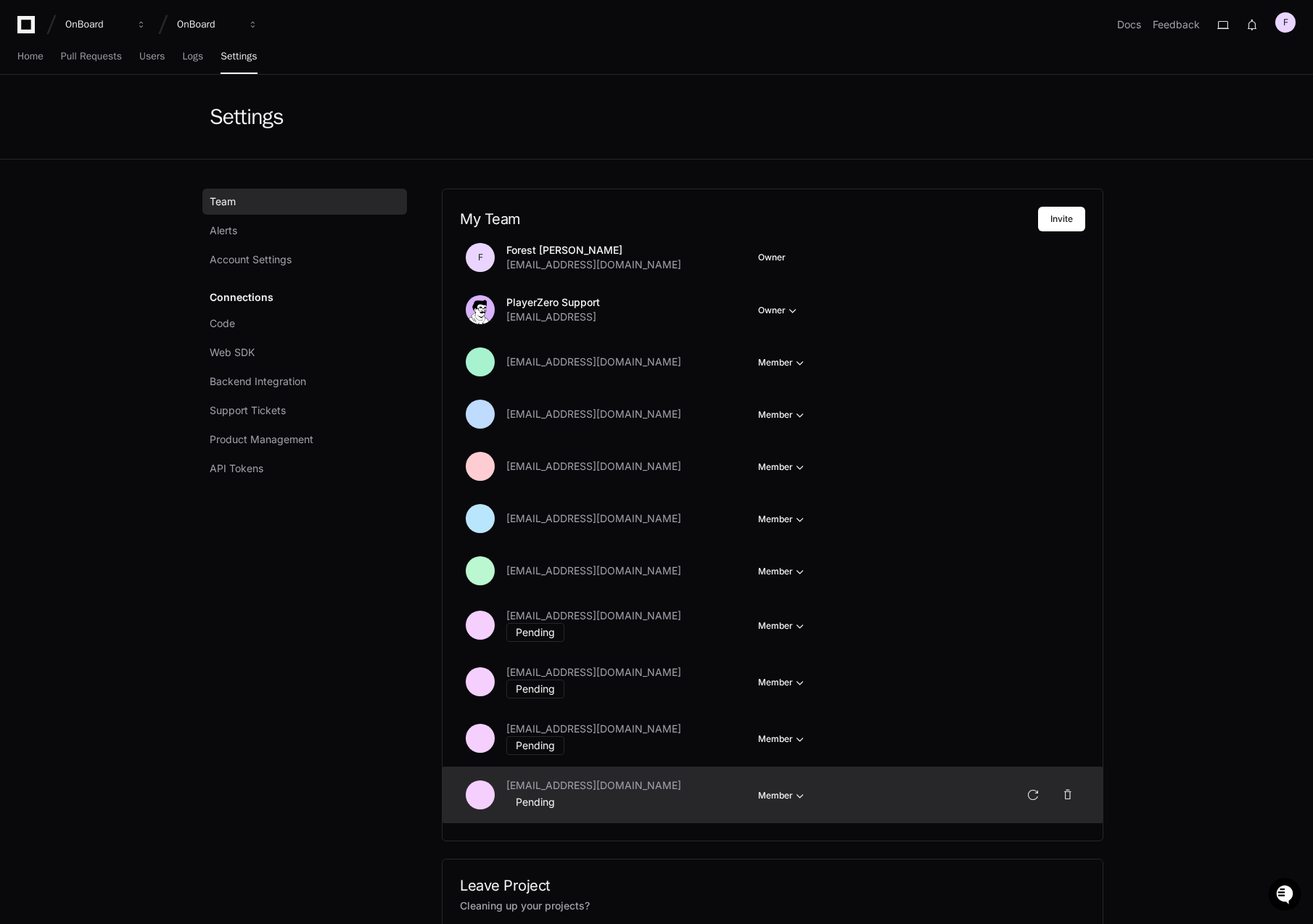 click on "[EMAIL_ADDRESS][DOMAIN_NAME]" 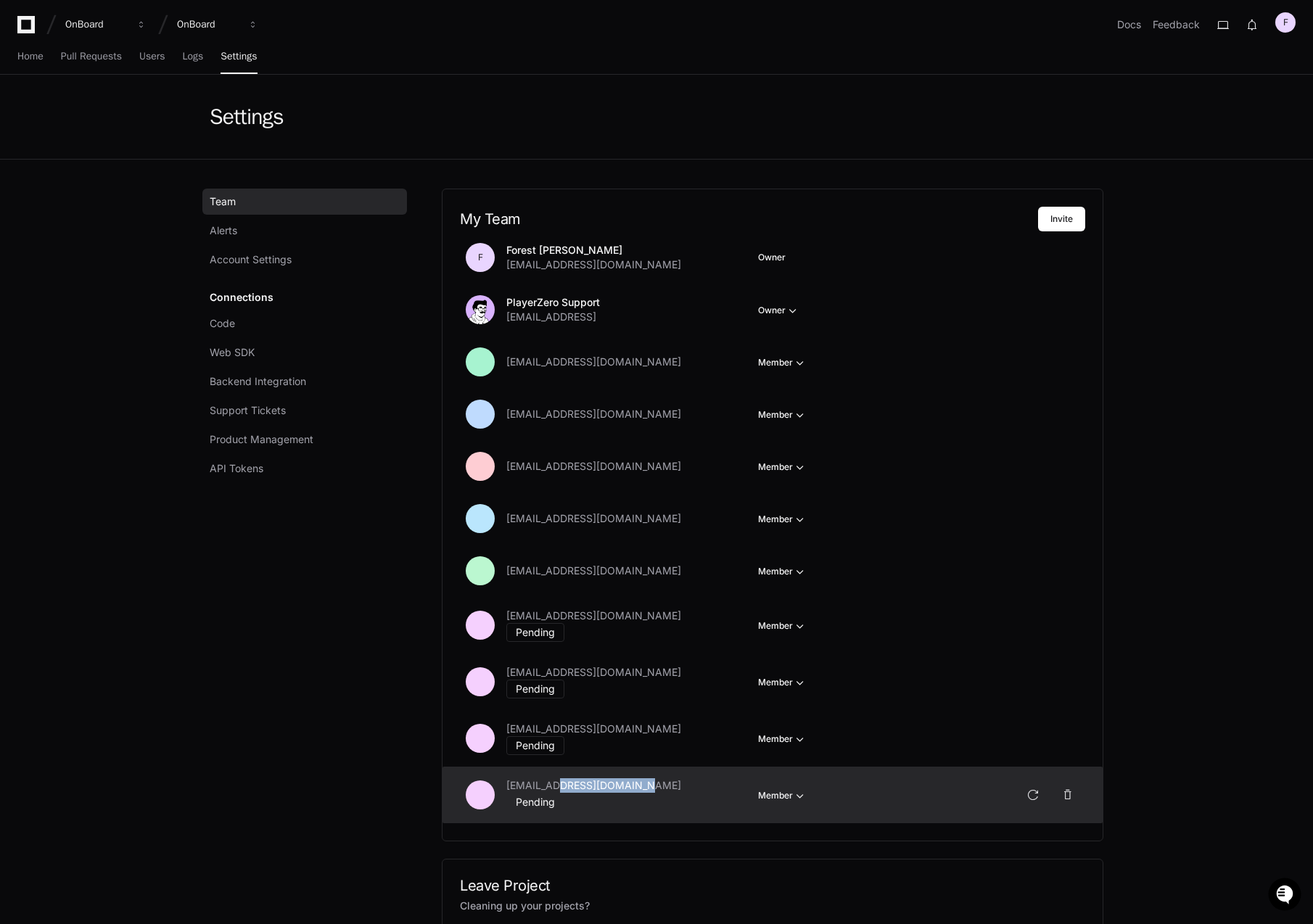 click on "[EMAIL_ADDRESS][DOMAIN_NAME]" 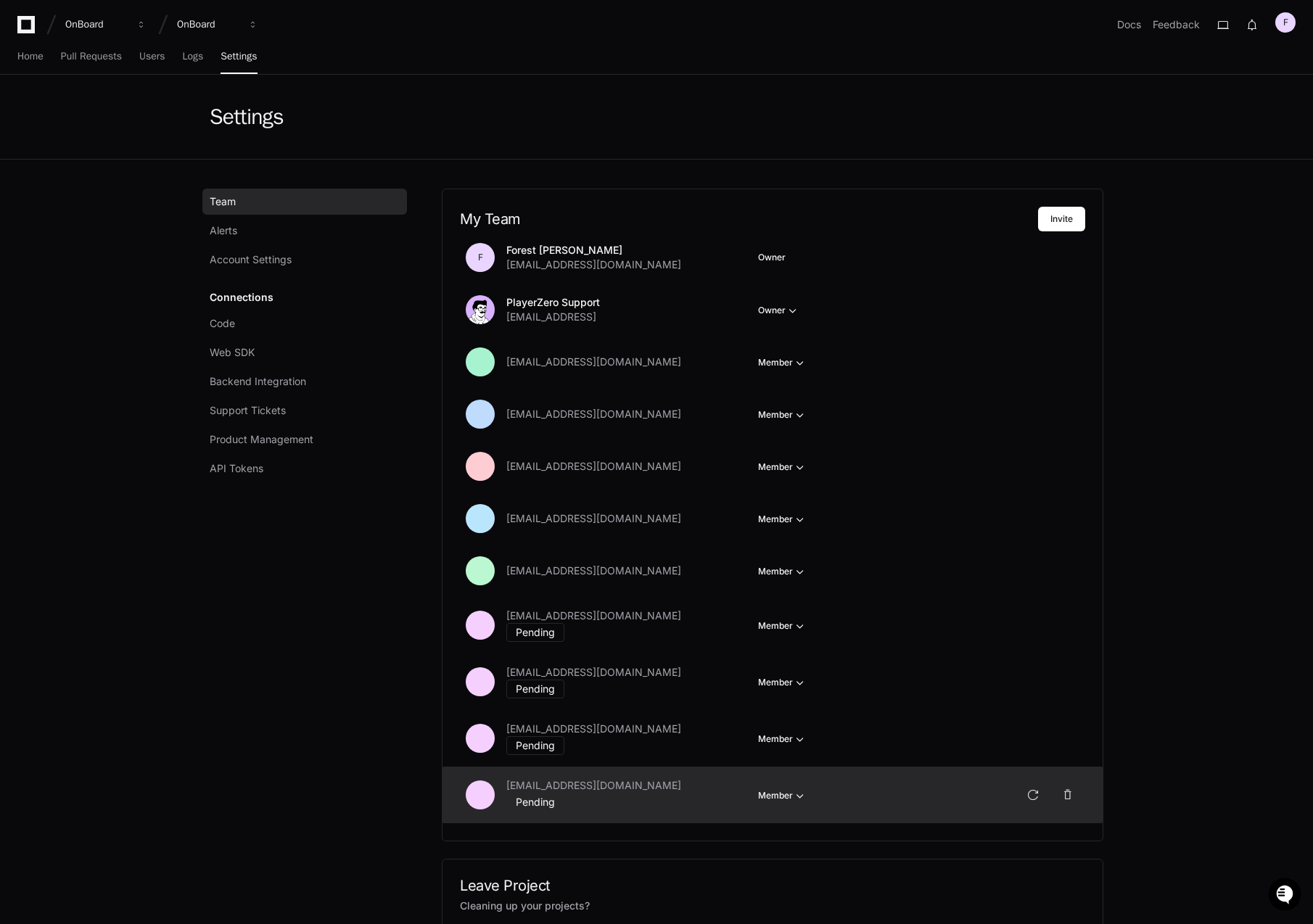 click on "[EMAIL_ADDRESS][DOMAIN_NAME]" 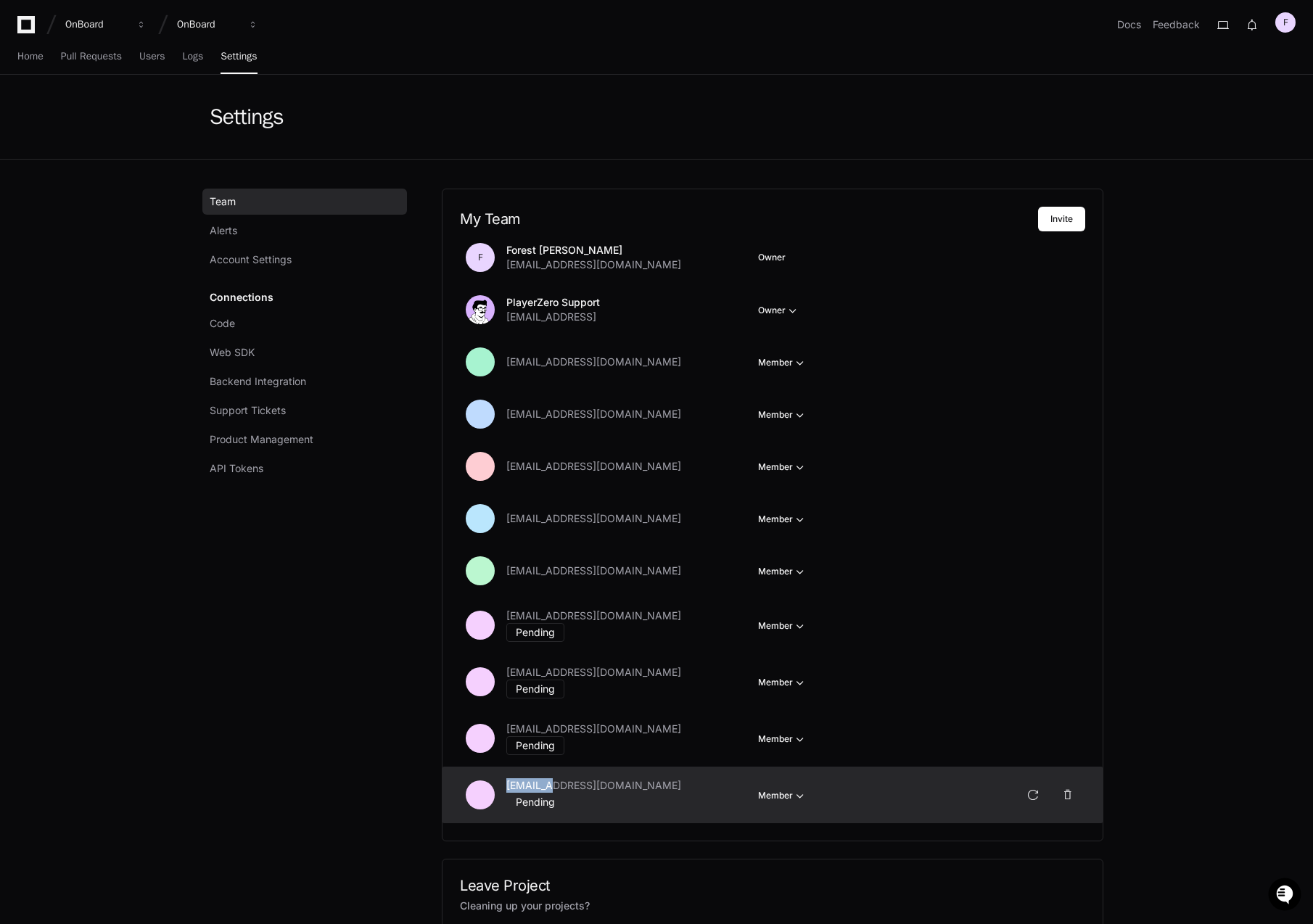 click on "[EMAIL_ADDRESS][DOMAIN_NAME]" 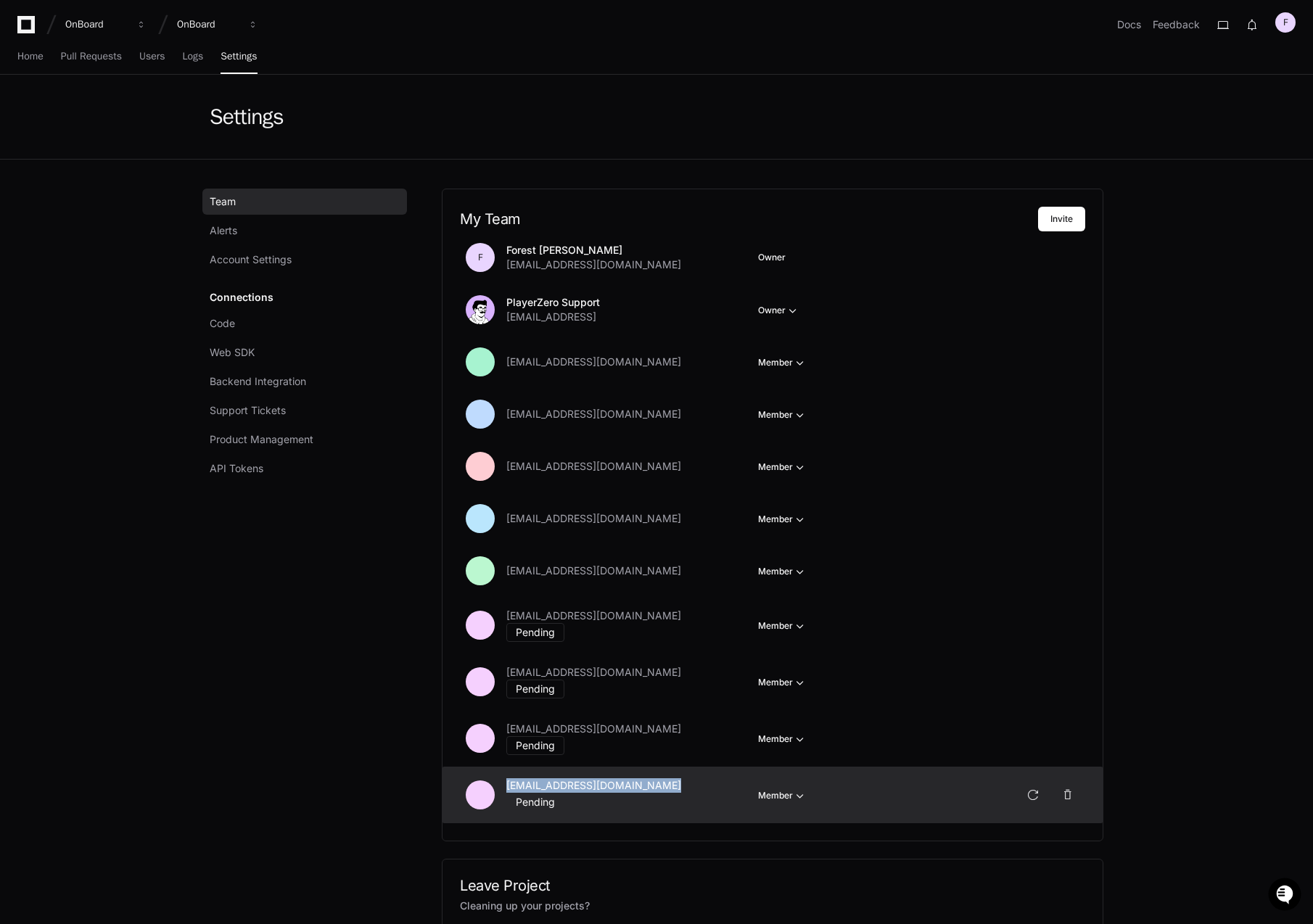 click on "[EMAIL_ADDRESS][DOMAIN_NAME]" 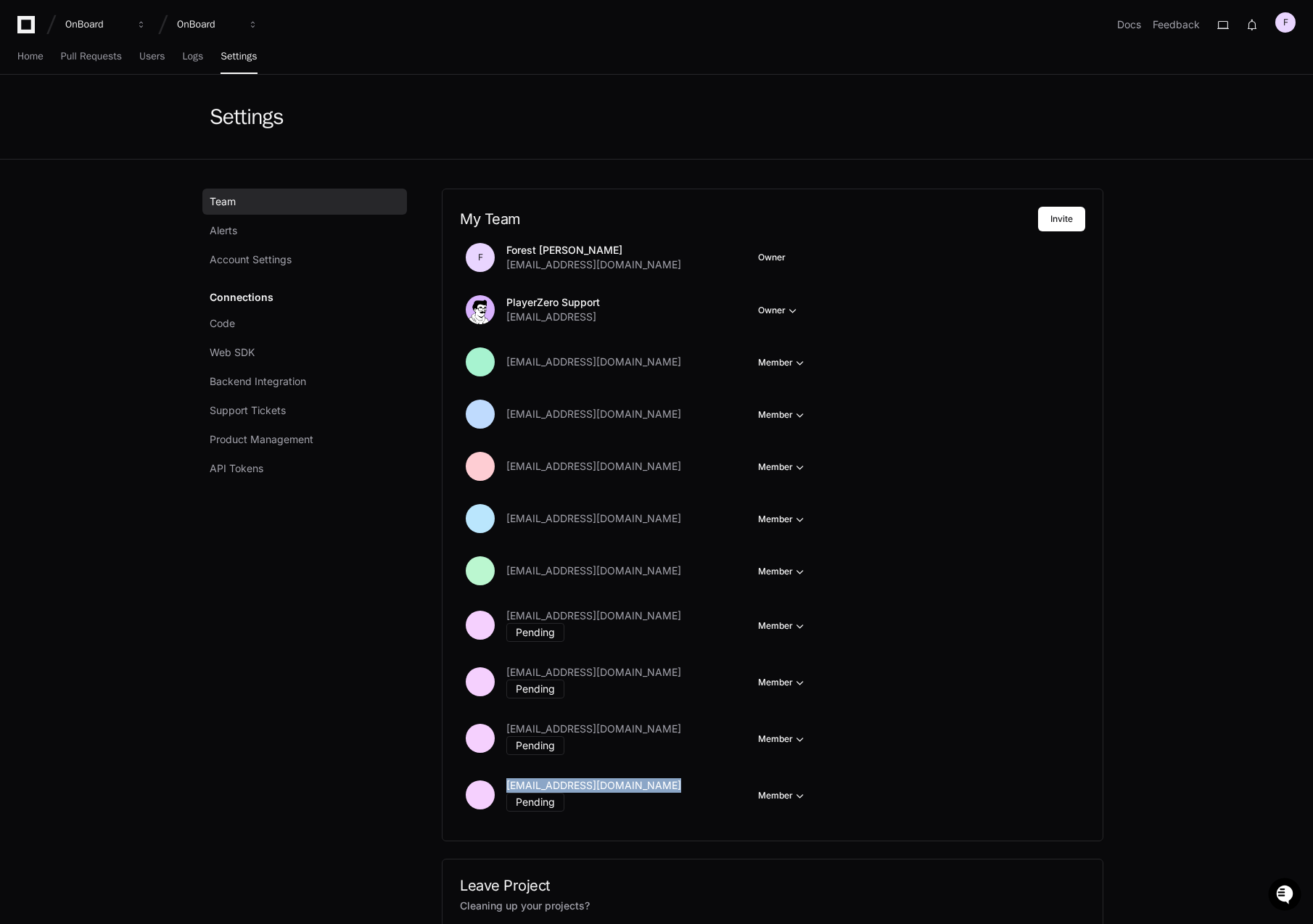 copy on "[EMAIL_ADDRESS][DOMAIN_NAME]" 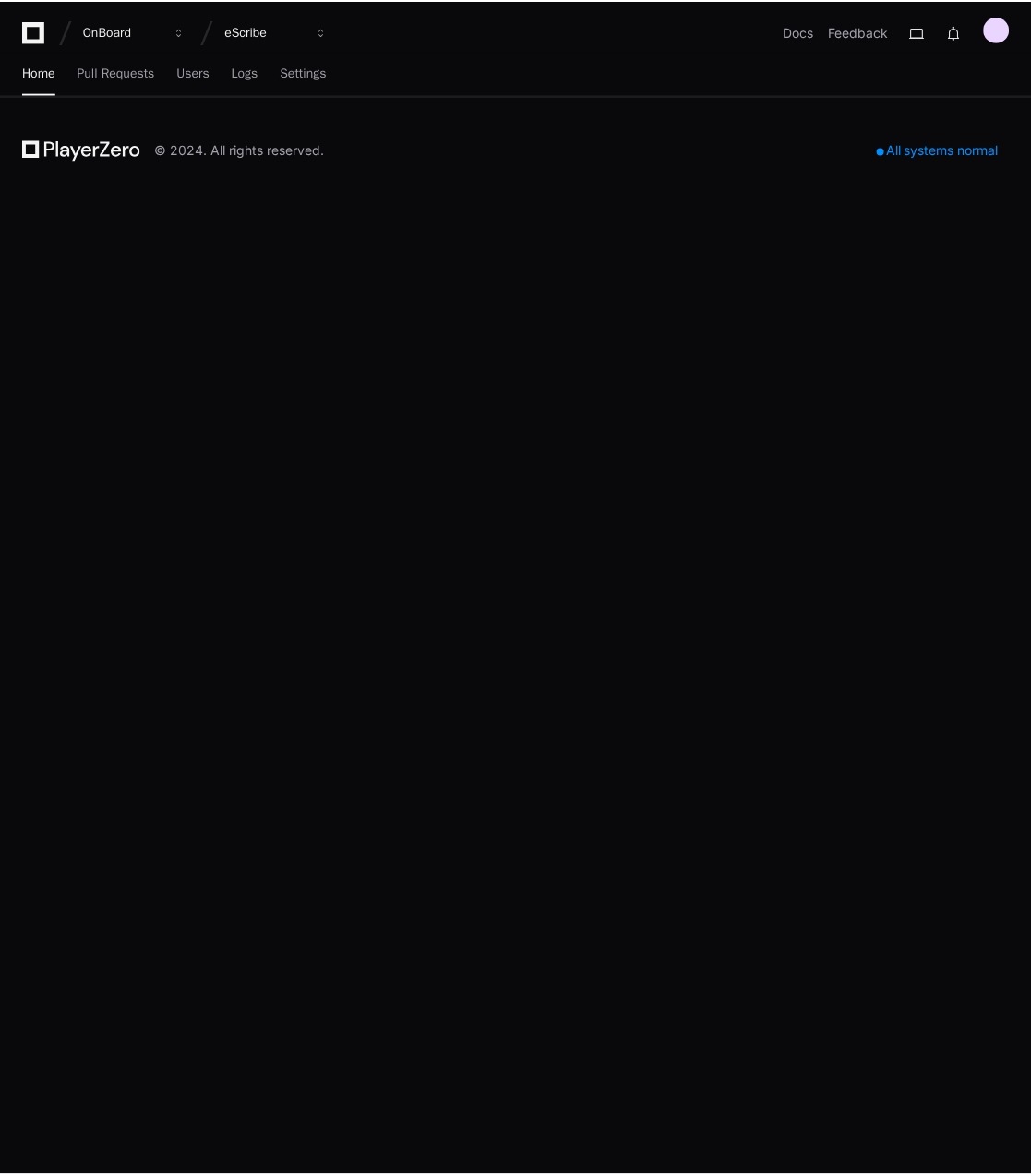 scroll, scrollTop: 0, scrollLeft: 0, axis: both 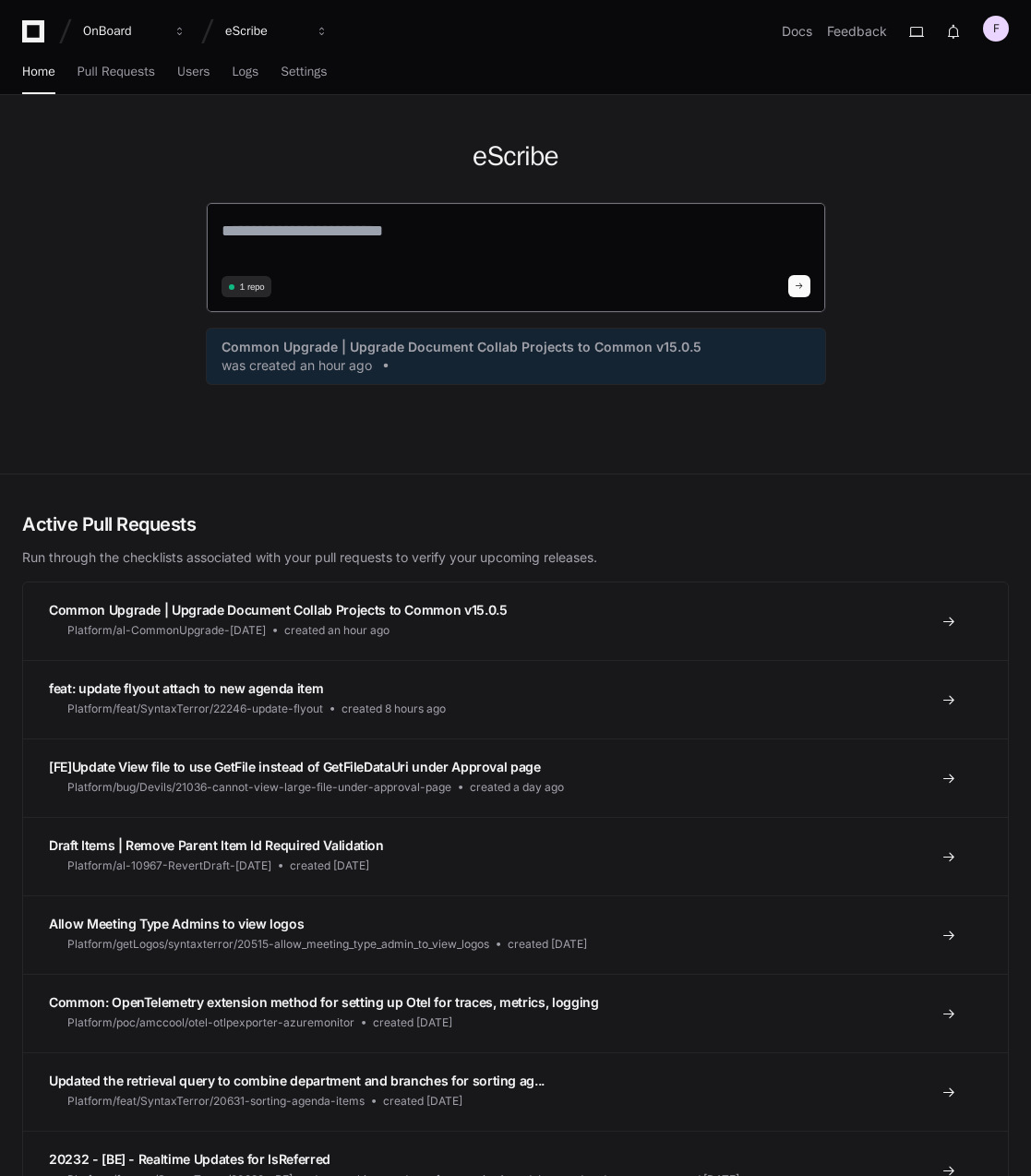 click 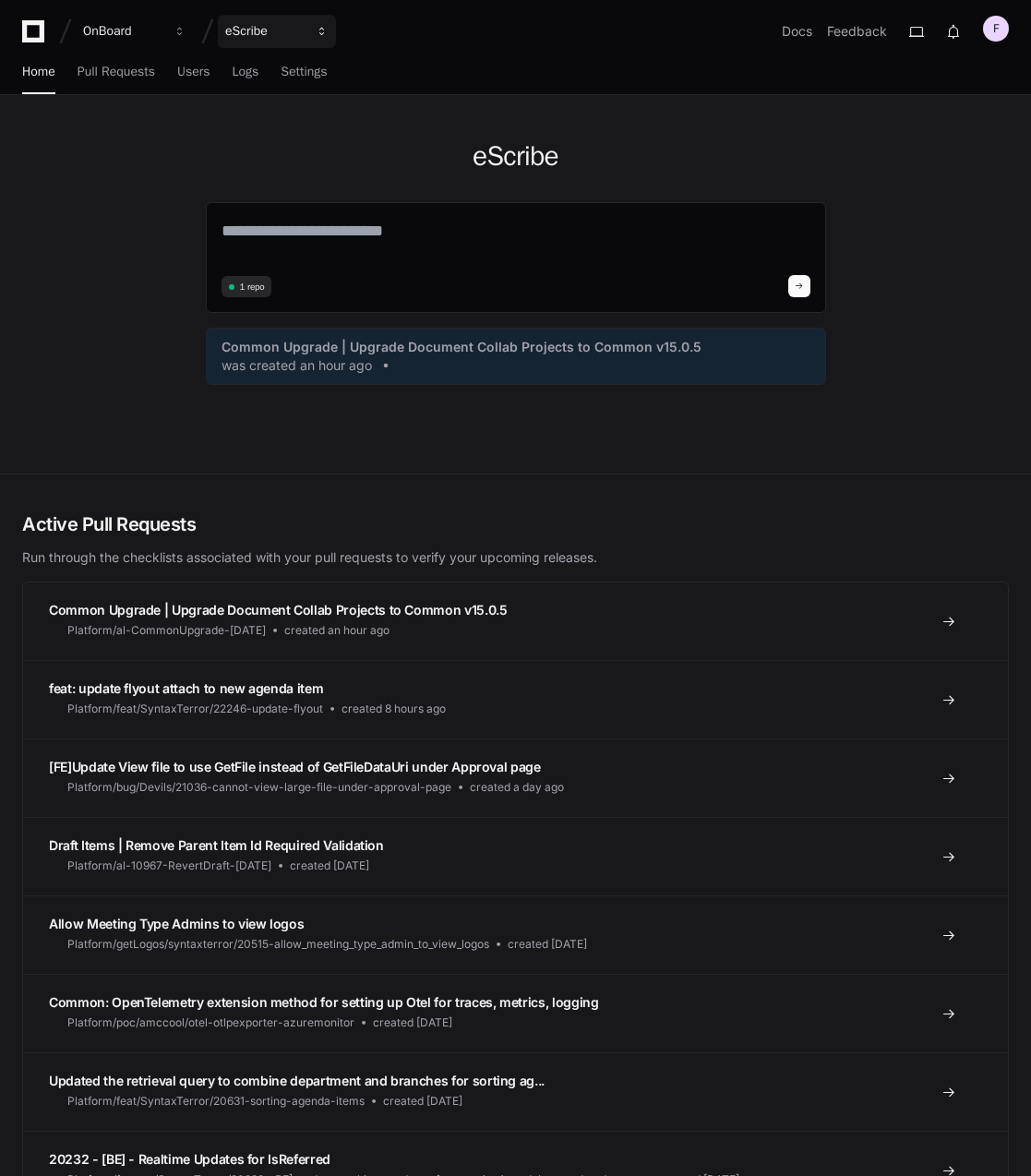 click on "eScribe" at bounding box center [123, 31] 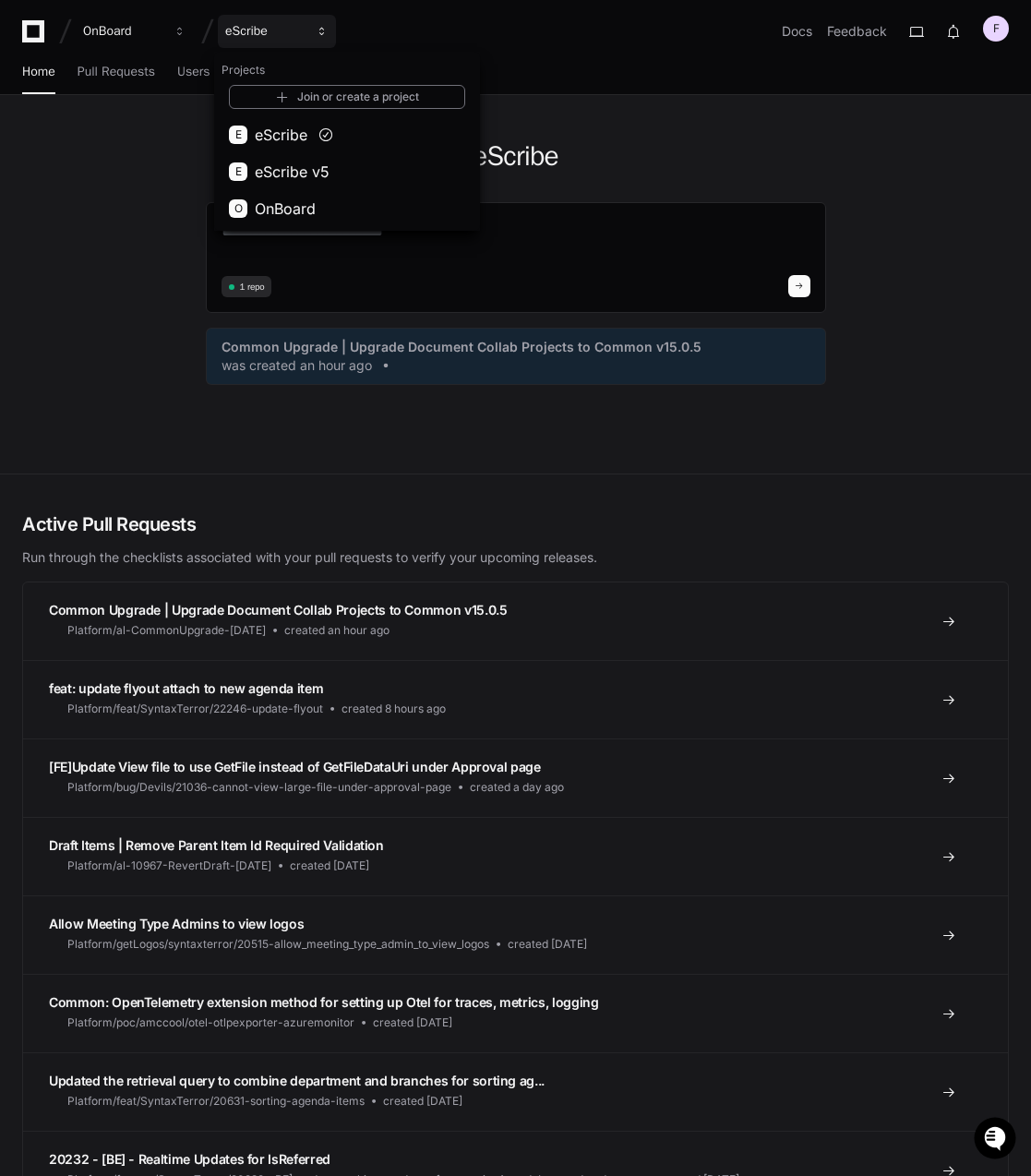 scroll, scrollTop: 0, scrollLeft: 0, axis: both 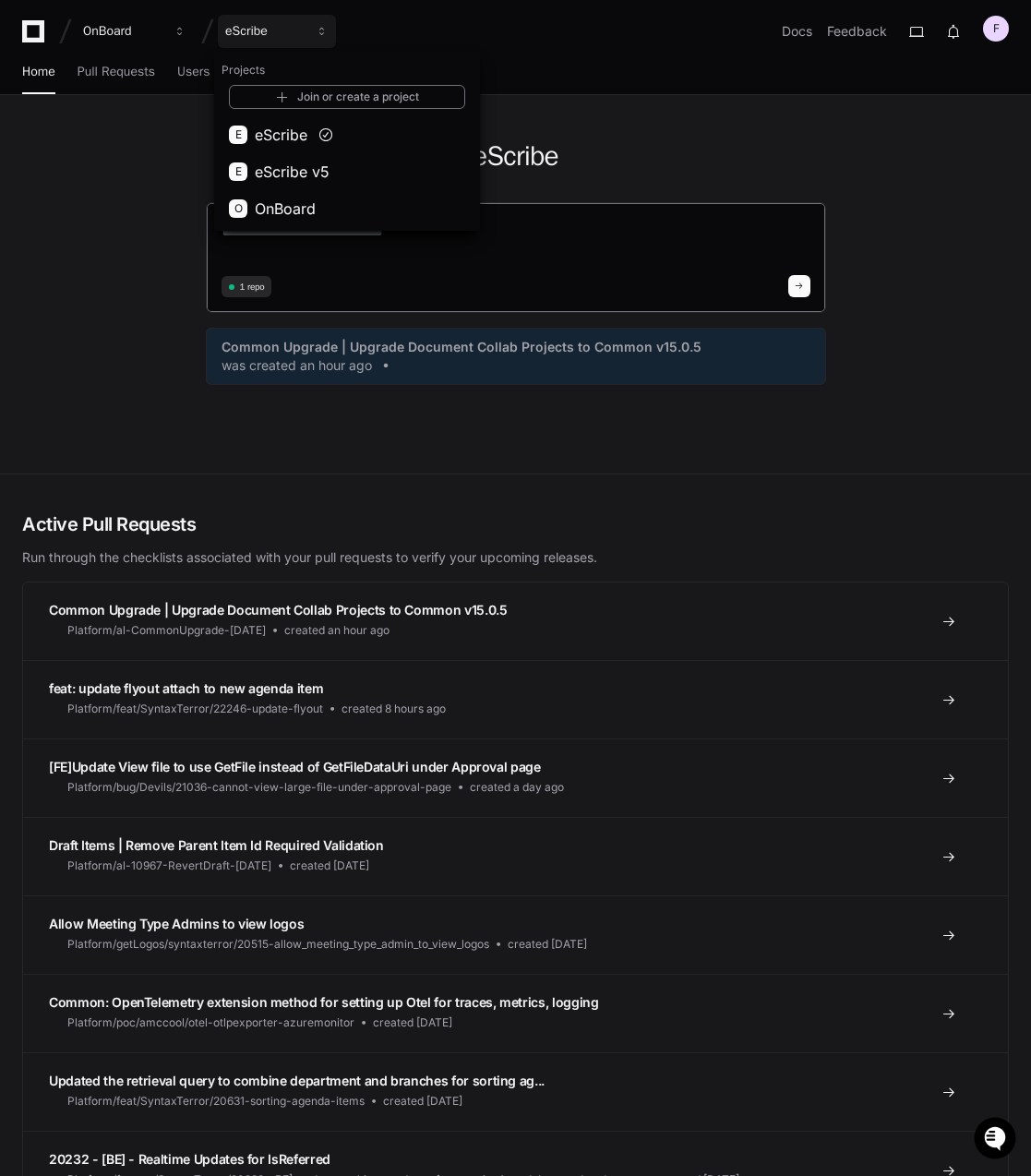 drag, startPoint x: 282, startPoint y: 206, endPoint x: 333, endPoint y: 217, distance: 52.17279 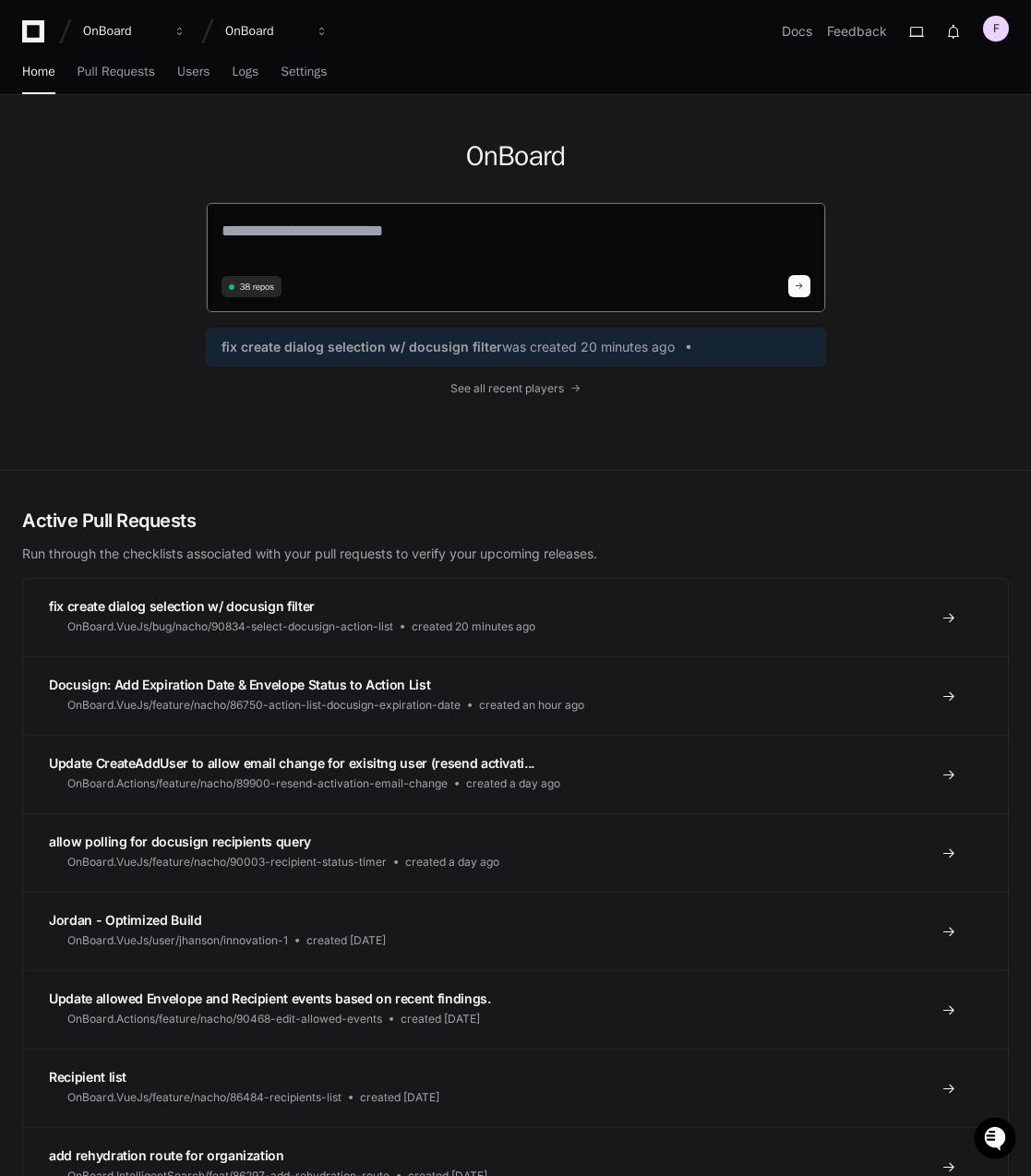 click 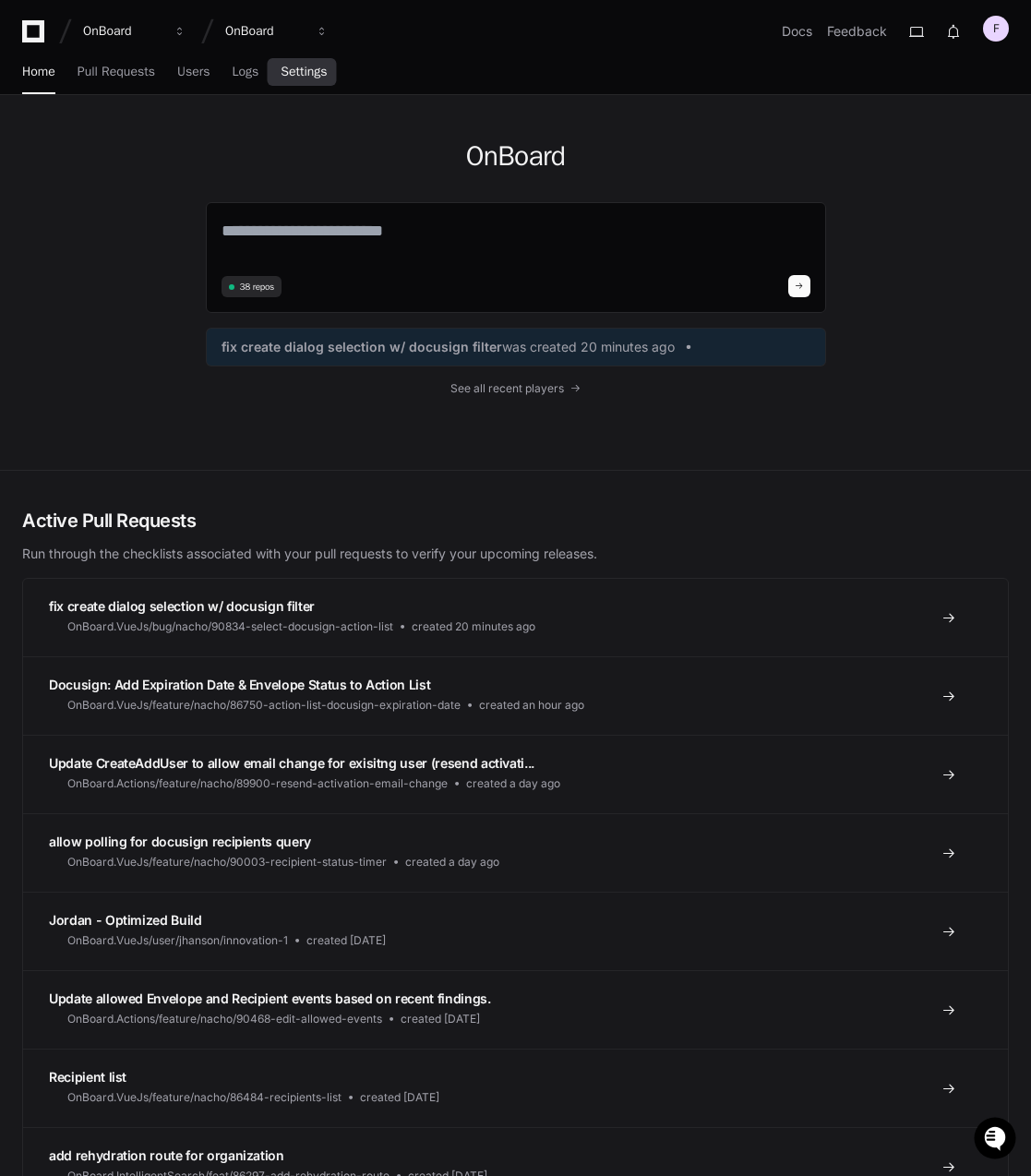 click on "Settings" at bounding box center (304, 72) 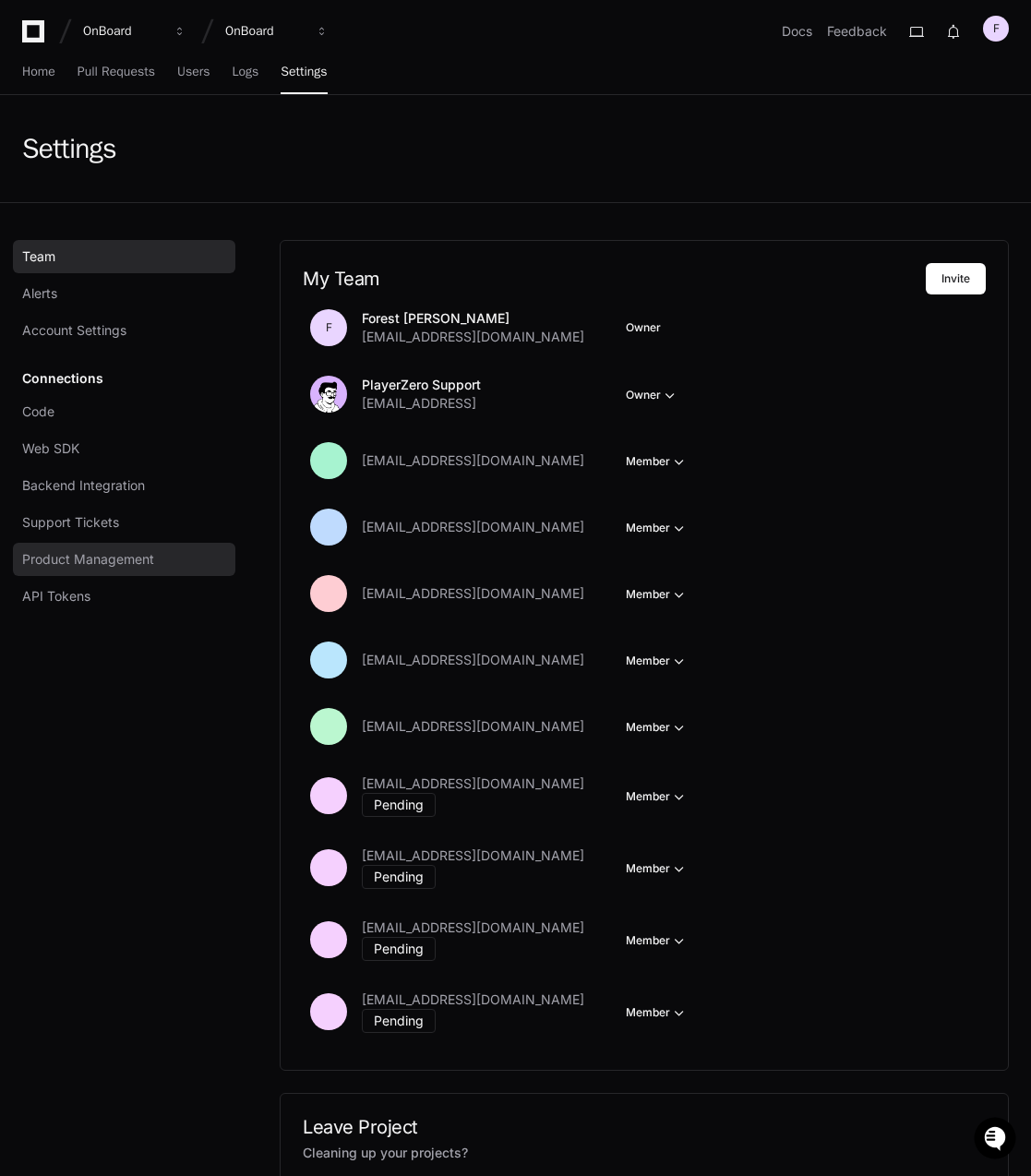 click on "Product Management" 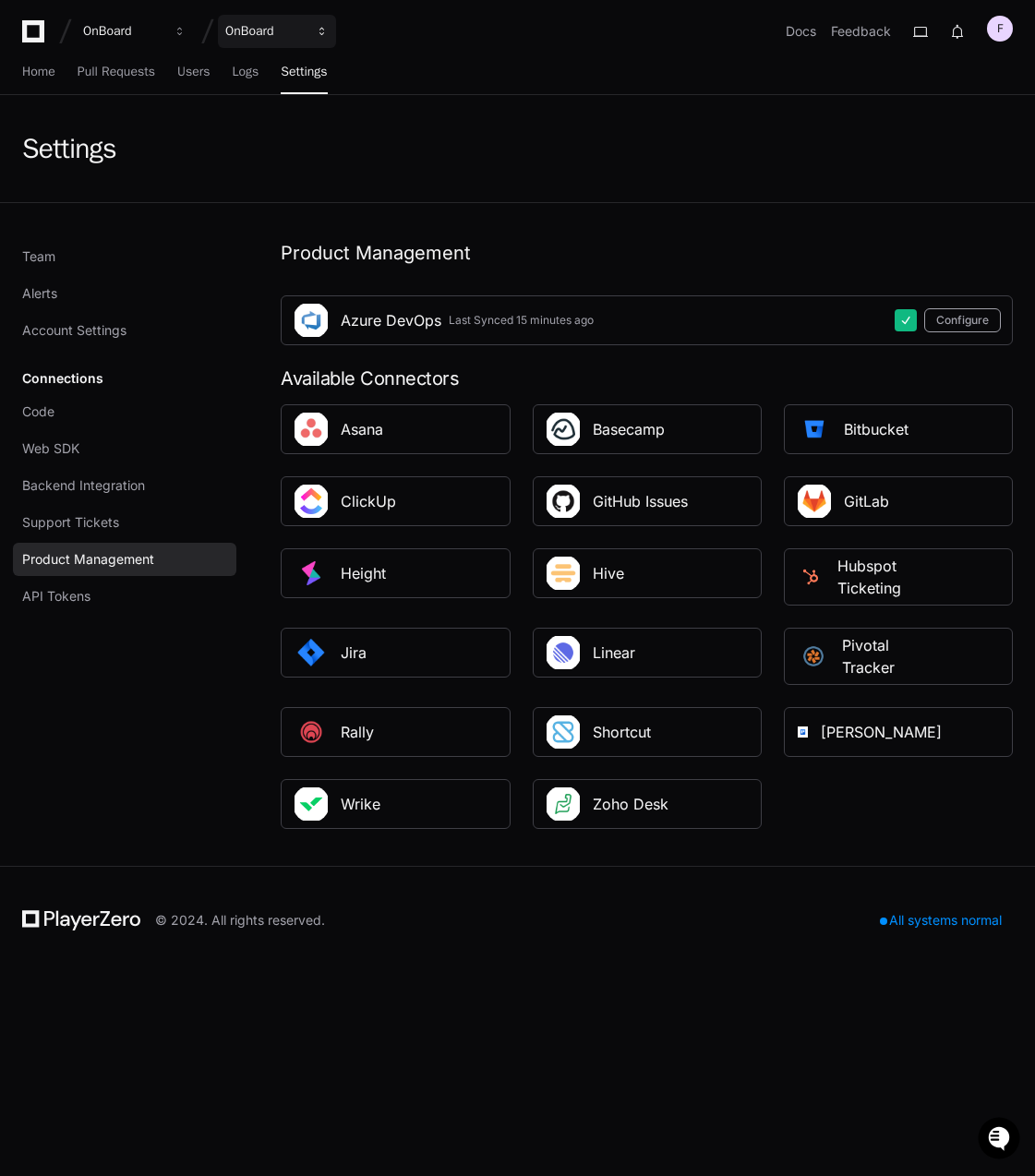 click on "OnBoard" at bounding box center (123, 31) 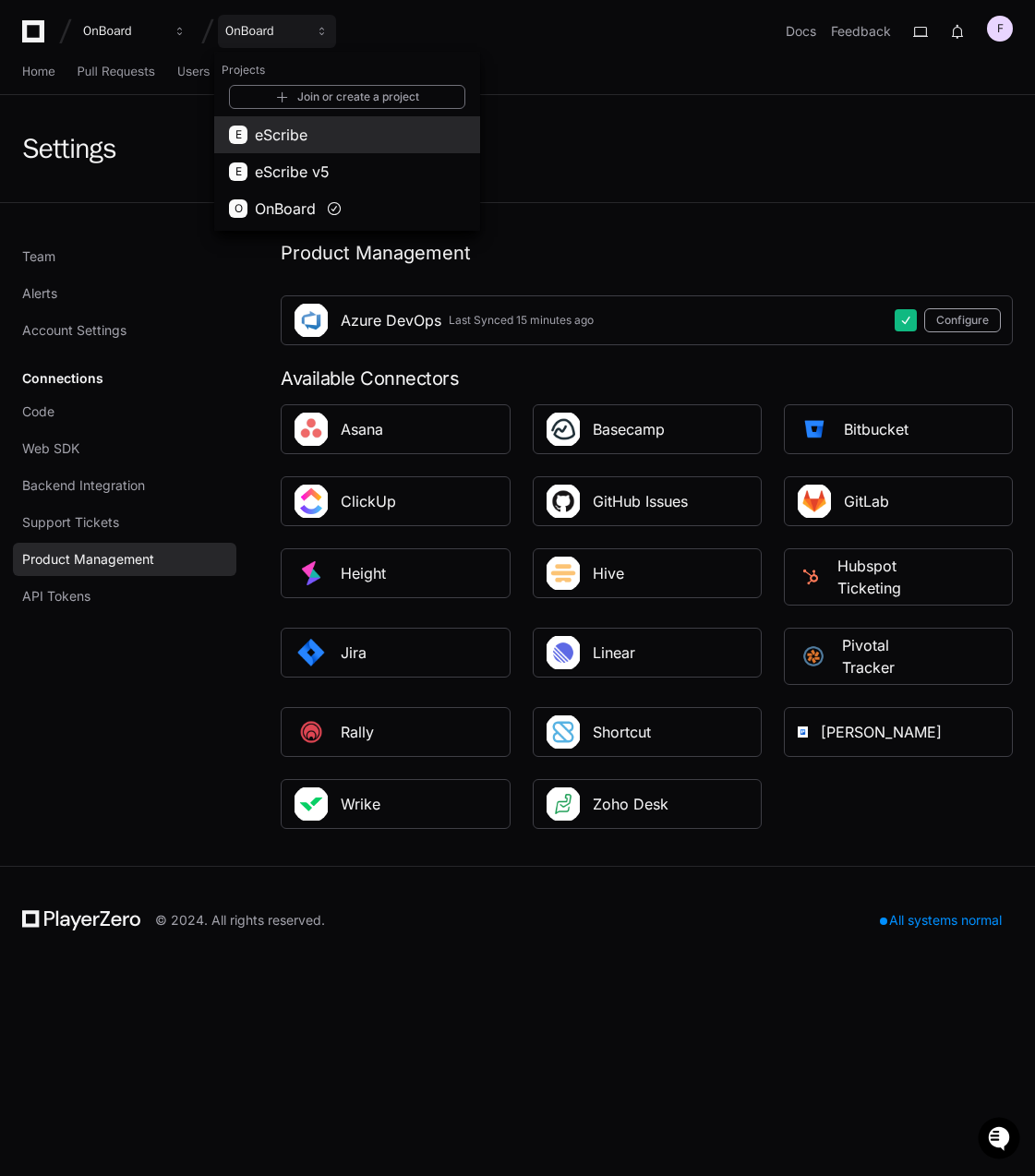 click on "eScribe" at bounding box center (281, 135) 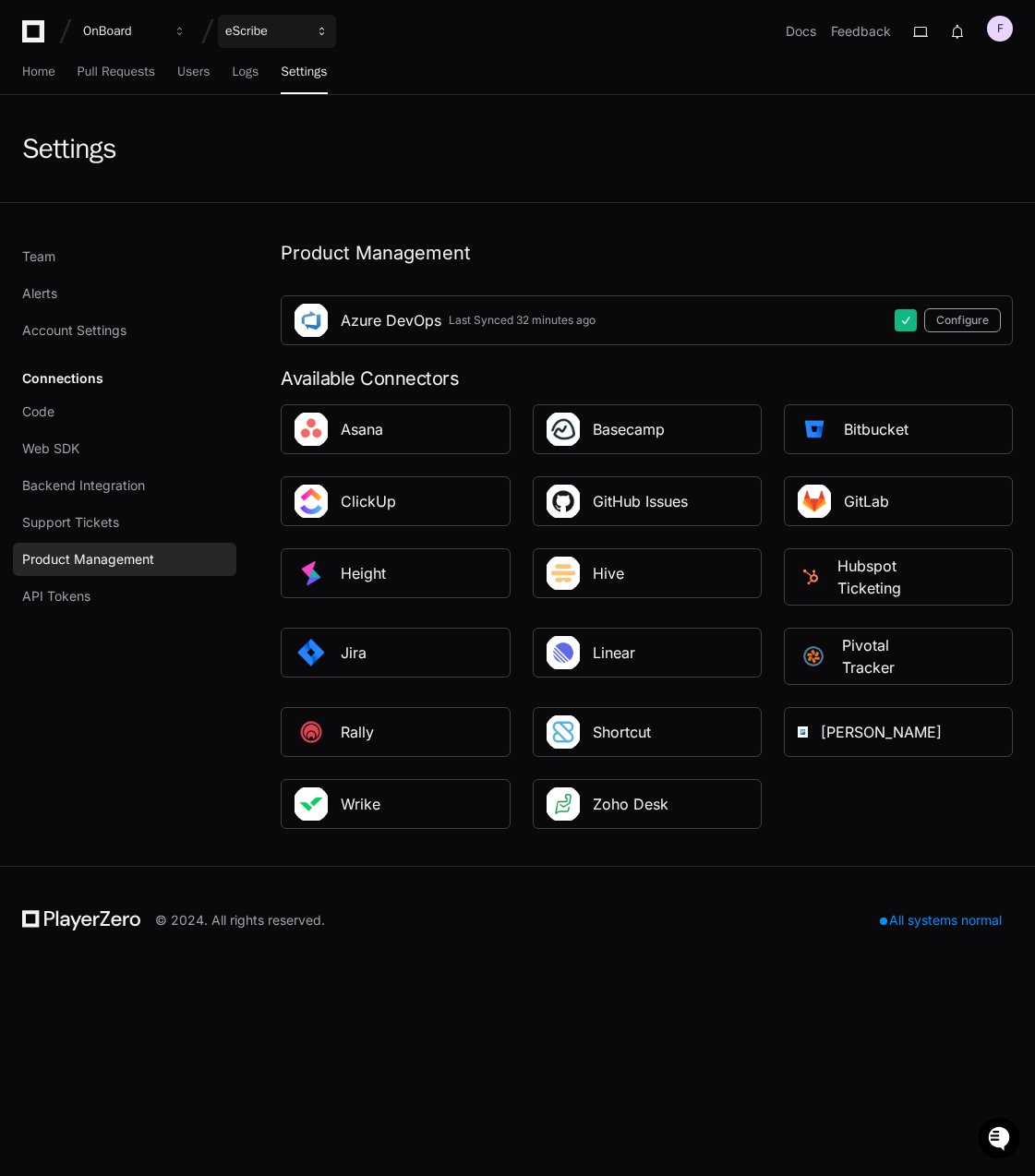 click on "eScribe" at bounding box center [123, 31] 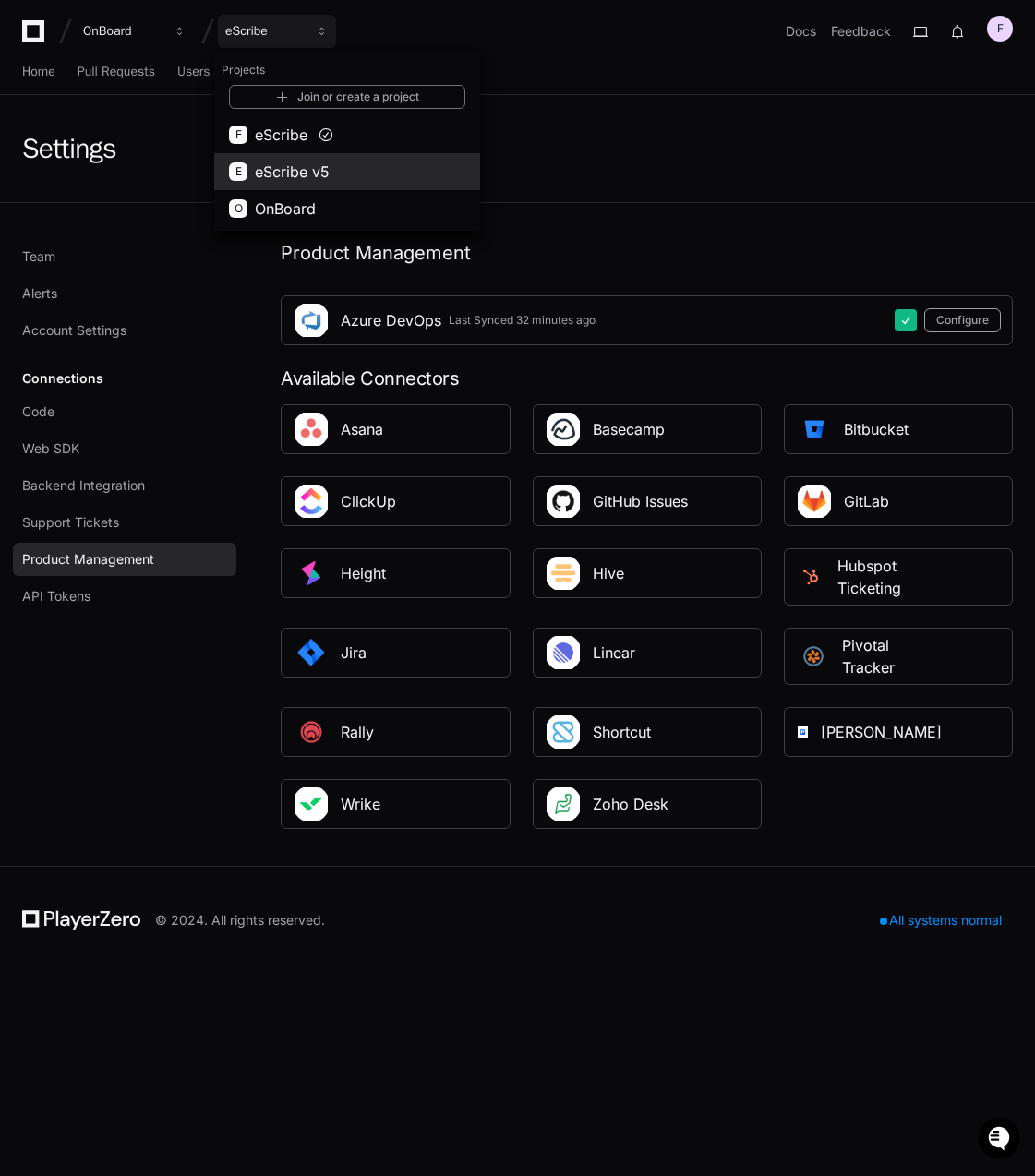 click on "eScribe v5" at bounding box center [292, 172] 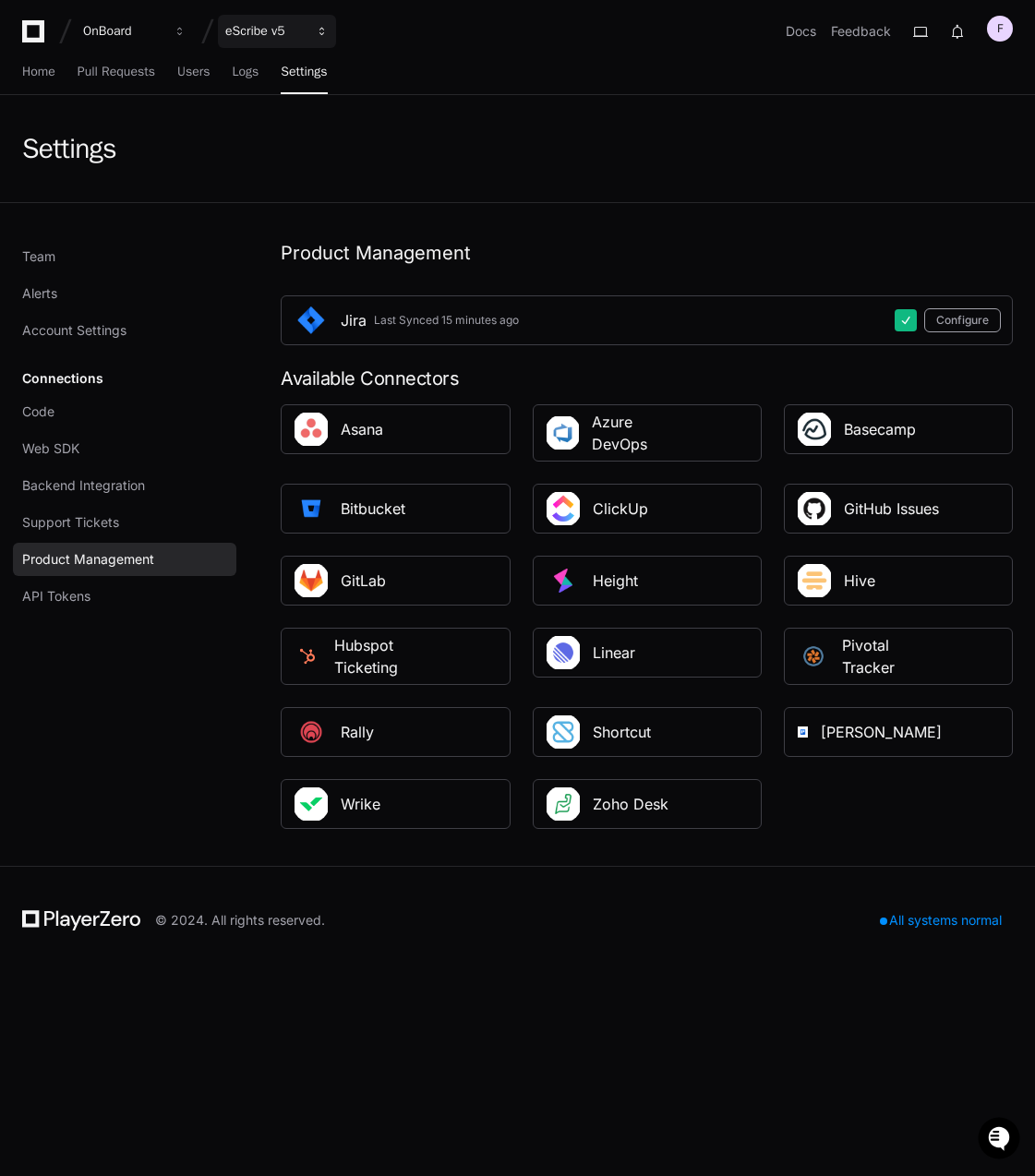 click on "eScribe v5" at bounding box center [123, 31] 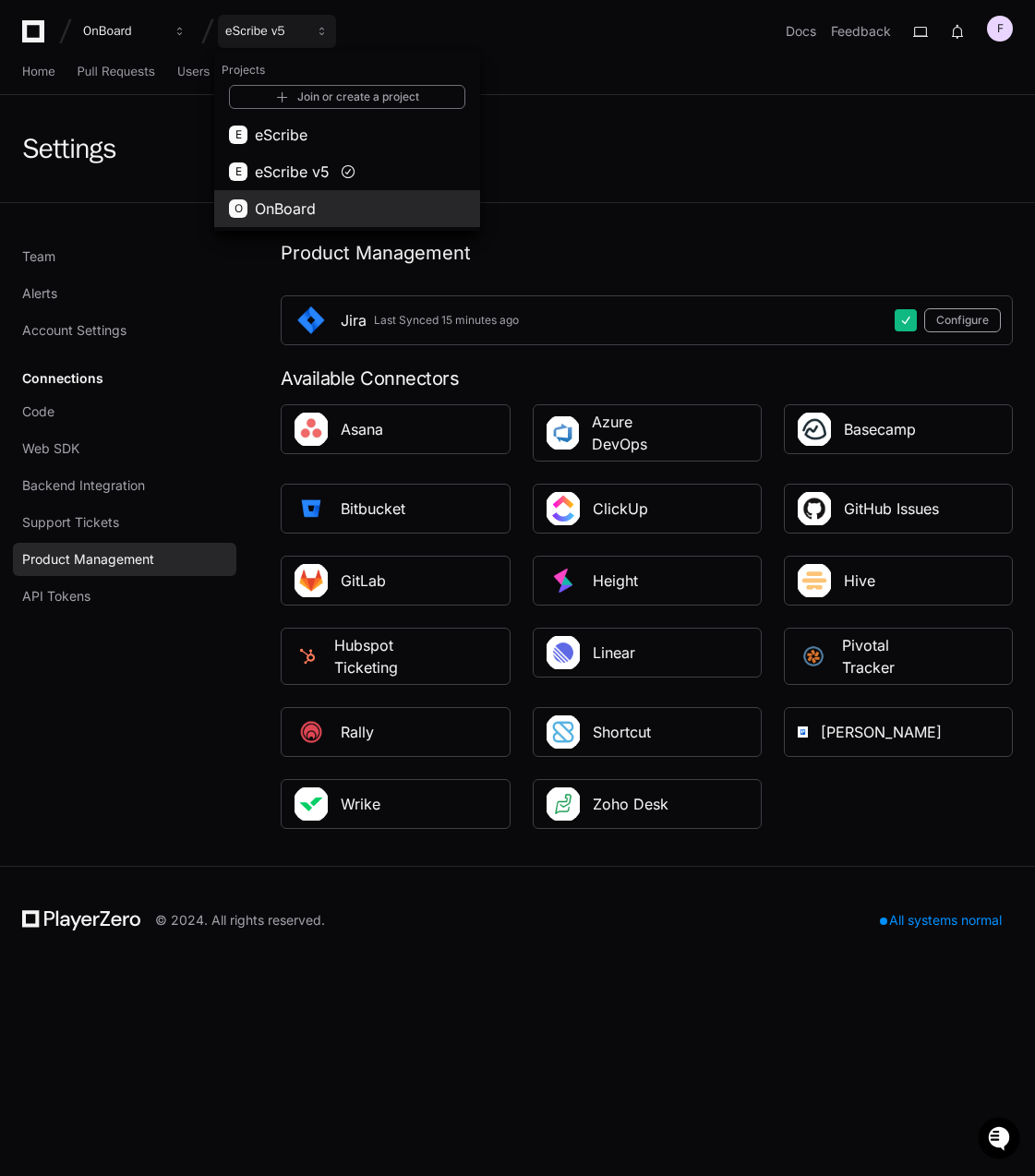 click on "OnBoard" at bounding box center (285, 209) 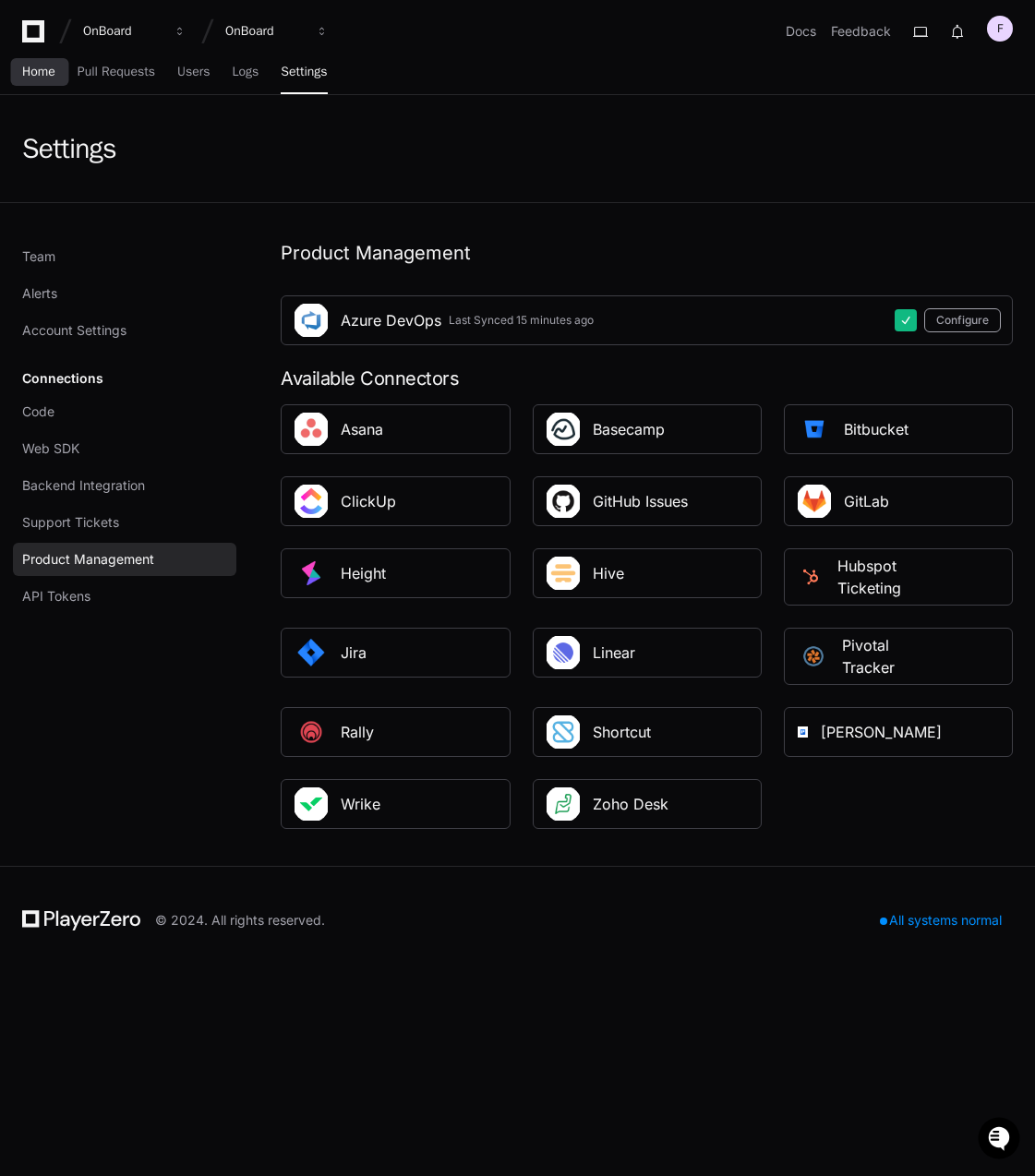 click on "Home" at bounding box center (39, 72) 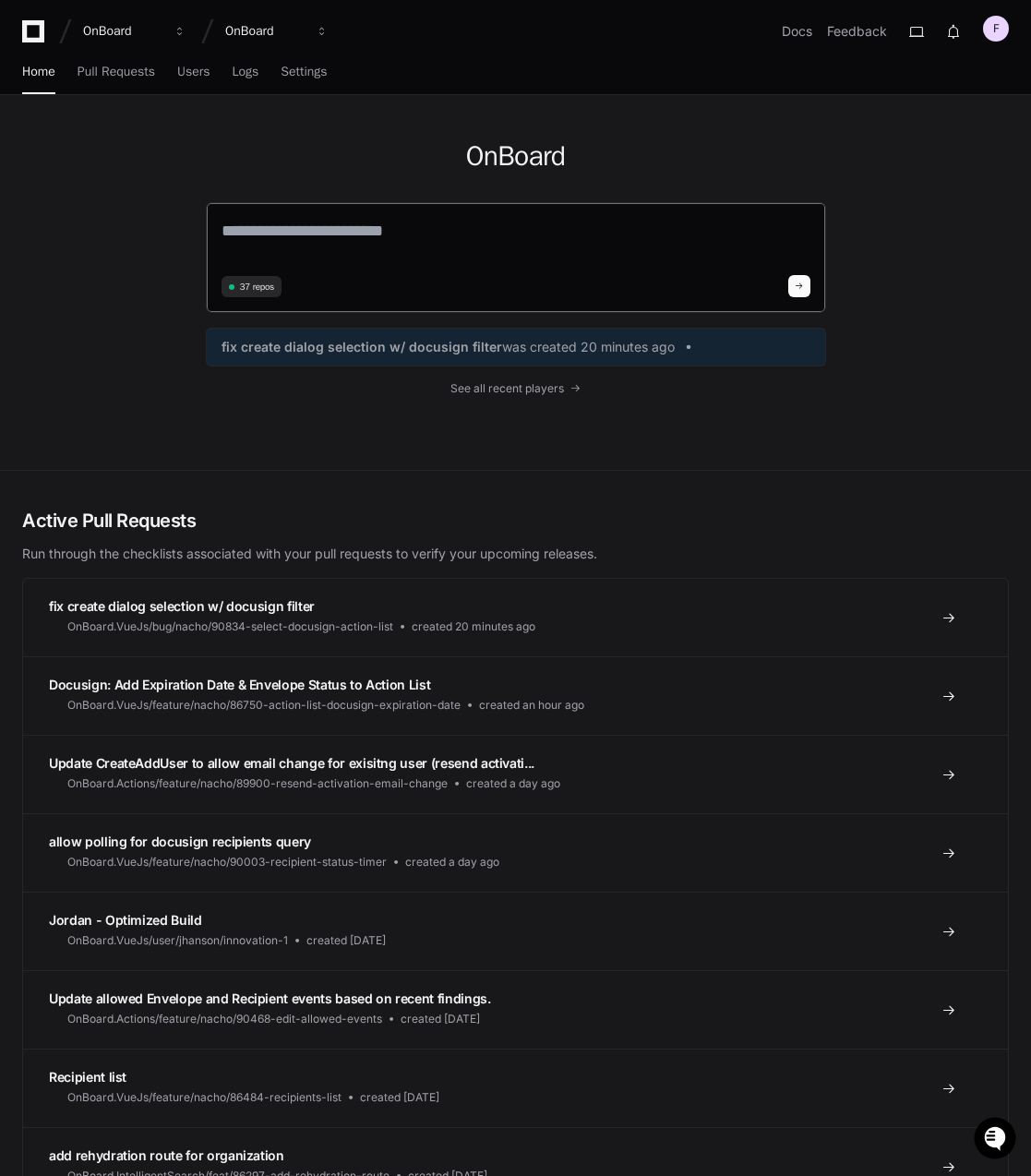 click on "37 repos" 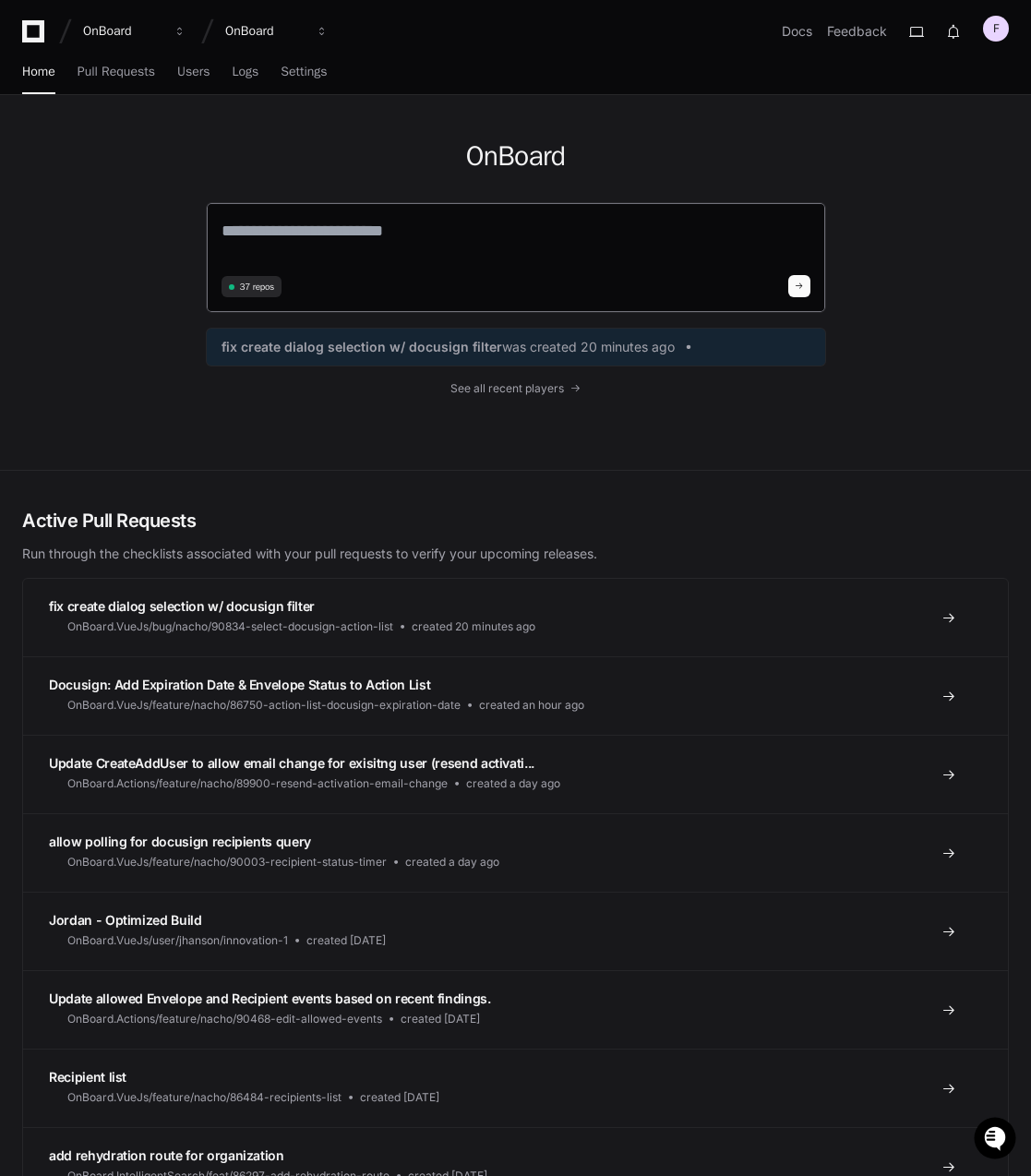 click 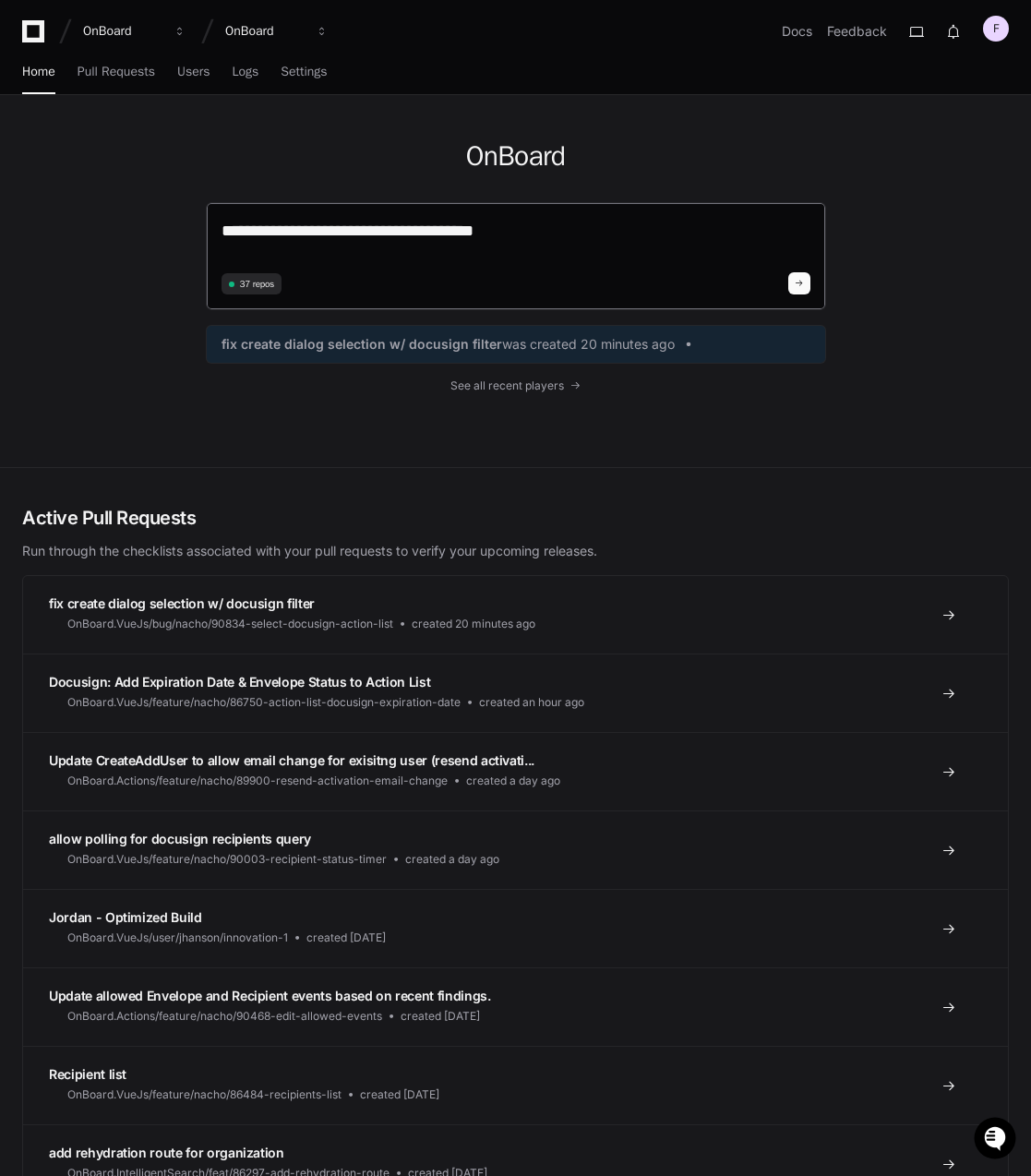 type on "**********" 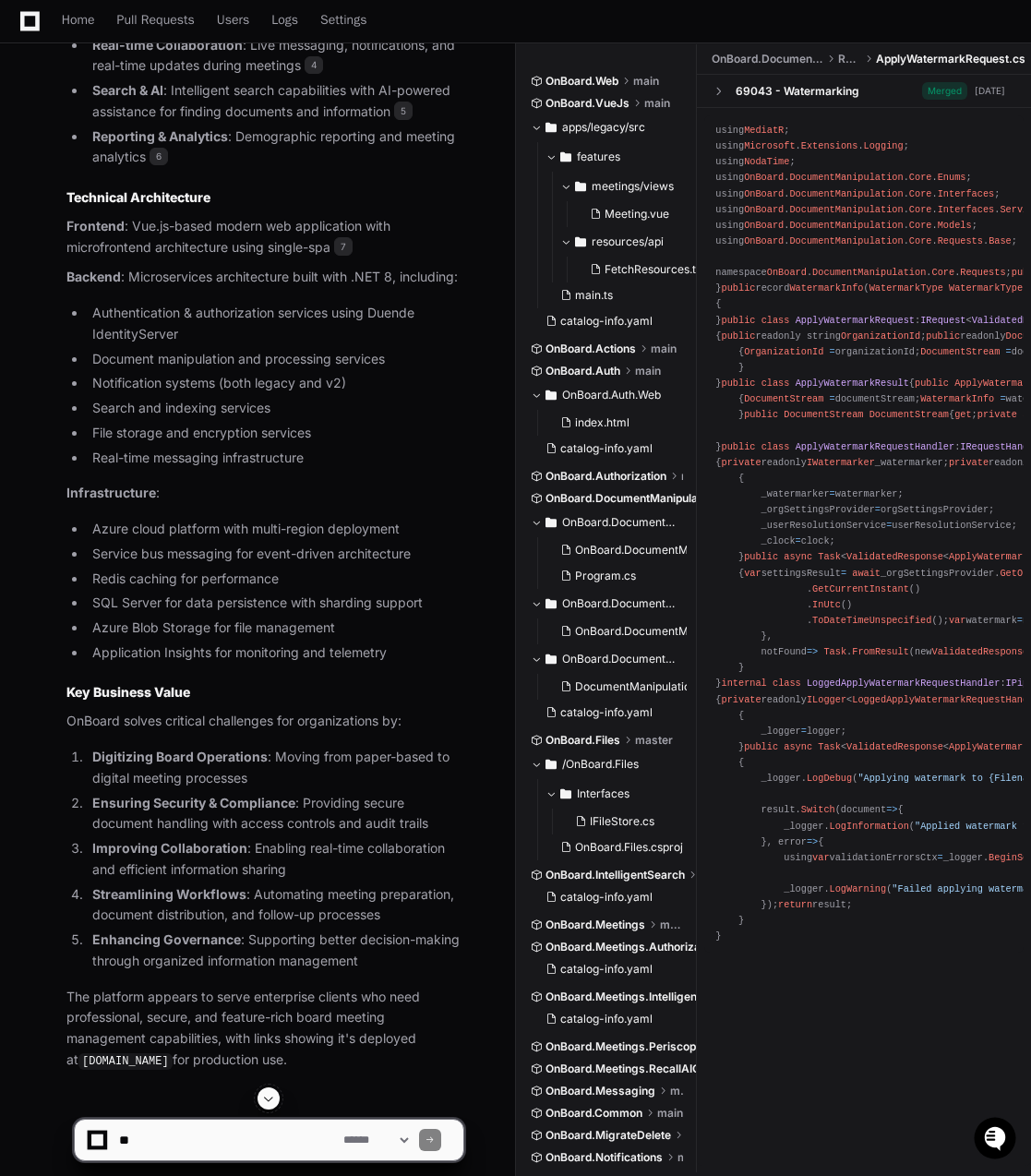 scroll, scrollTop: 1362, scrollLeft: 0, axis: vertical 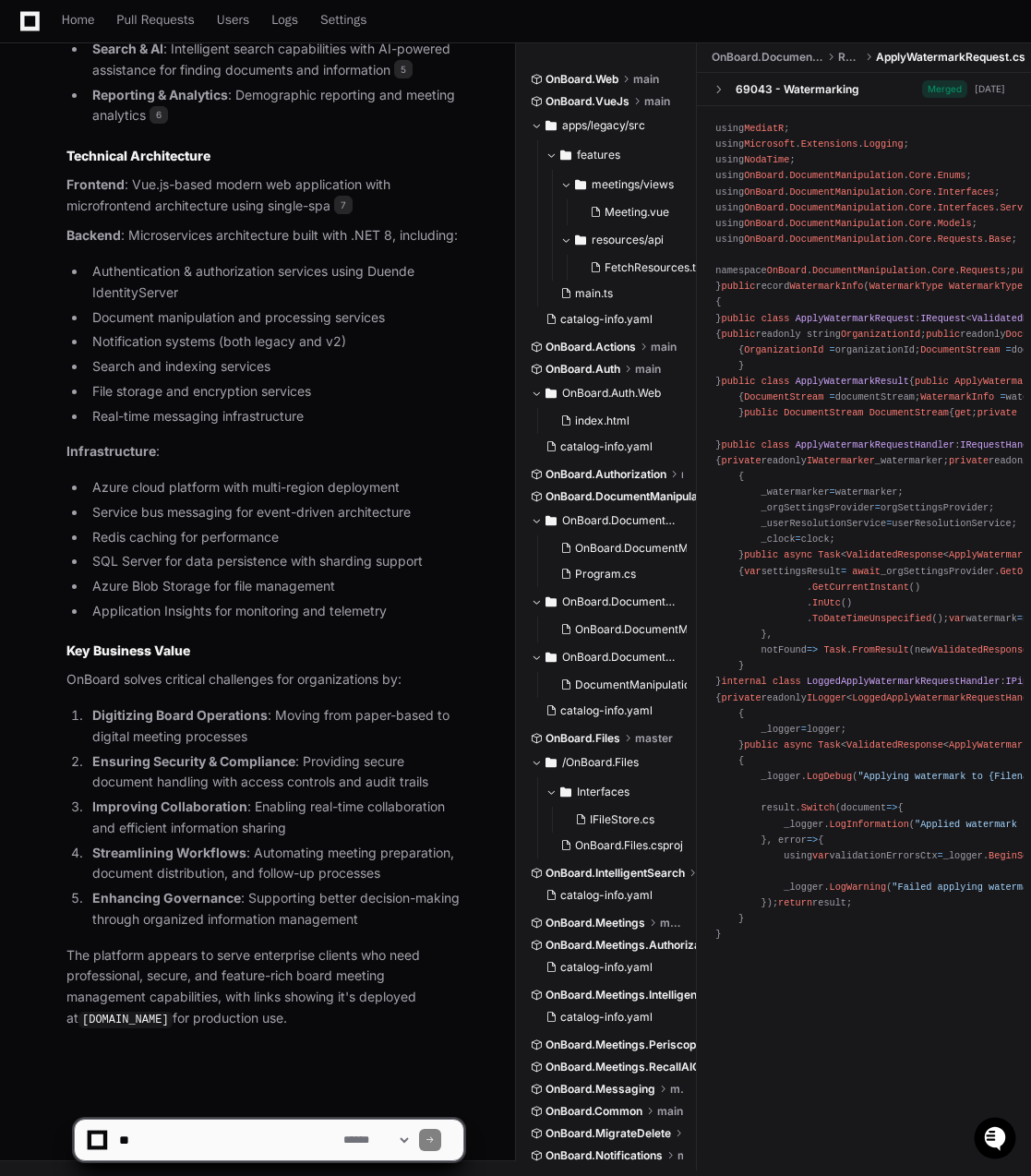 click 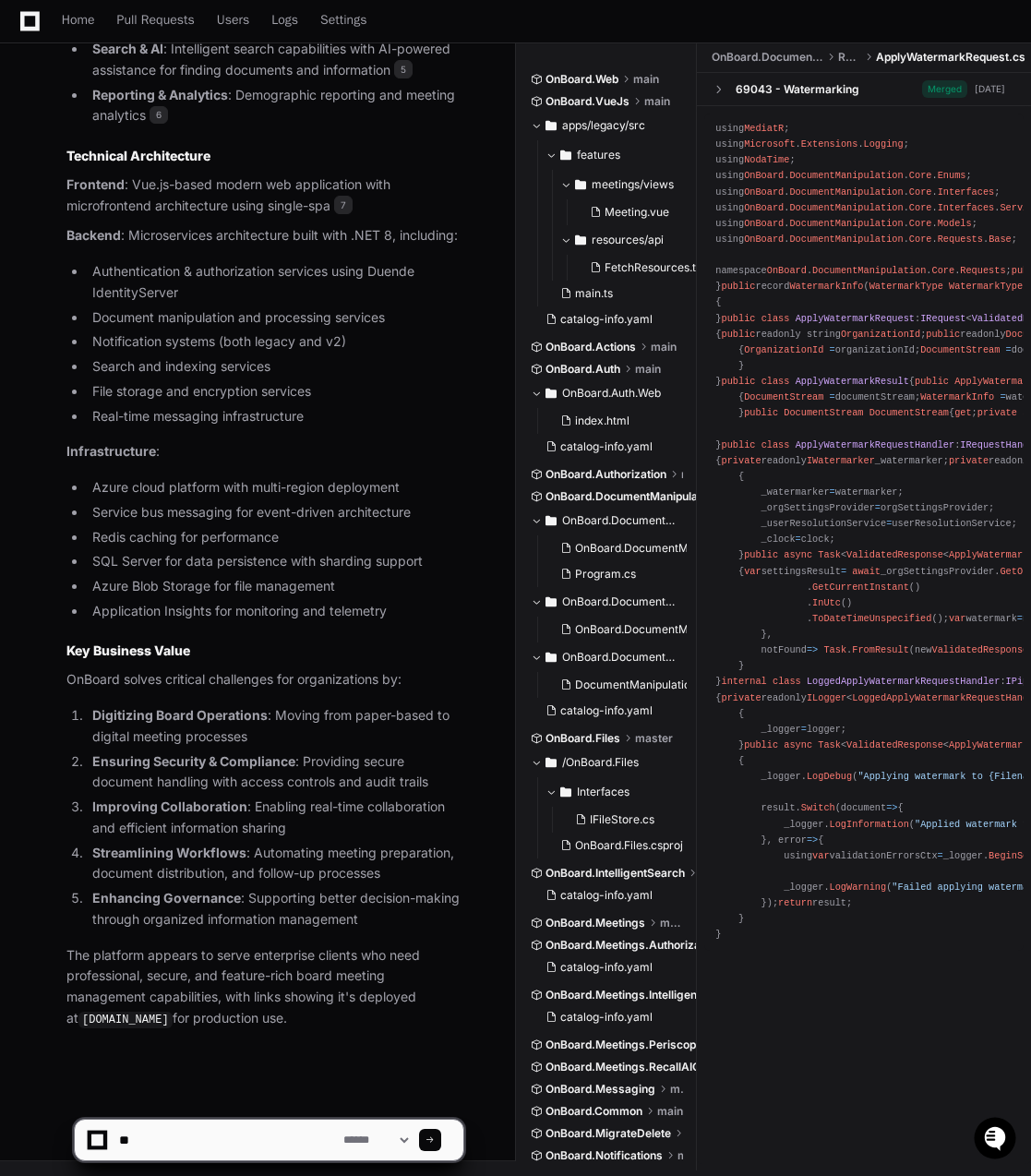 type on "*" 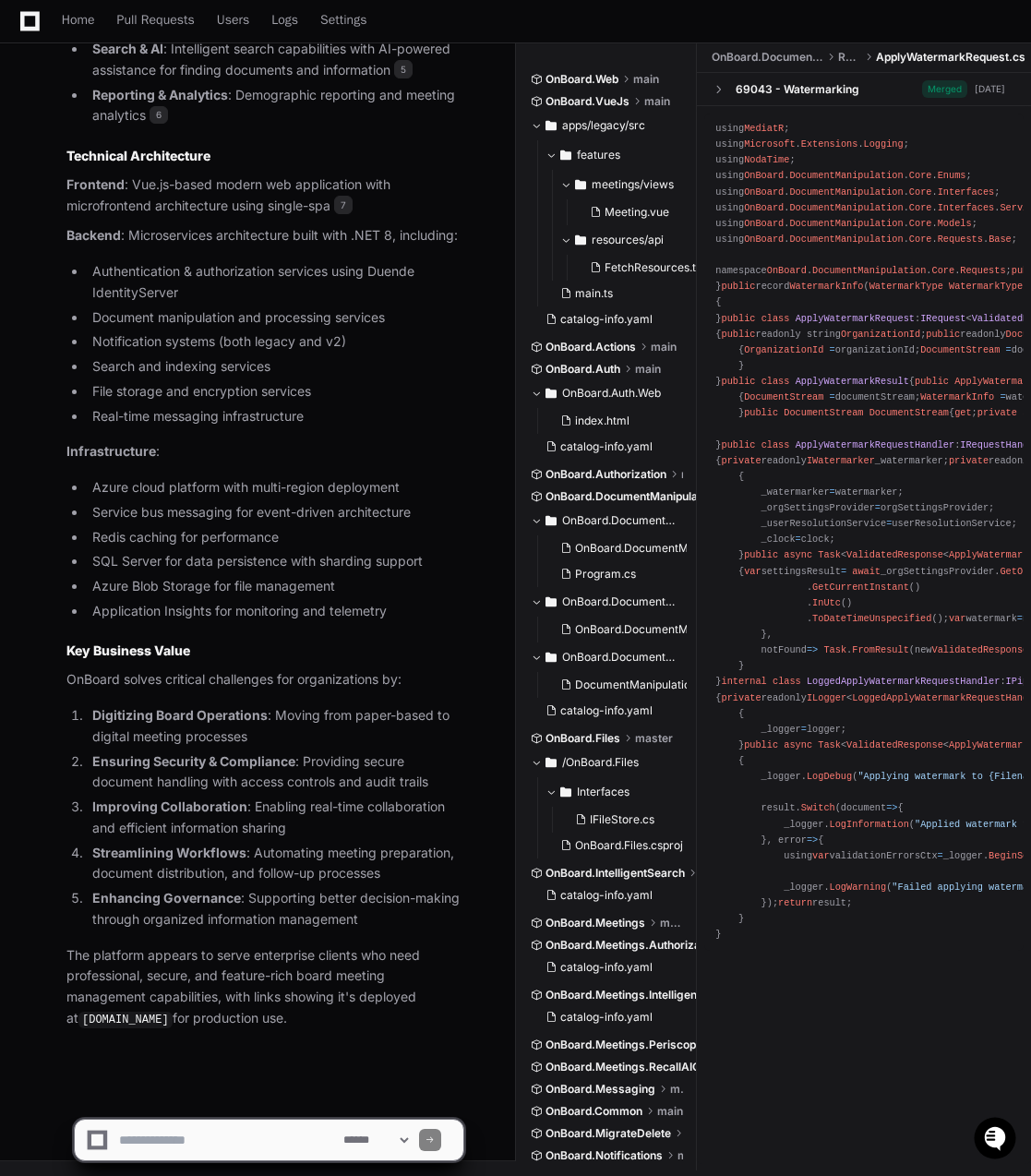 click 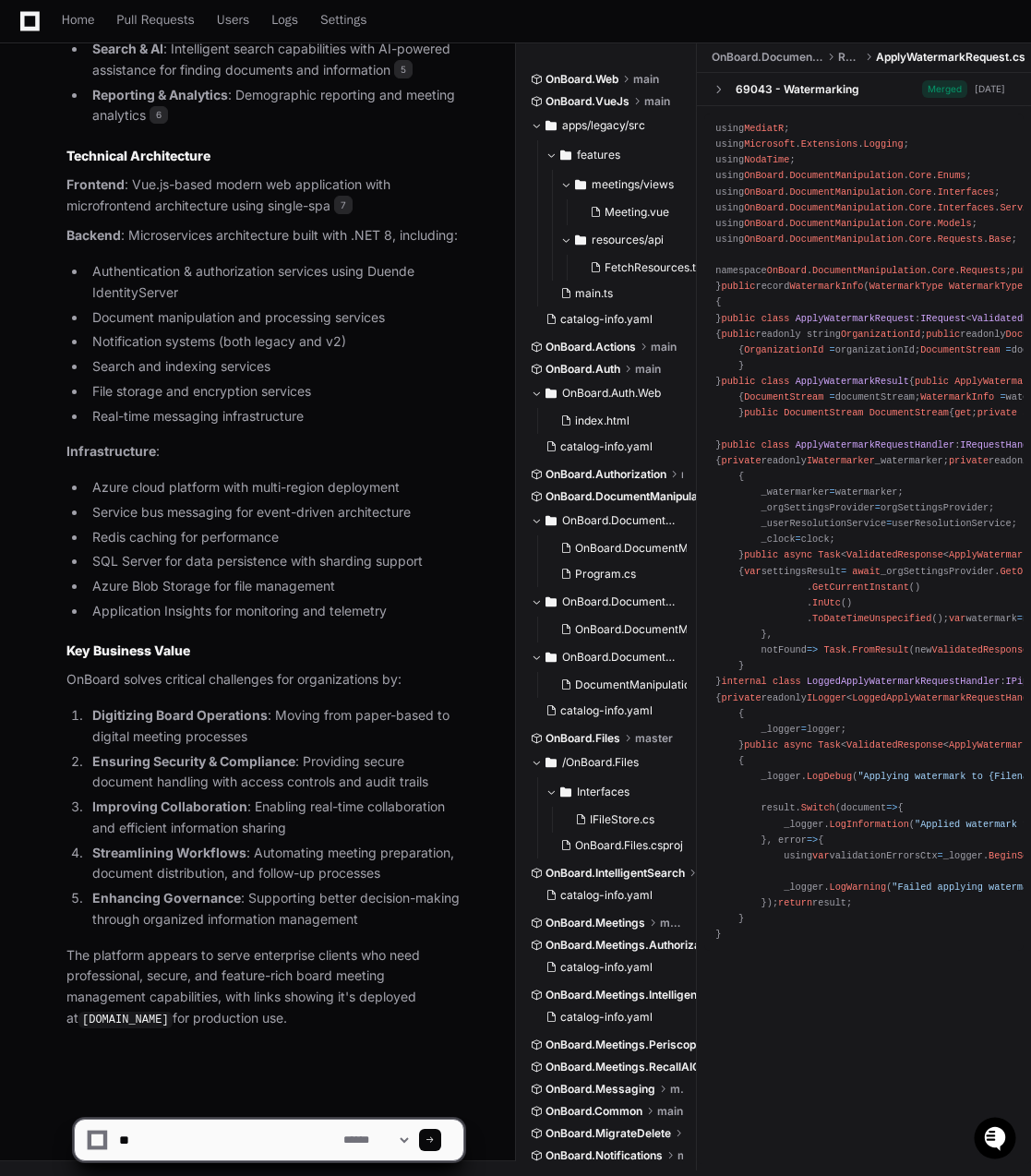 type on "*" 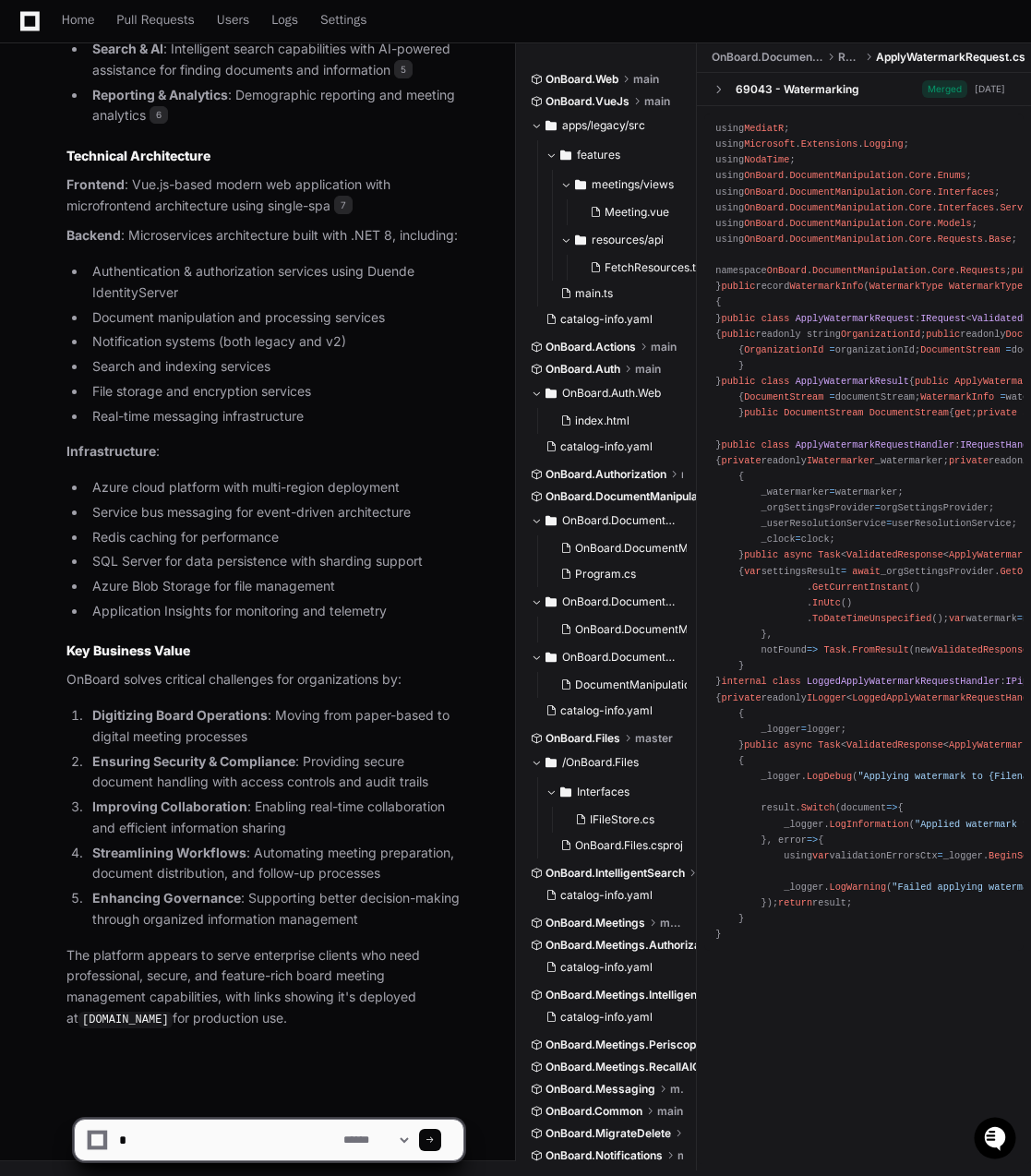 type 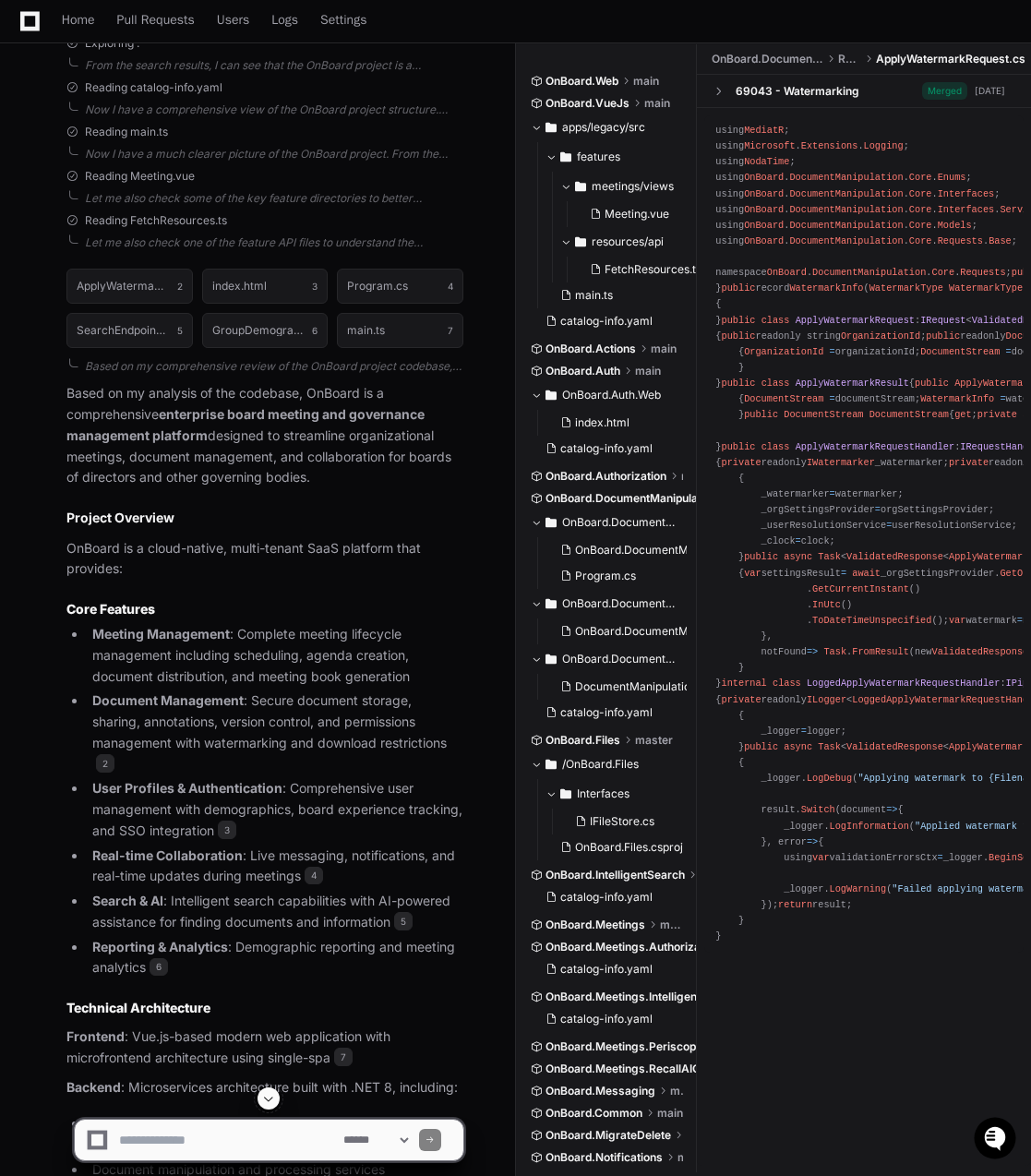 scroll, scrollTop: 0, scrollLeft: 0, axis: both 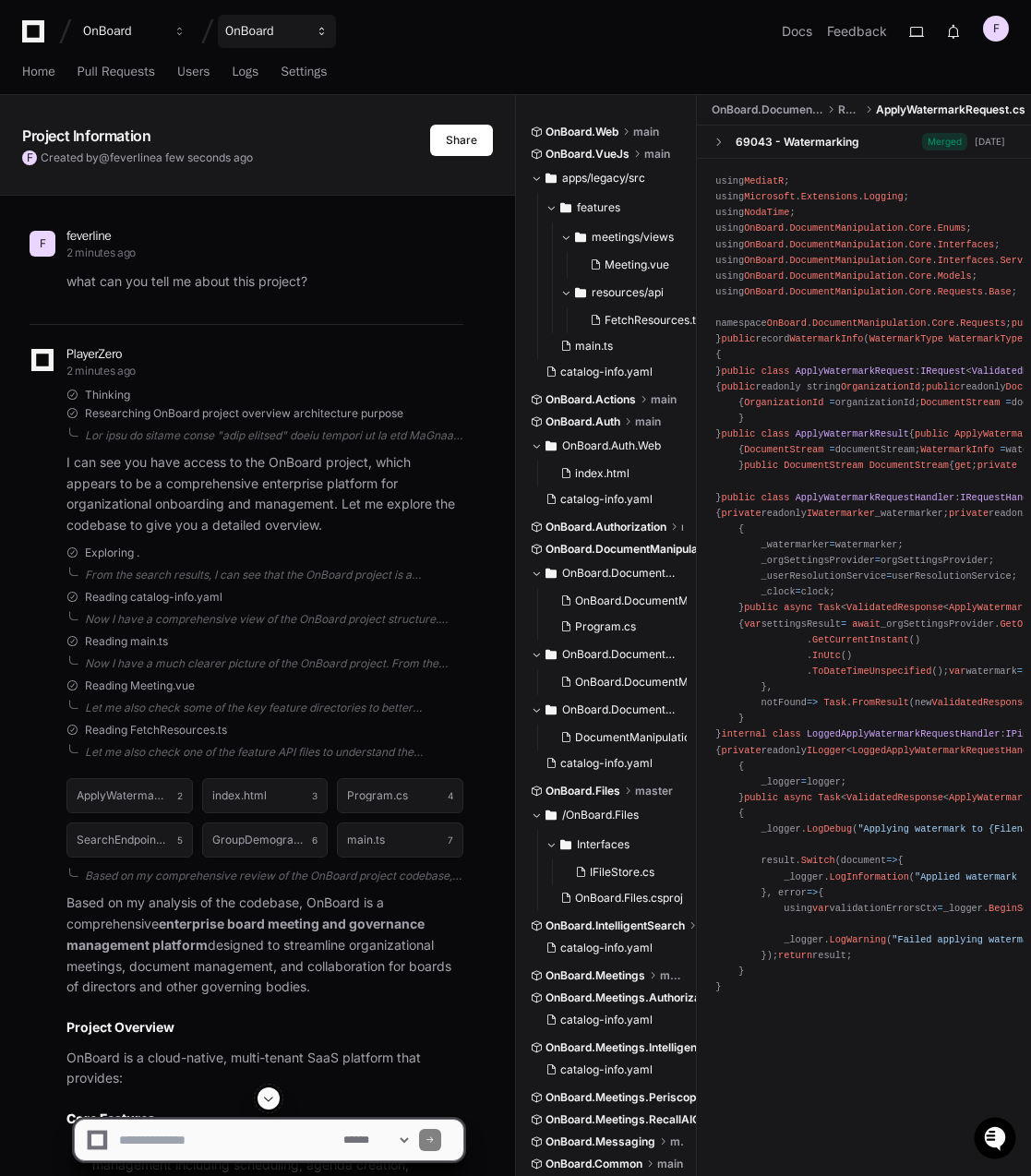 click on "OnBoard" at bounding box center (123, 31) 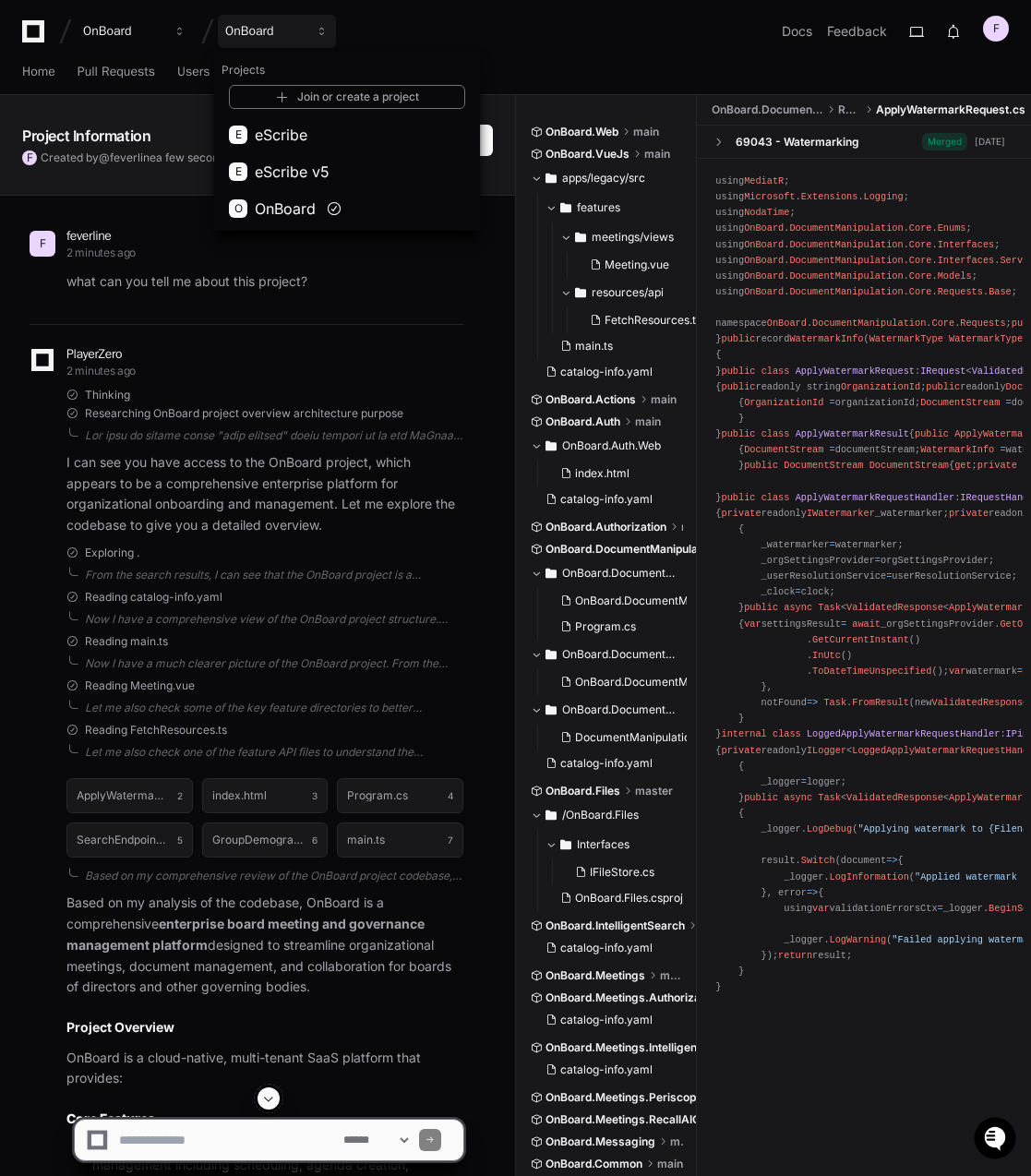 click on "OnBoard OnBoard Projects  Join or create a project   E  eScribe  E  eScribe v5  O  OnBoard  Docs  Feedback F" at bounding box center (515, 31) 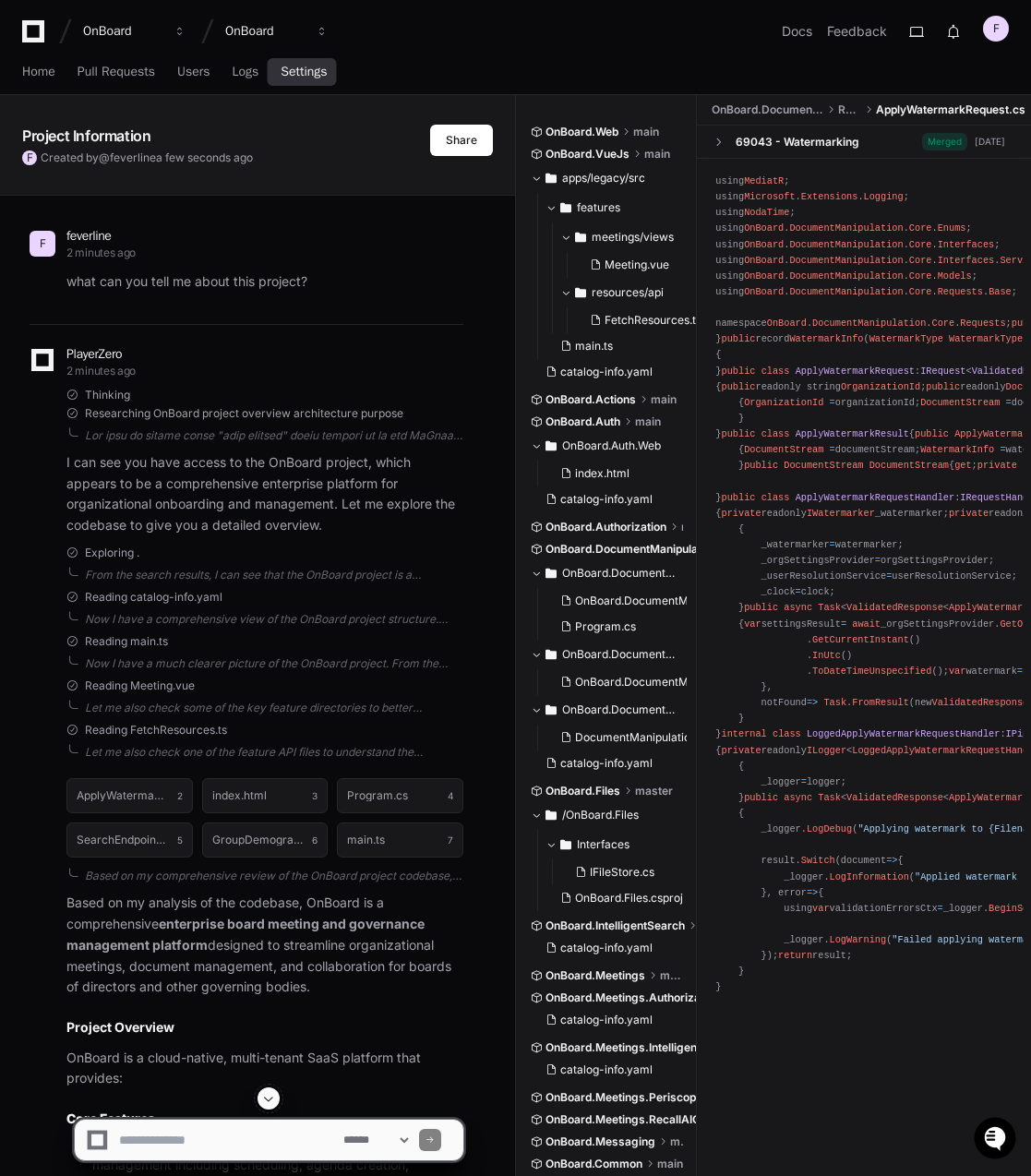 click on "Settings" at bounding box center [304, 72] 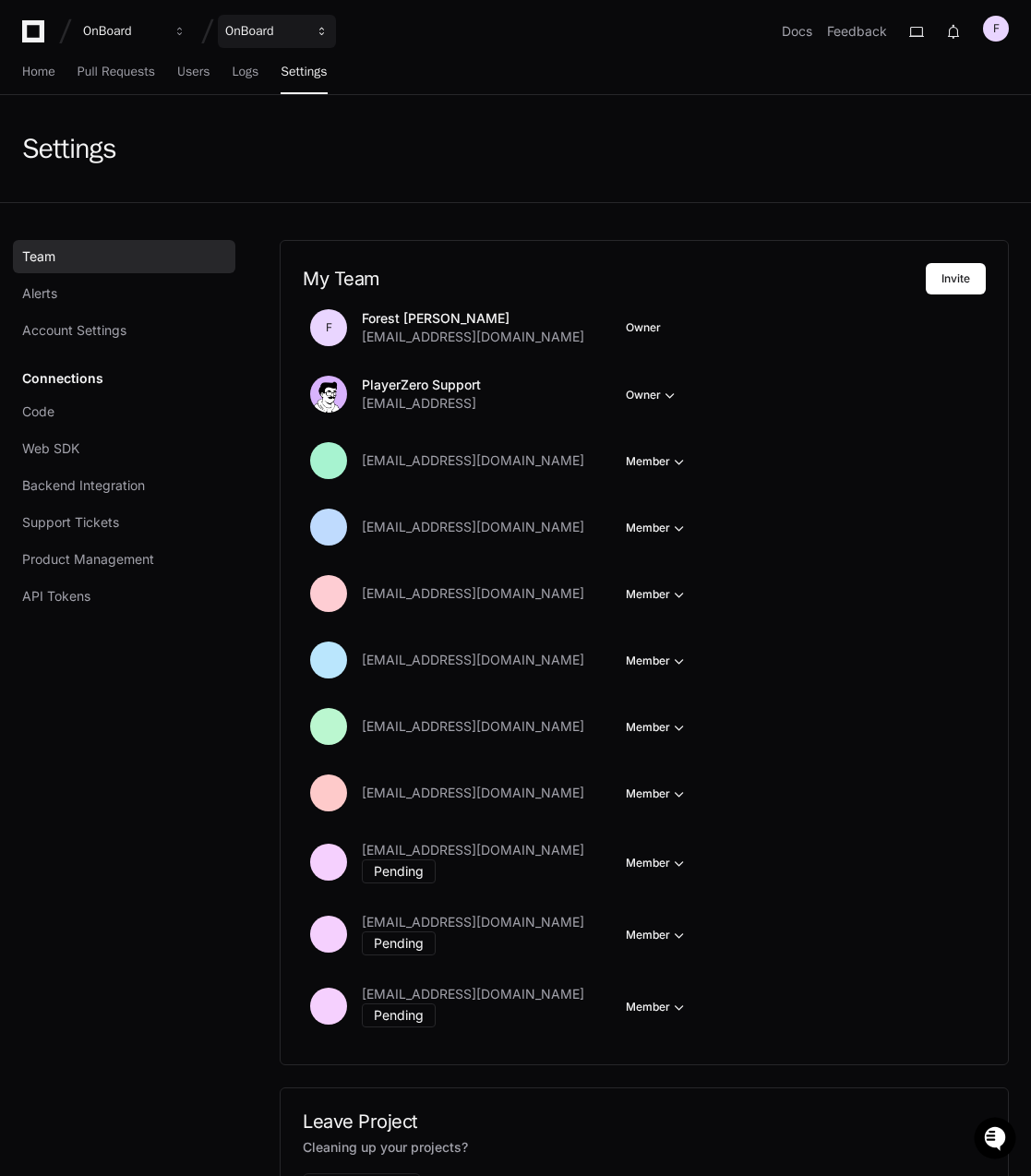 click on "OnBoard" at bounding box center (123, 31) 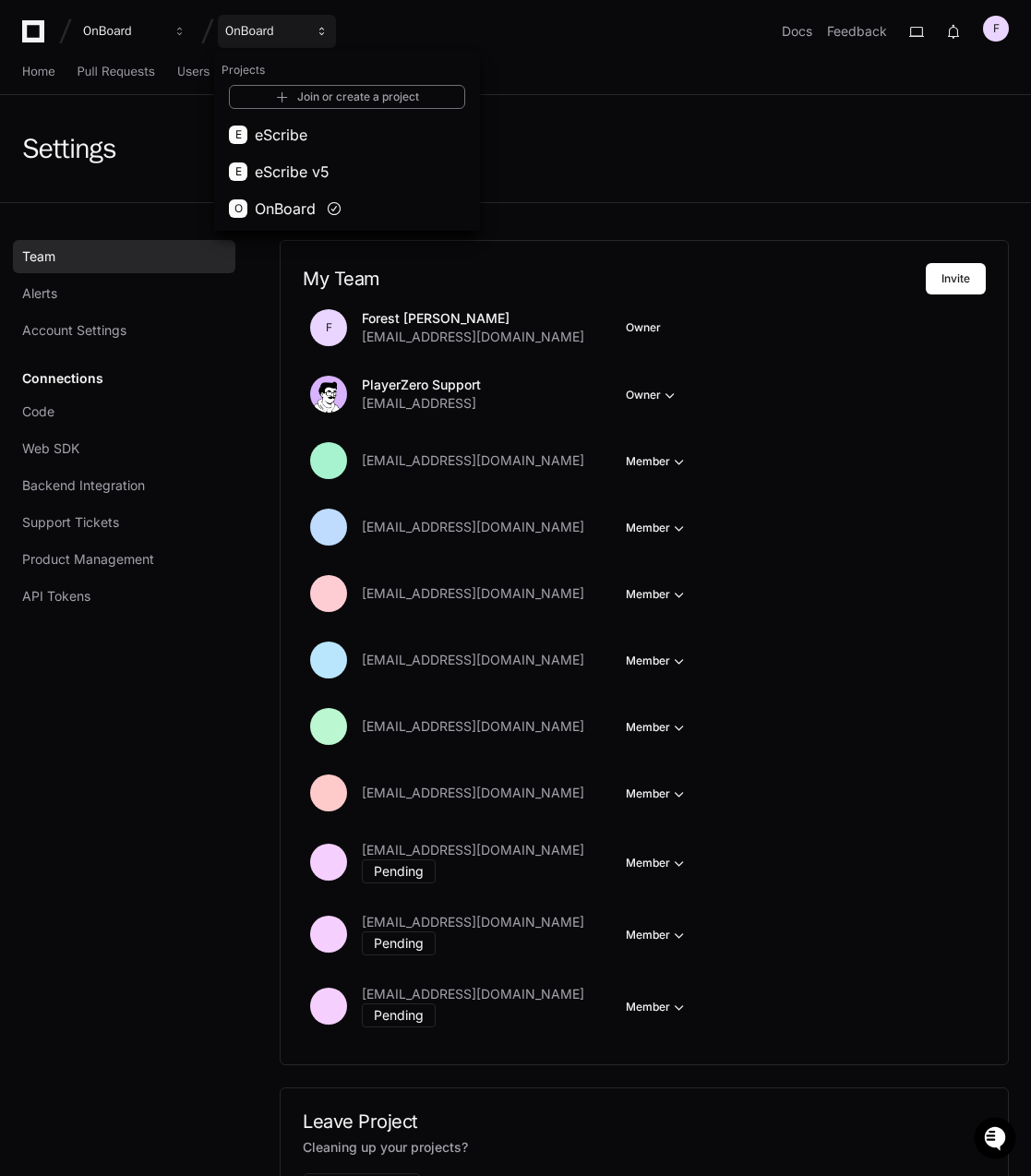 click on "OnBoard" at bounding box center (265, 31) 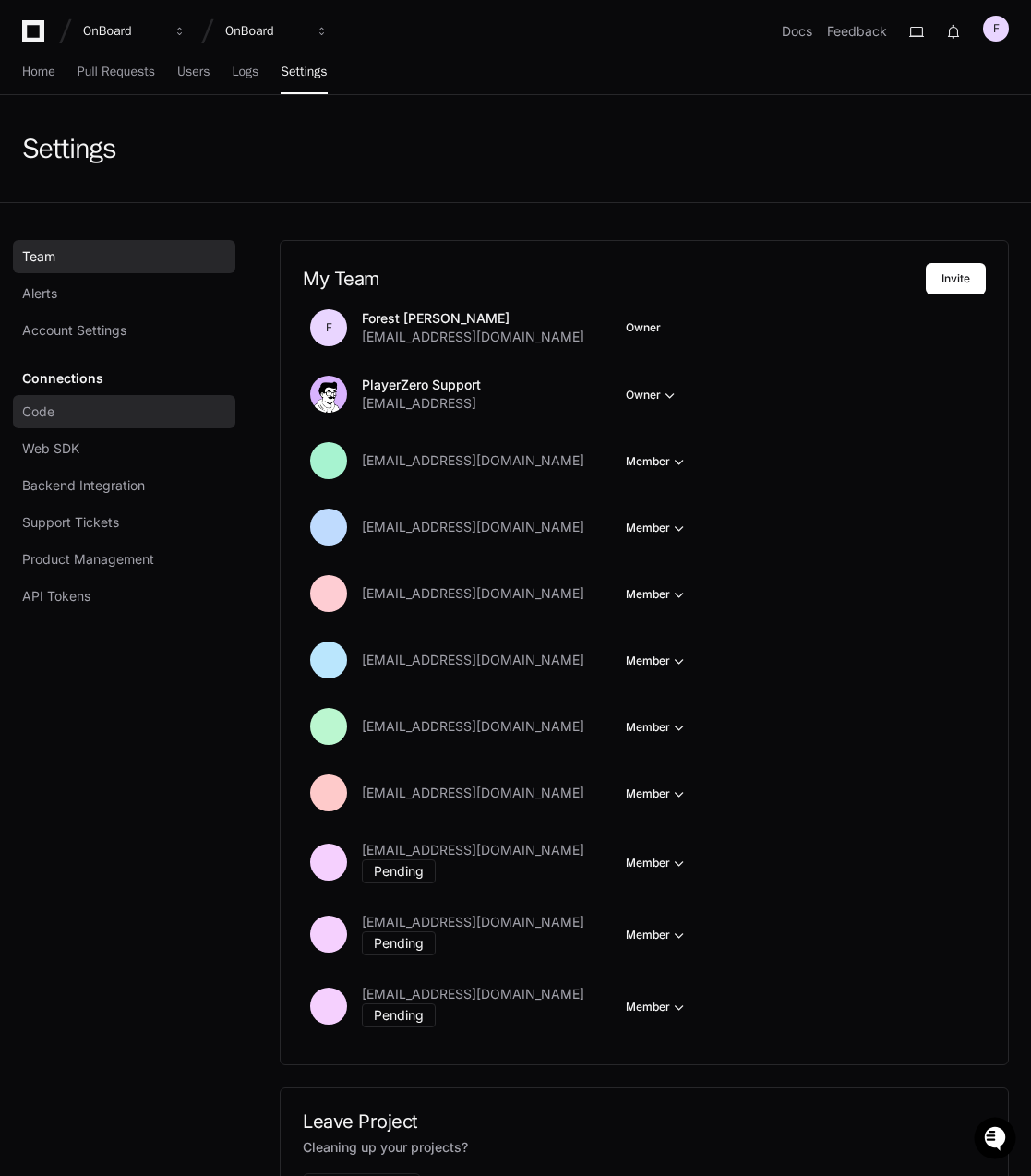 click on "Code" 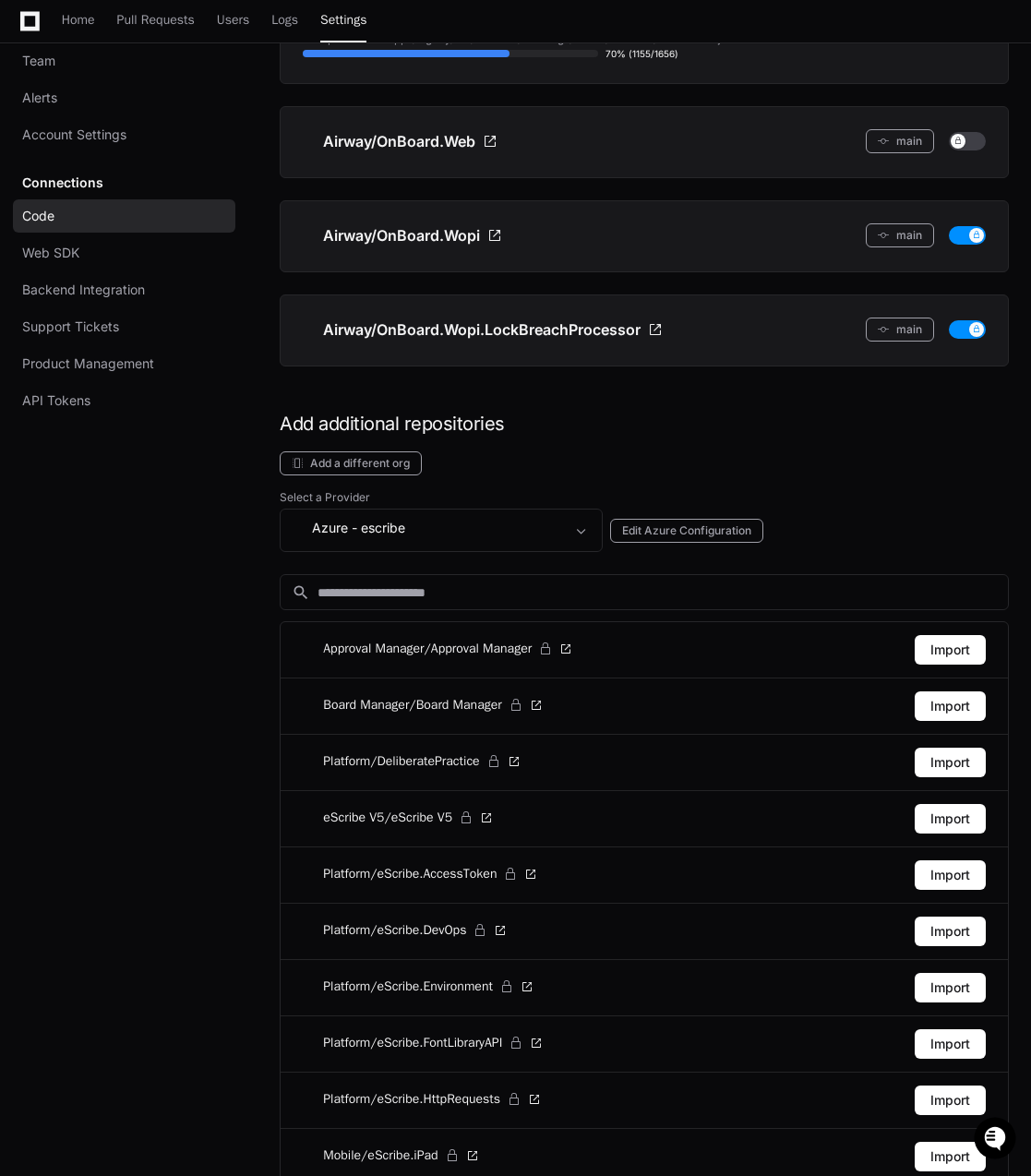 scroll, scrollTop: 3877, scrollLeft: 0, axis: vertical 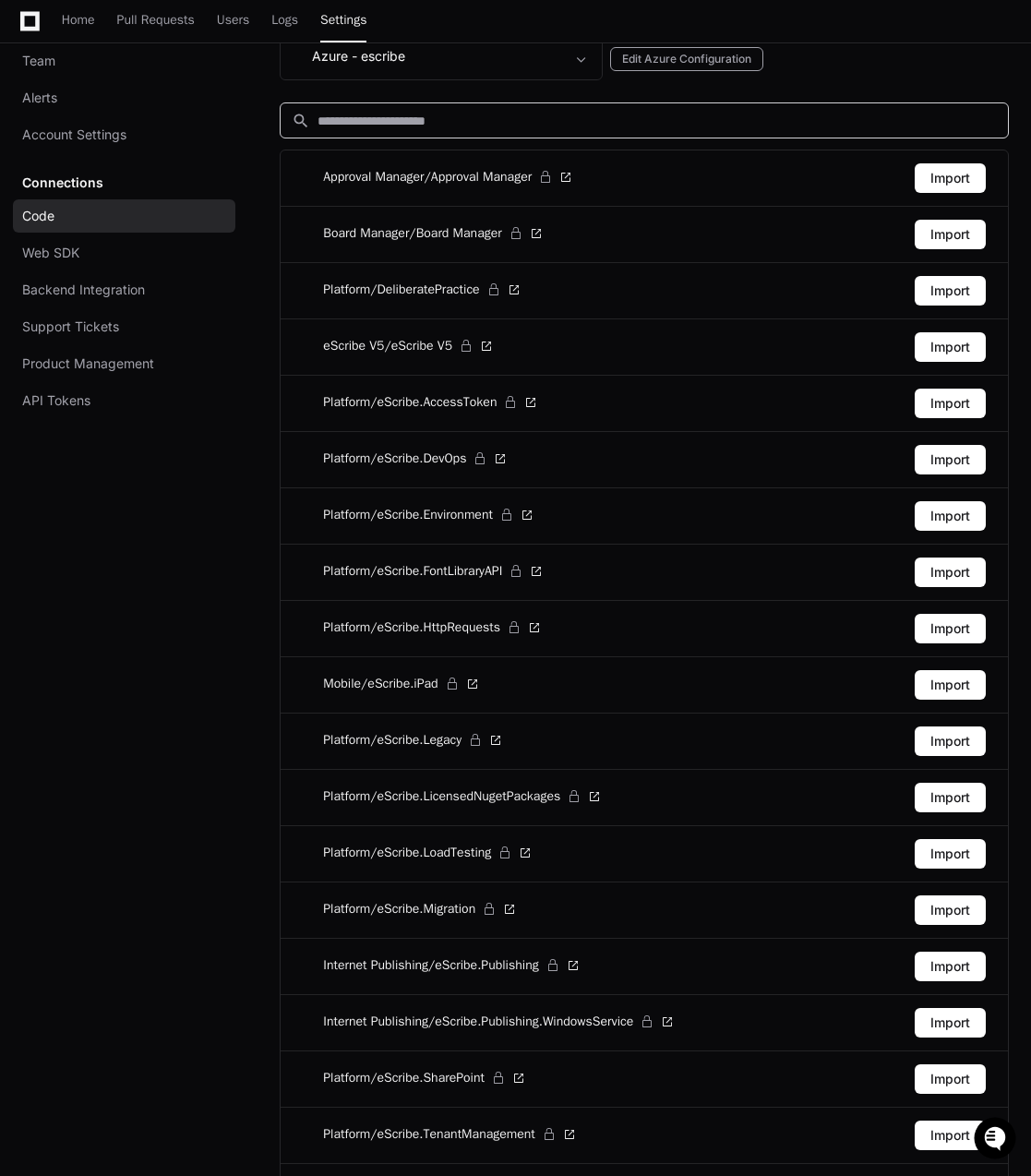 click at bounding box center (657, 121) 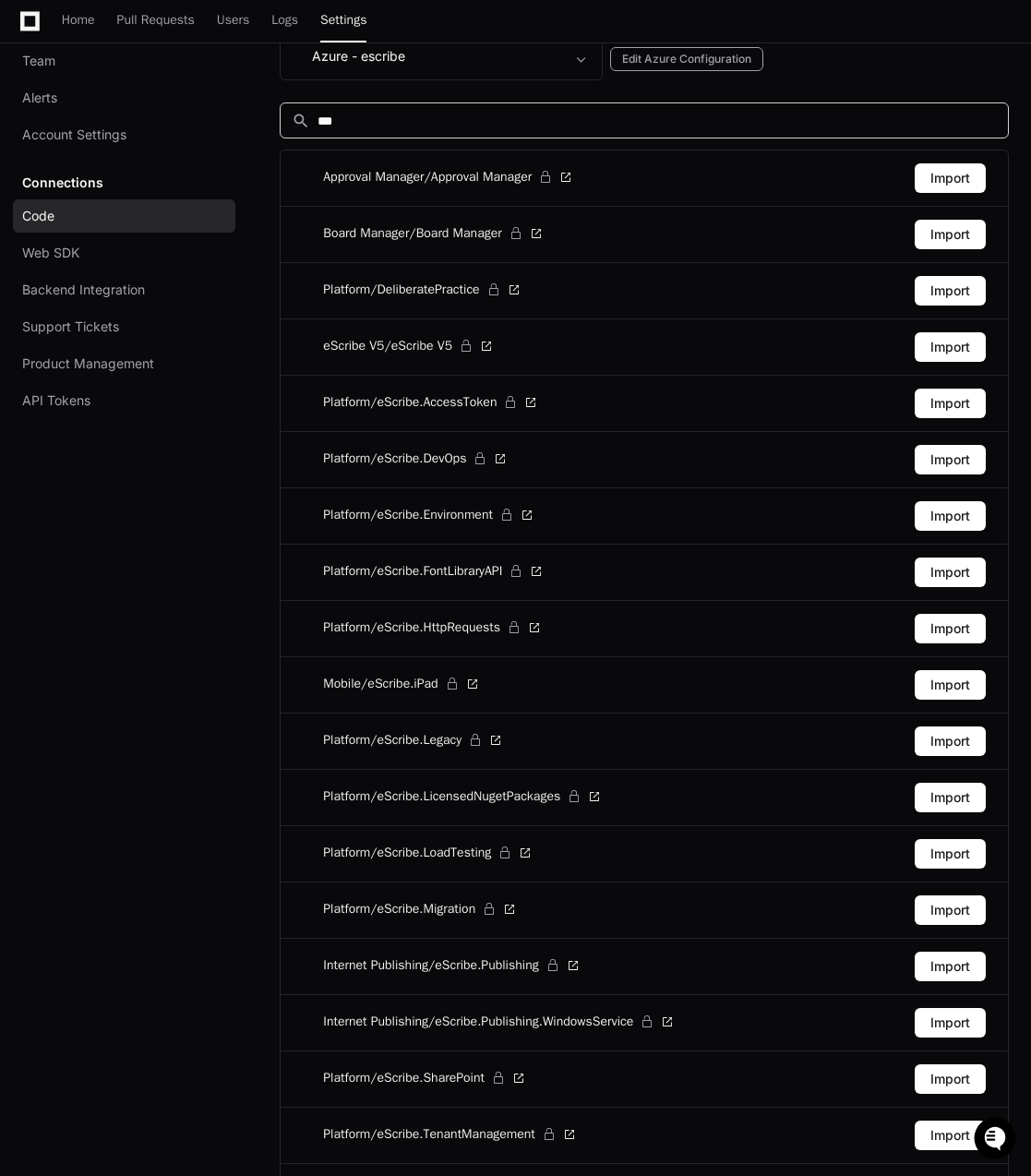 scroll, scrollTop: 2996, scrollLeft: 0, axis: vertical 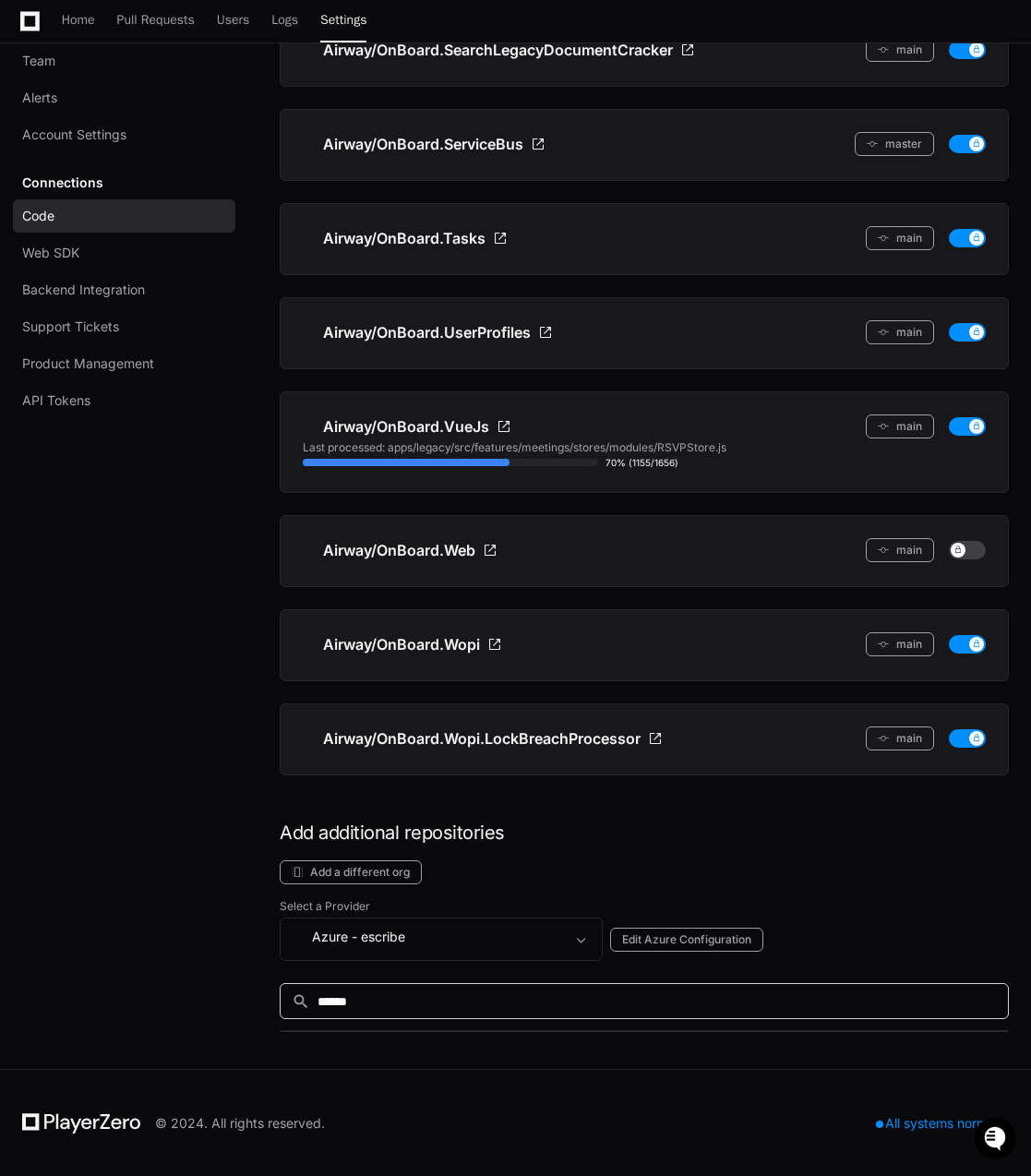 type on "*******" 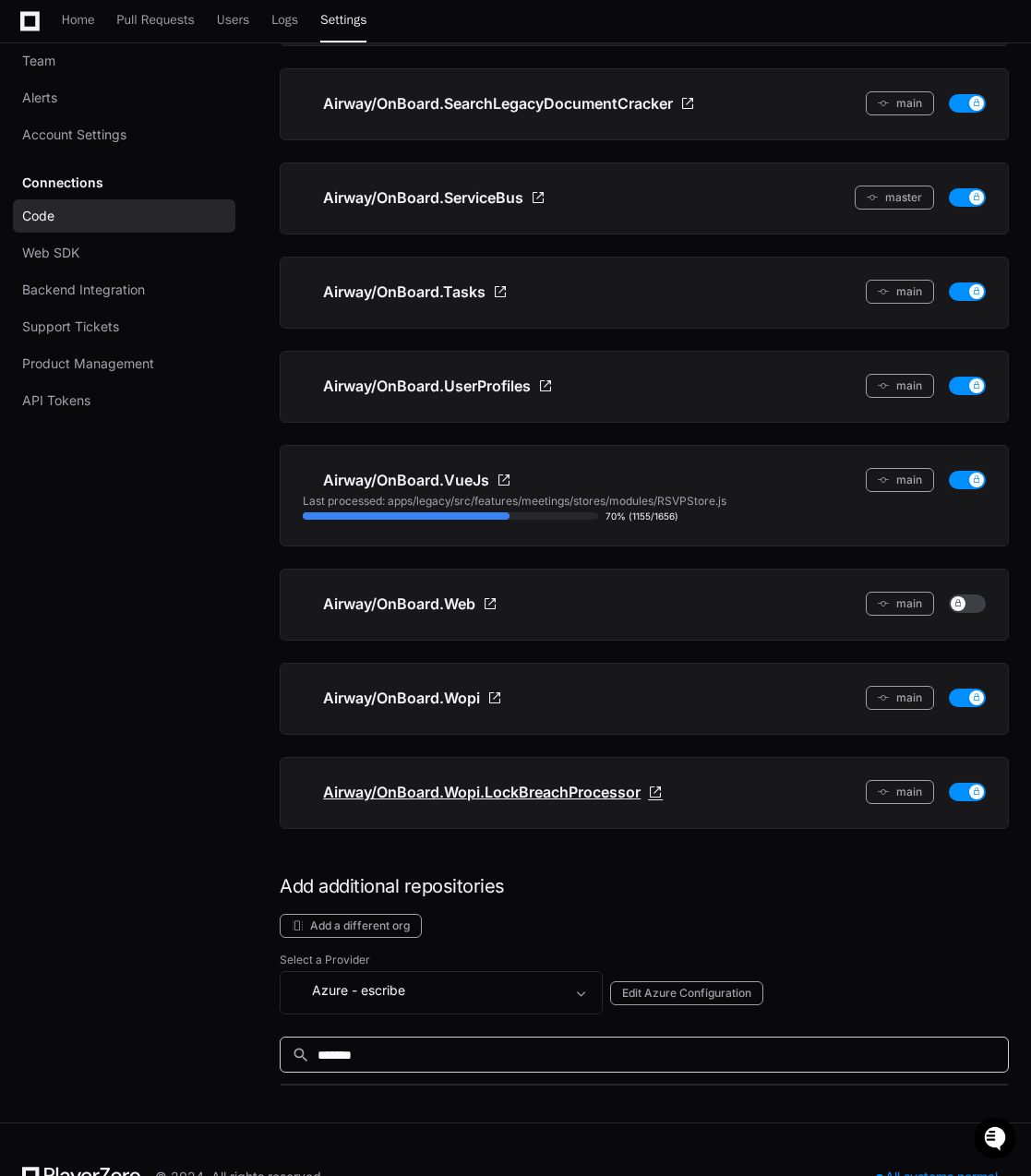 scroll, scrollTop: 2904, scrollLeft: 0, axis: vertical 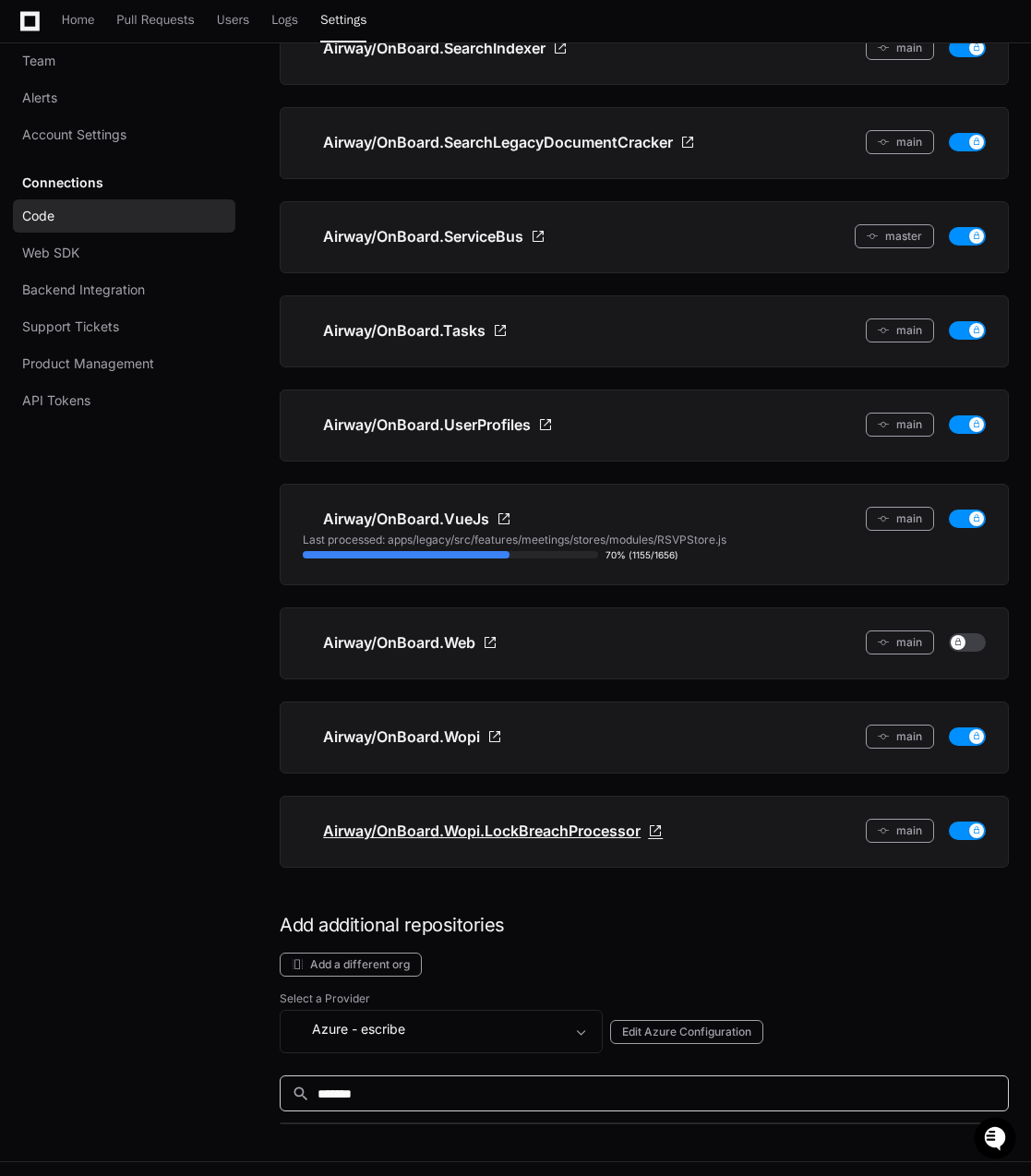 type 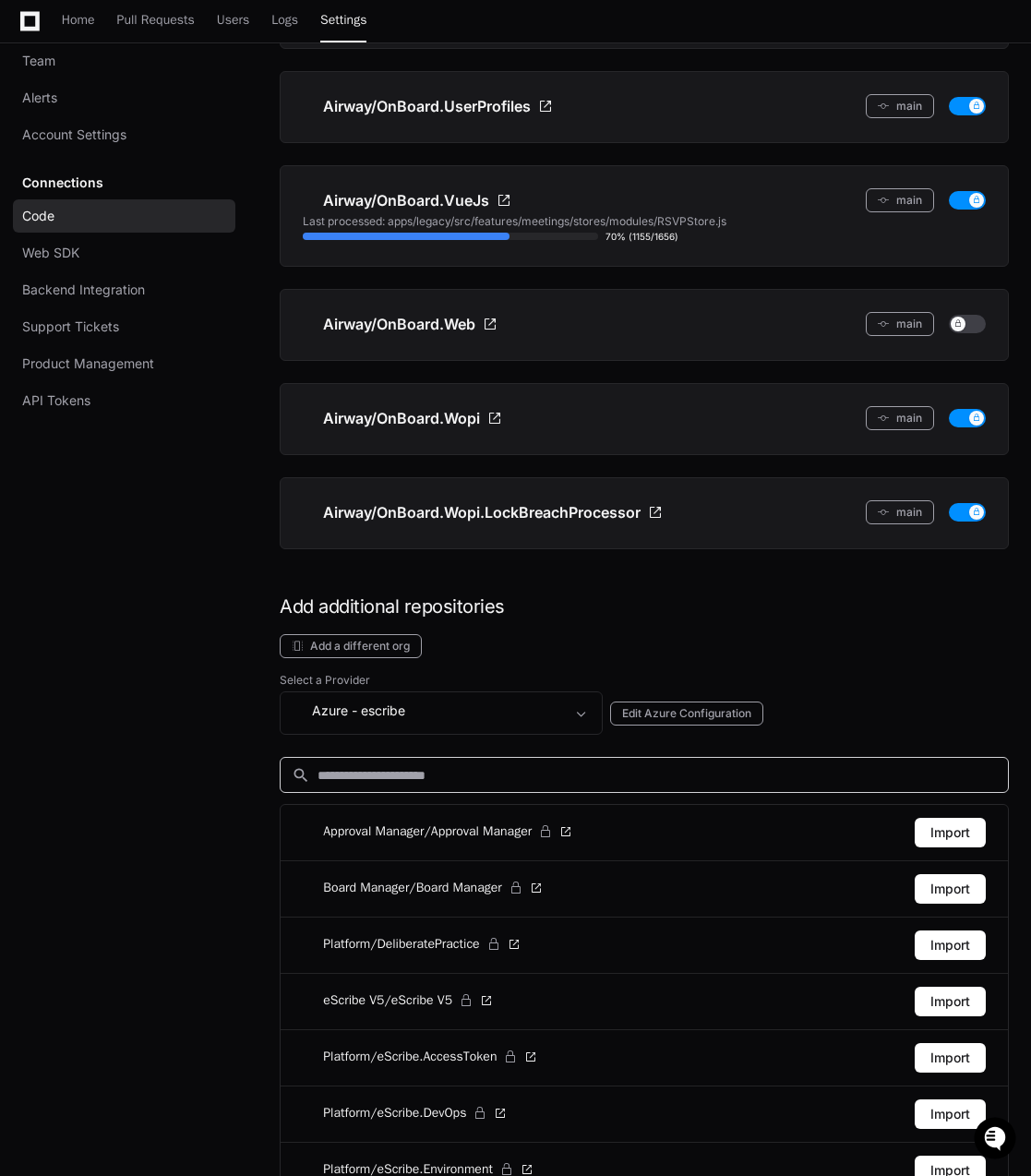 scroll, scrollTop: 3550, scrollLeft: 0, axis: vertical 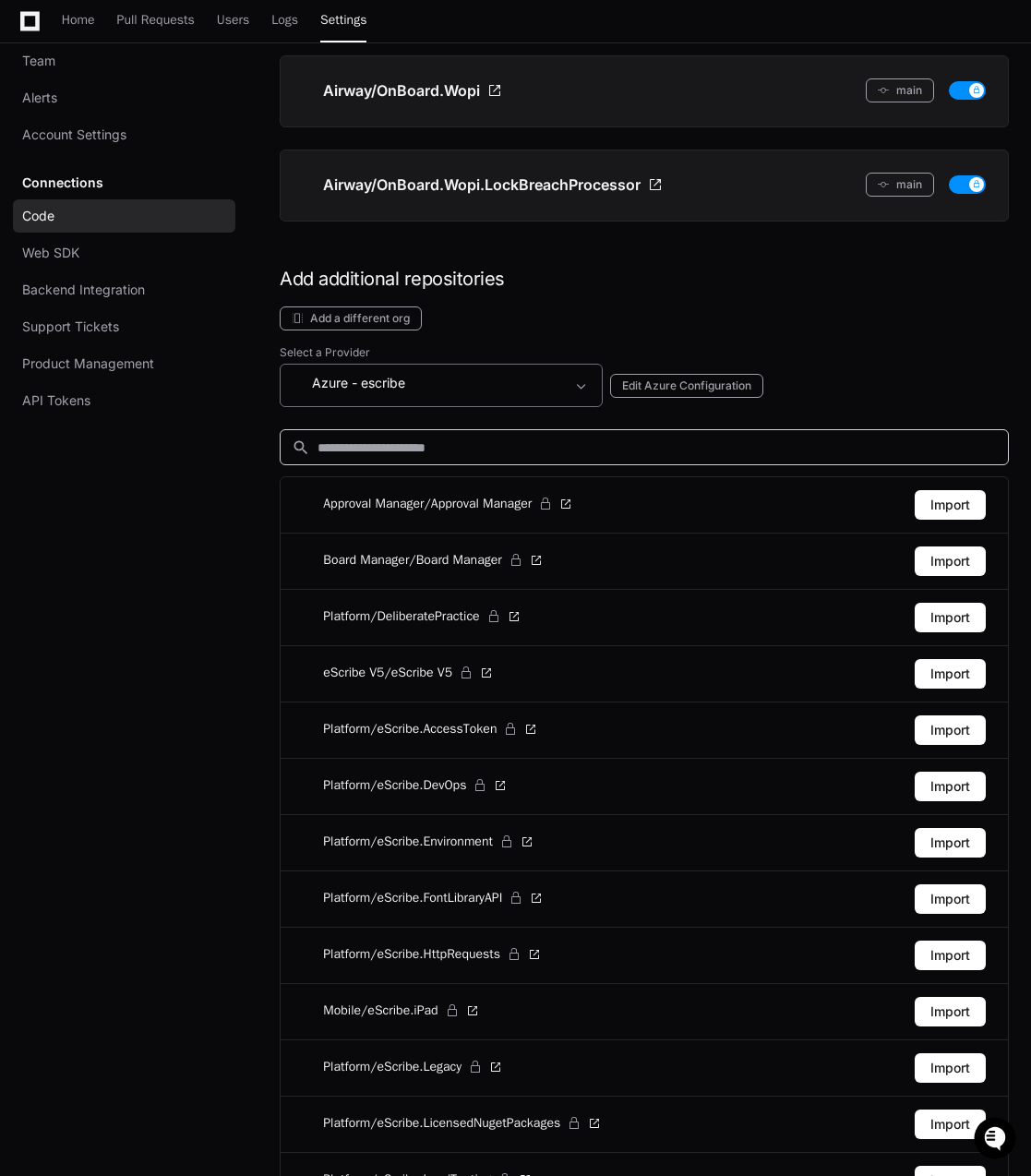 click on "Azure  - escribe" at bounding box center (428, 383) 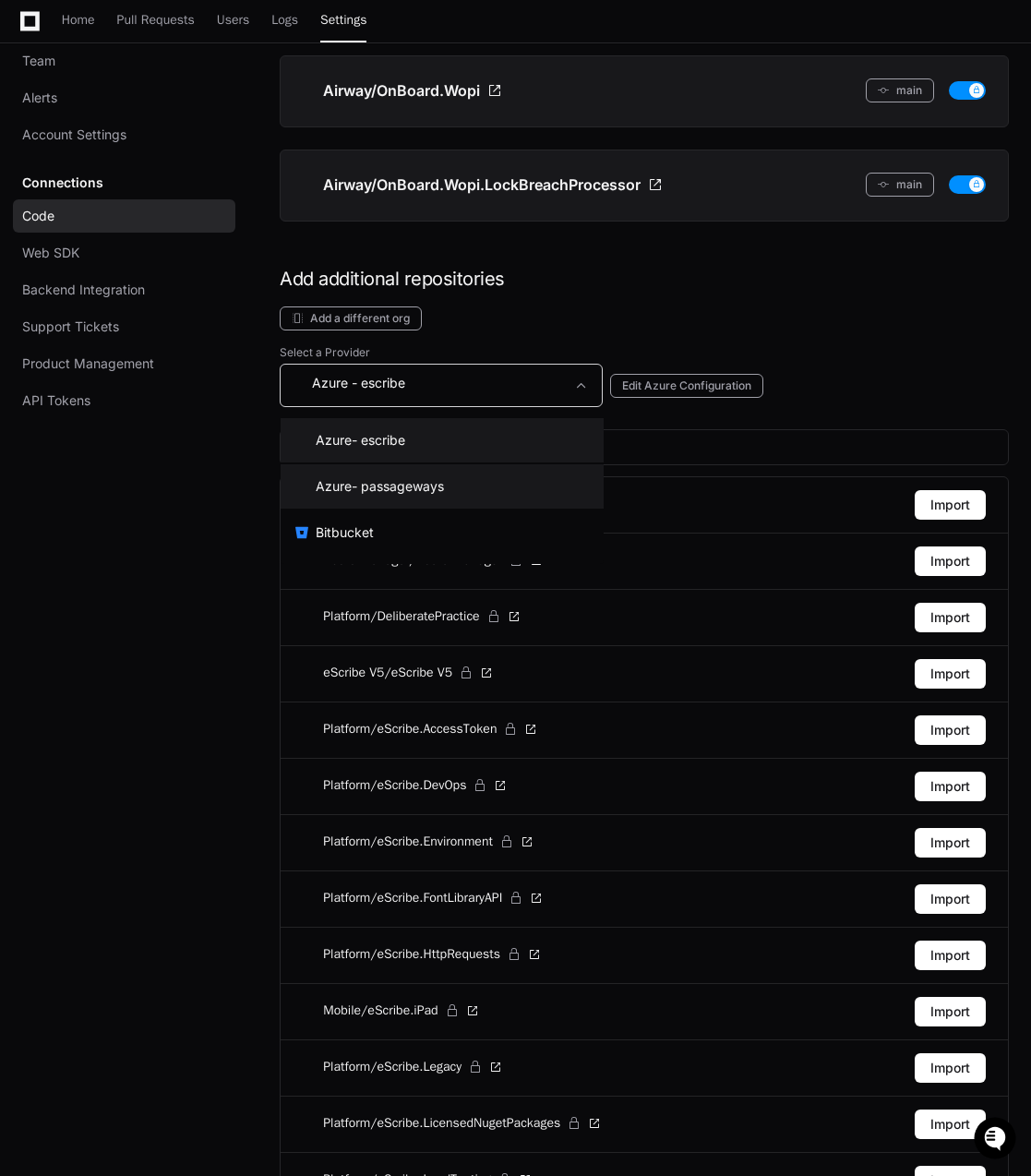 click on "- passageways" at bounding box center [398, 486] 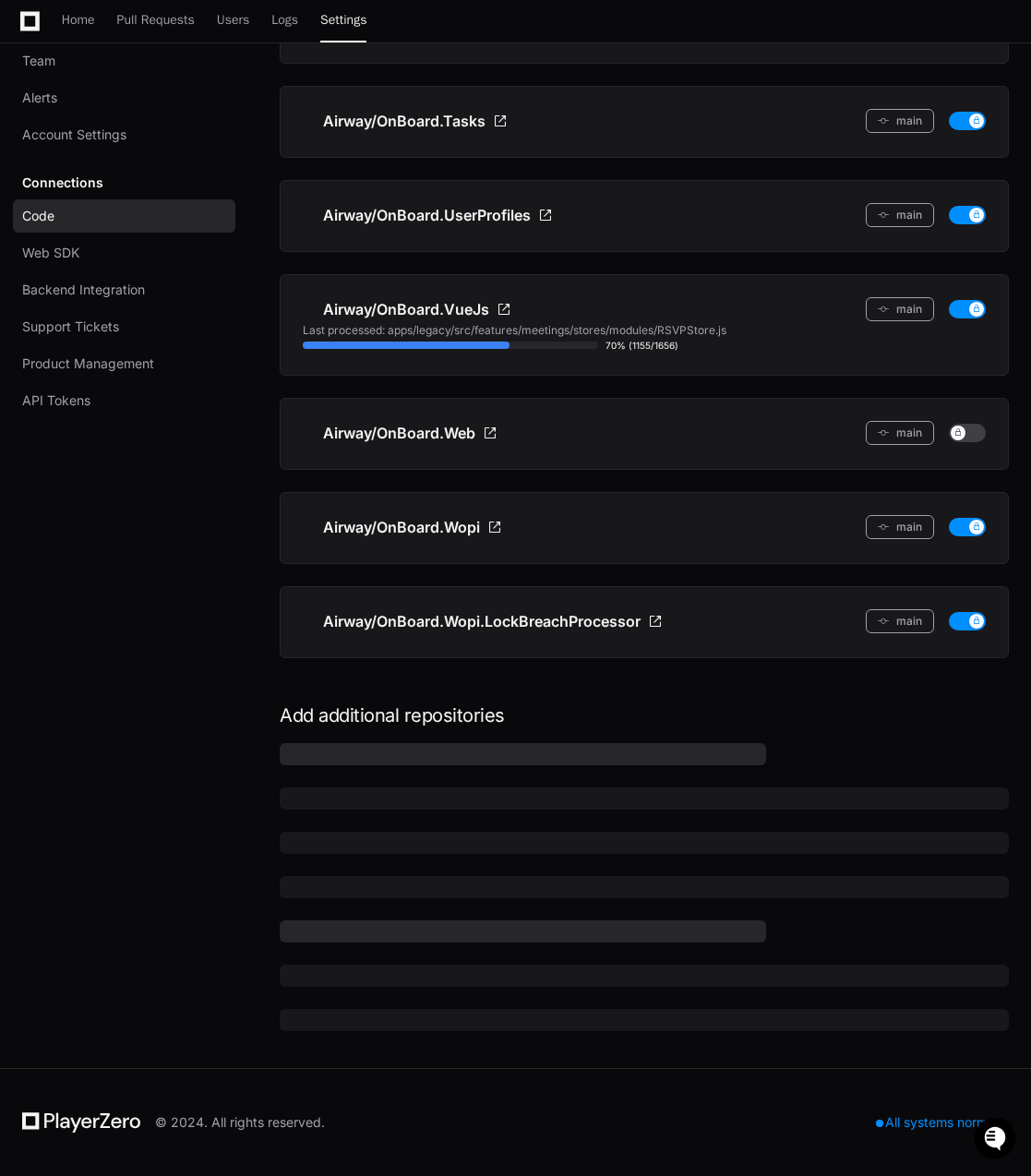 scroll, scrollTop: 3550, scrollLeft: 0, axis: vertical 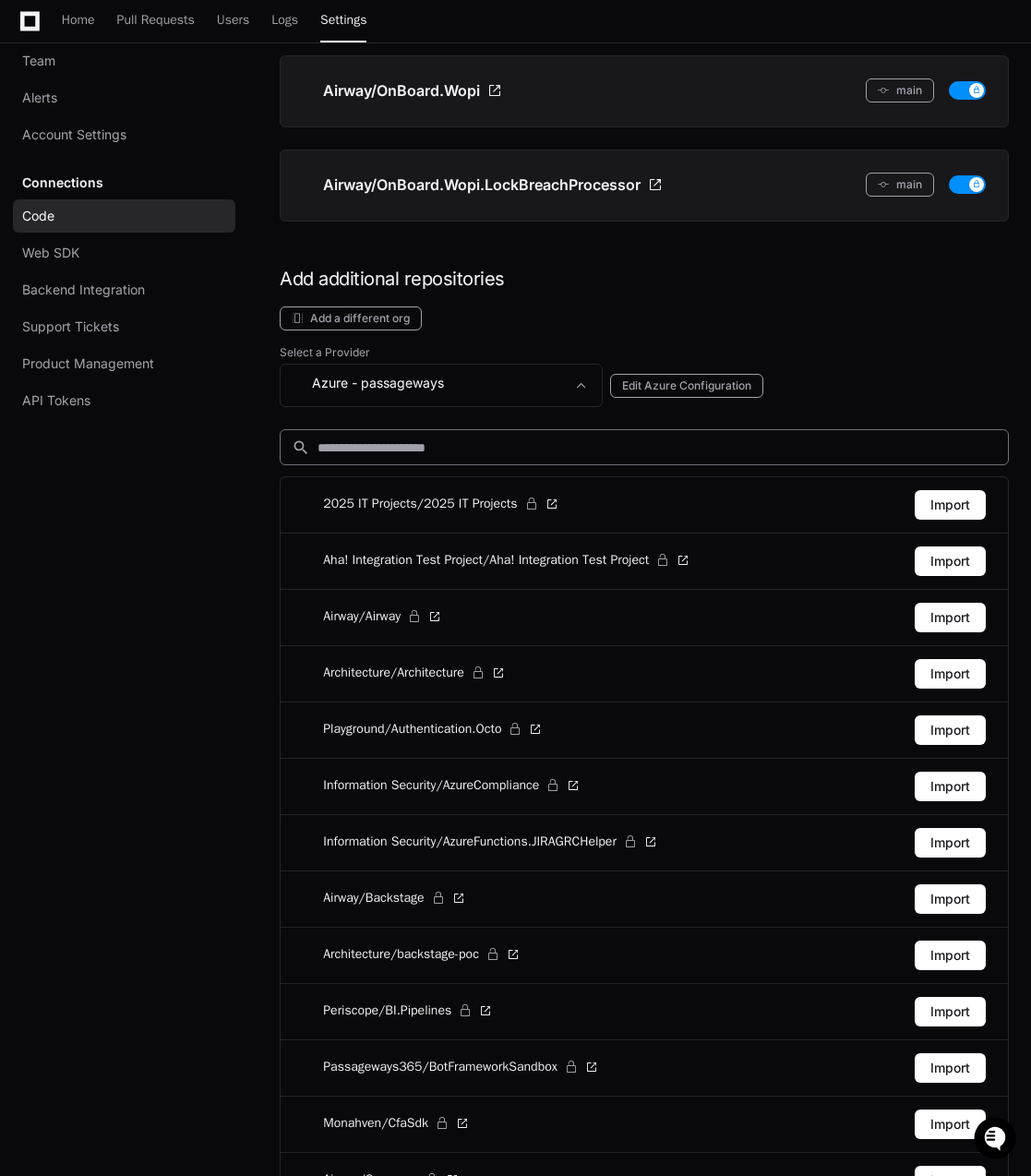 click at bounding box center [657, 448] 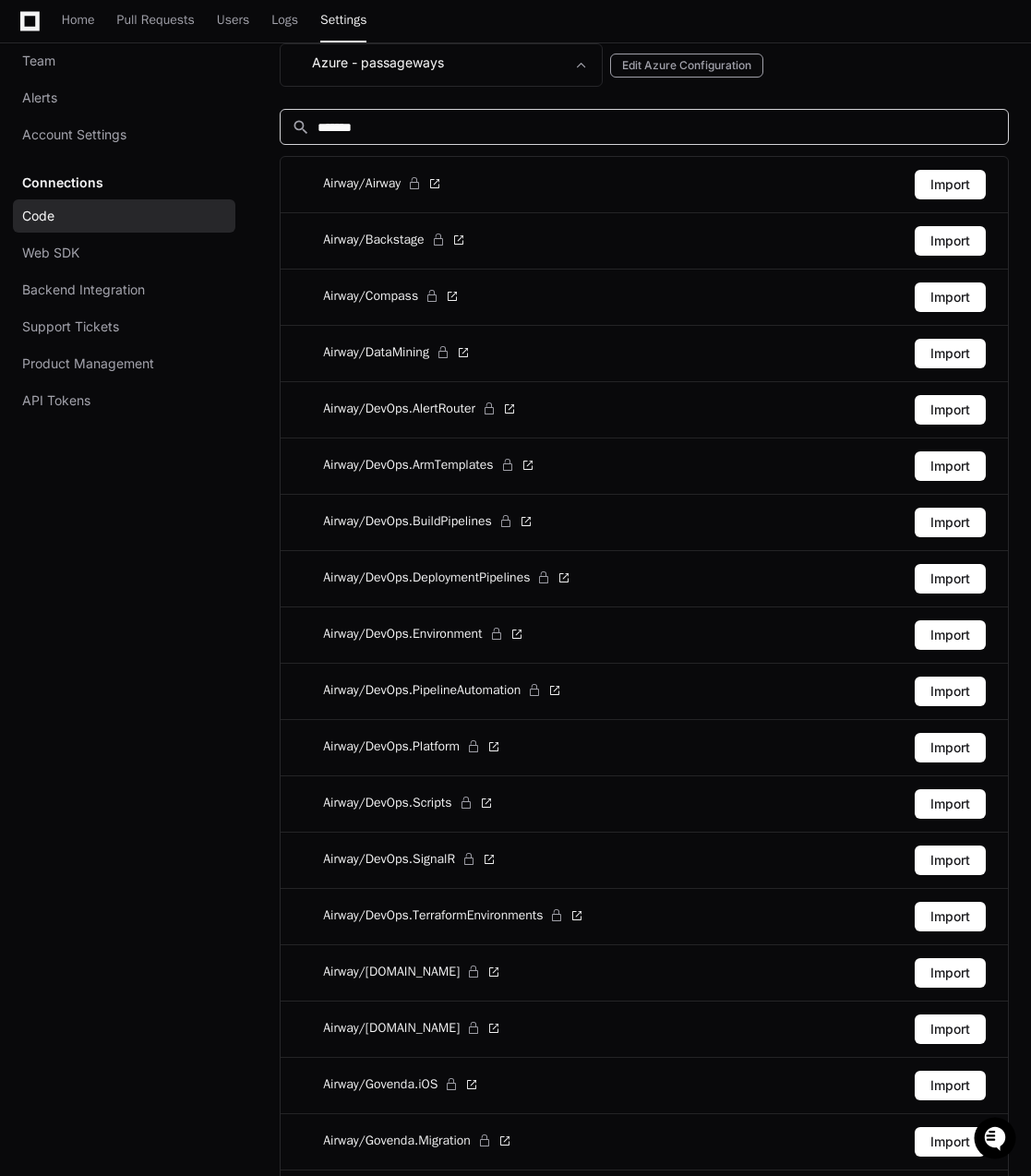 scroll, scrollTop: 3919, scrollLeft: 0, axis: vertical 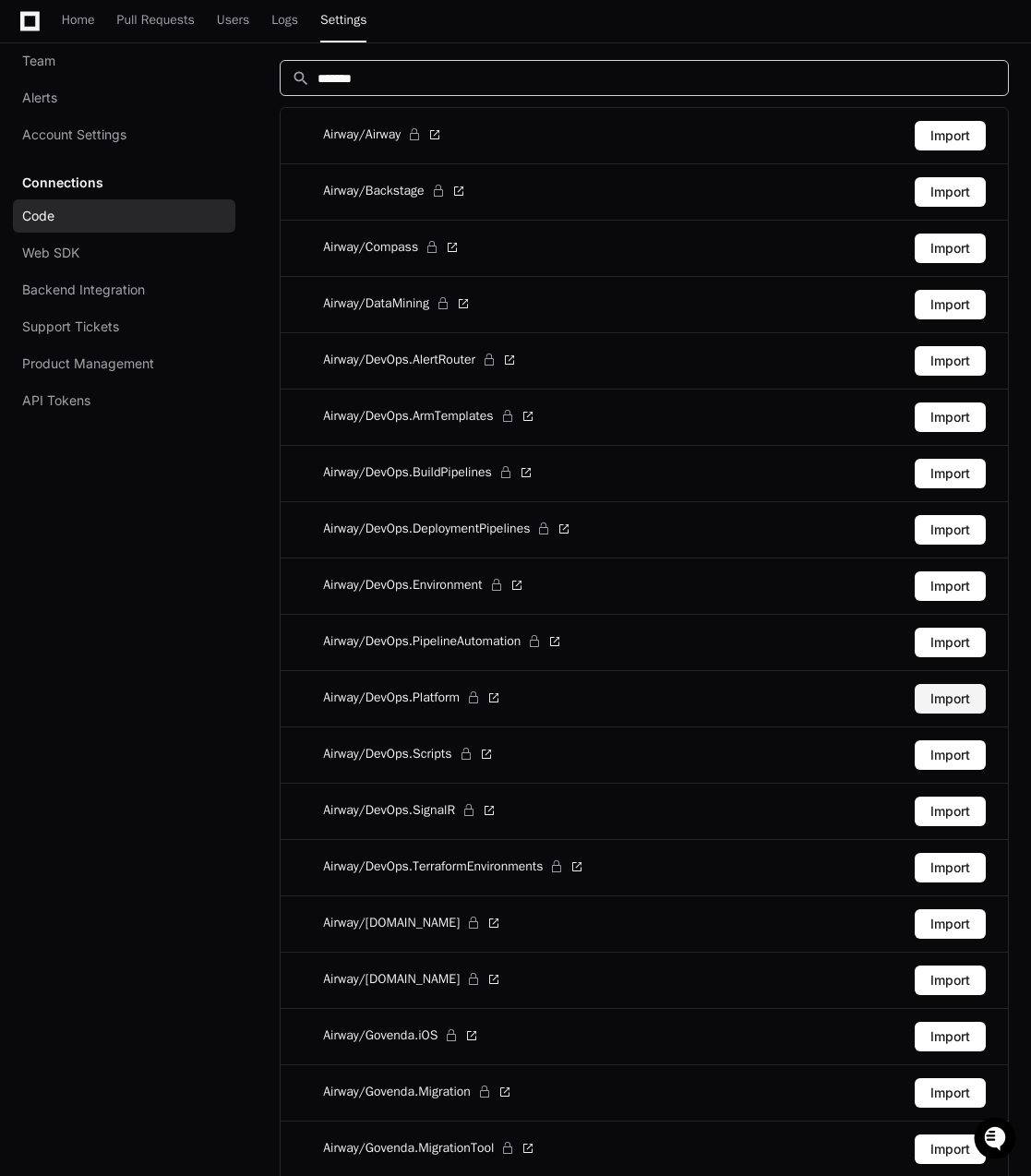 type on "*******" 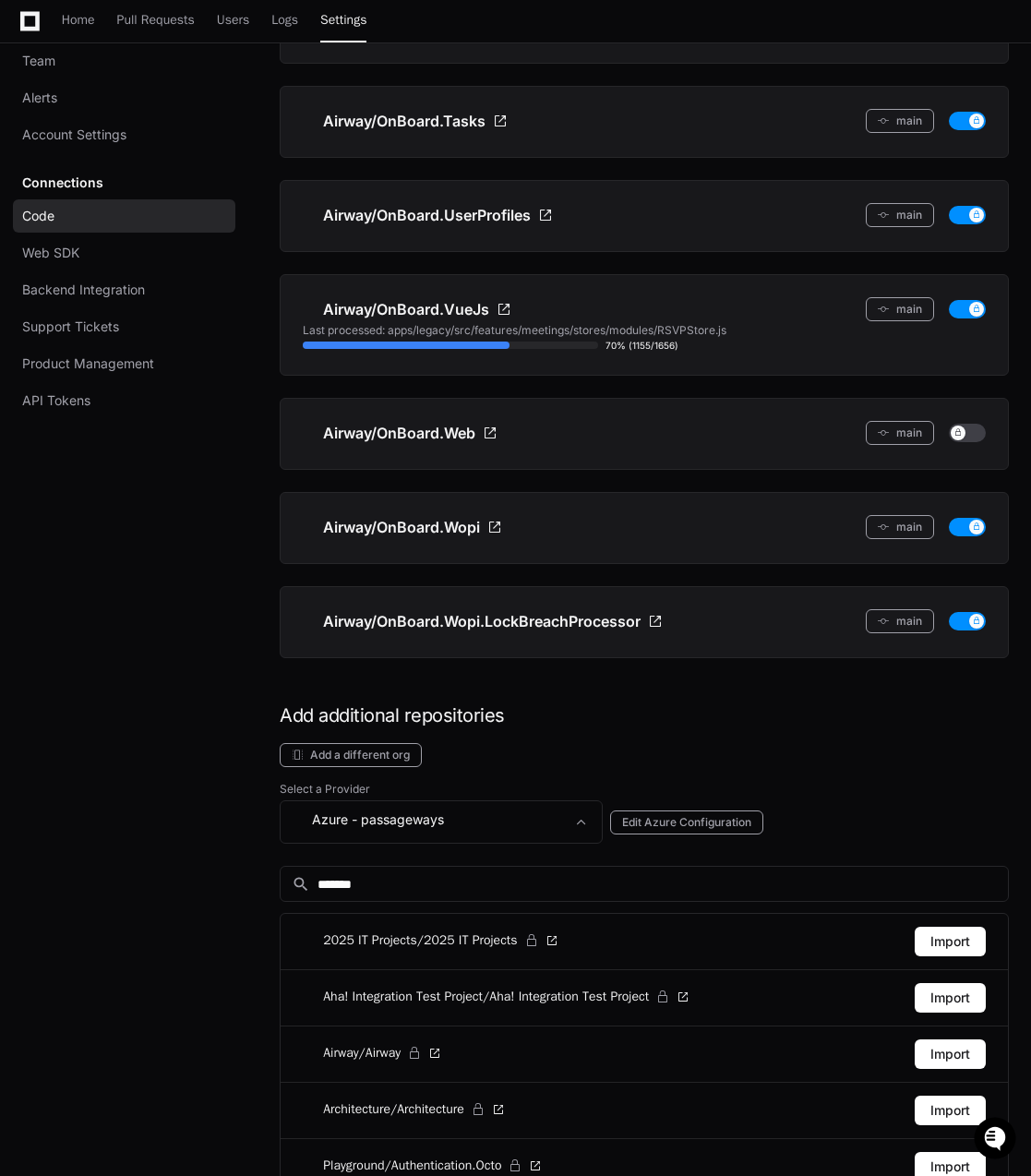scroll, scrollTop: 3898, scrollLeft: 0, axis: vertical 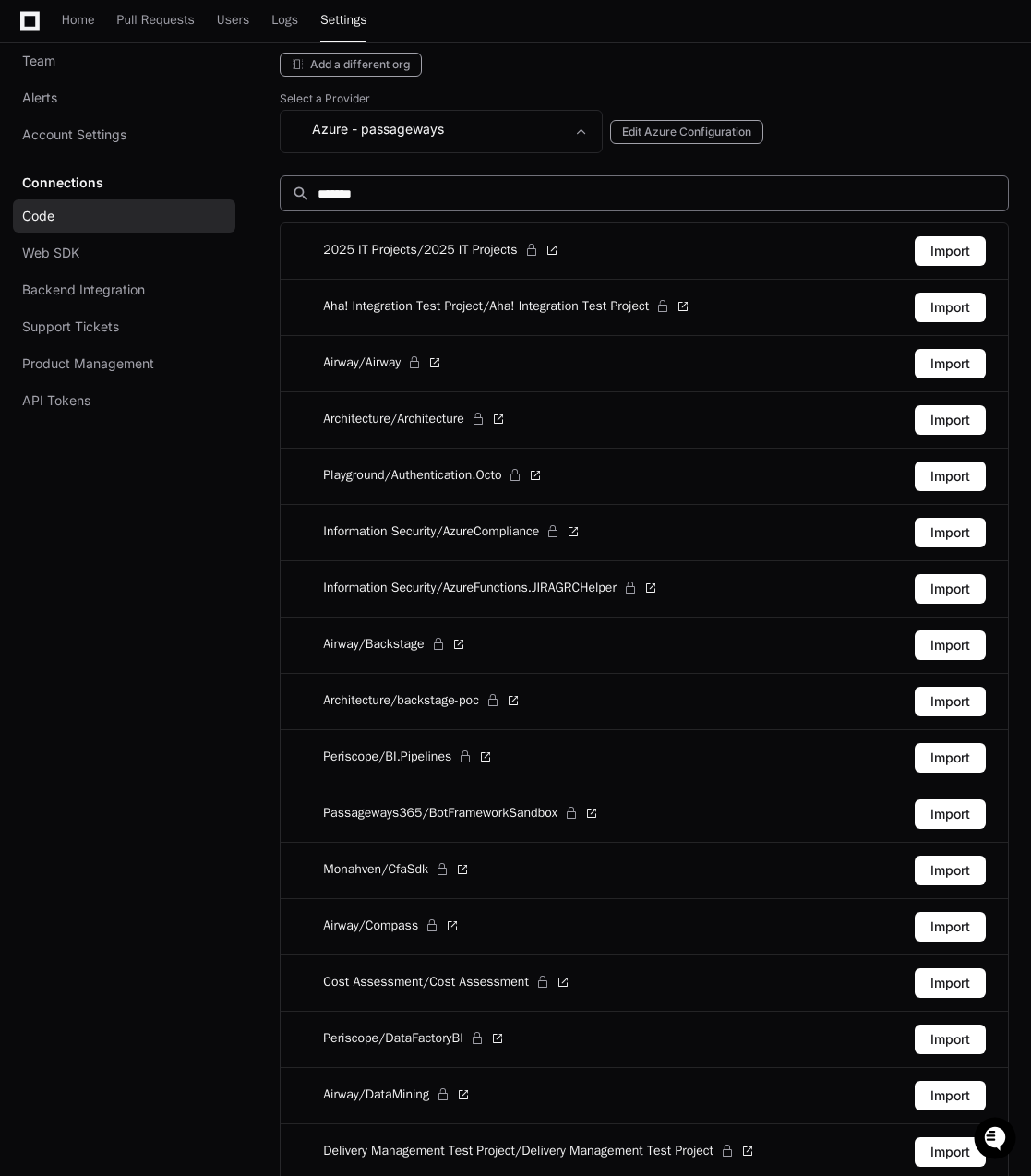 click on "*******" at bounding box center (657, 194) 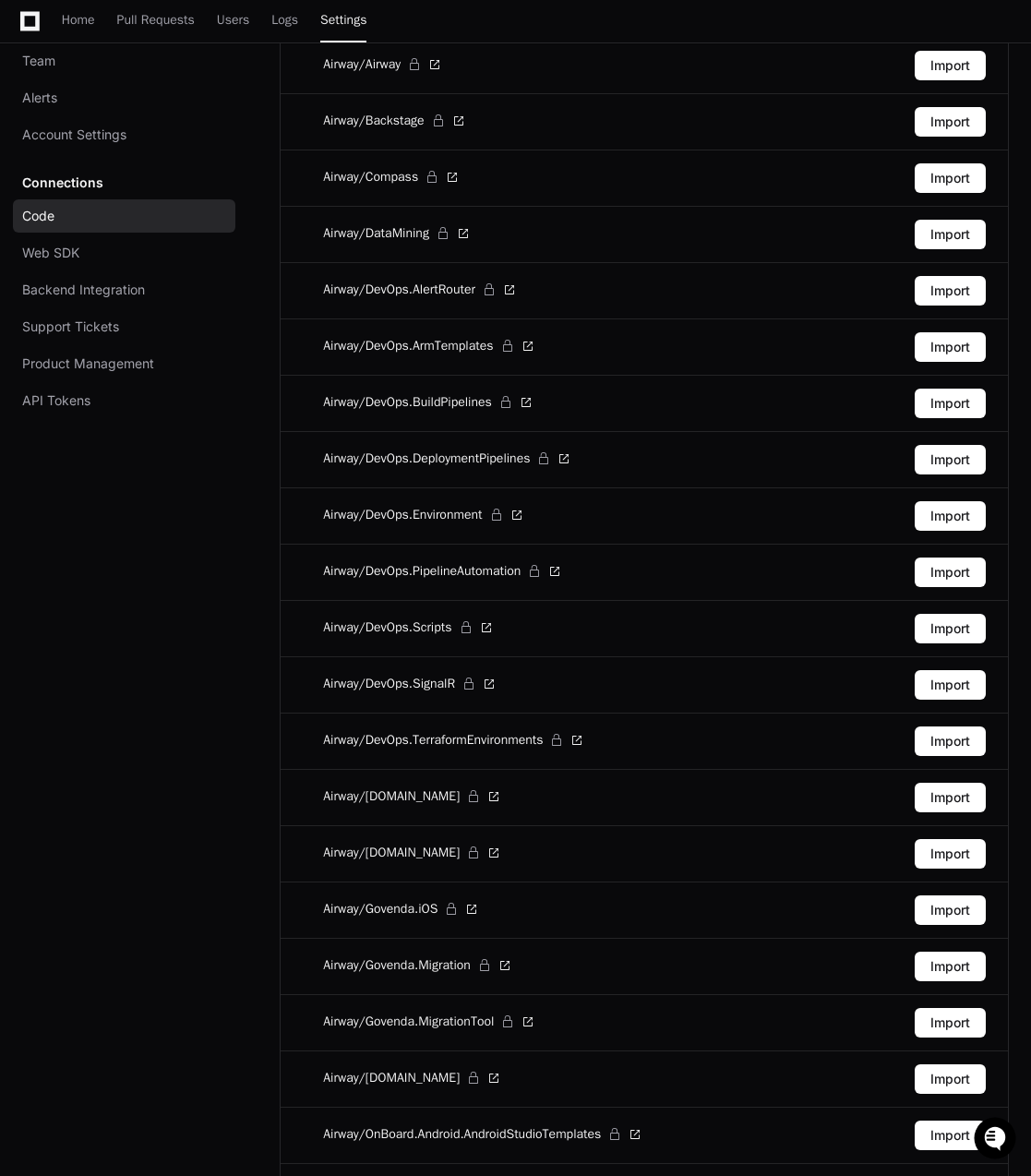 scroll, scrollTop: 4083, scrollLeft: 0, axis: vertical 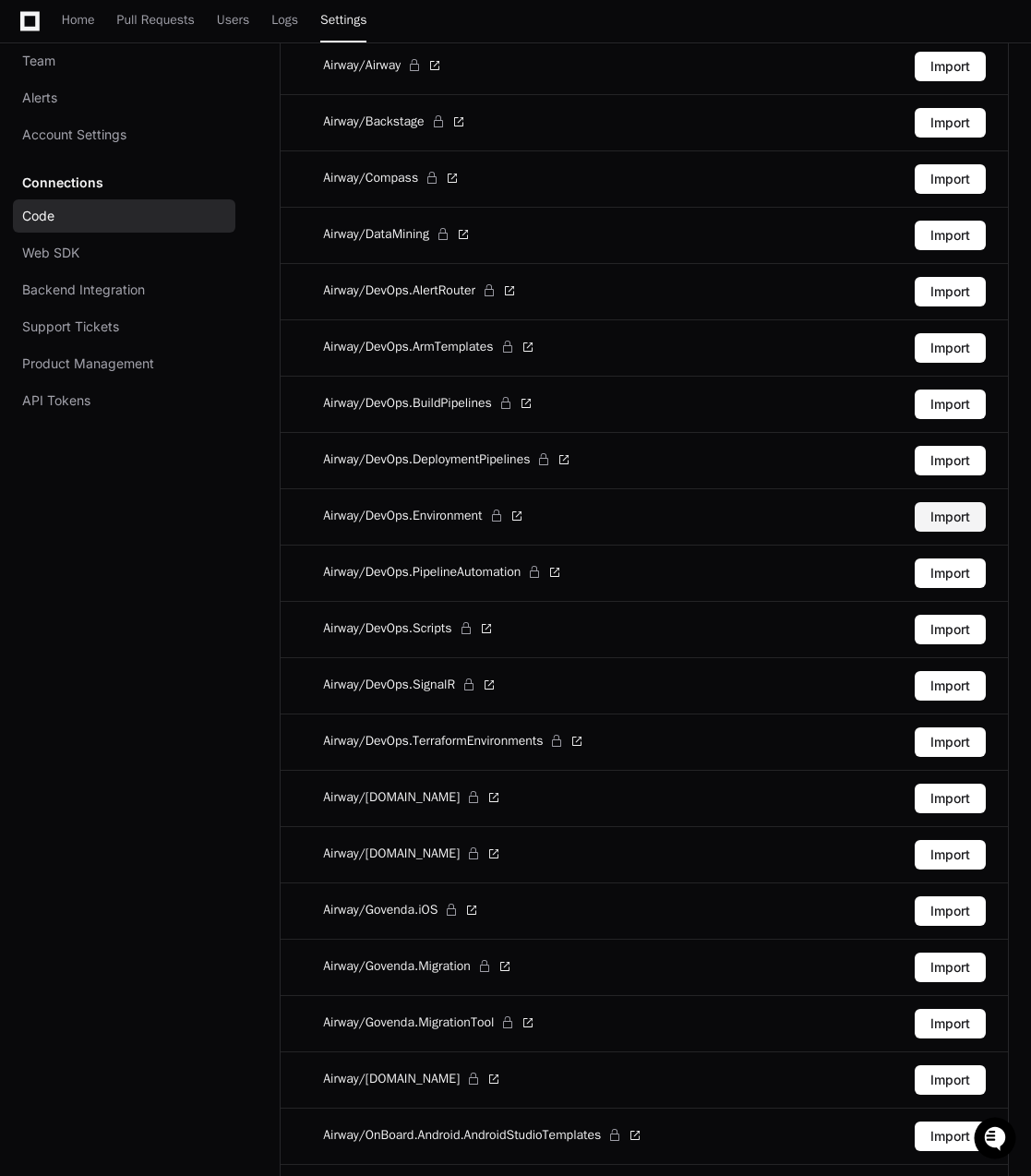 click on "Import" 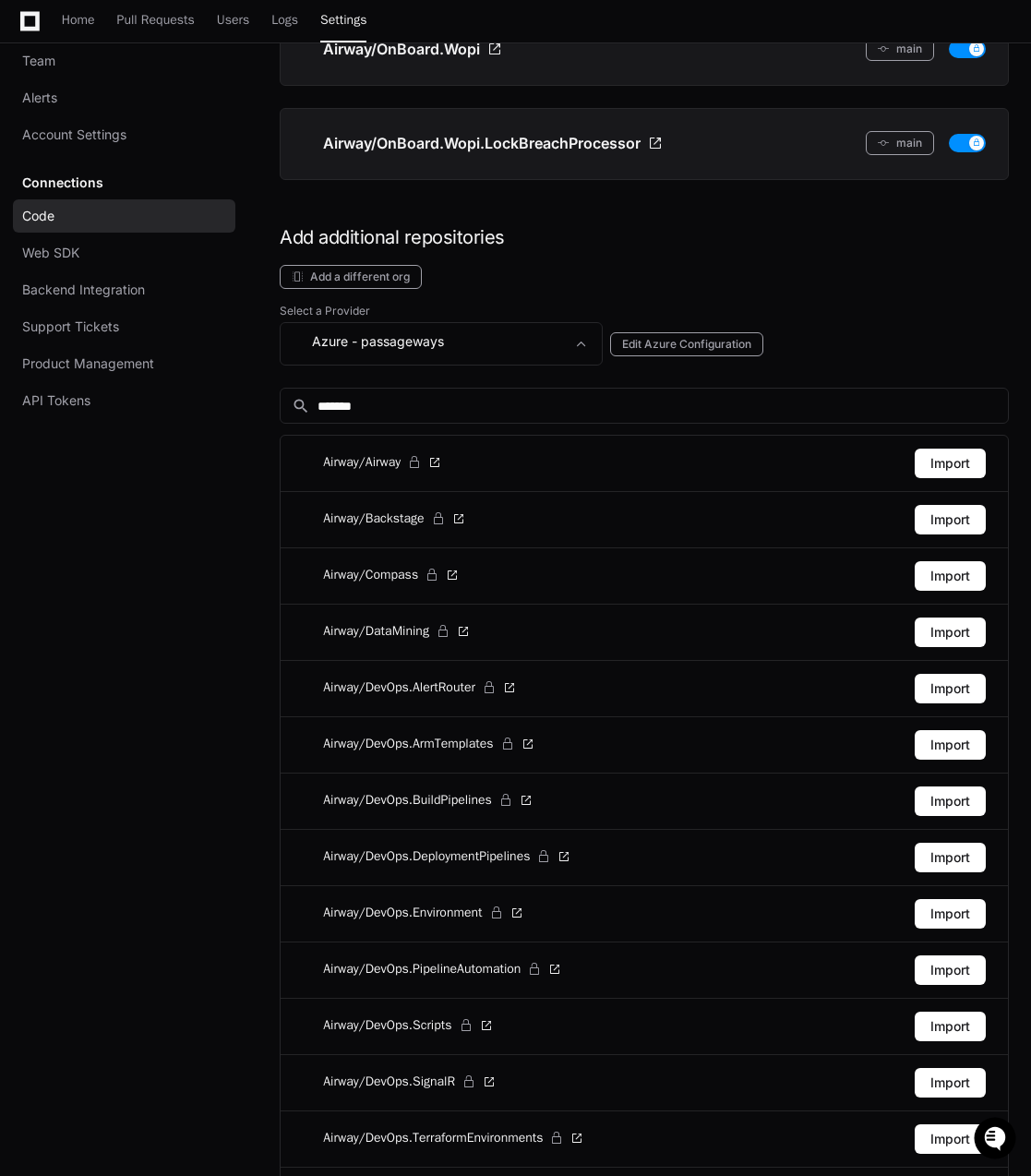 scroll, scrollTop: 3529, scrollLeft: 0, axis: vertical 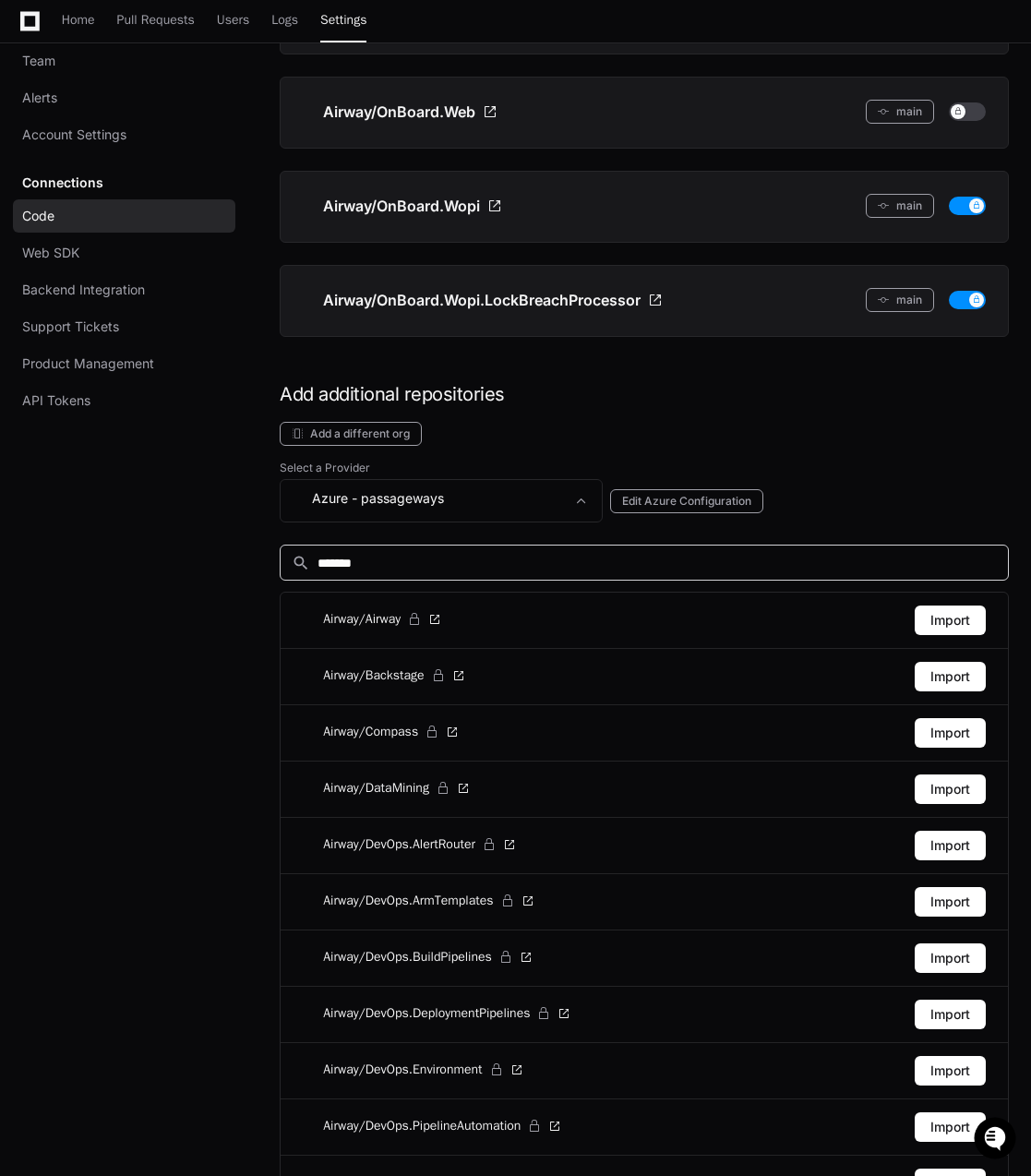 click on "*******" at bounding box center [657, 563] 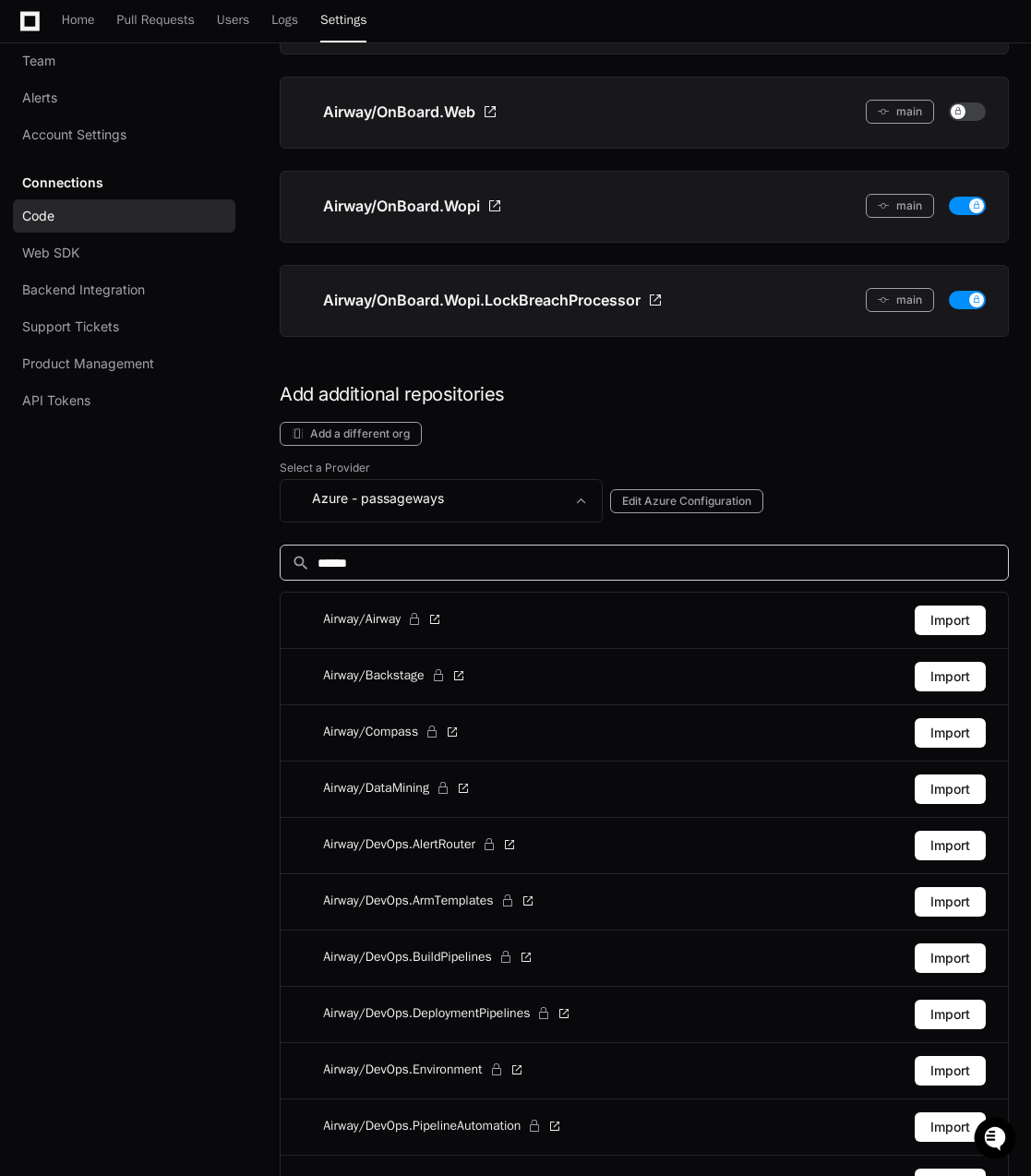 type on "*******" 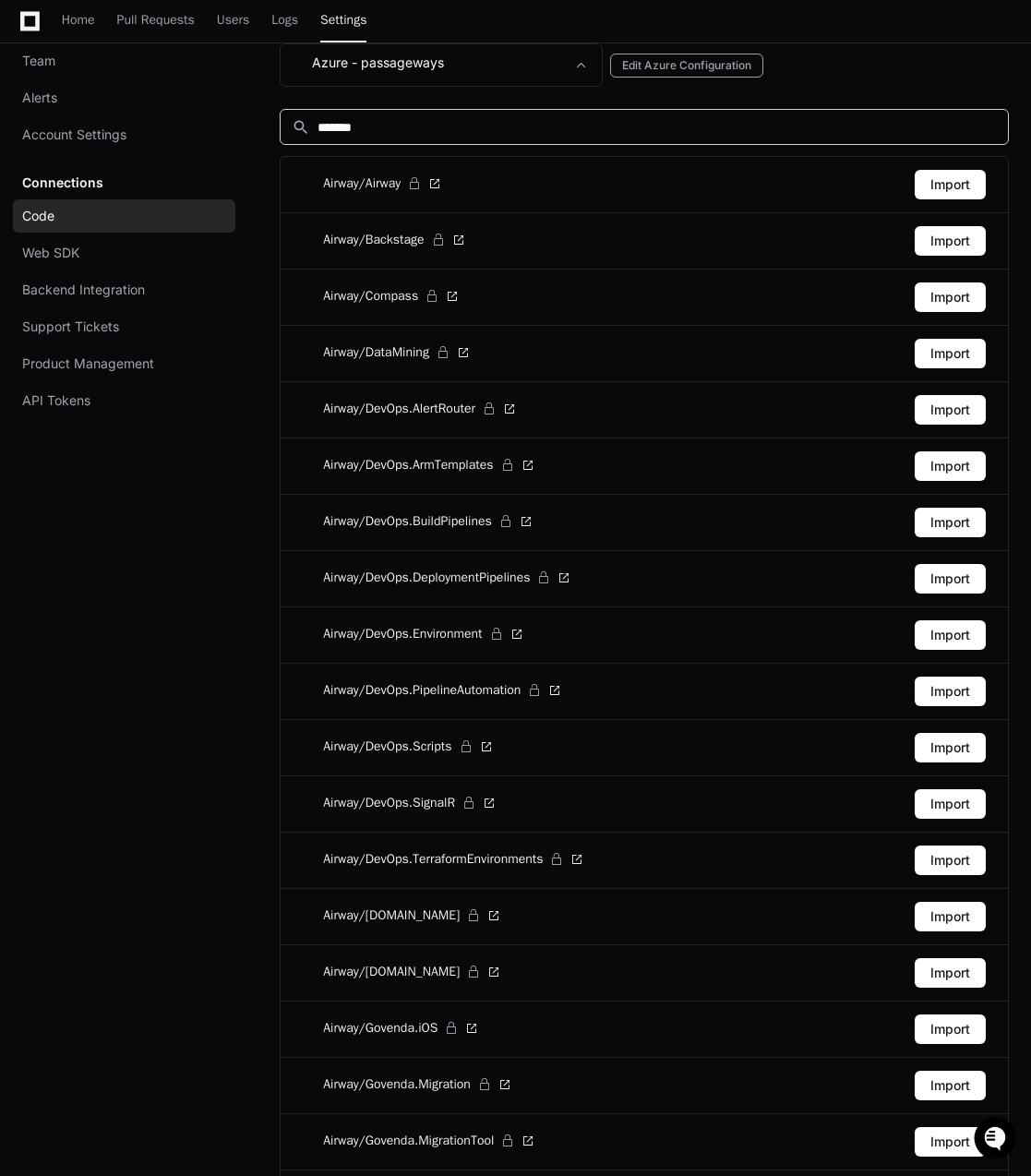 scroll, scrollTop: 4083, scrollLeft: 0, axis: vertical 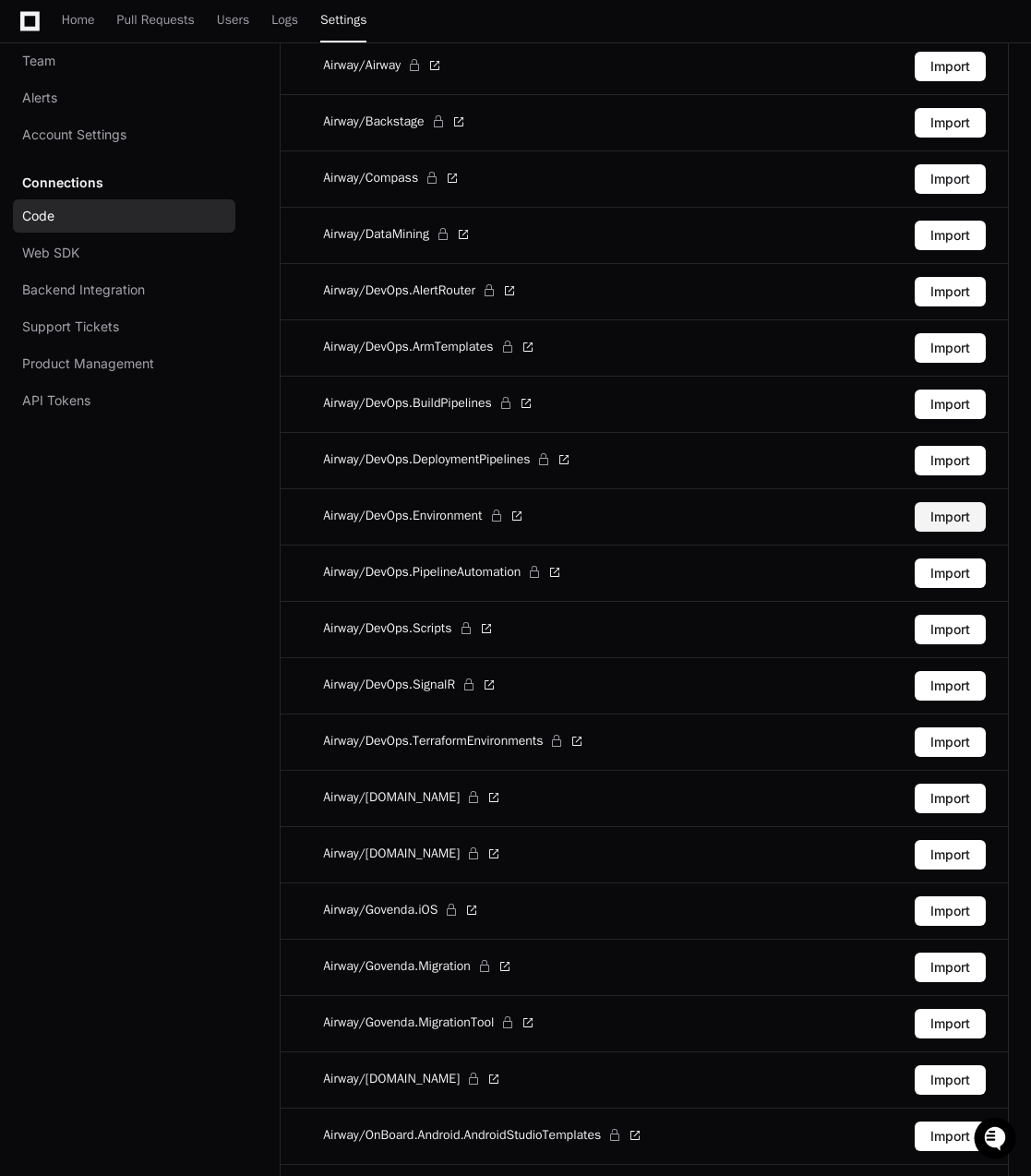 click on "Import" 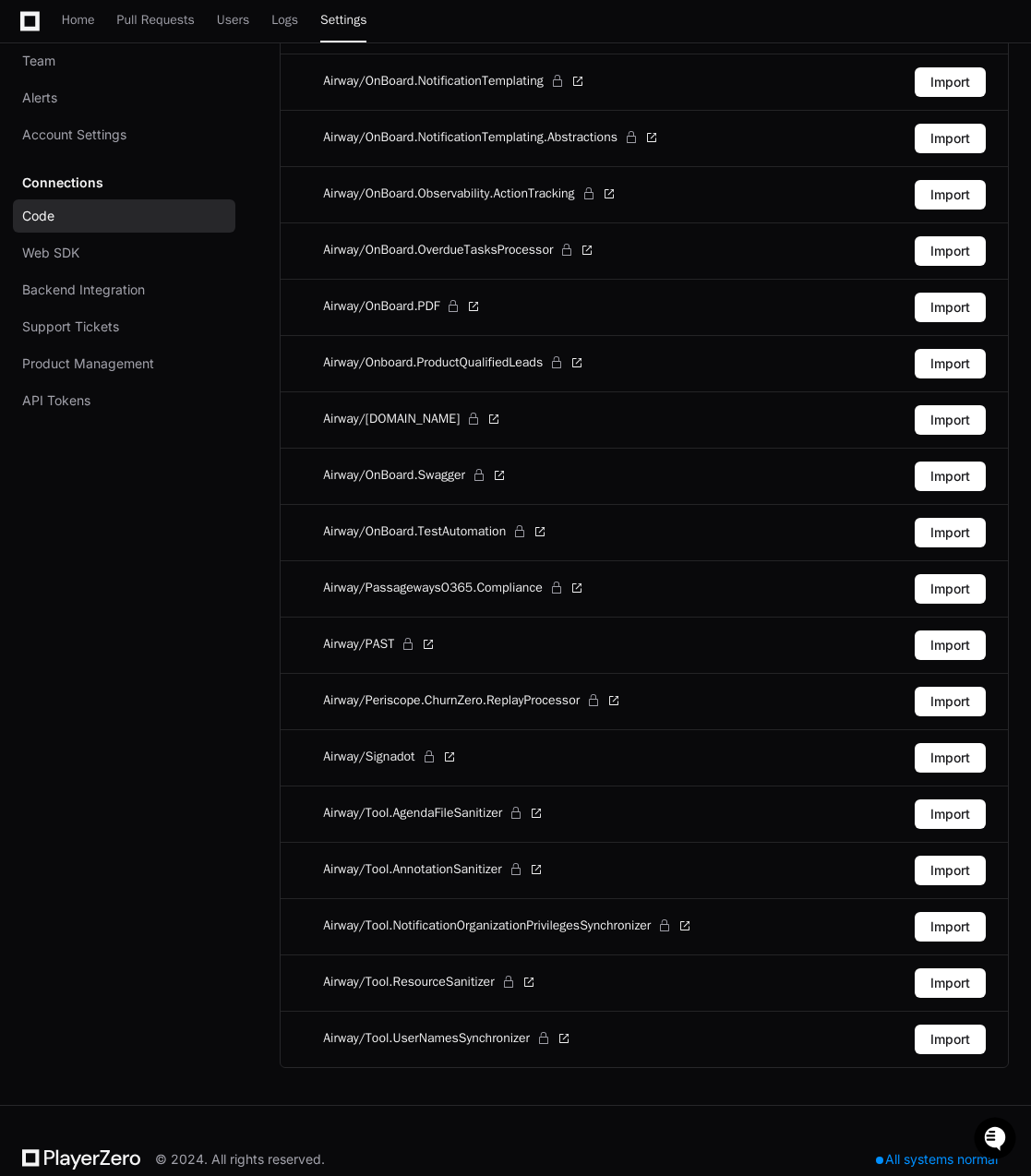 scroll, scrollTop: 6018, scrollLeft: 0, axis: vertical 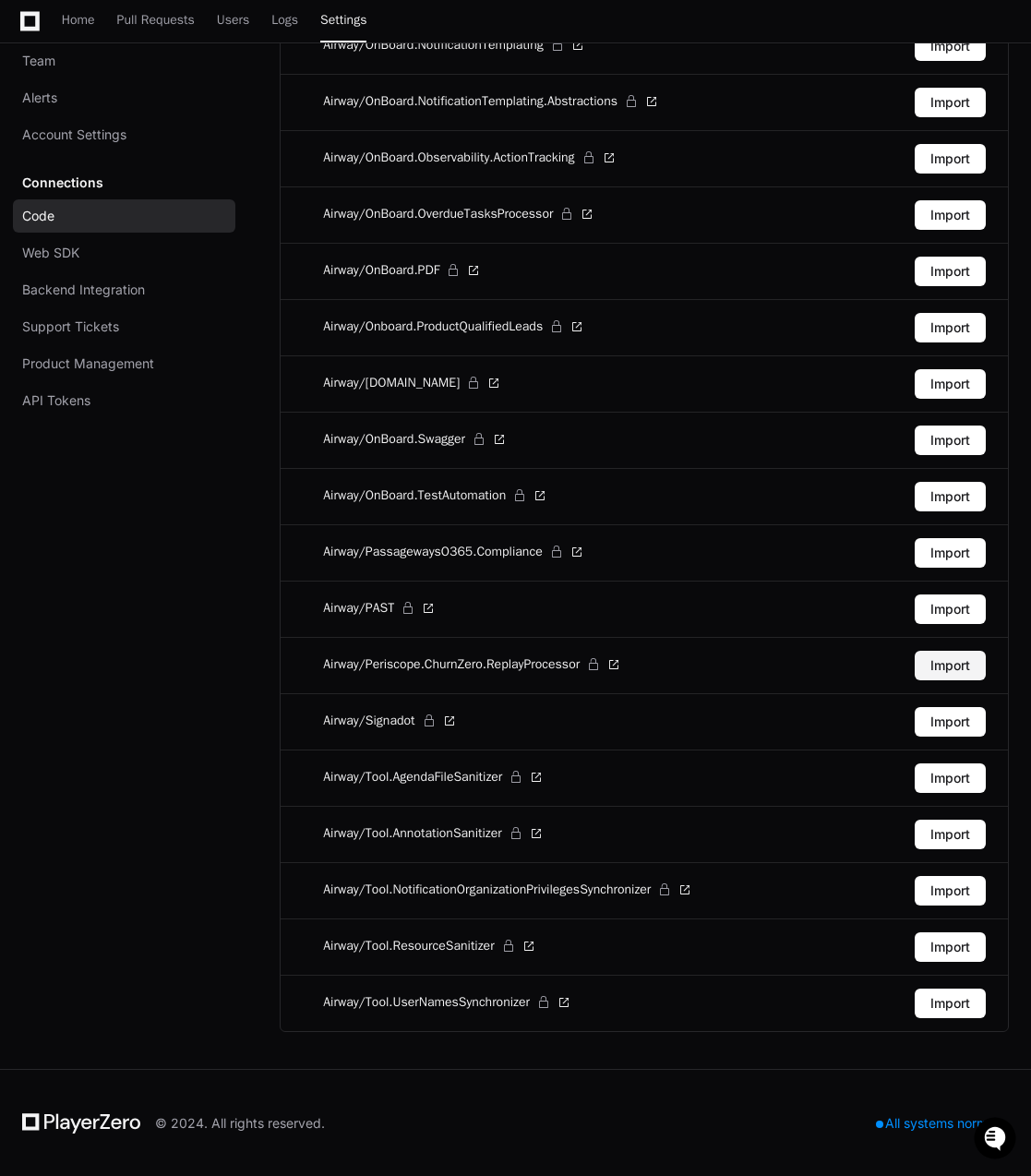 click on "Import" 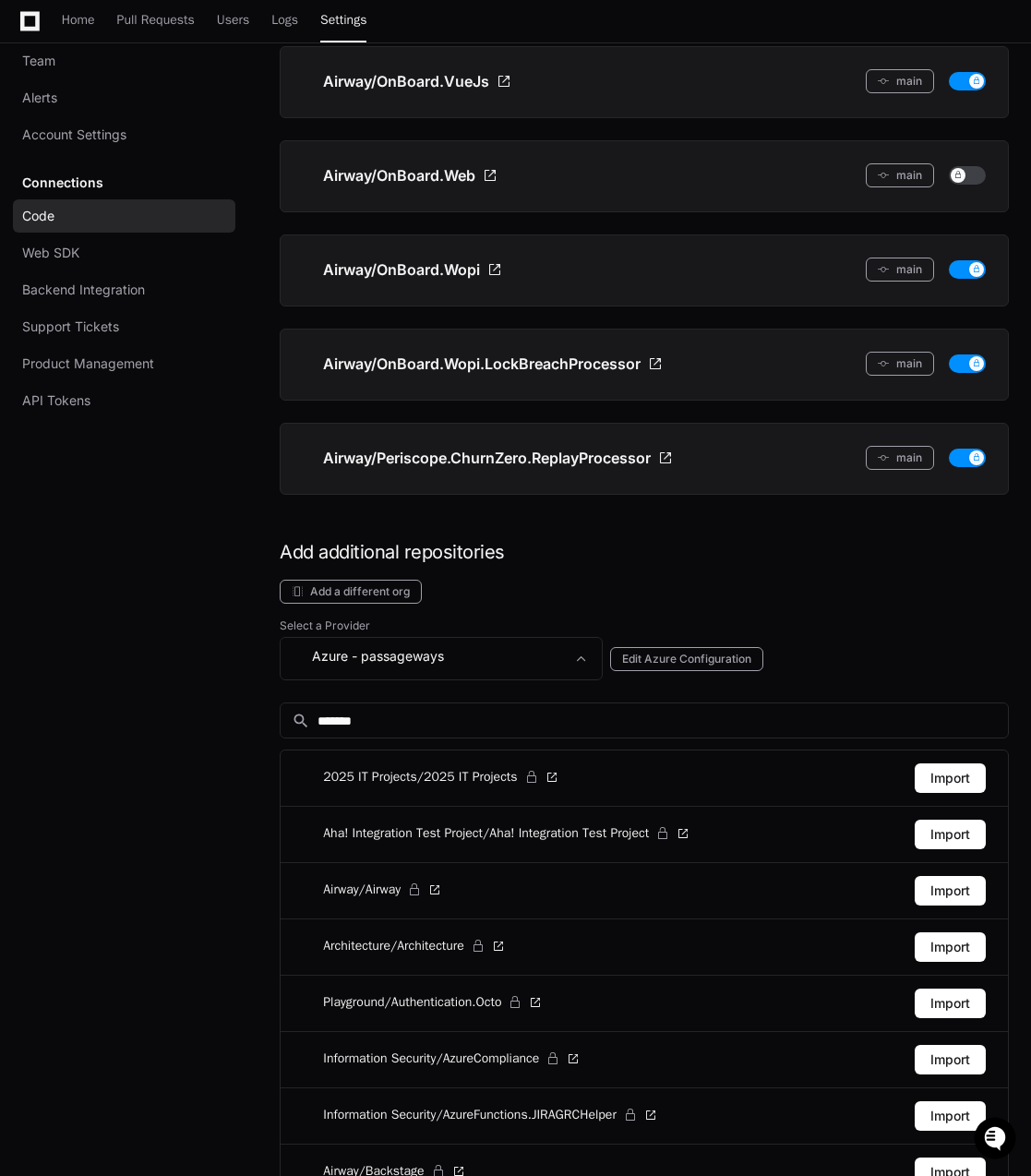 scroll, scrollTop: 3568, scrollLeft: 0, axis: vertical 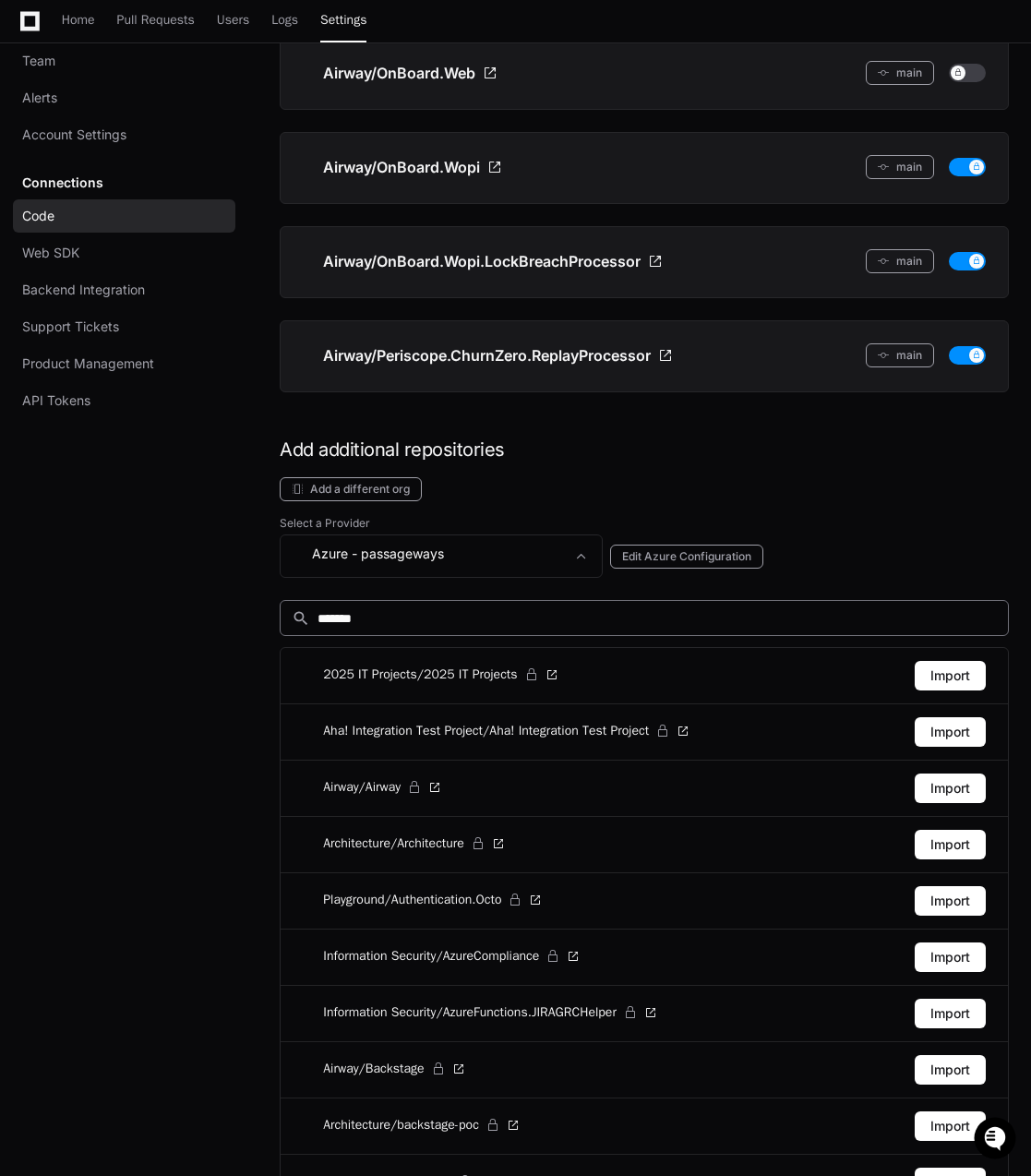 click on "*******" at bounding box center [657, 618] 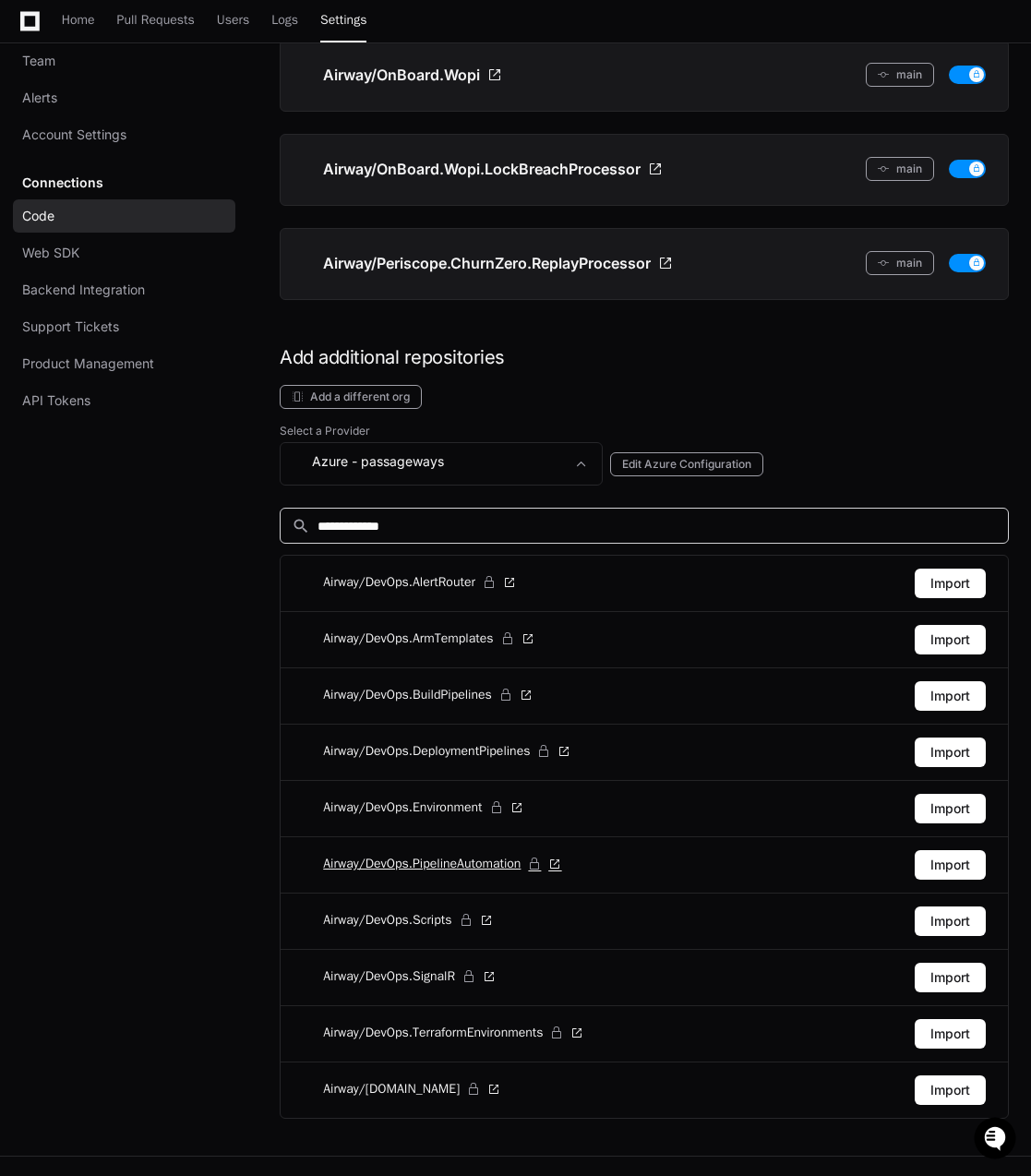 scroll, scrollTop: 3747, scrollLeft: 0, axis: vertical 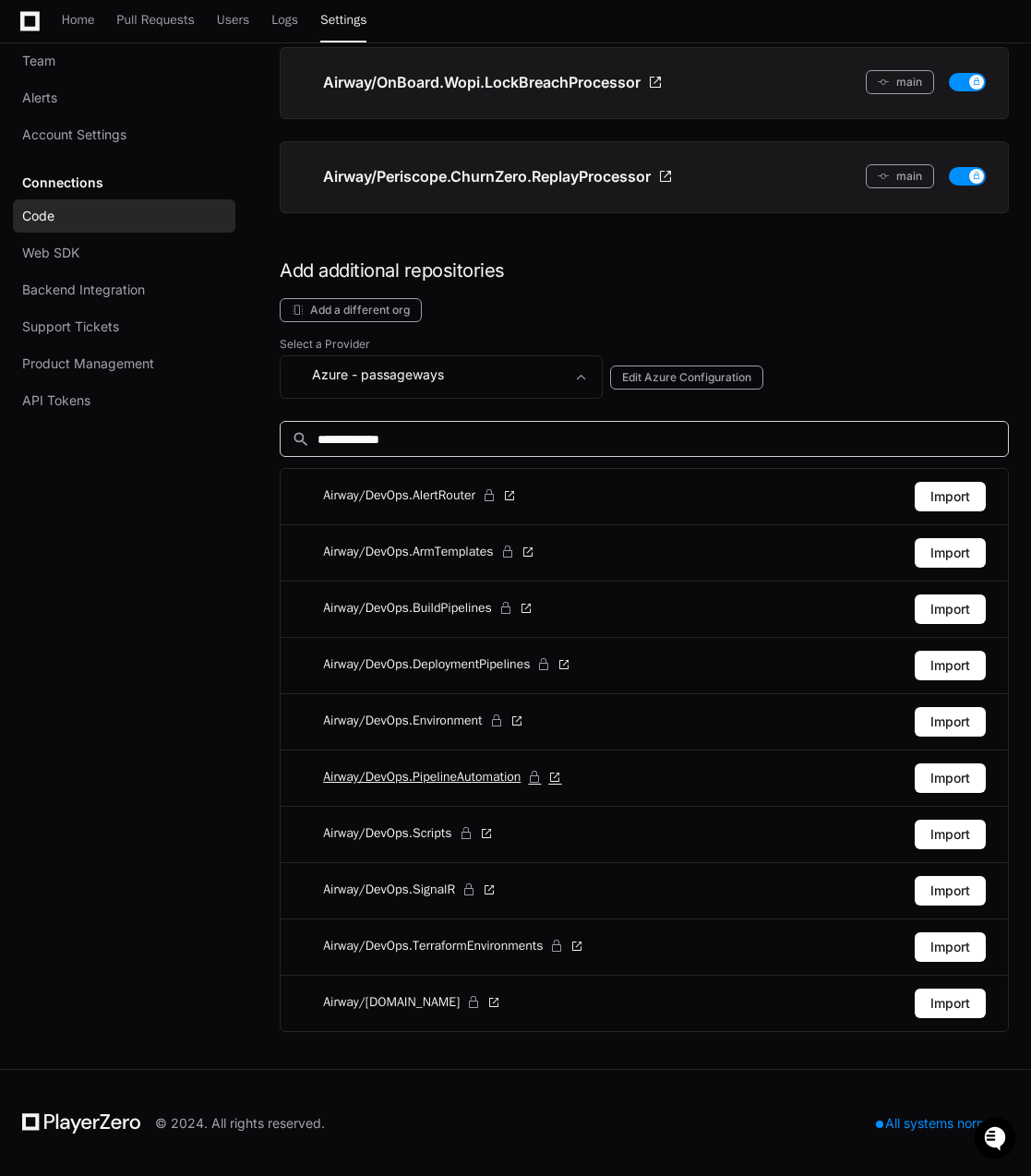 type on "**********" 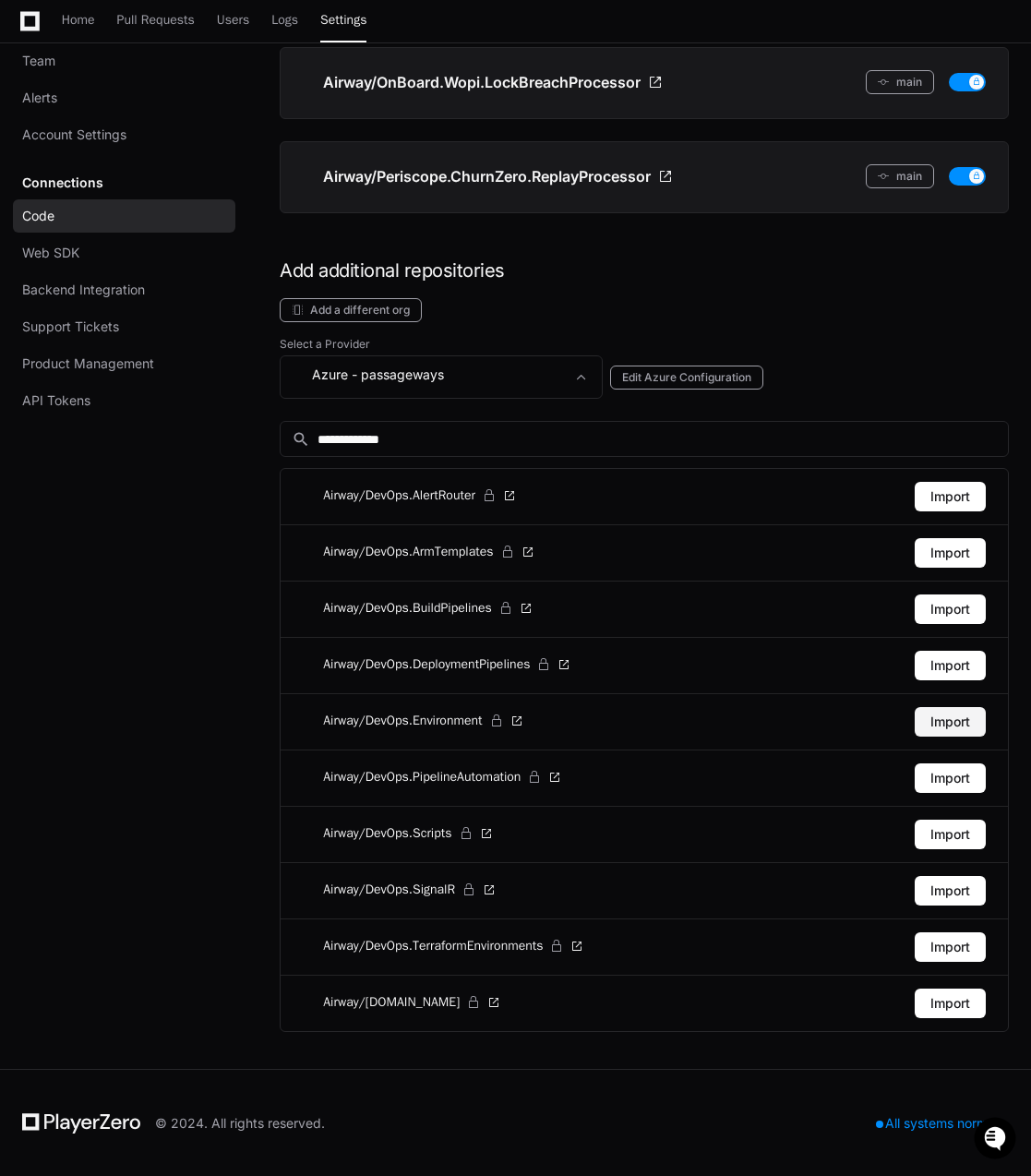 click on "Import" 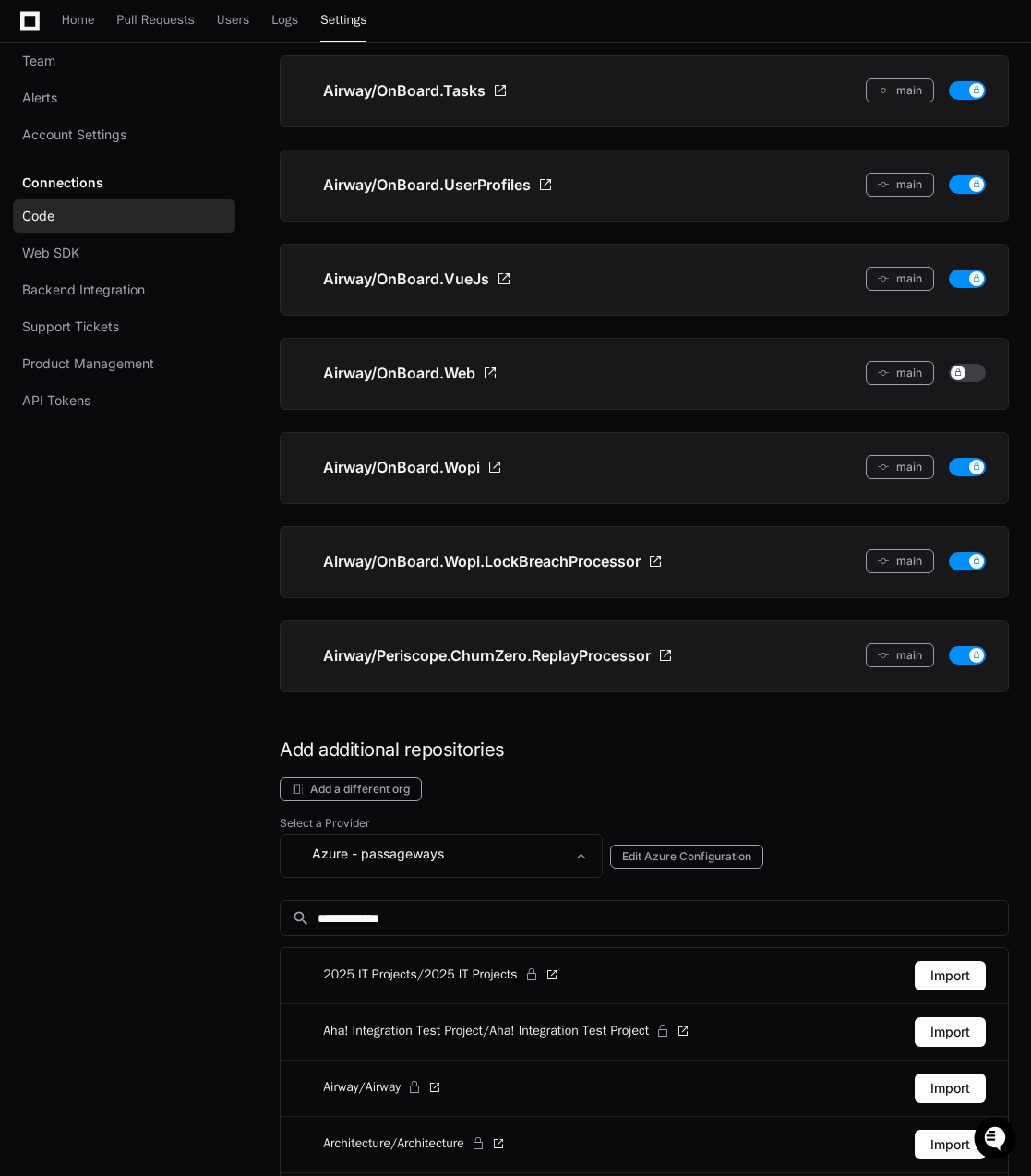 scroll, scrollTop: 3394, scrollLeft: 0, axis: vertical 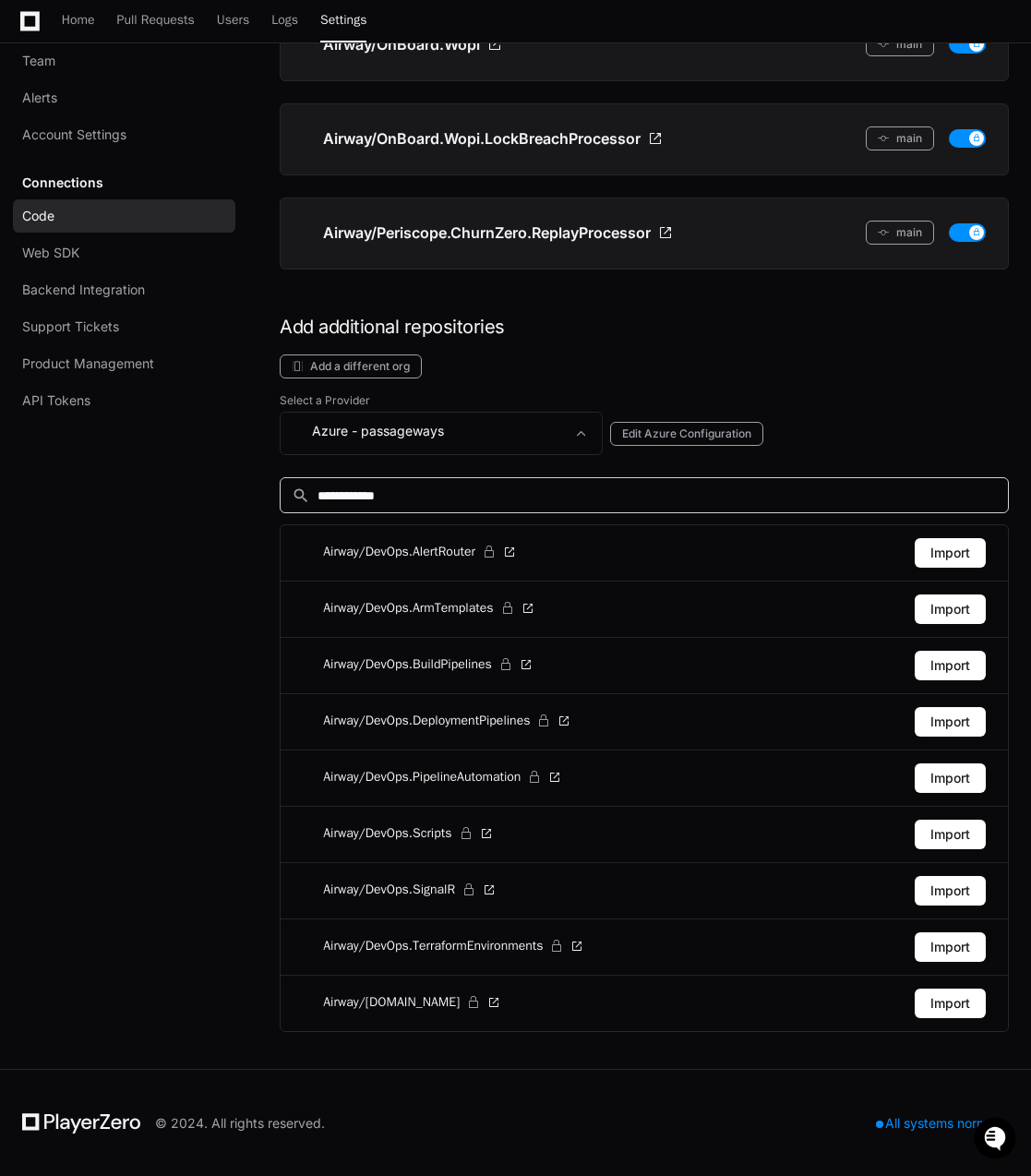 type on "**********" 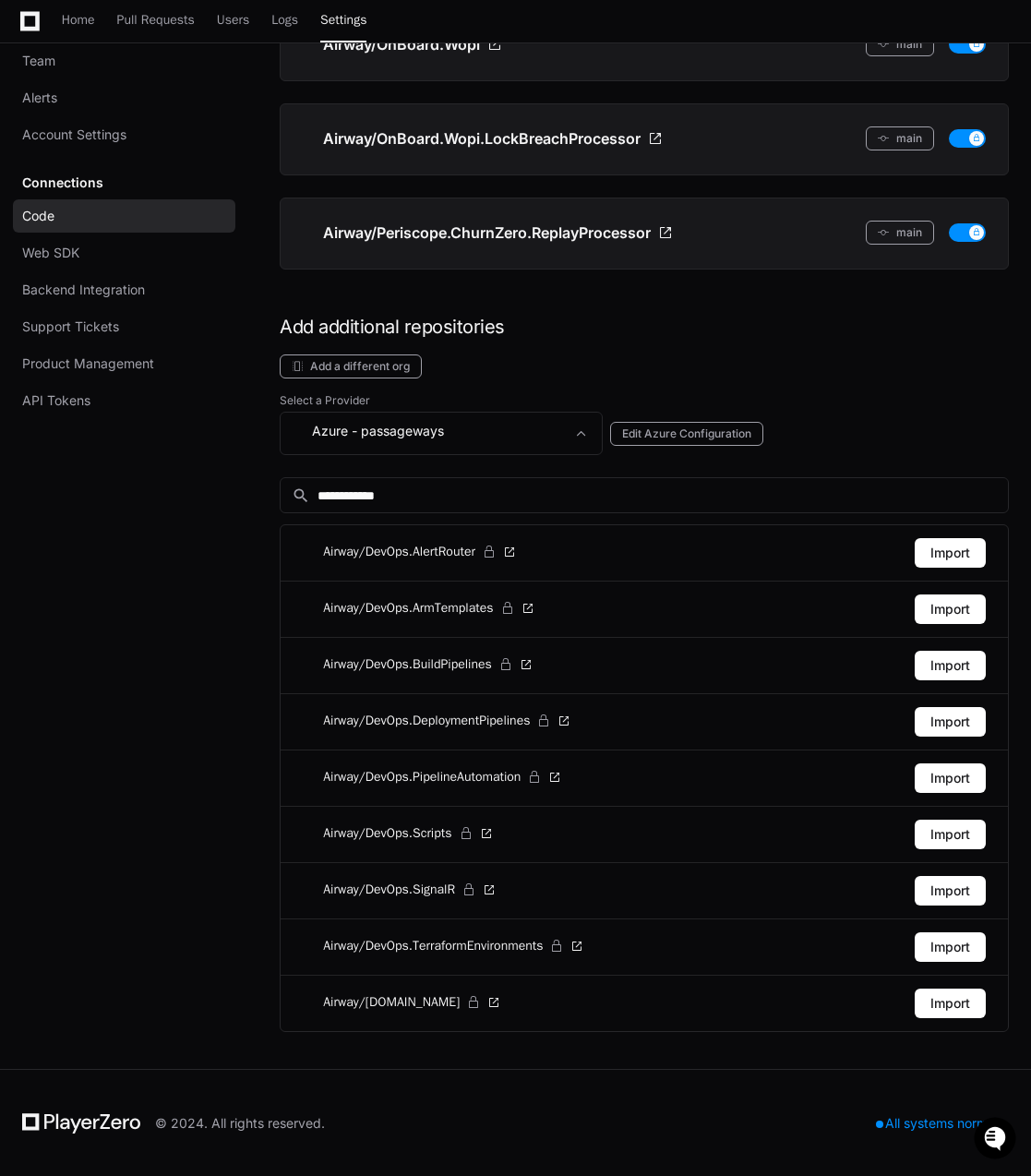 scroll, scrollTop: 3785, scrollLeft: 0, axis: vertical 